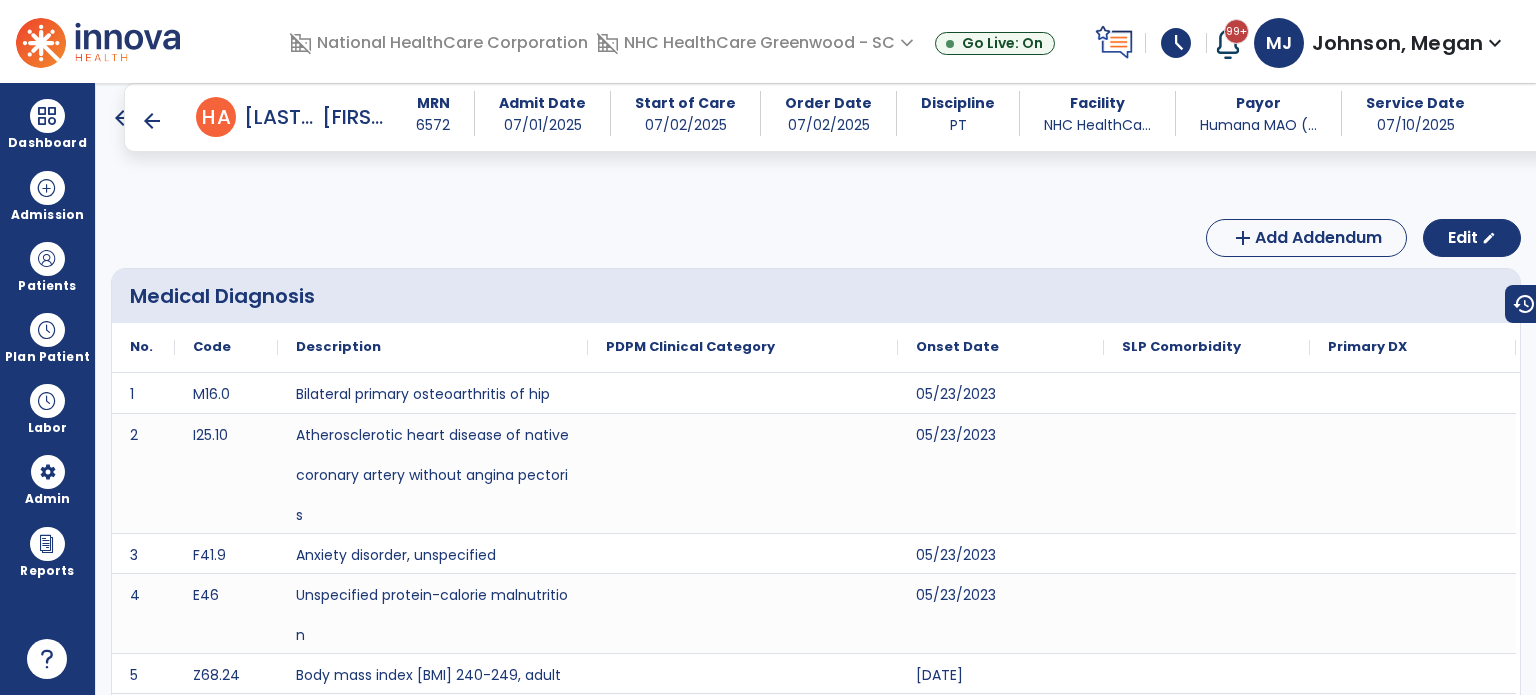 scroll, scrollTop: 0, scrollLeft: 0, axis: both 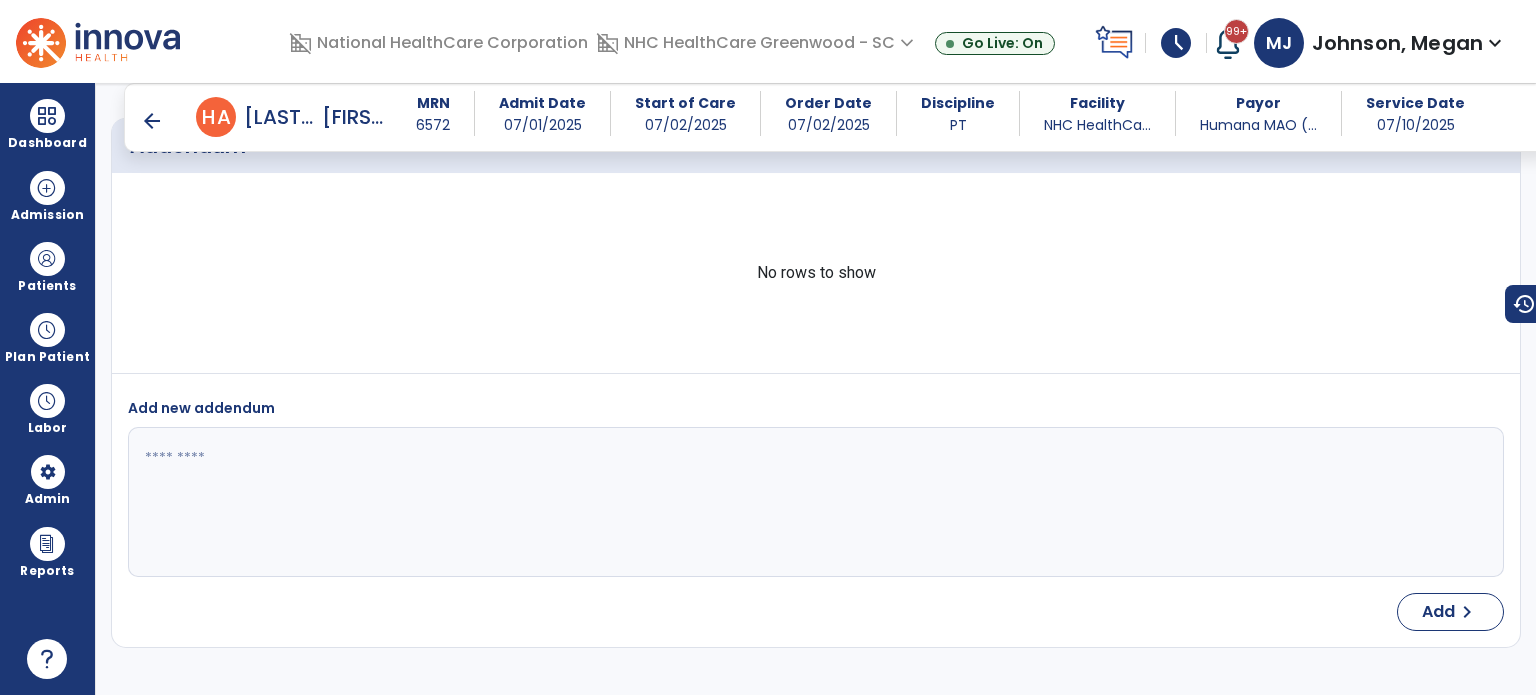 click on "arrow_back" at bounding box center [152, 121] 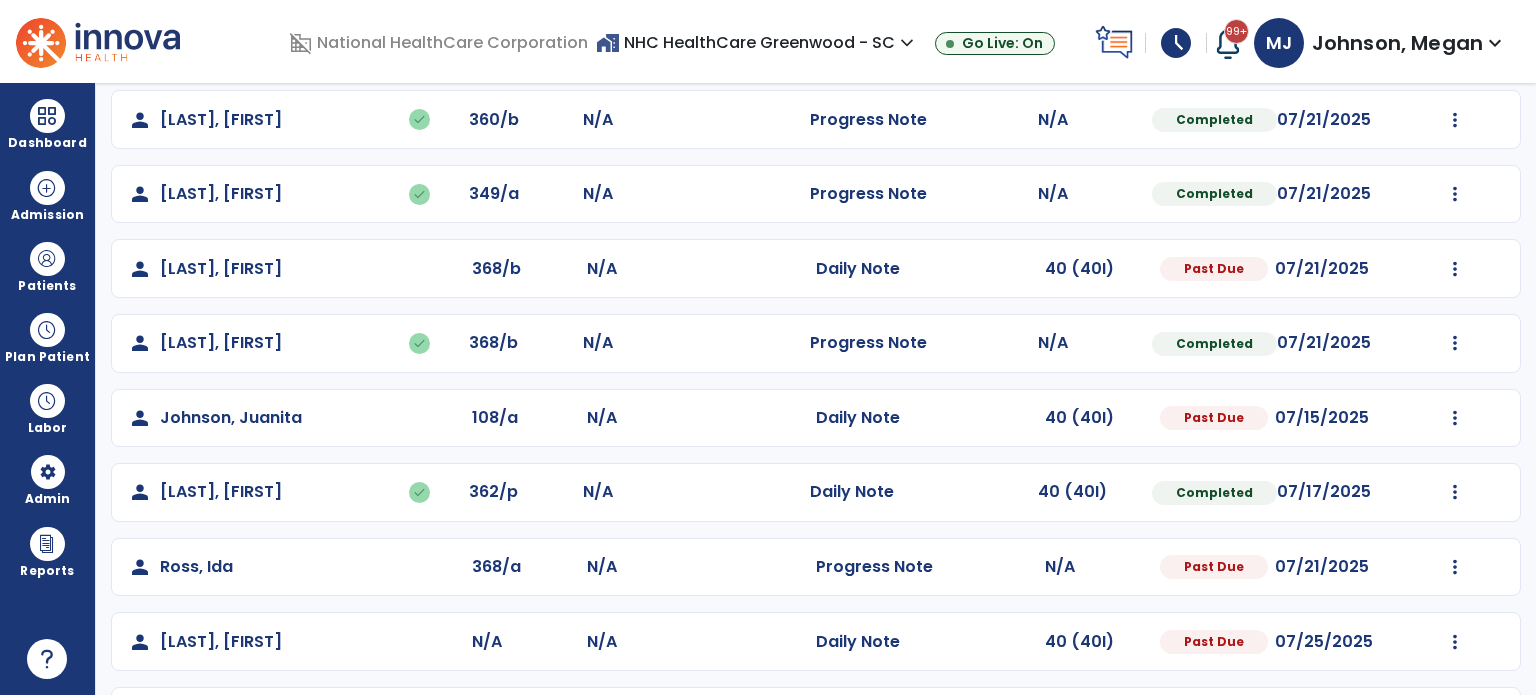 scroll, scrollTop: 241, scrollLeft: 0, axis: vertical 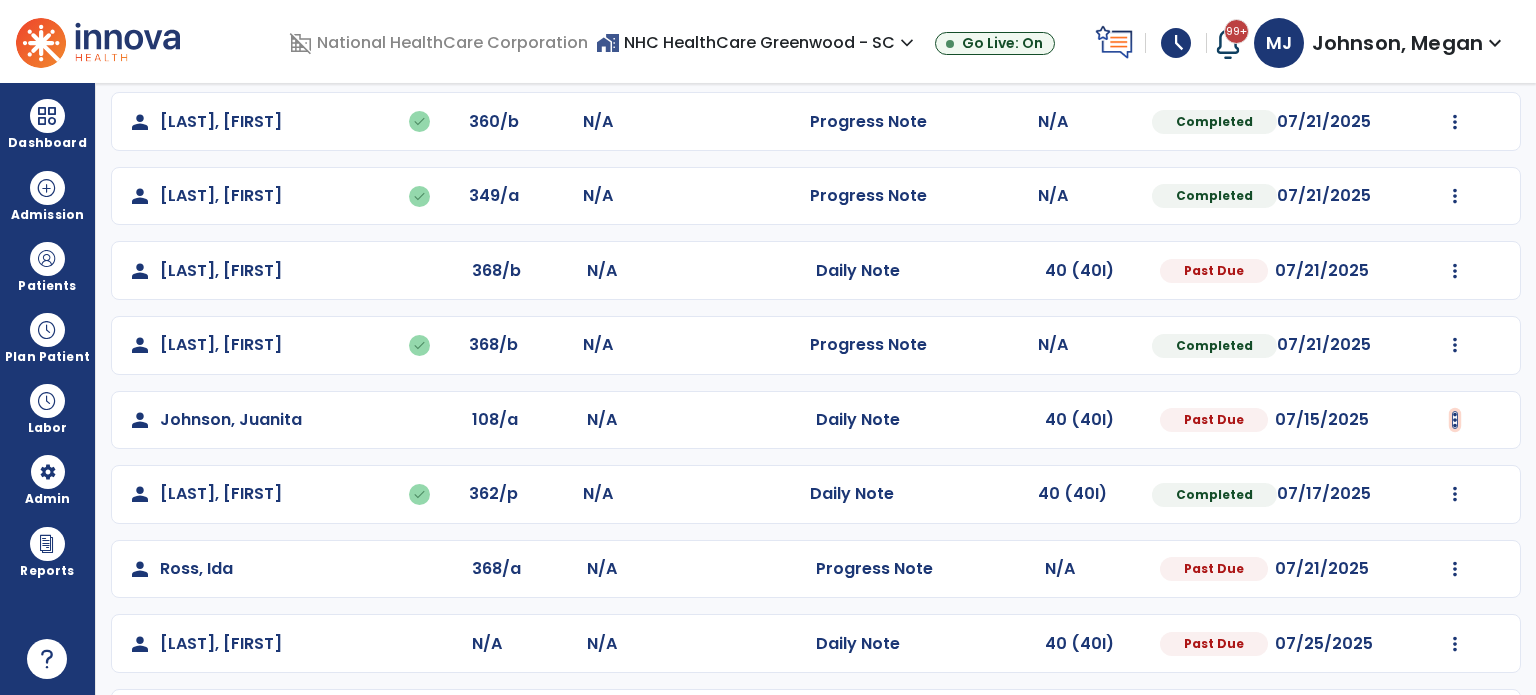 click at bounding box center [1455, 47] 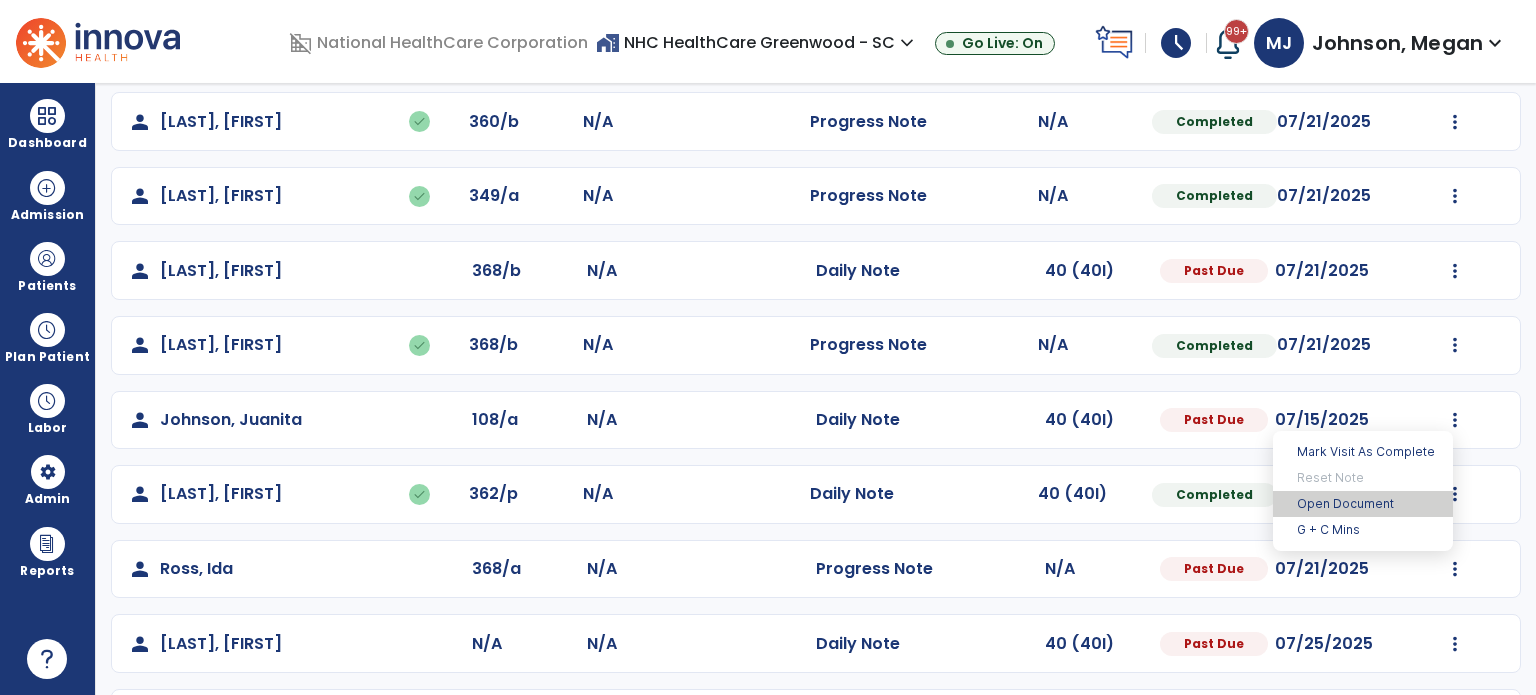 click on "Open Document" at bounding box center (1363, 504) 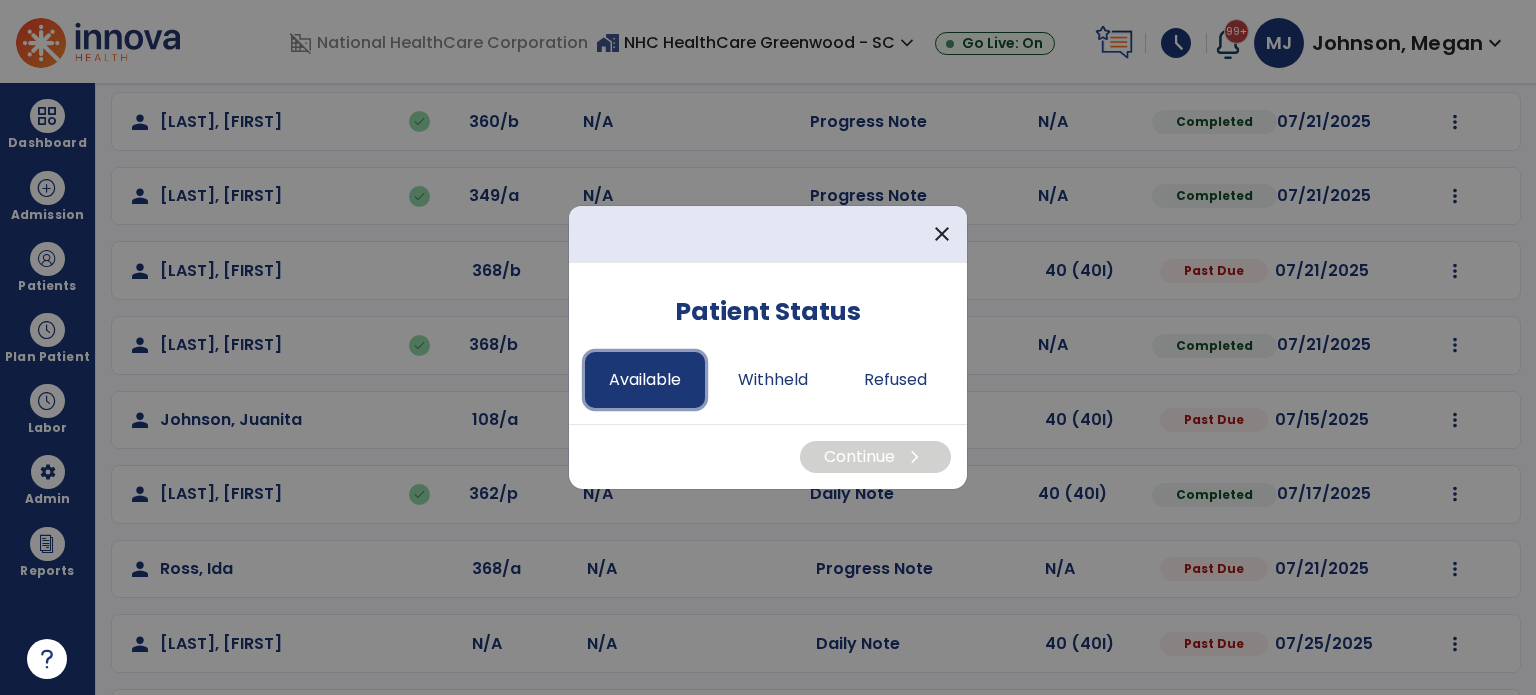 click on "Available" at bounding box center [645, 380] 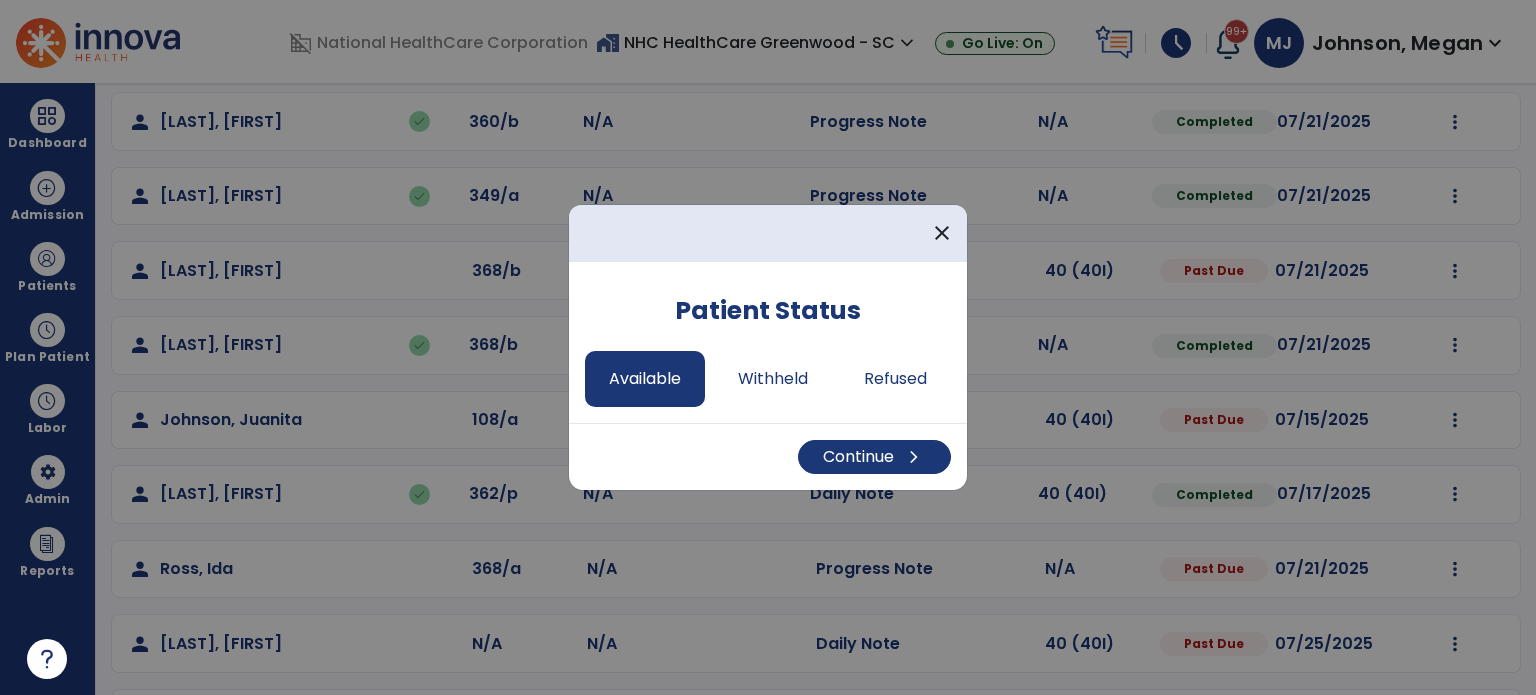 click on "Continue   chevron_right" at bounding box center (768, 456) 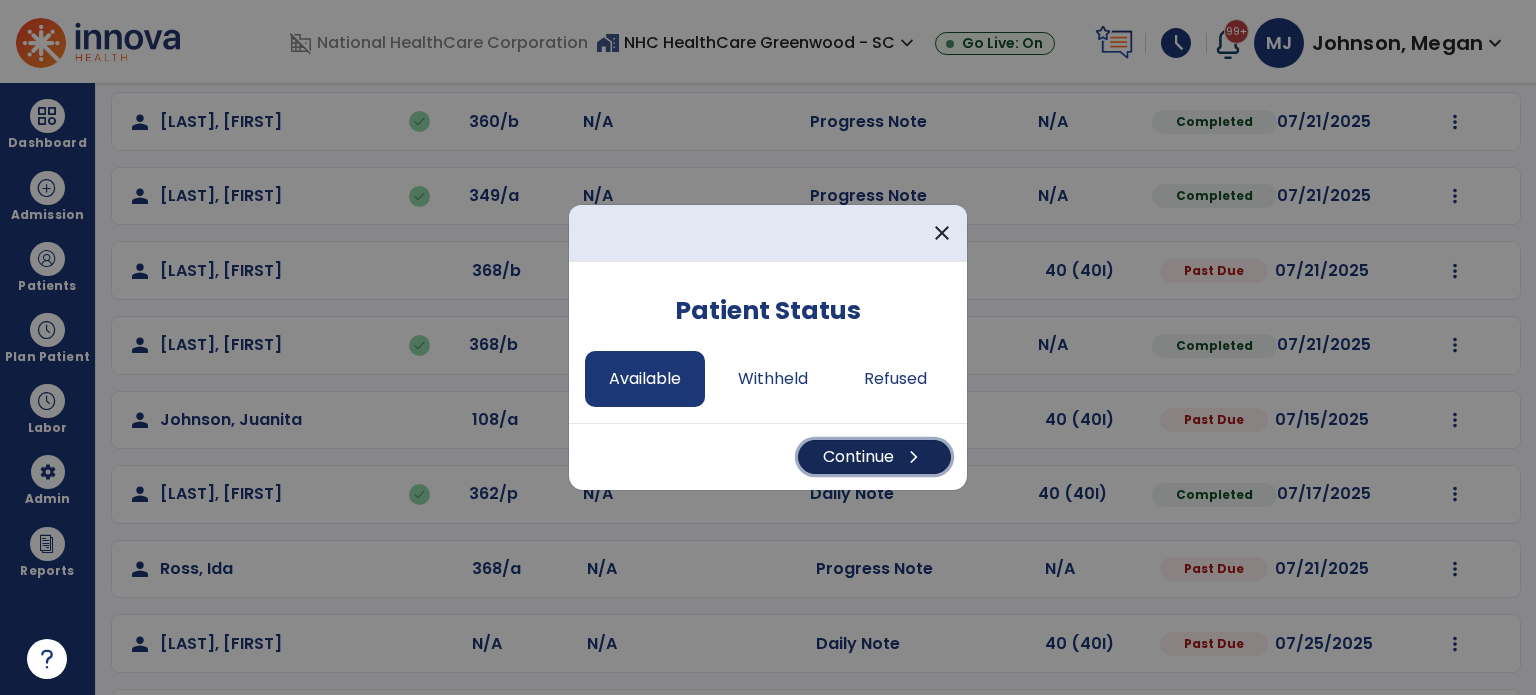 click on "chevron_right" at bounding box center (914, 457) 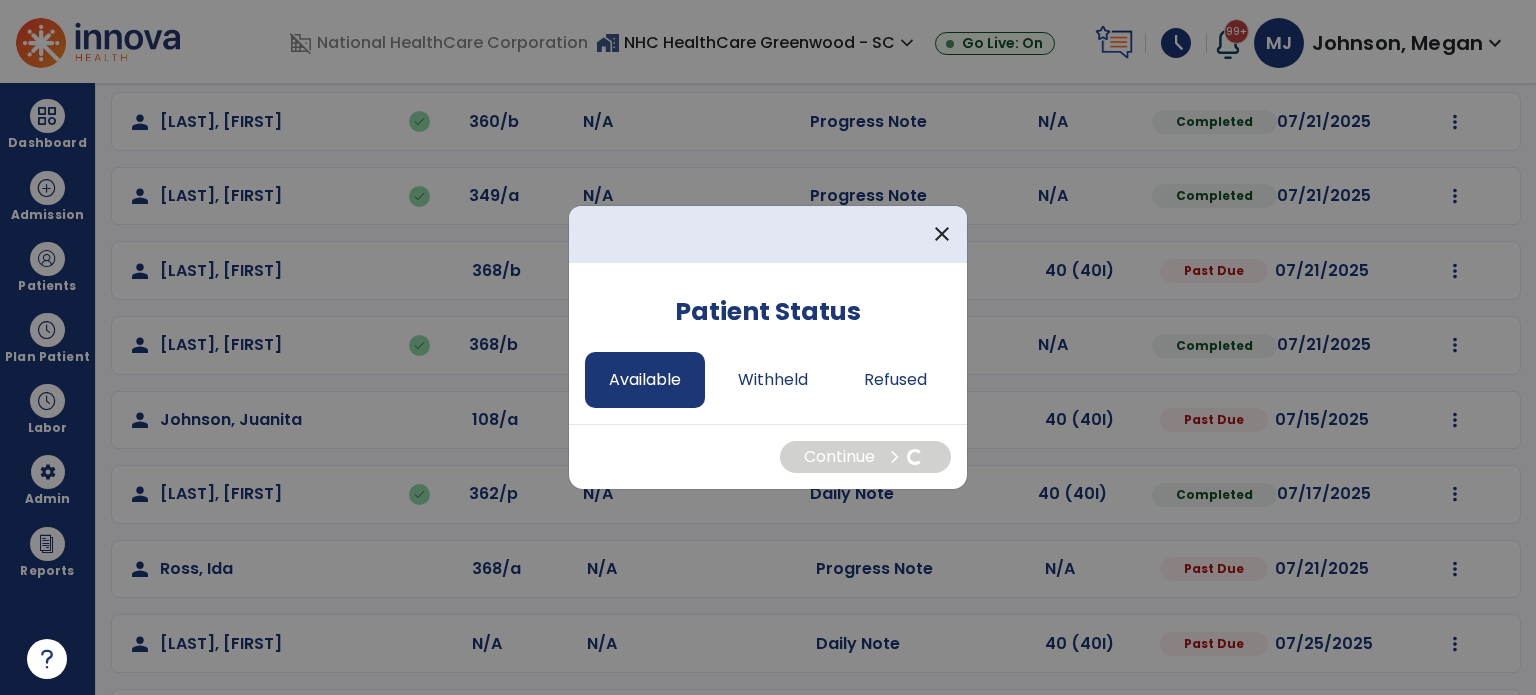 select on "*" 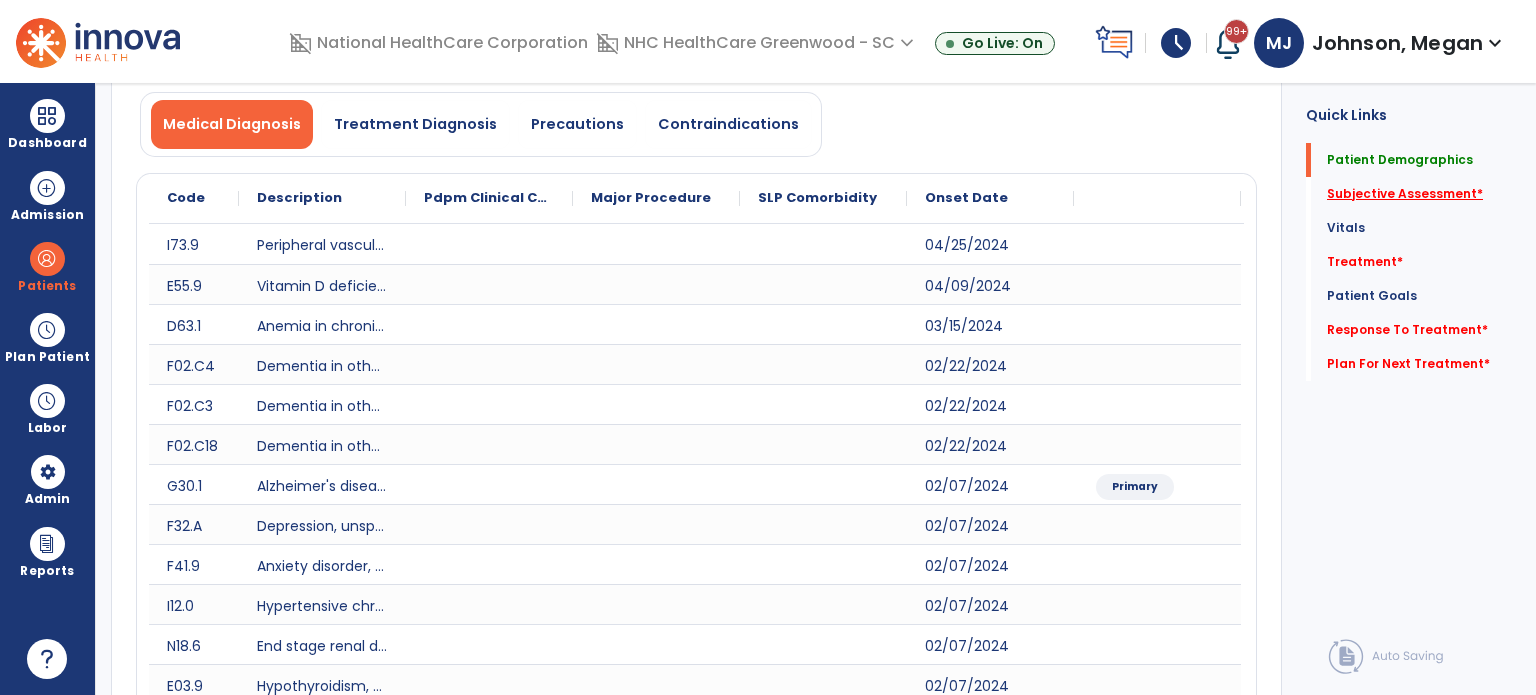 click on "Subjective Assessment   *" 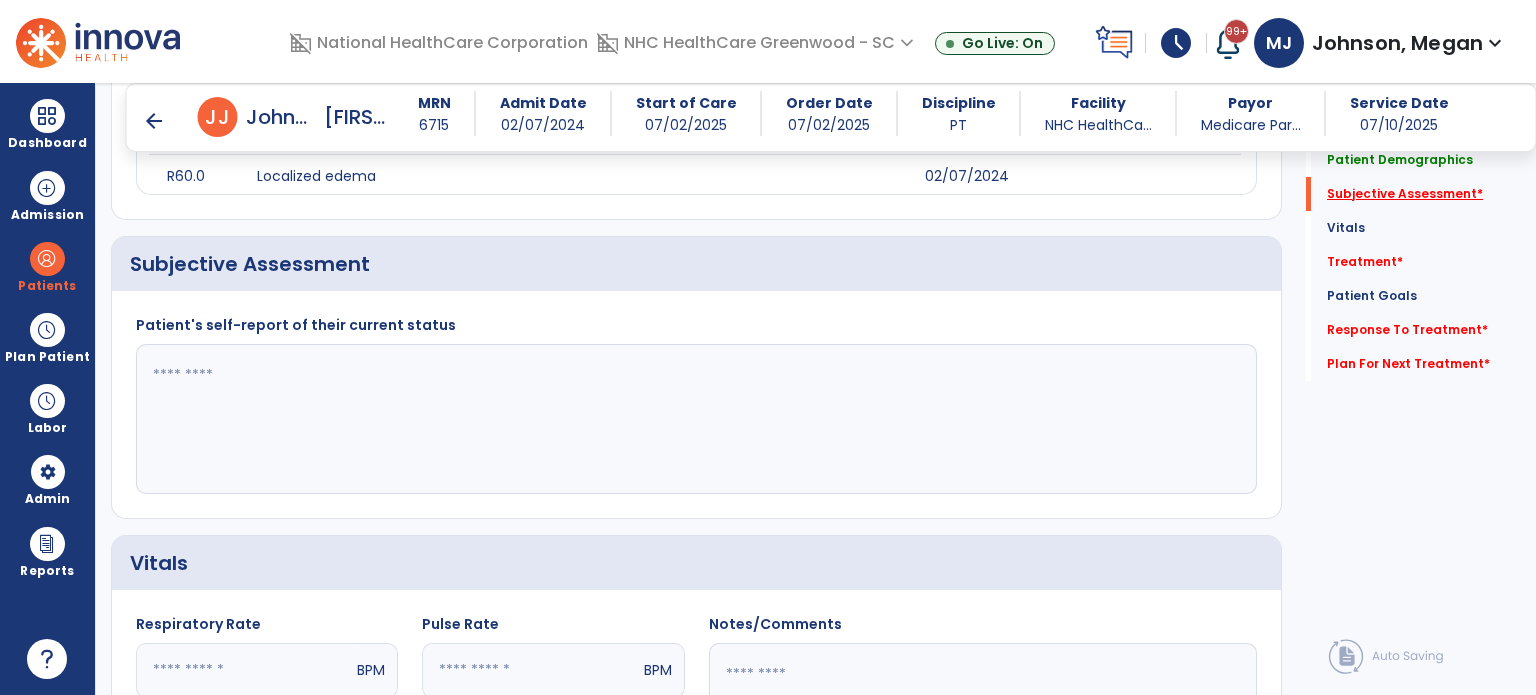 scroll, scrollTop: 858, scrollLeft: 0, axis: vertical 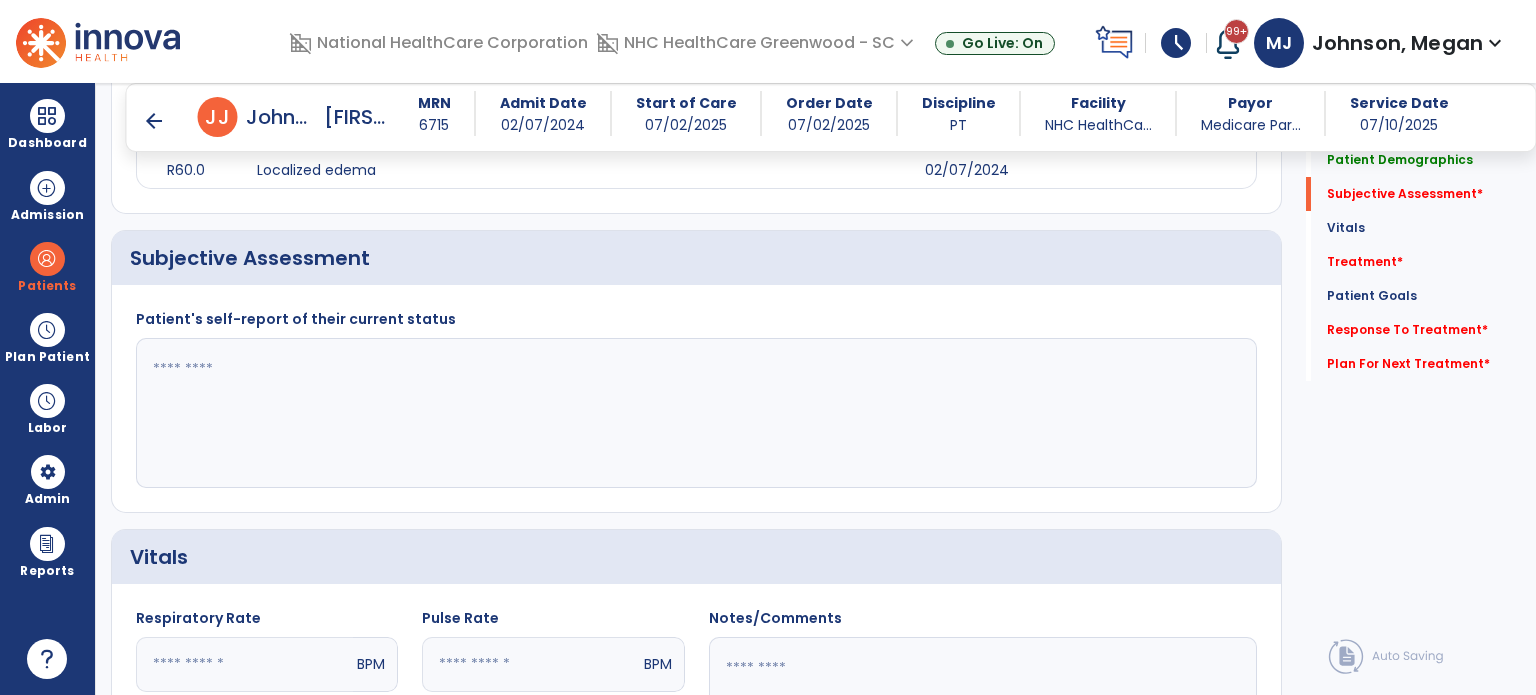 click 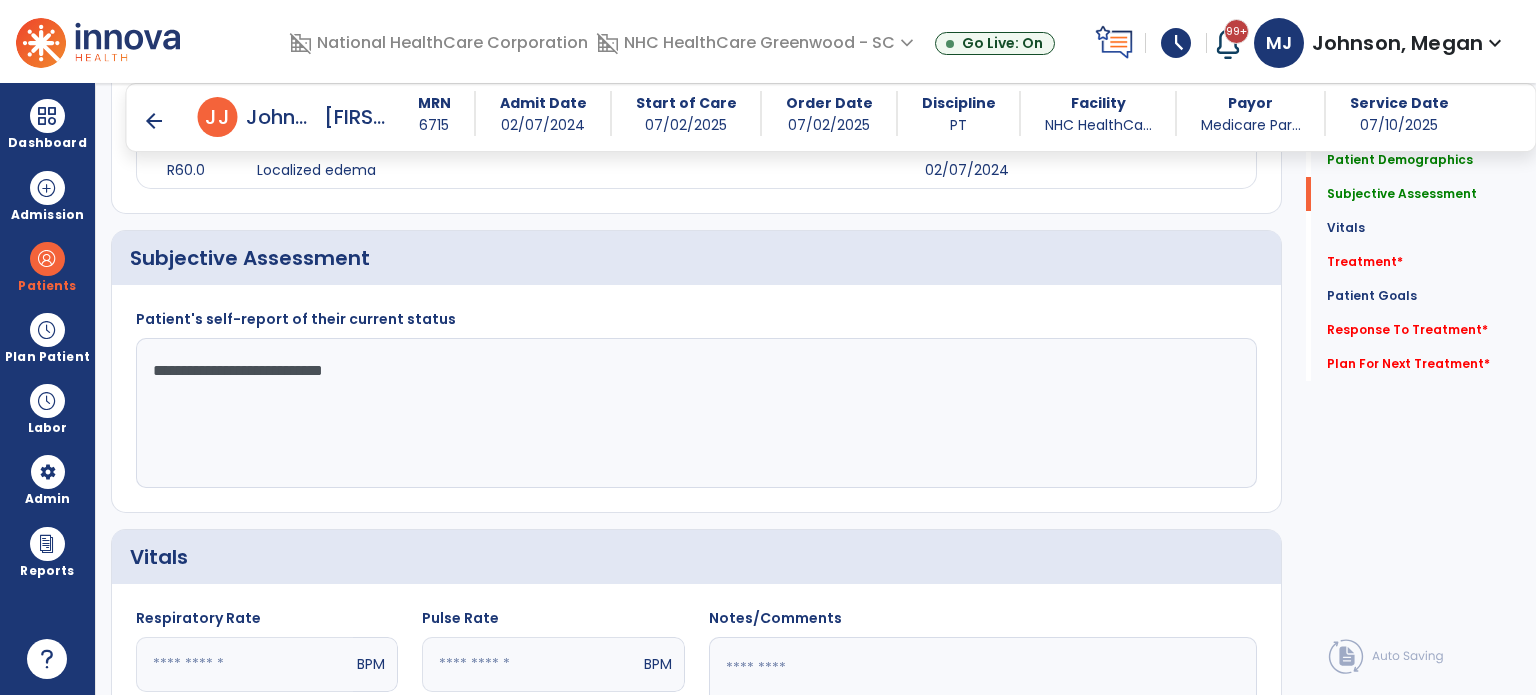 click on "**********" 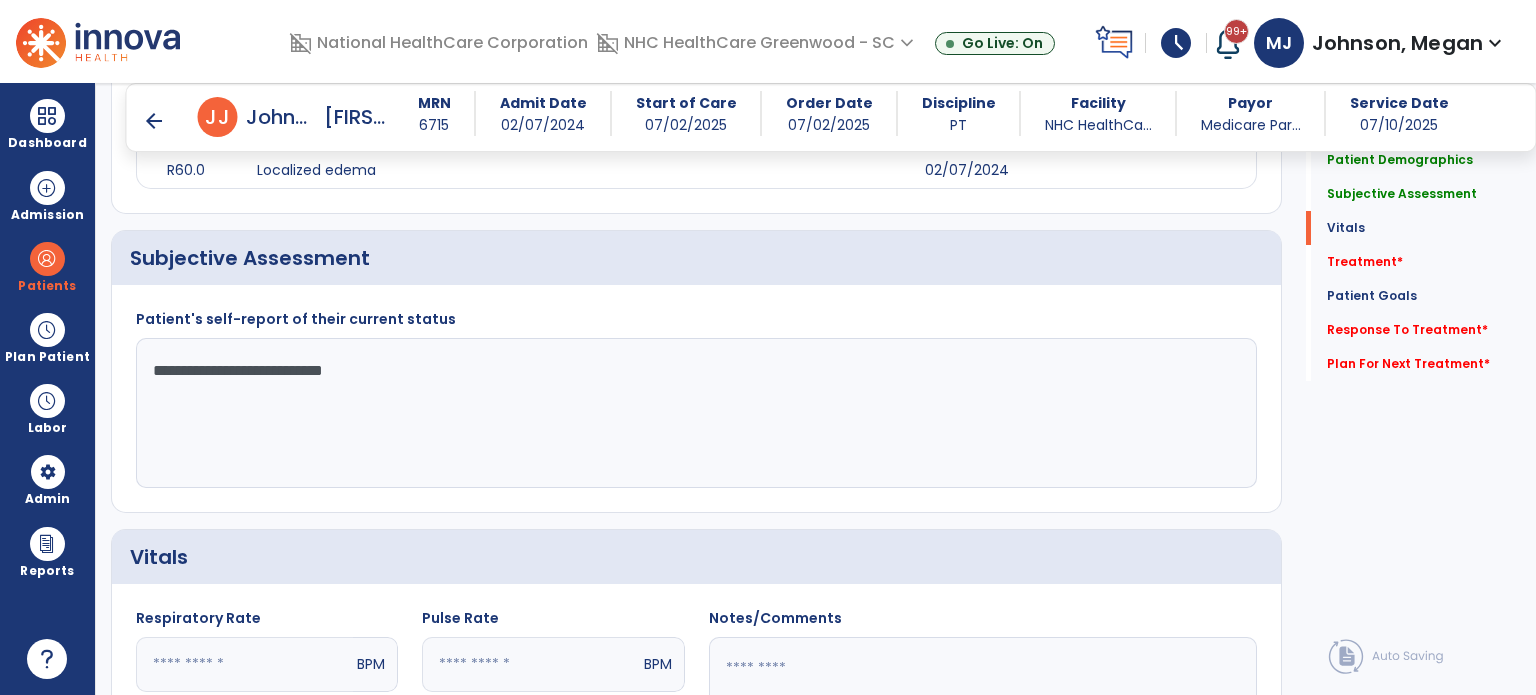 scroll, scrollTop: 1394, scrollLeft: 0, axis: vertical 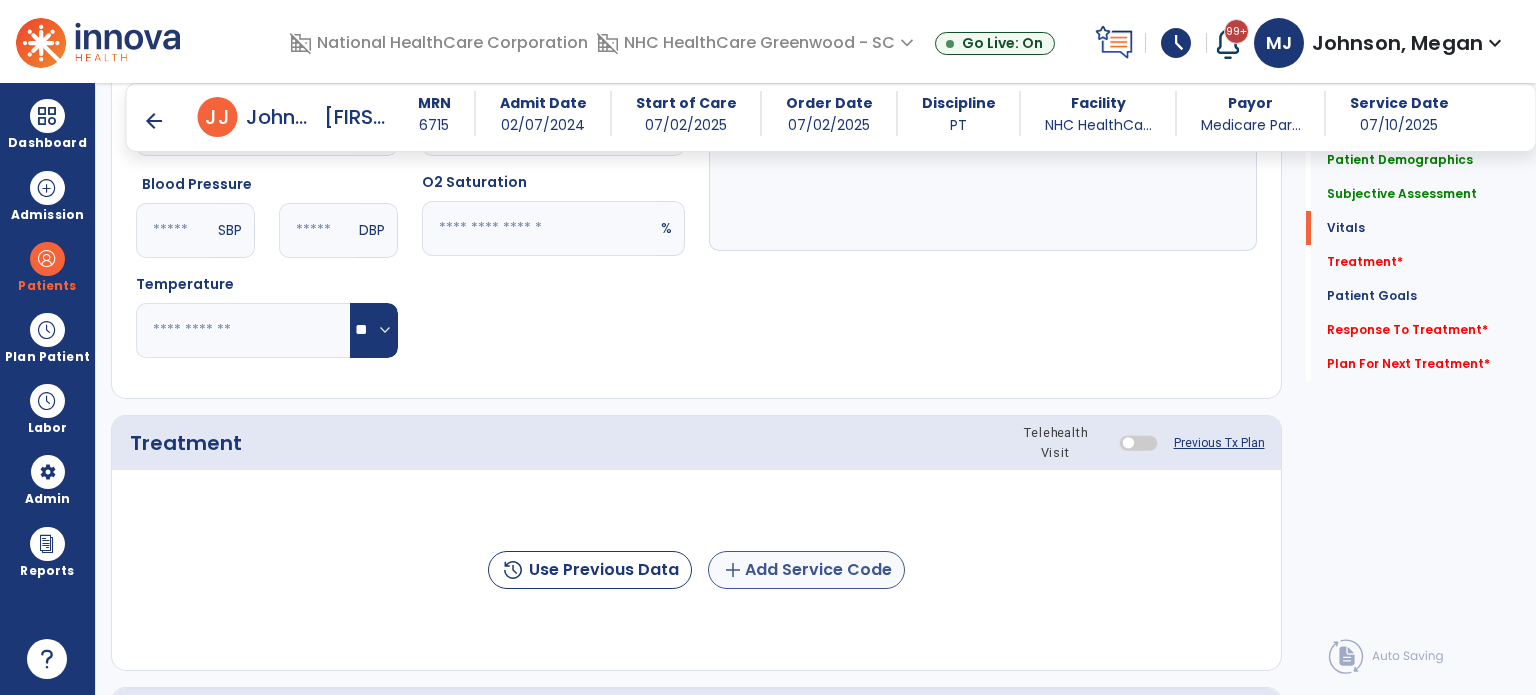 type on "**********" 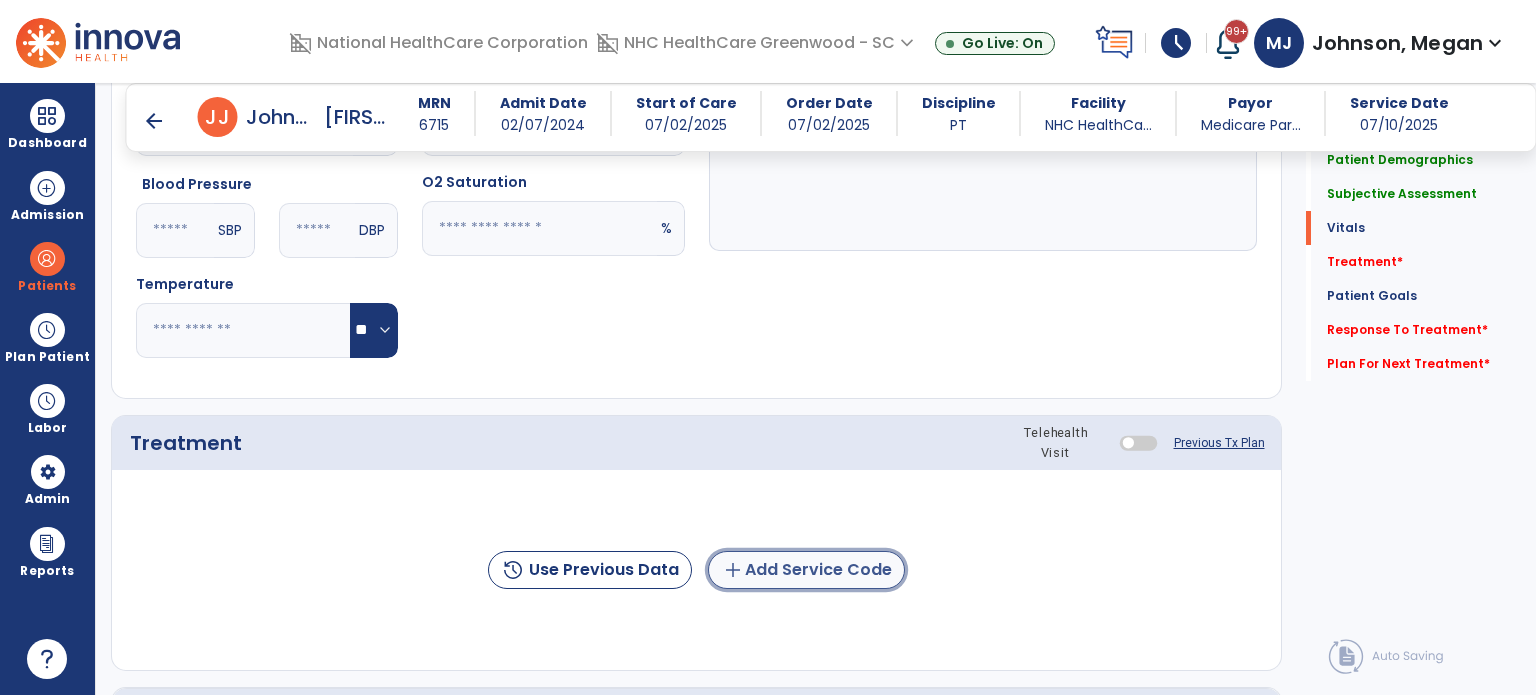 click on "add  Add Service Code" 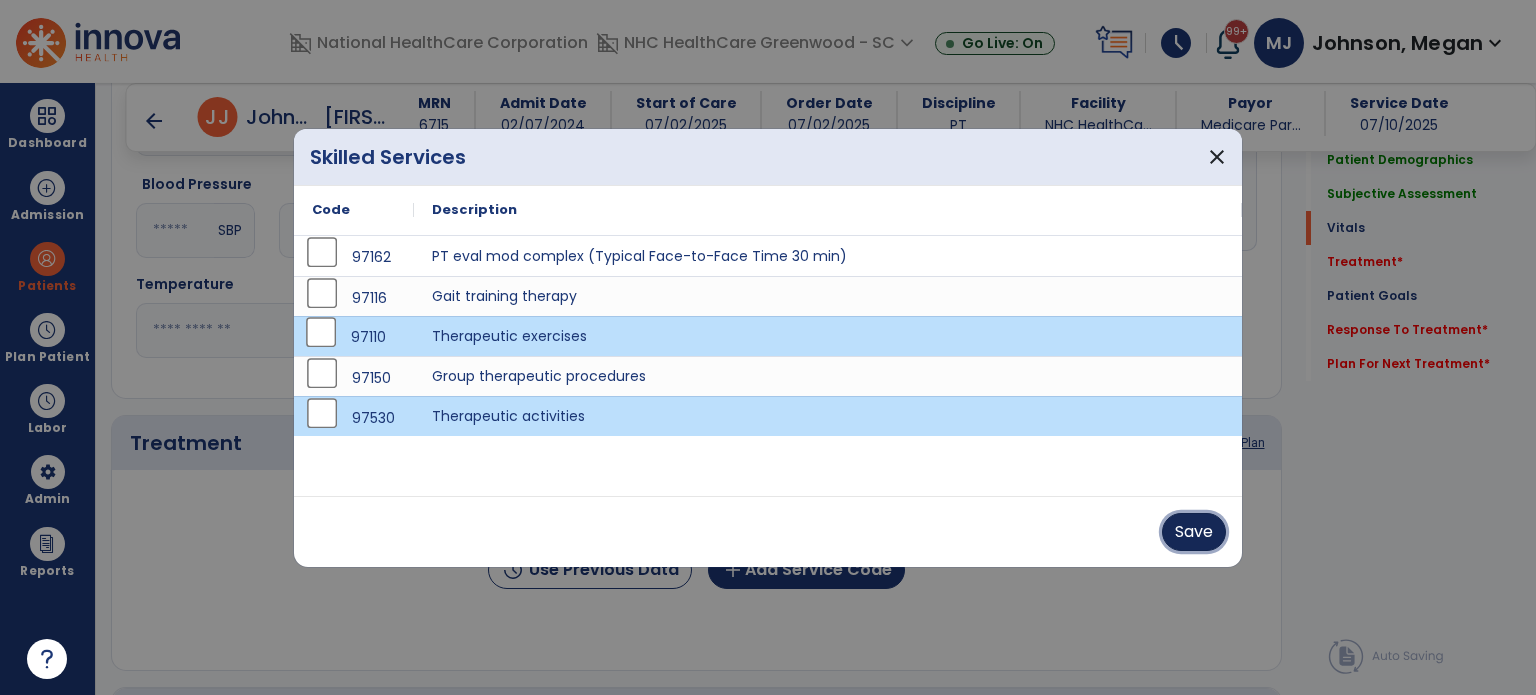 click on "Save" at bounding box center (1194, 532) 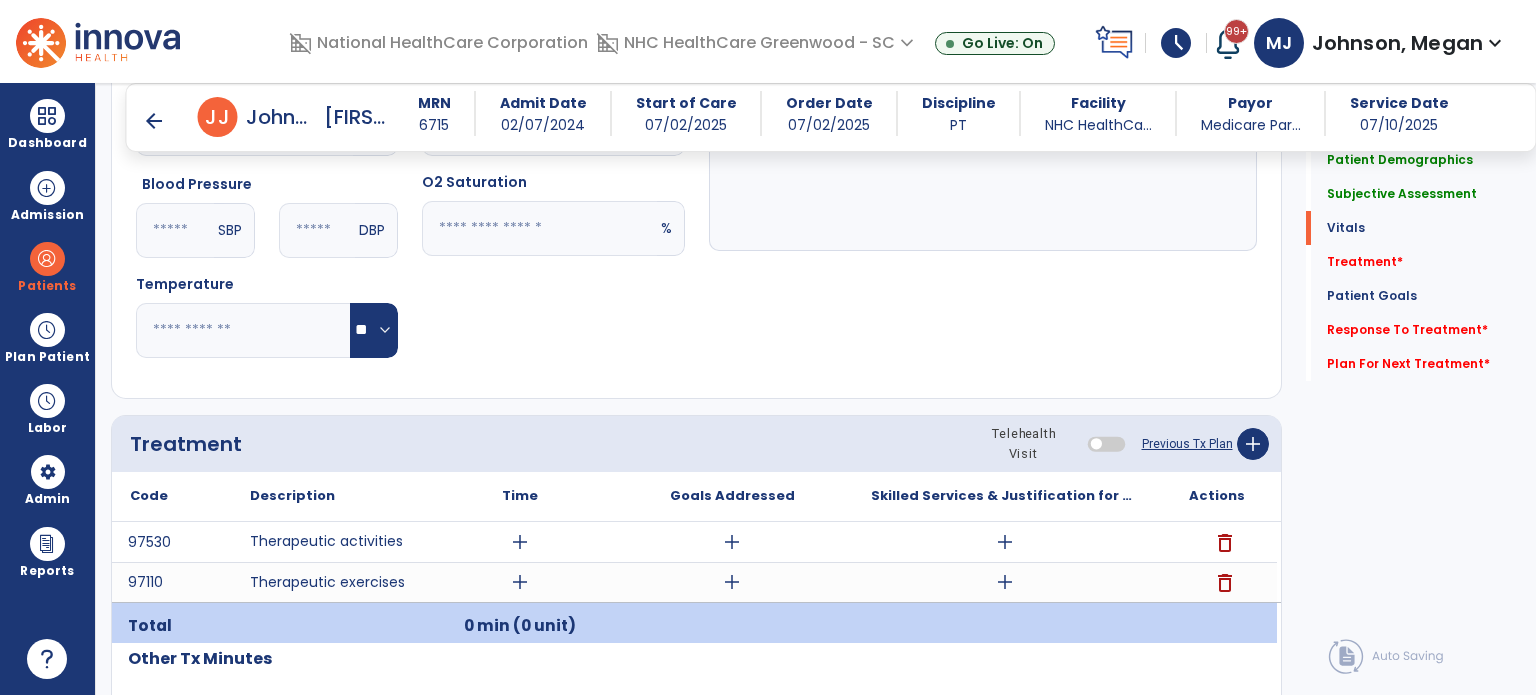 click on "add" at bounding box center [520, 542] 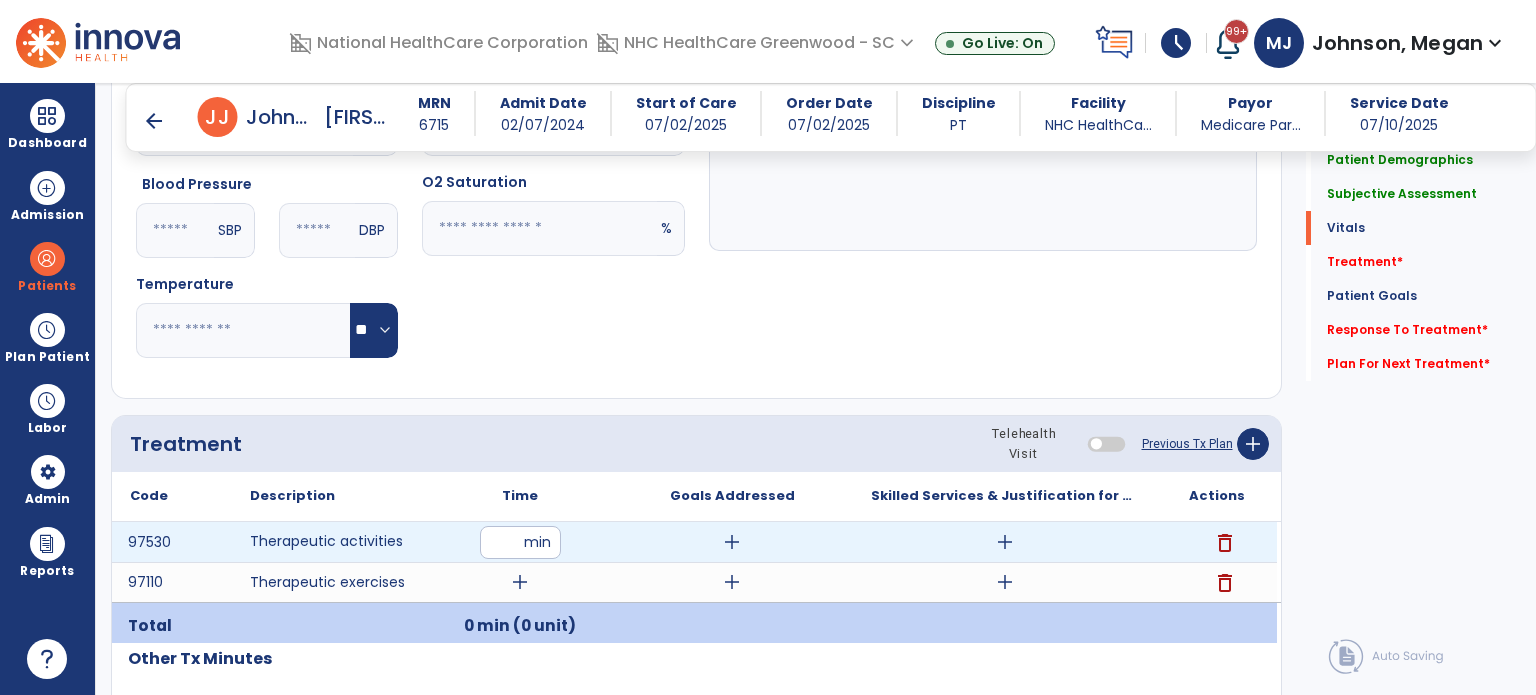 type on "**" 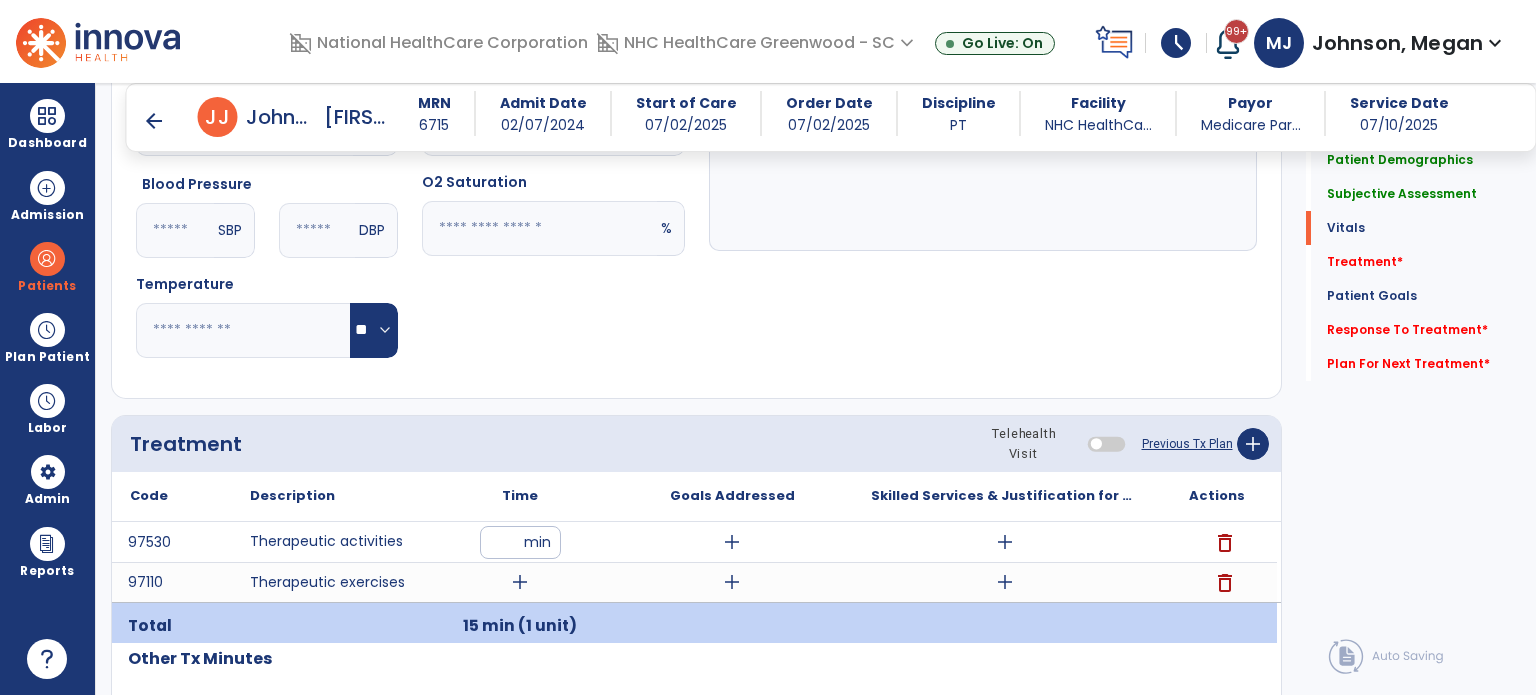 click on "add" at bounding box center (520, 582) 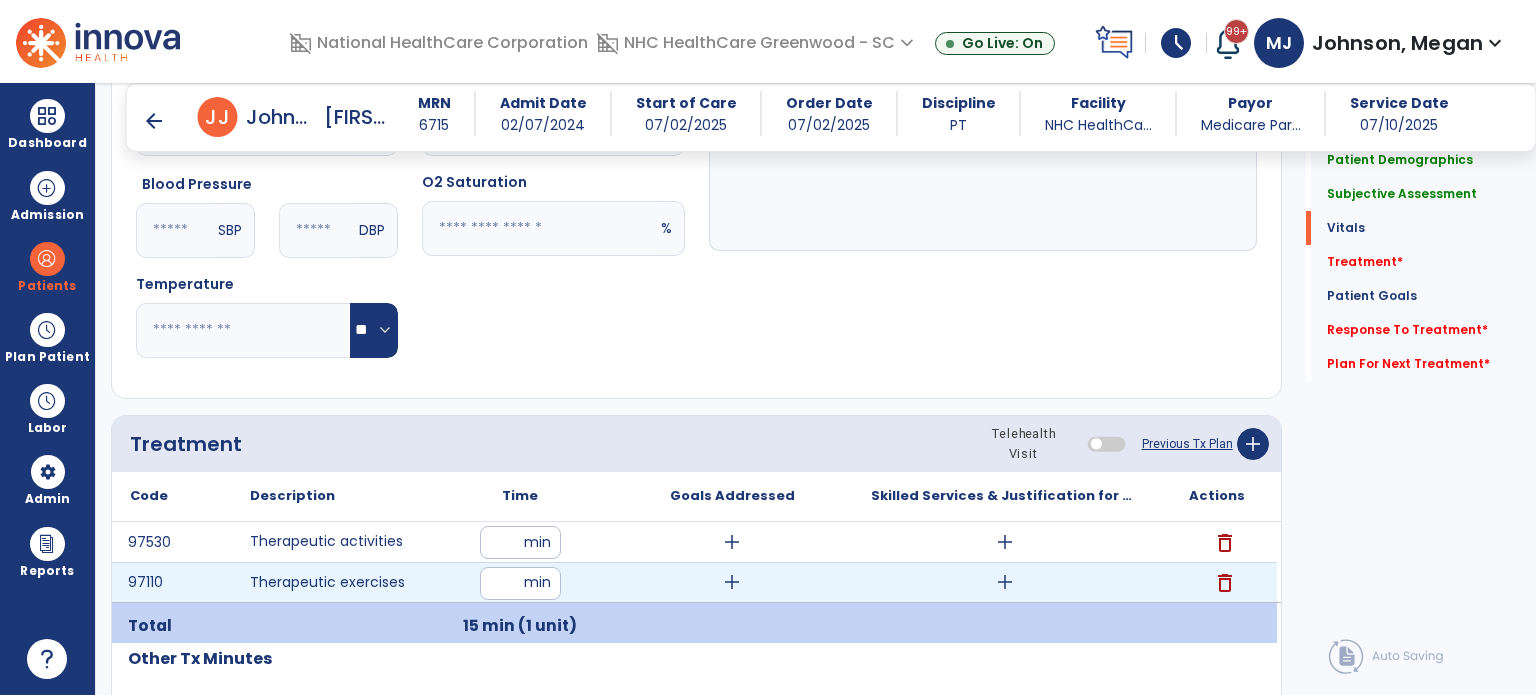 type on "**" 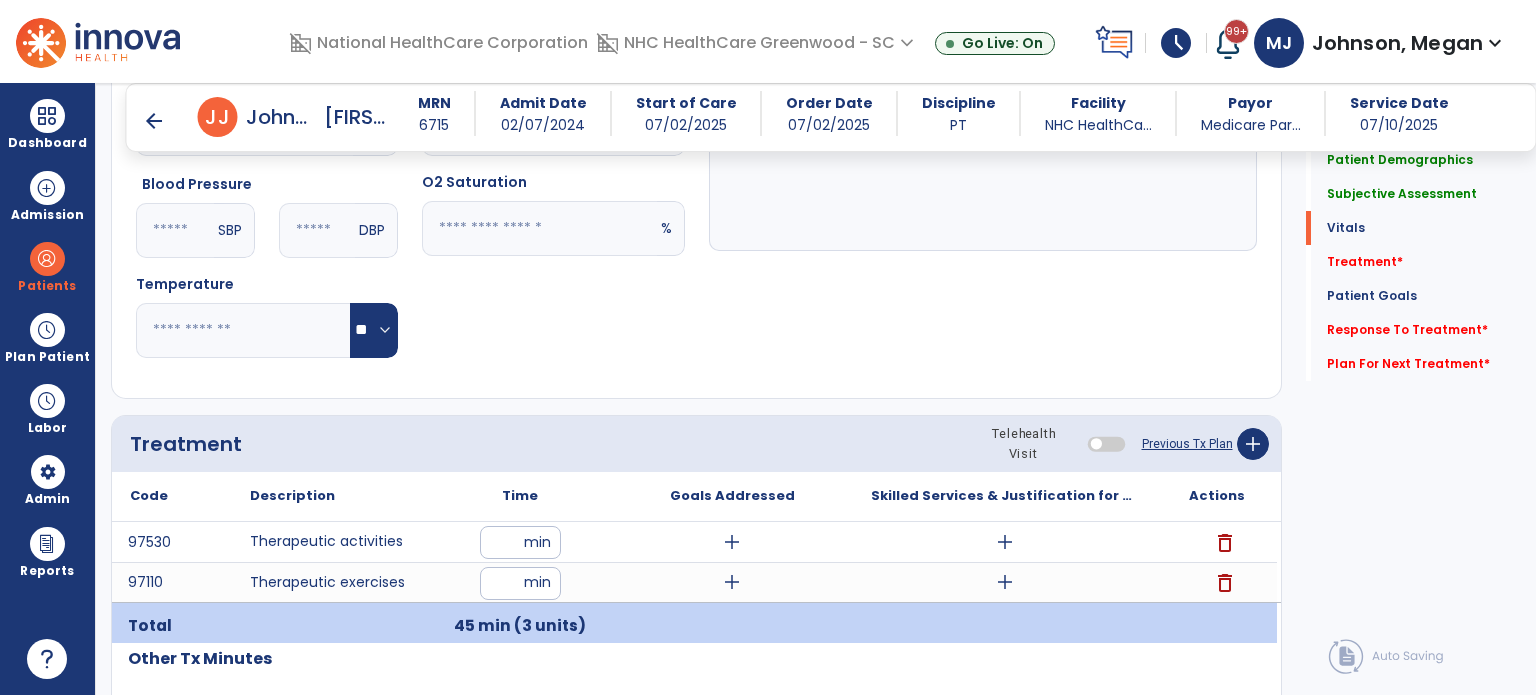 click on "add" at bounding box center (1005, 542) 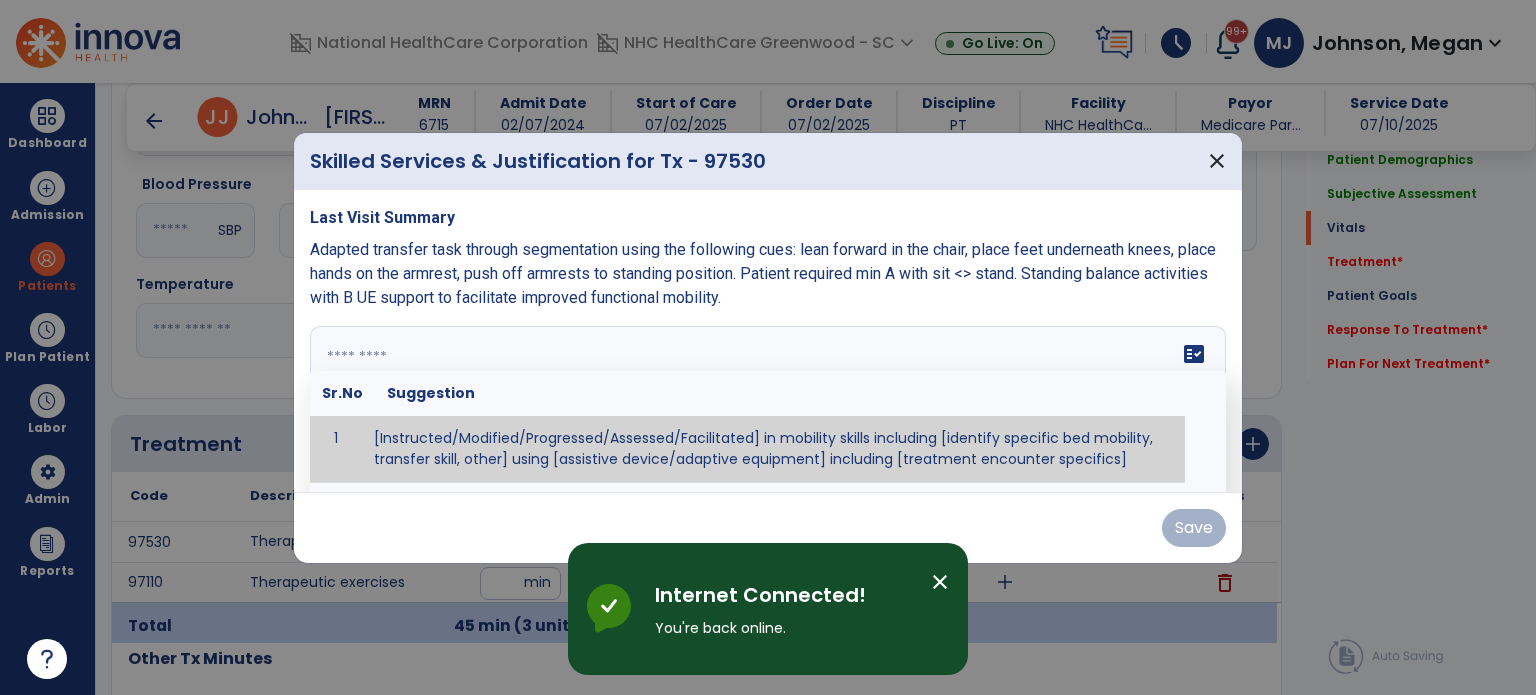 click on "fact_check  Sr.No Suggestion 1 [Instructed/Modified/Progressed/Assessed/Facilitated] in mobility skills including [identify specific bed mobility, transfer skill, other] using [assistive device/adaptive equipment] including [treatment encounter specifics]" at bounding box center (768, 401) 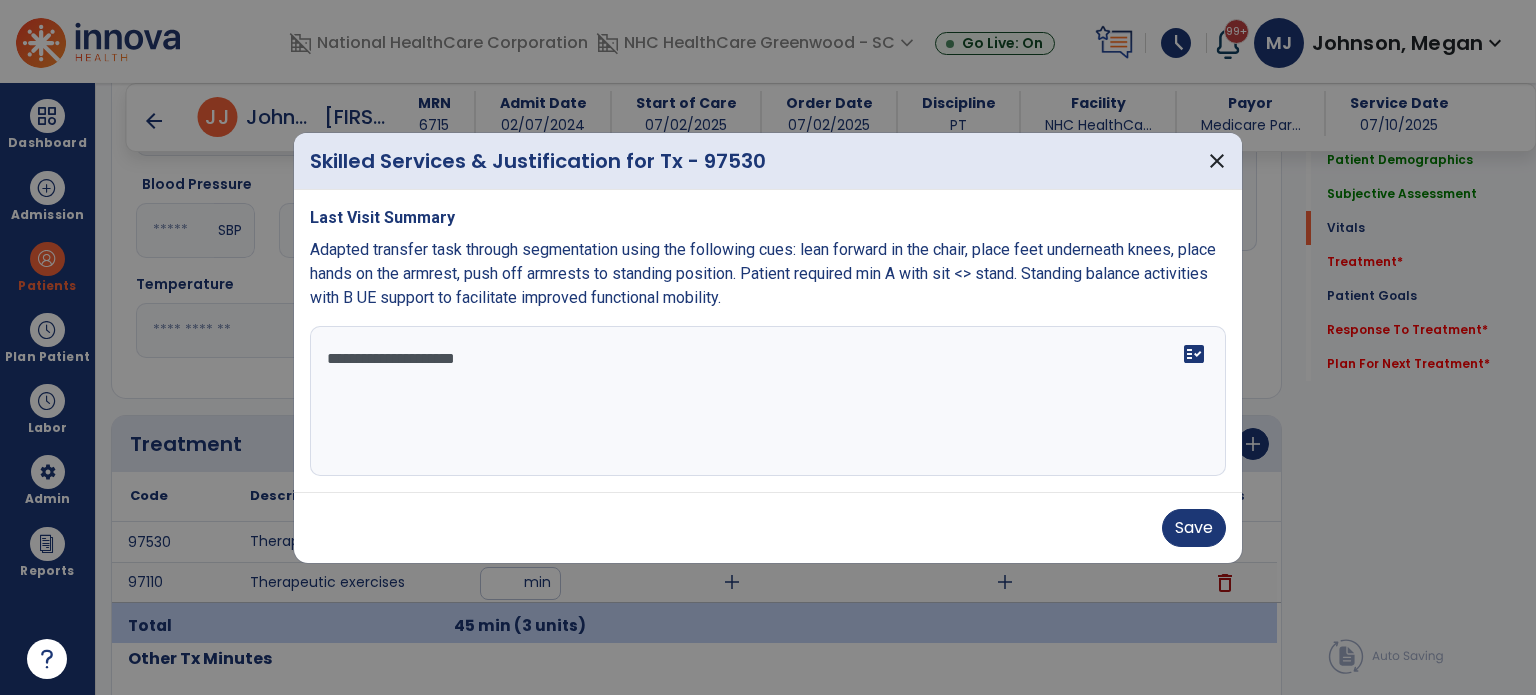 click on "**********" at bounding box center (768, 401) 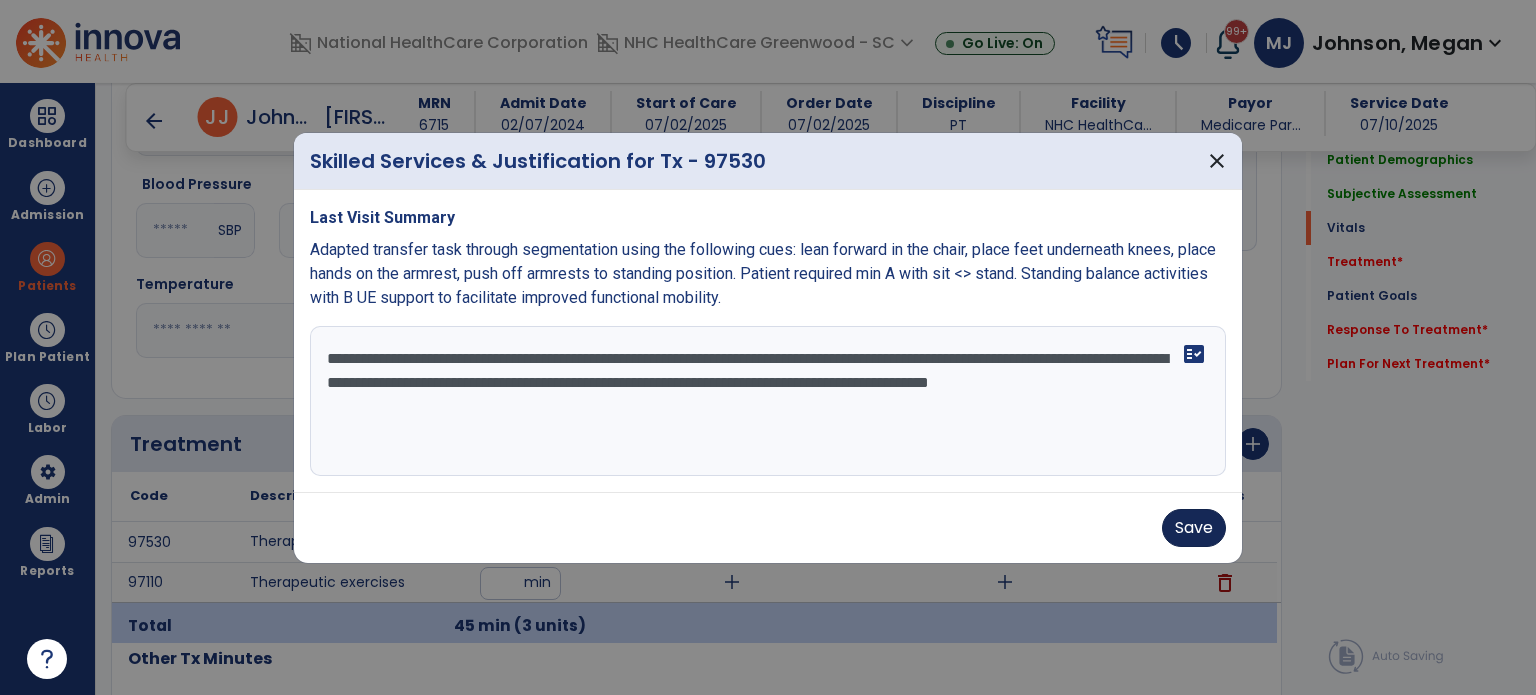 type on "**********" 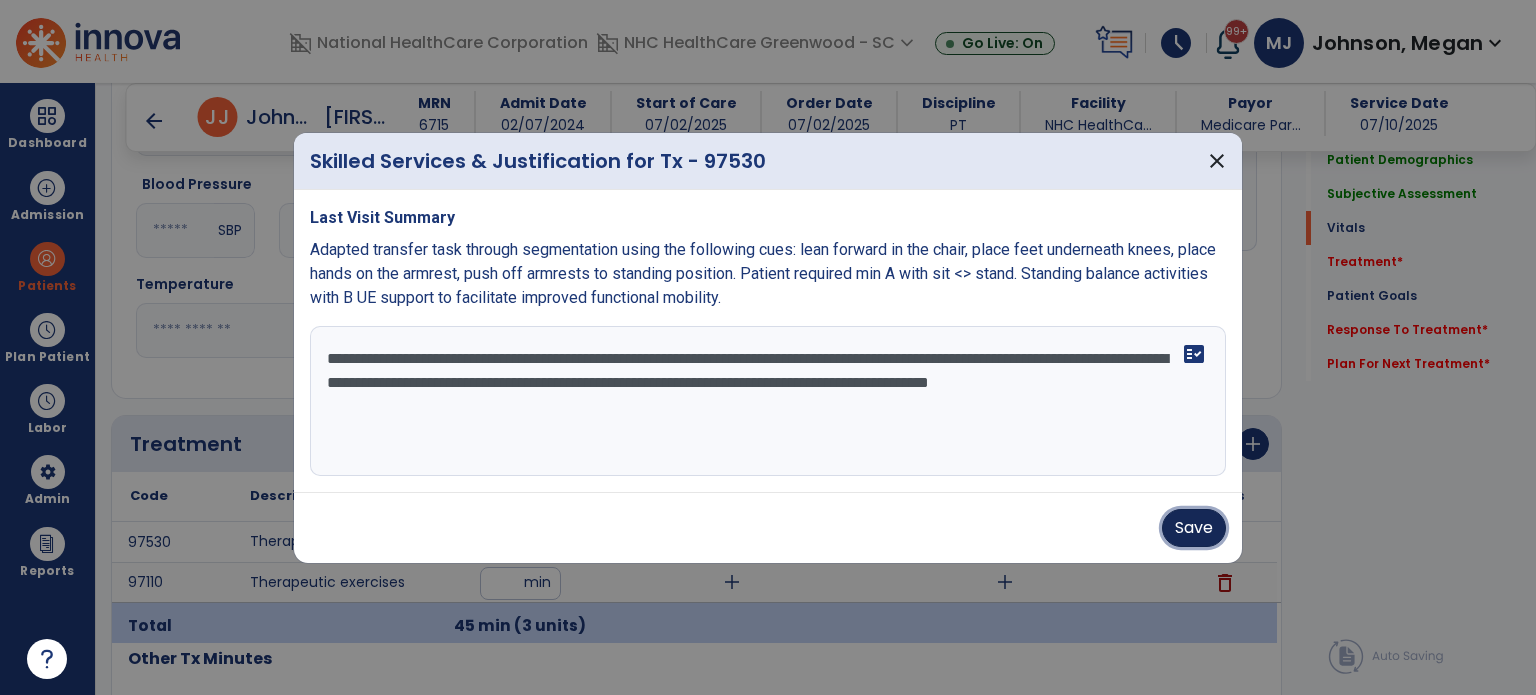 click on "Save" at bounding box center [1194, 528] 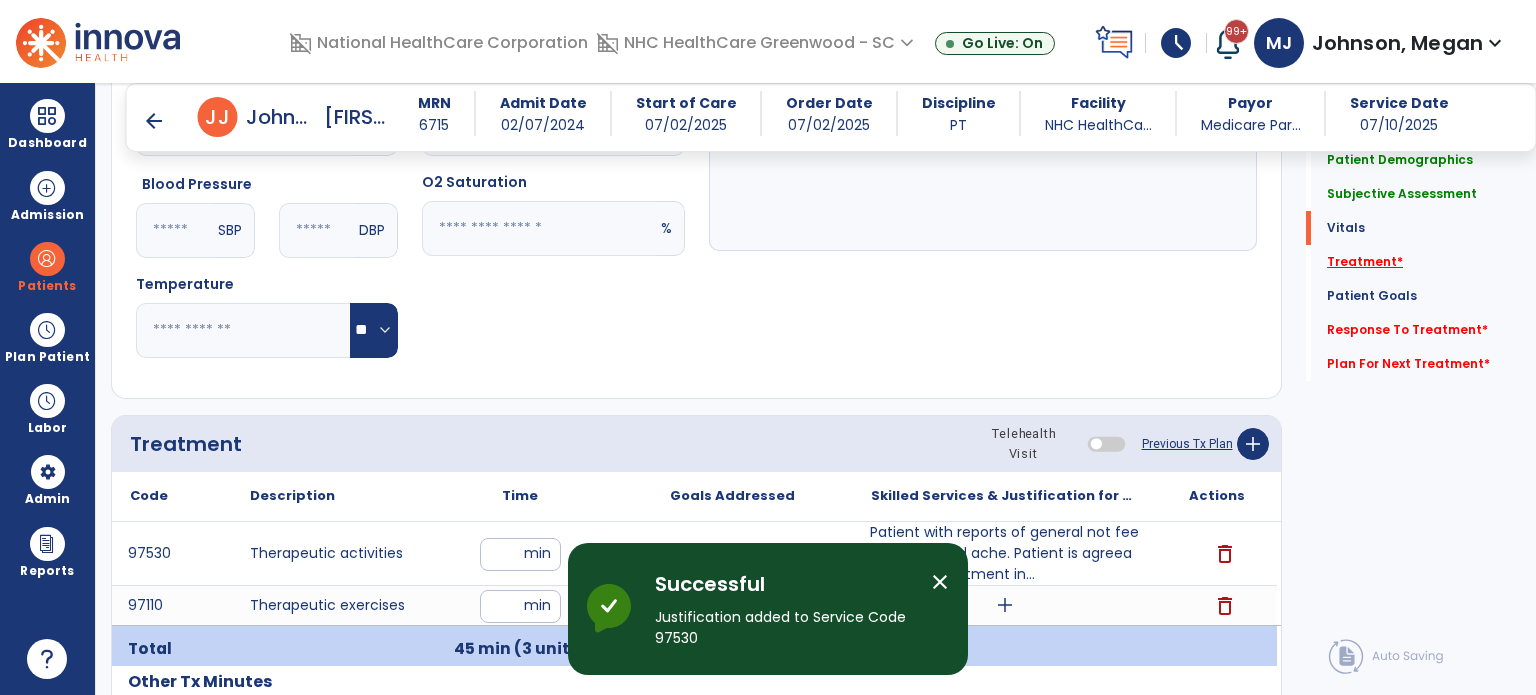 click on "Treatment   *" 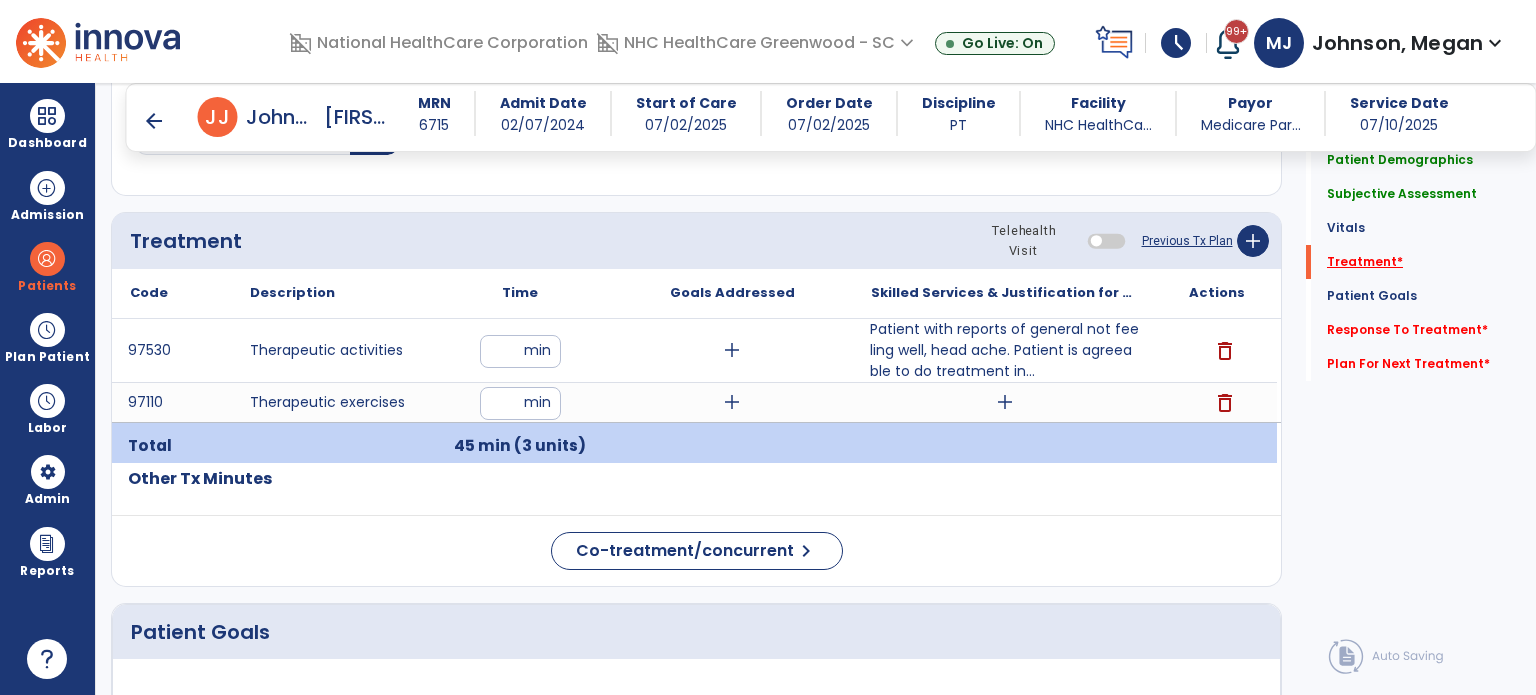 scroll, scrollTop: 1606, scrollLeft: 0, axis: vertical 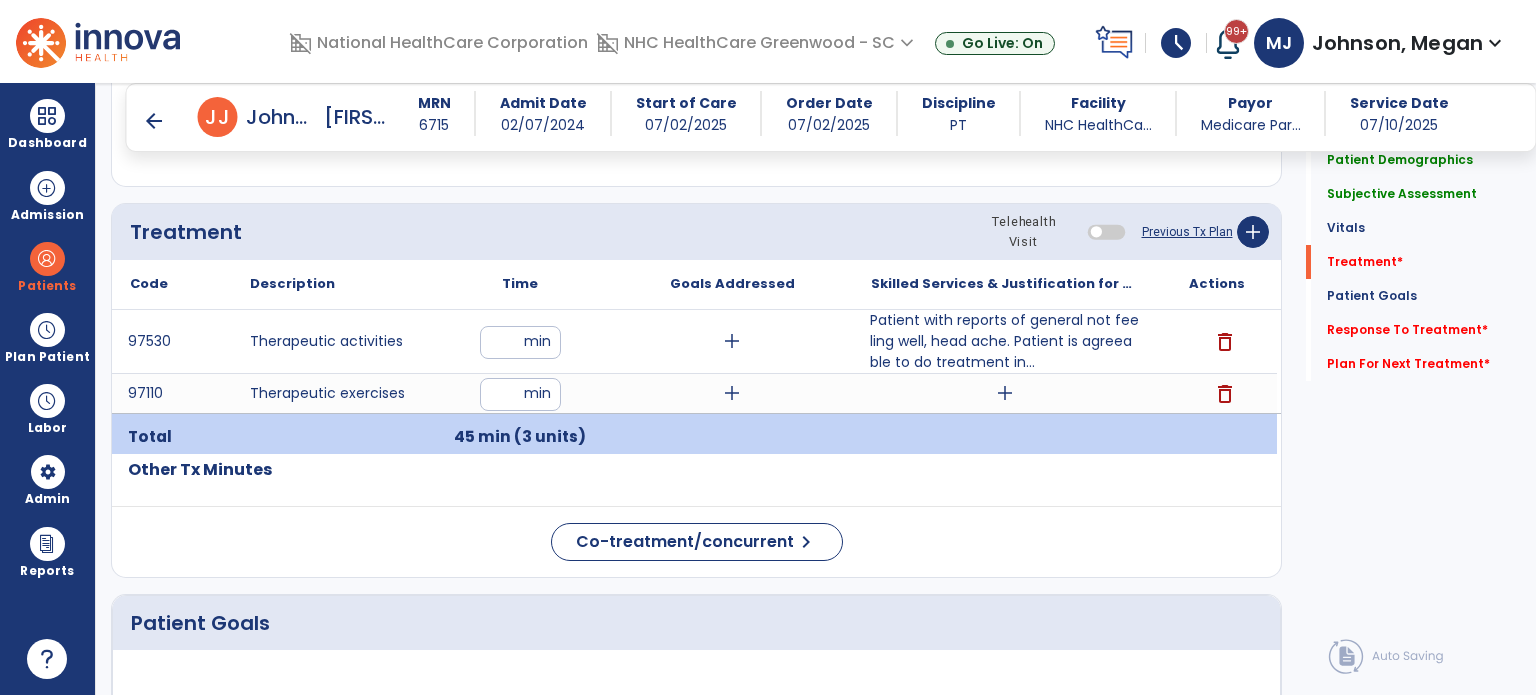 click on "add" at bounding box center [1005, 393] 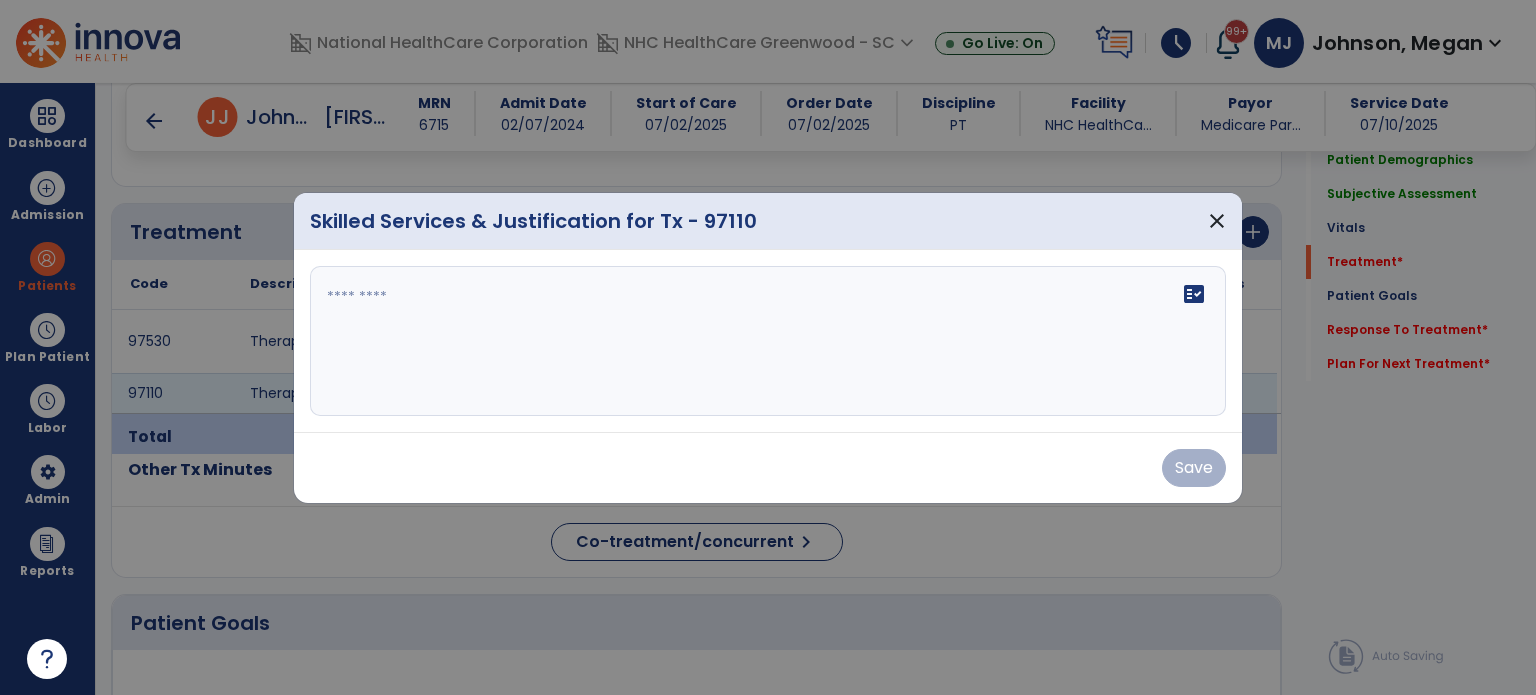 click on "fact_check" at bounding box center (768, 341) 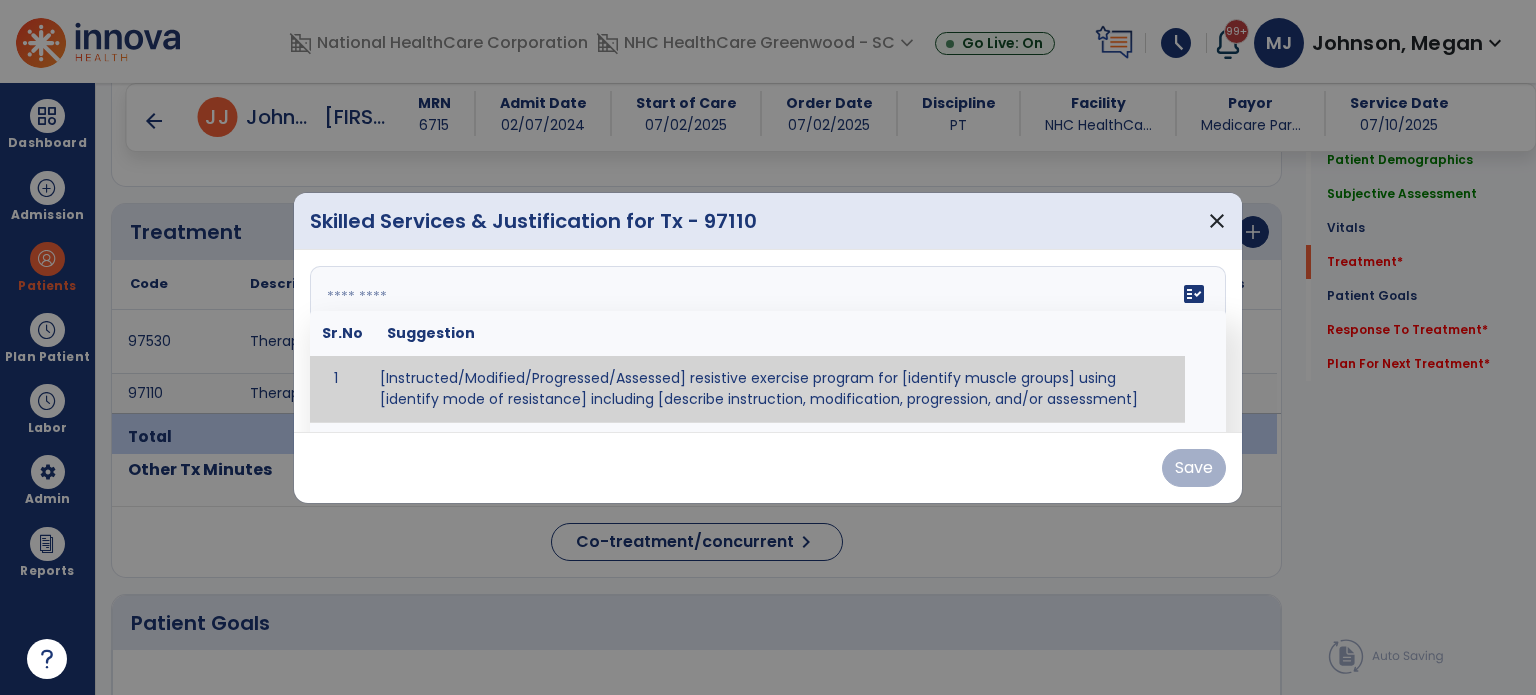 type on "*" 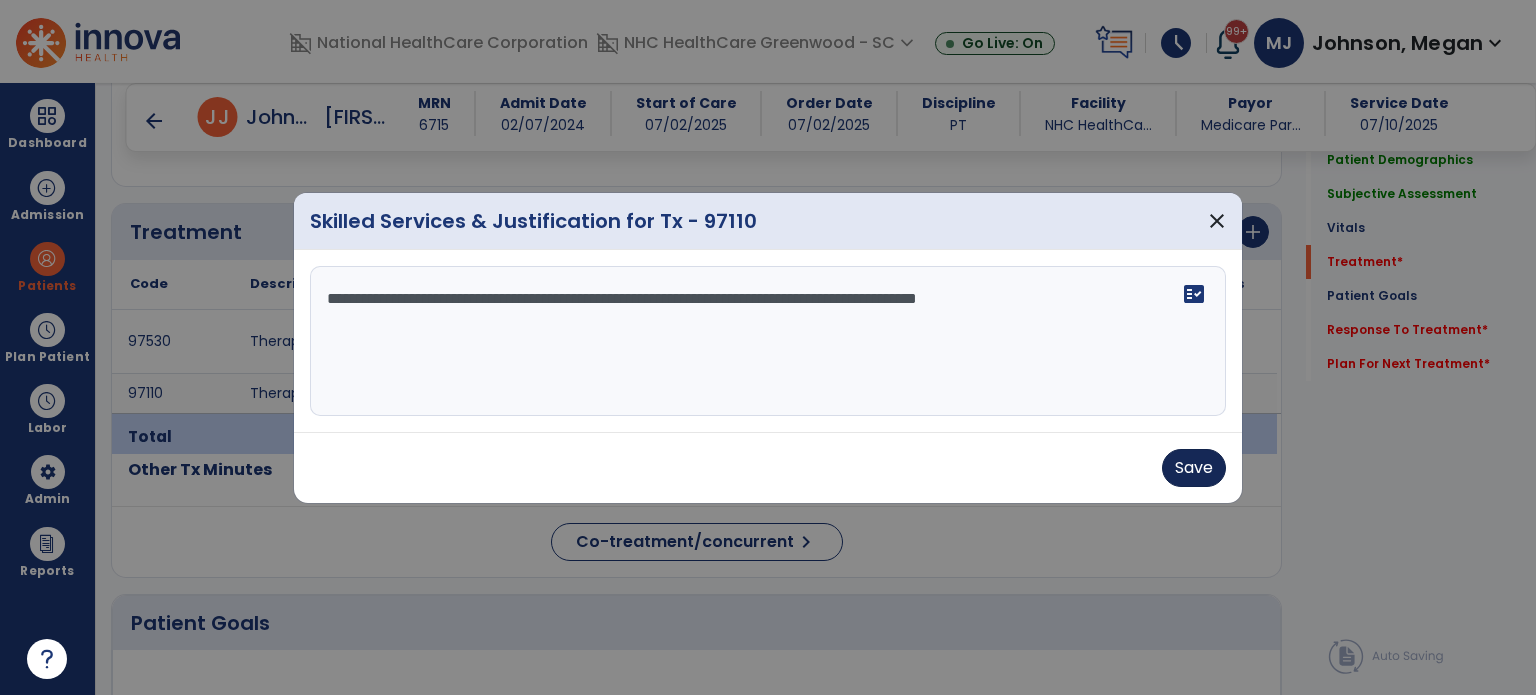 type on "**********" 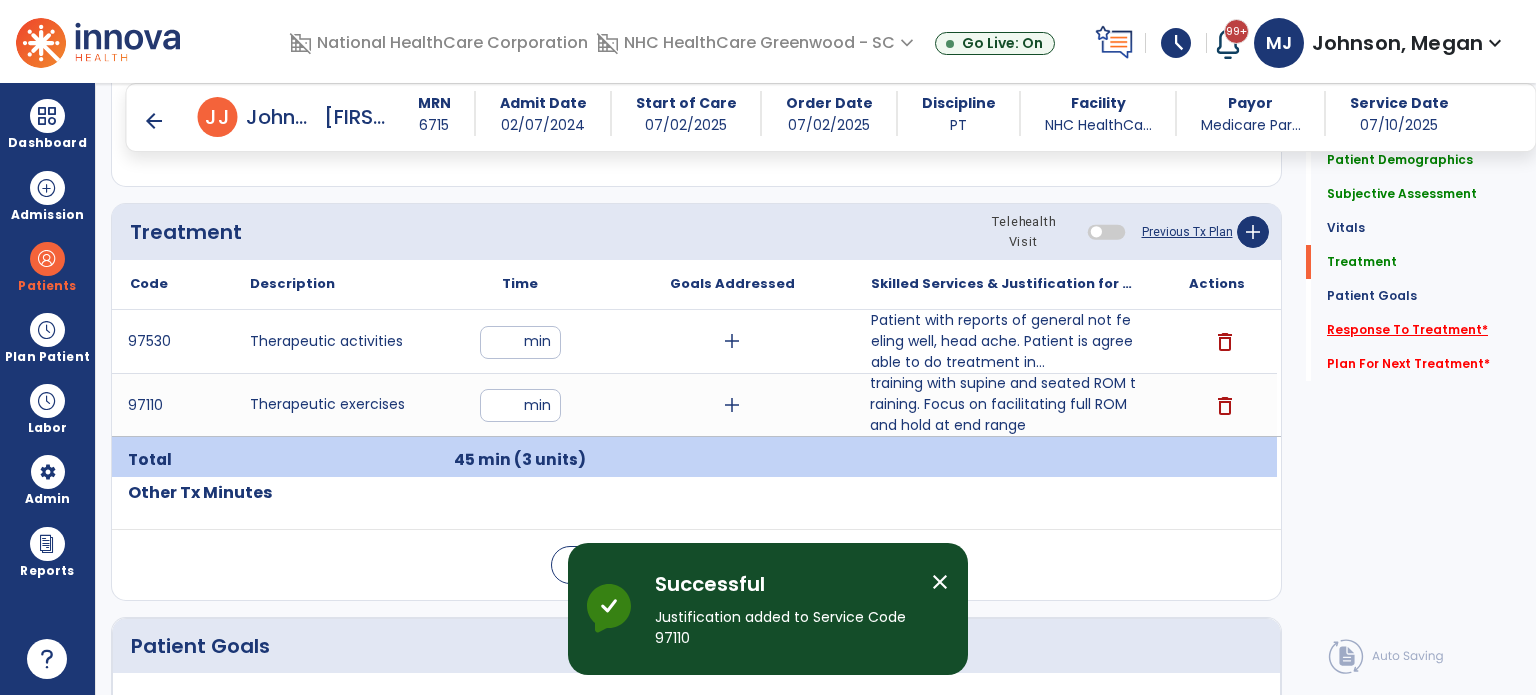 click on "Response To Treatment   *" 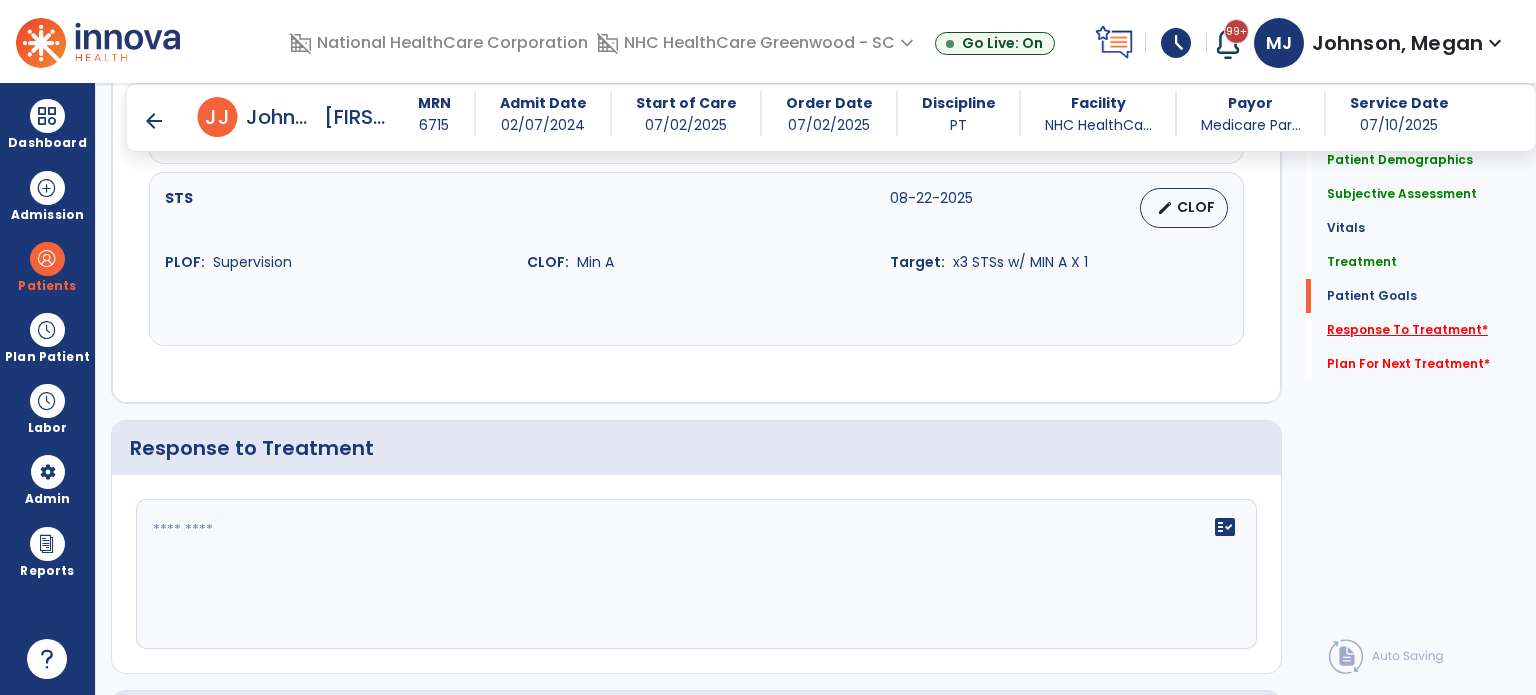 scroll, scrollTop: 2693, scrollLeft: 0, axis: vertical 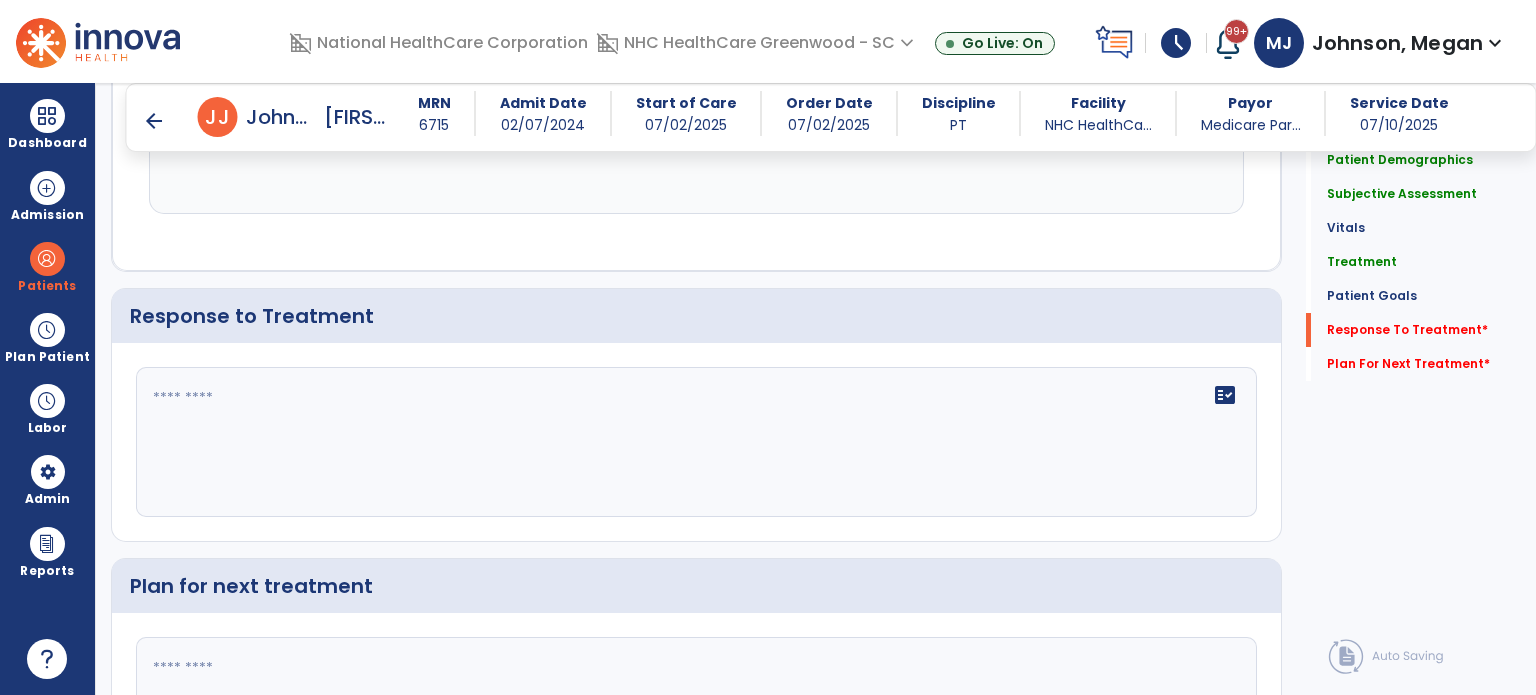 click on "fact_check" 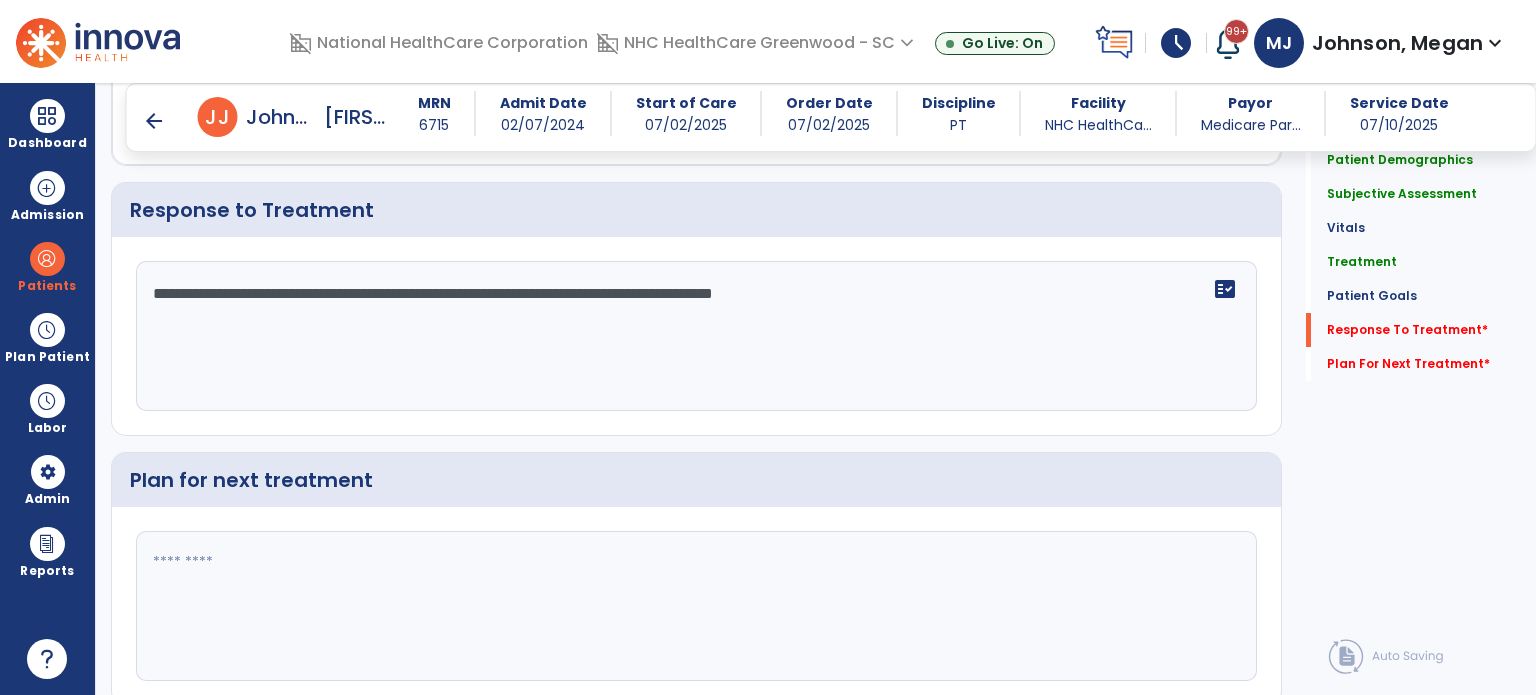 scroll, scrollTop: 2848, scrollLeft: 0, axis: vertical 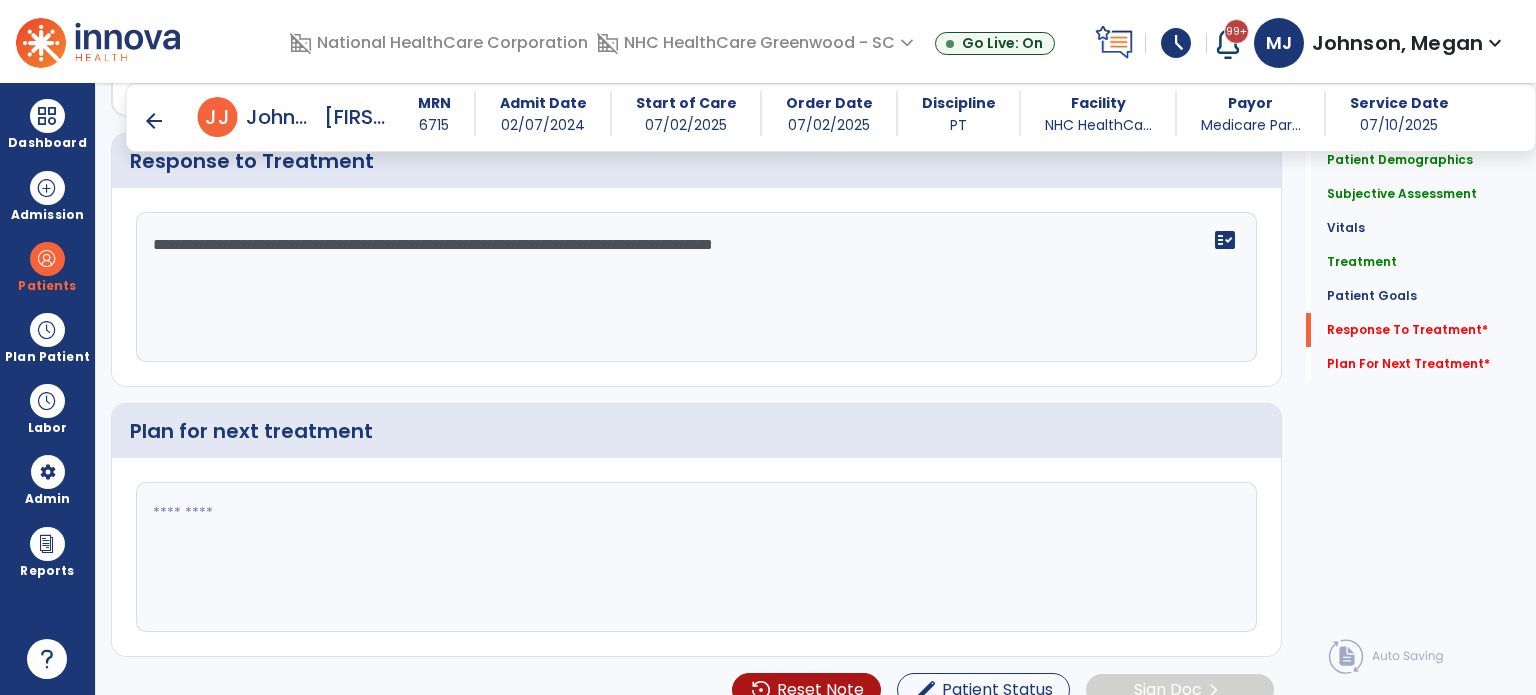 type on "**********" 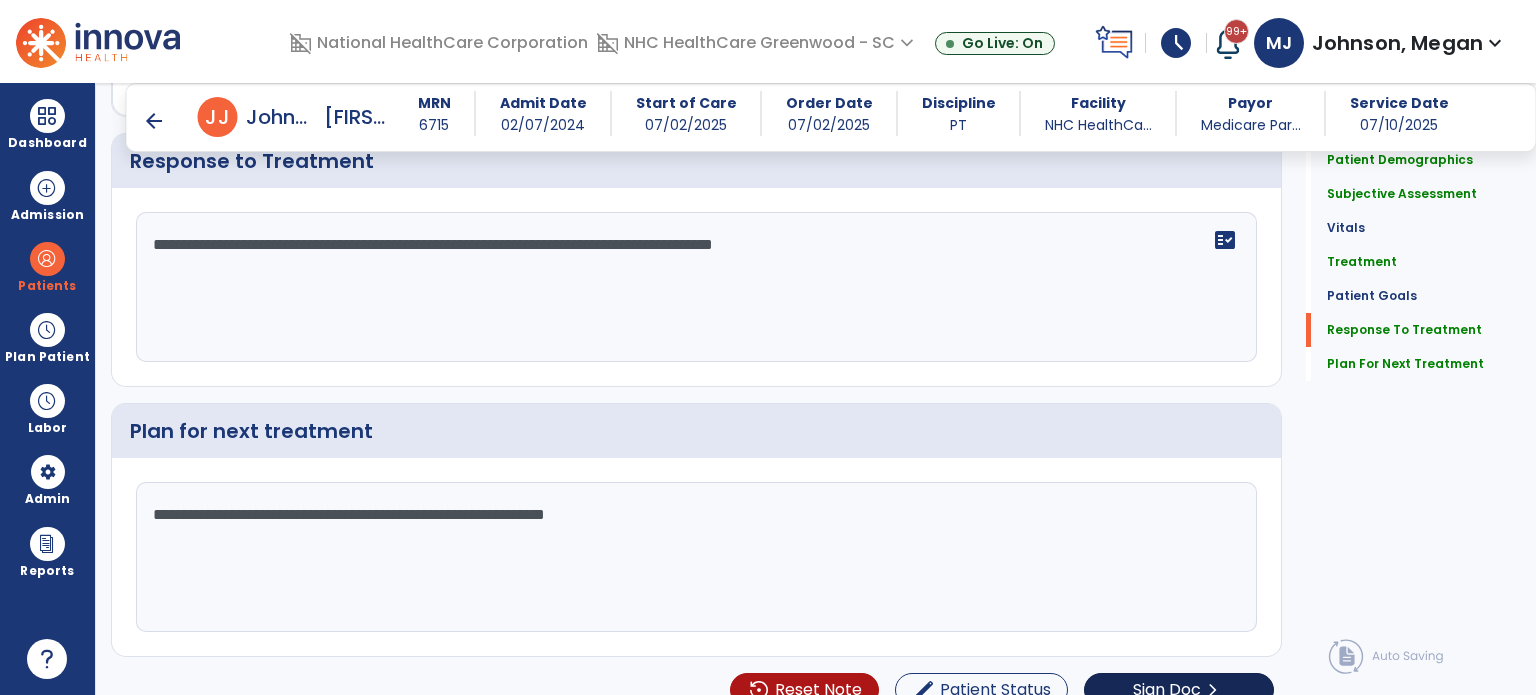 scroll, scrollTop: 2848, scrollLeft: 0, axis: vertical 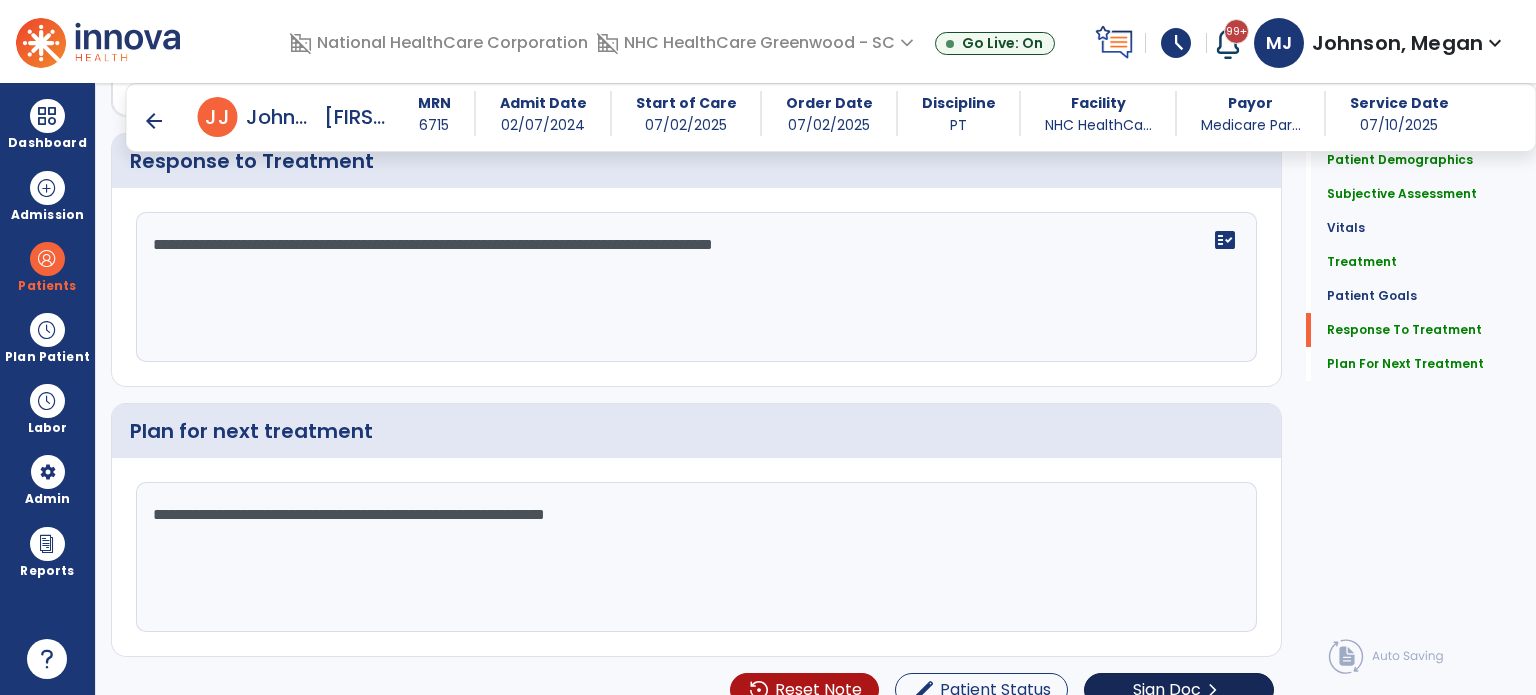 type on "**********" 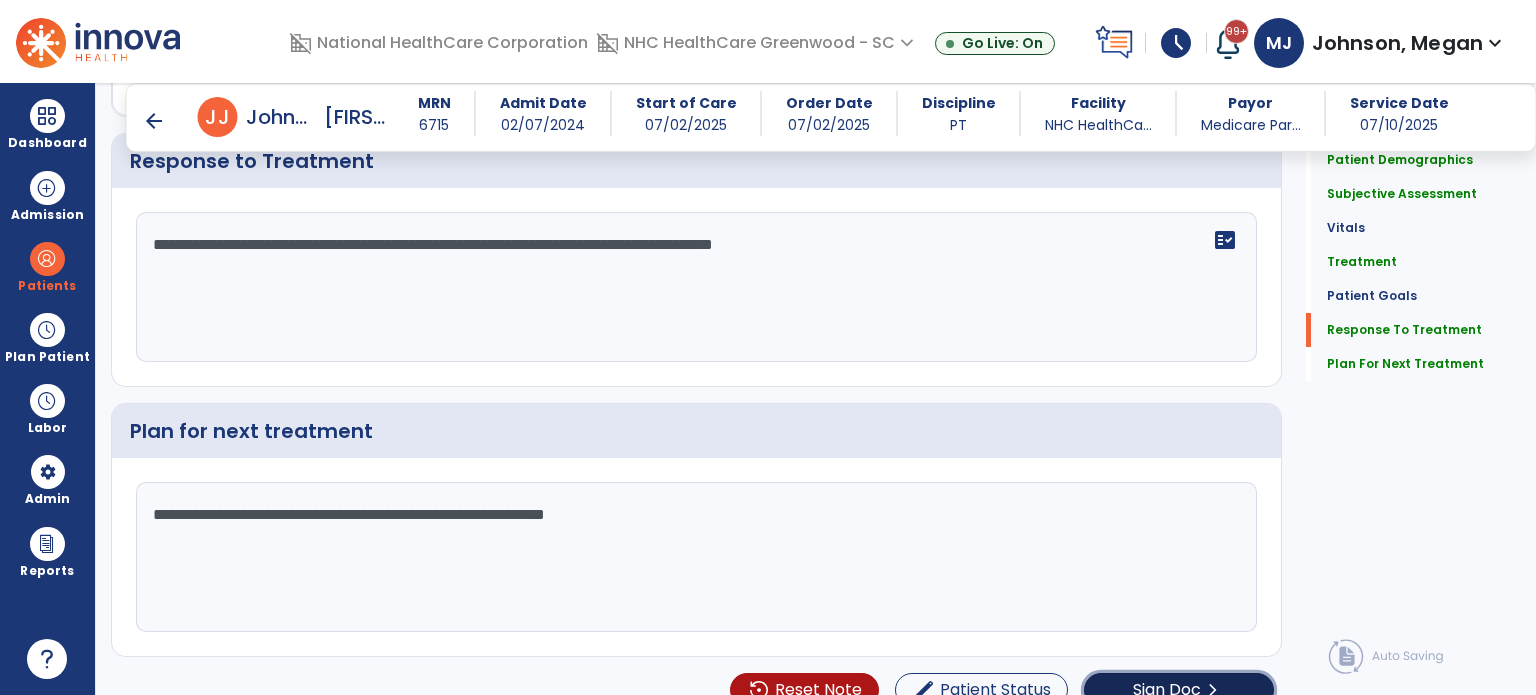 click on "Sign Doc" 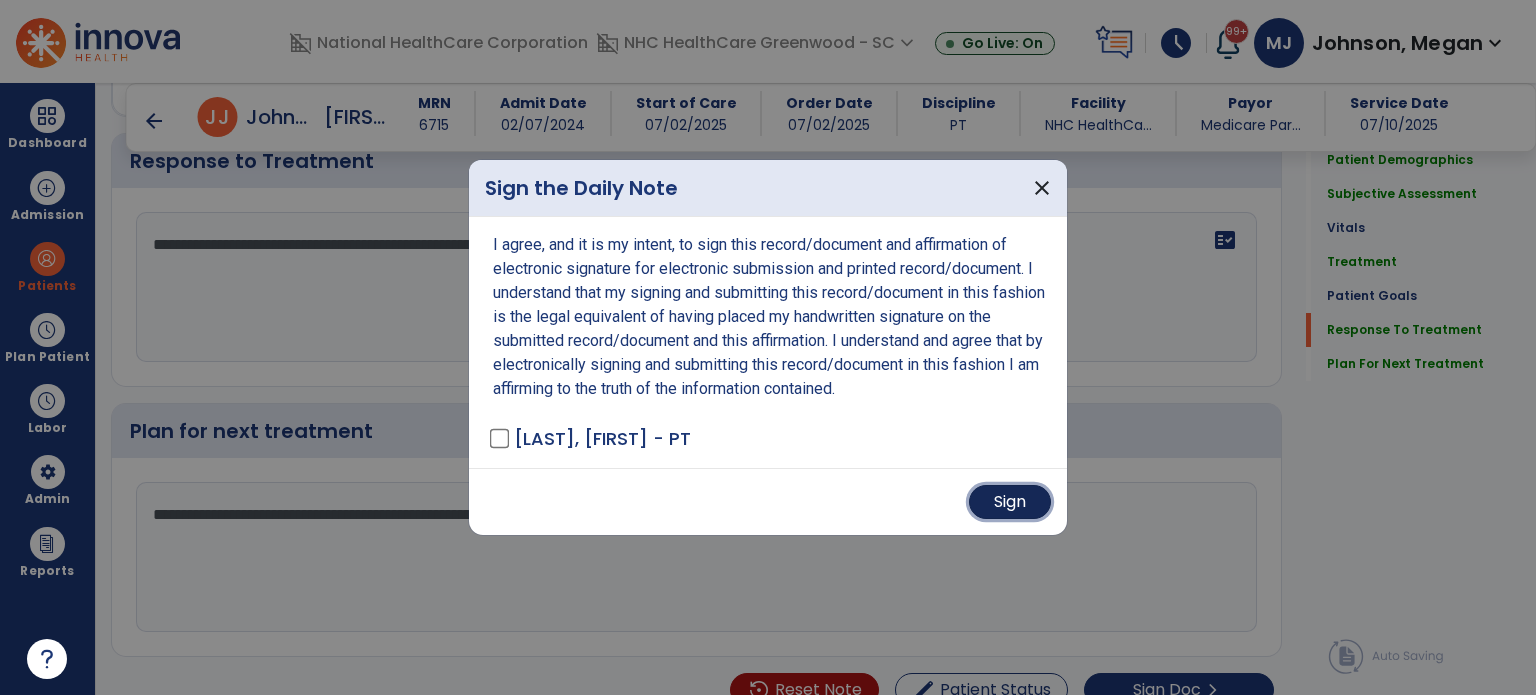 click on "Sign" at bounding box center (1010, 502) 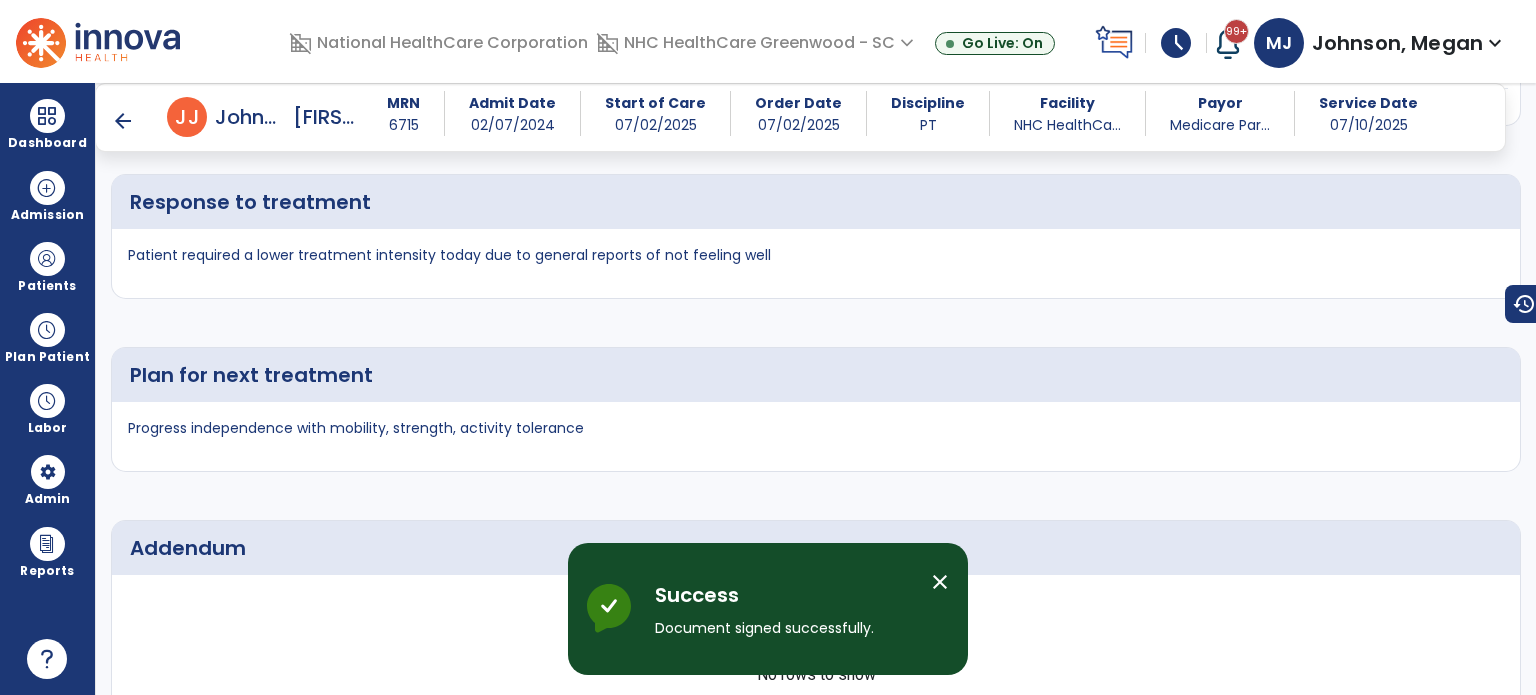 scroll, scrollTop: 3846, scrollLeft: 0, axis: vertical 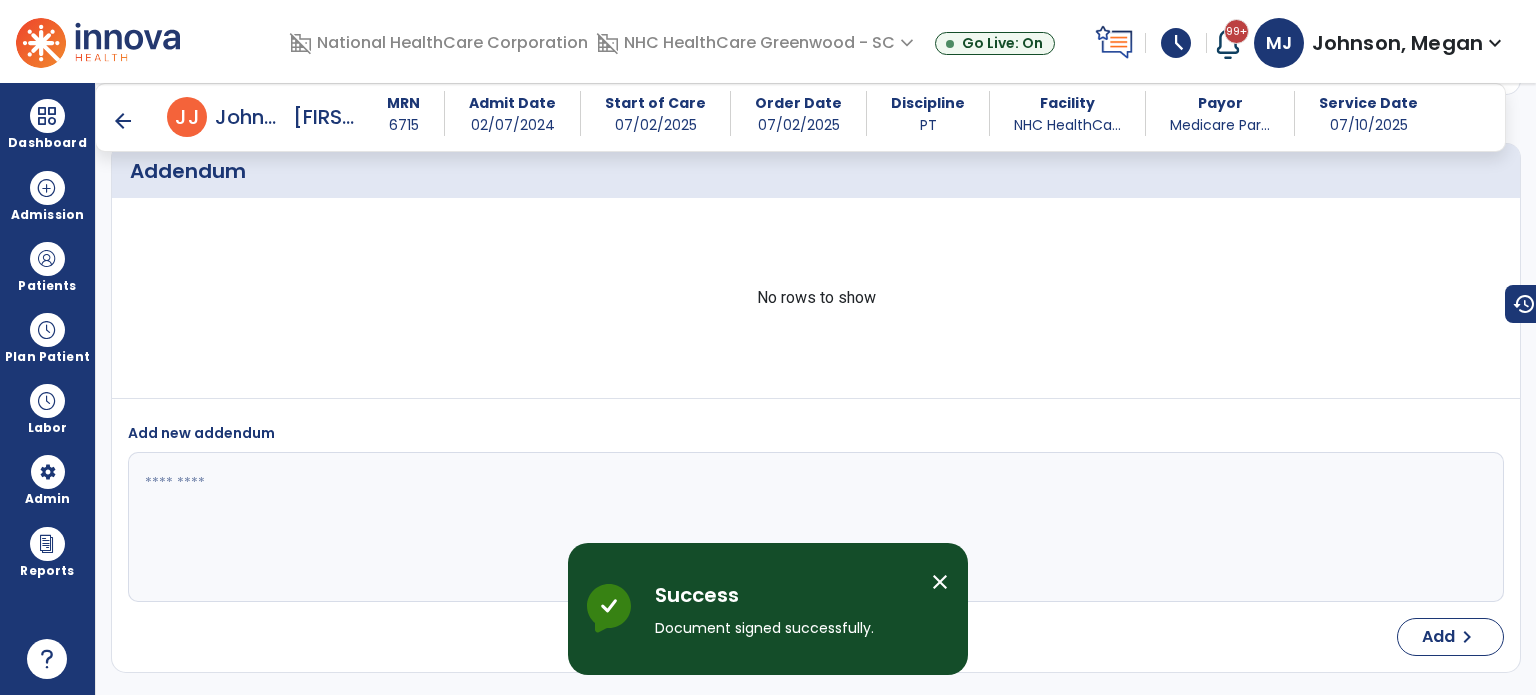 click on "arrow_back" at bounding box center [123, 121] 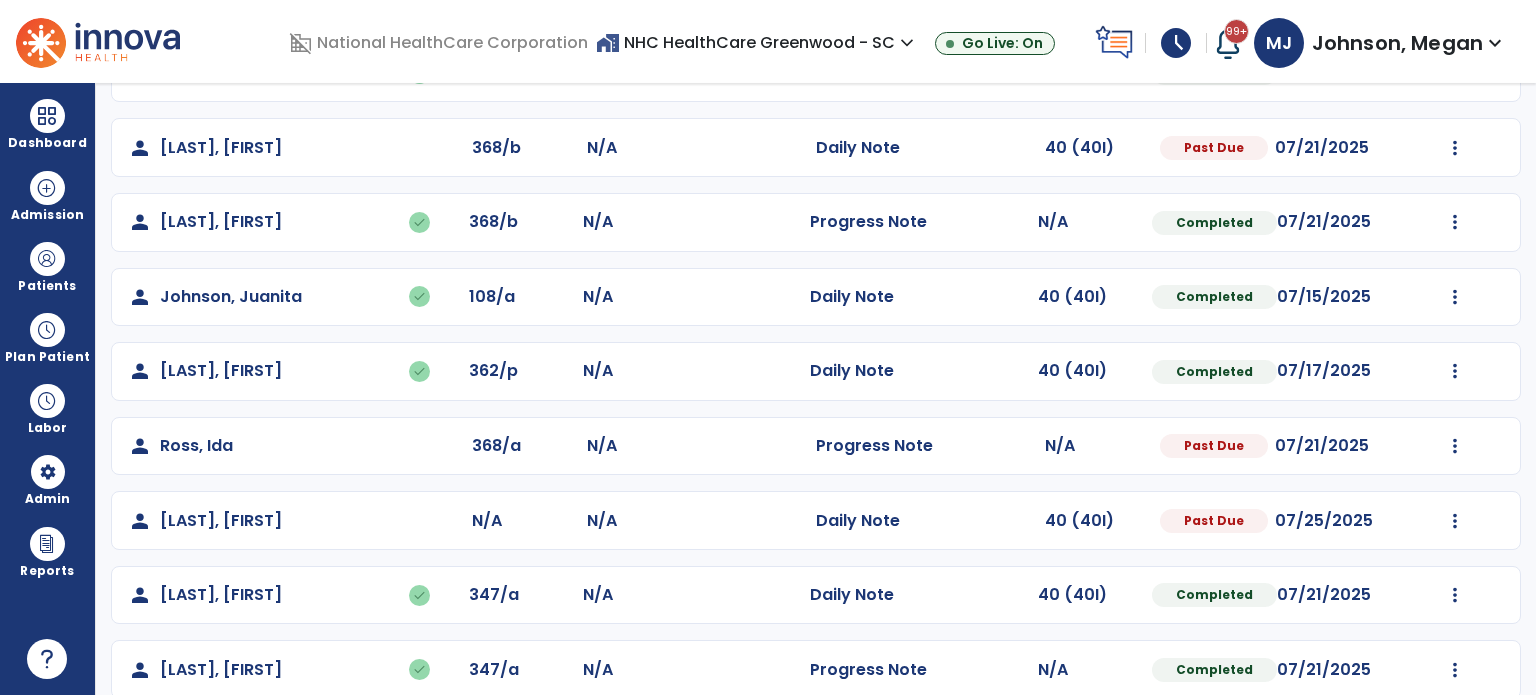 scroll, scrollTop: 393, scrollLeft: 0, axis: vertical 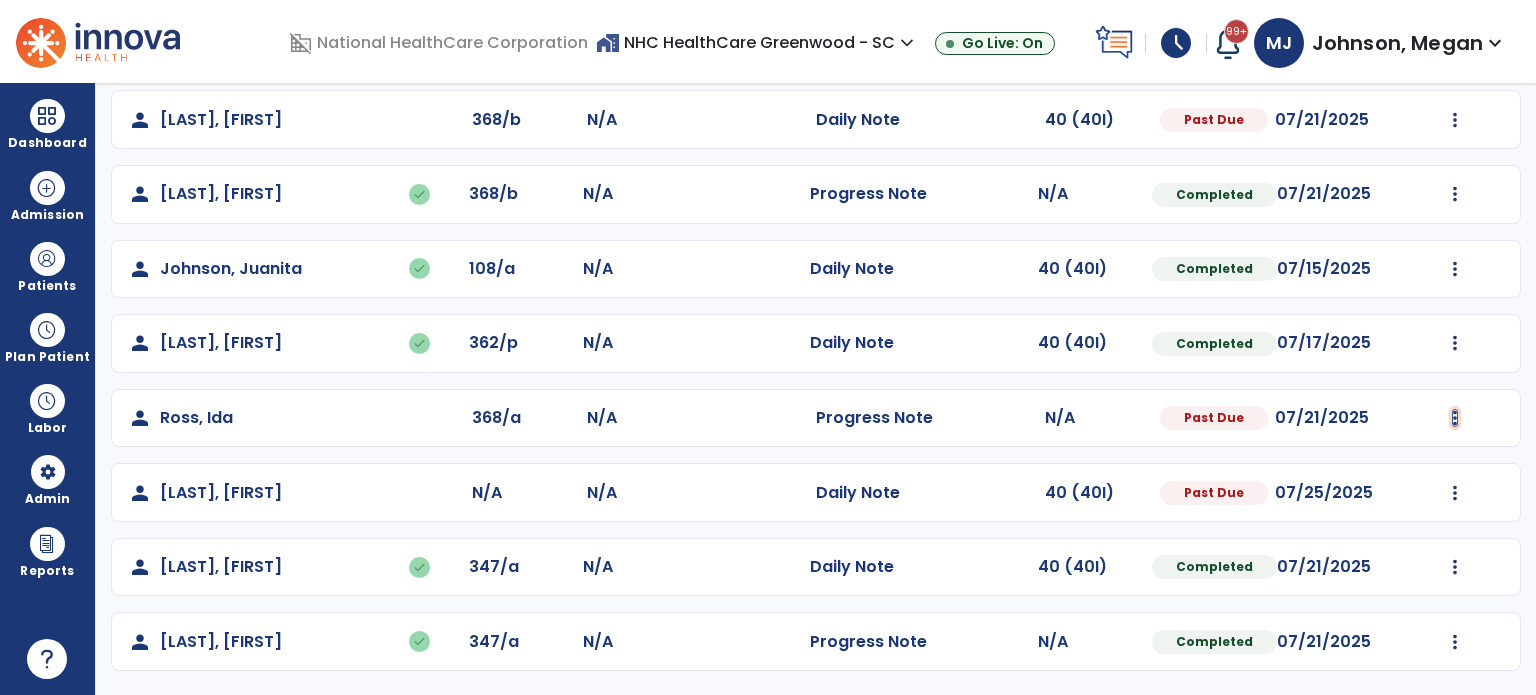 click at bounding box center [1455, -104] 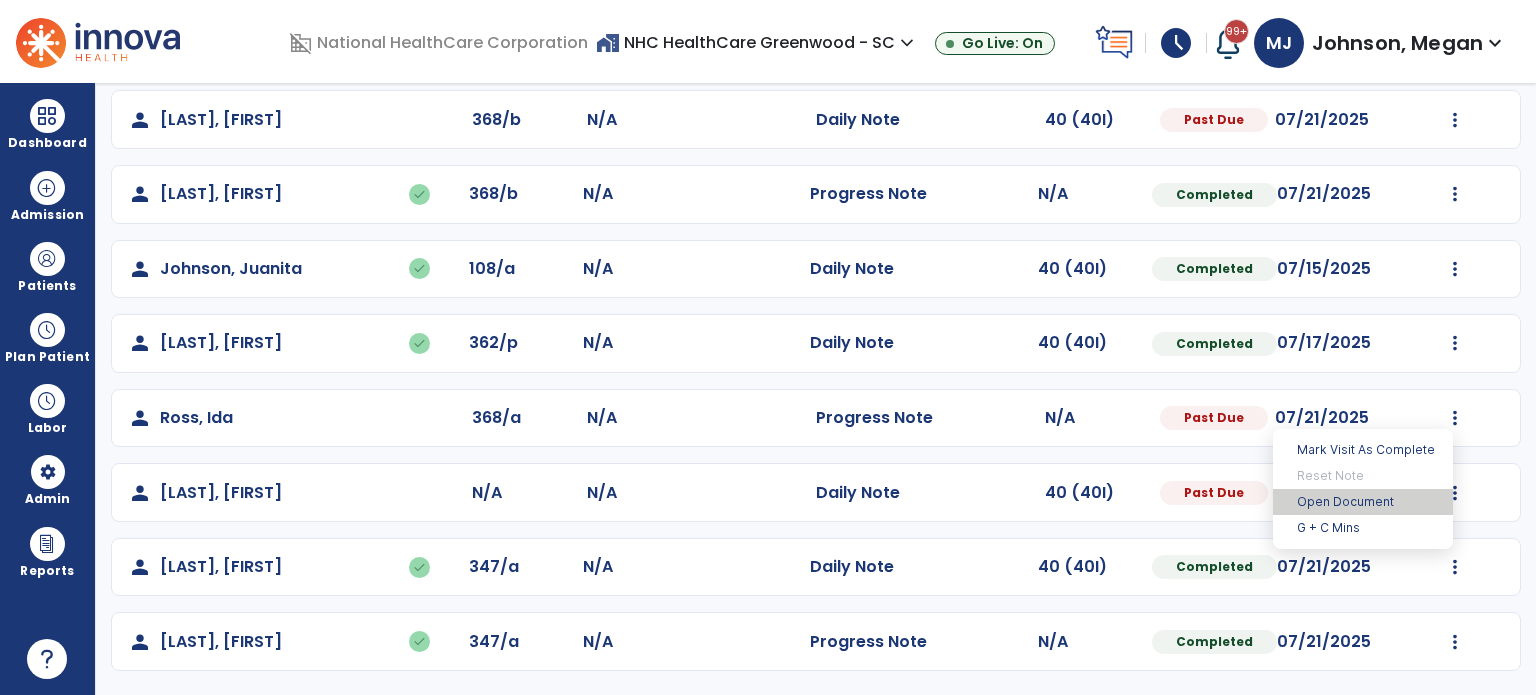click on "Open Document" at bounding box center [1363, 502] 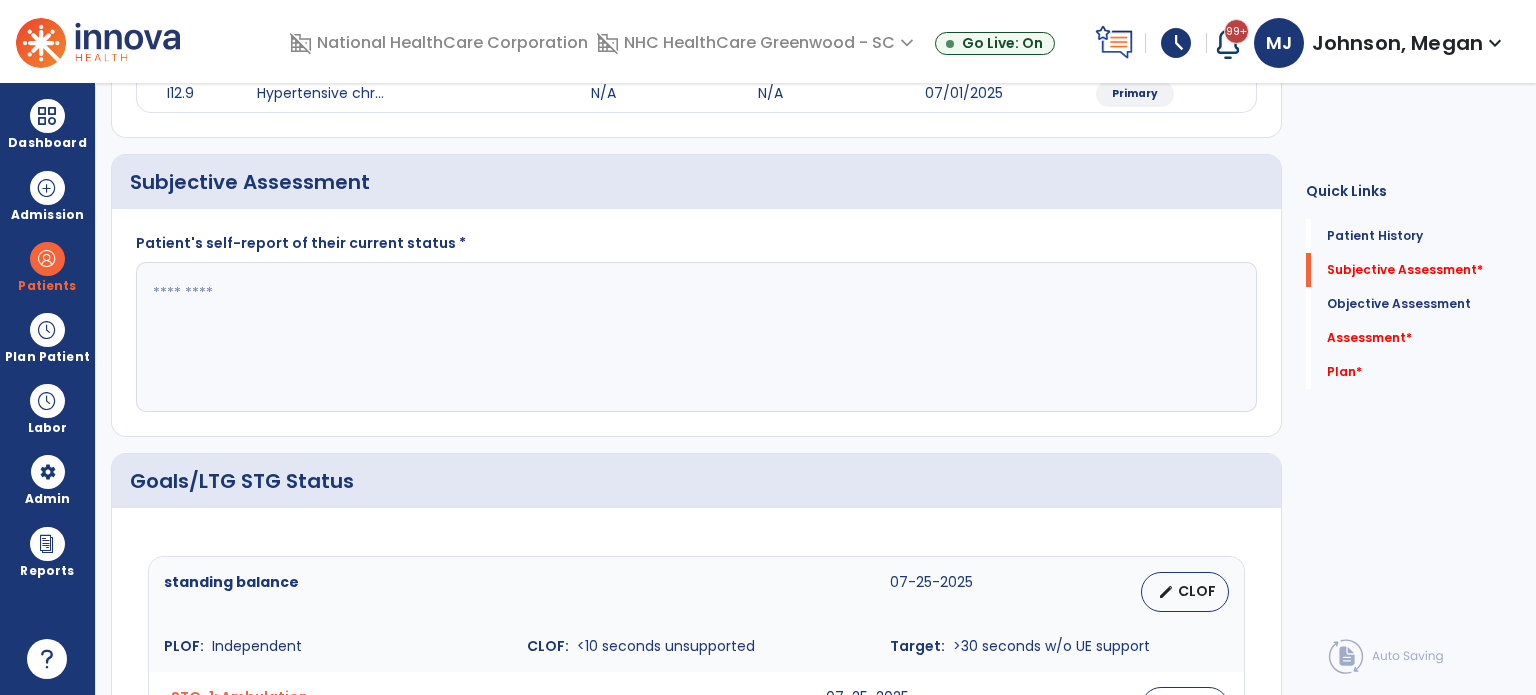 click 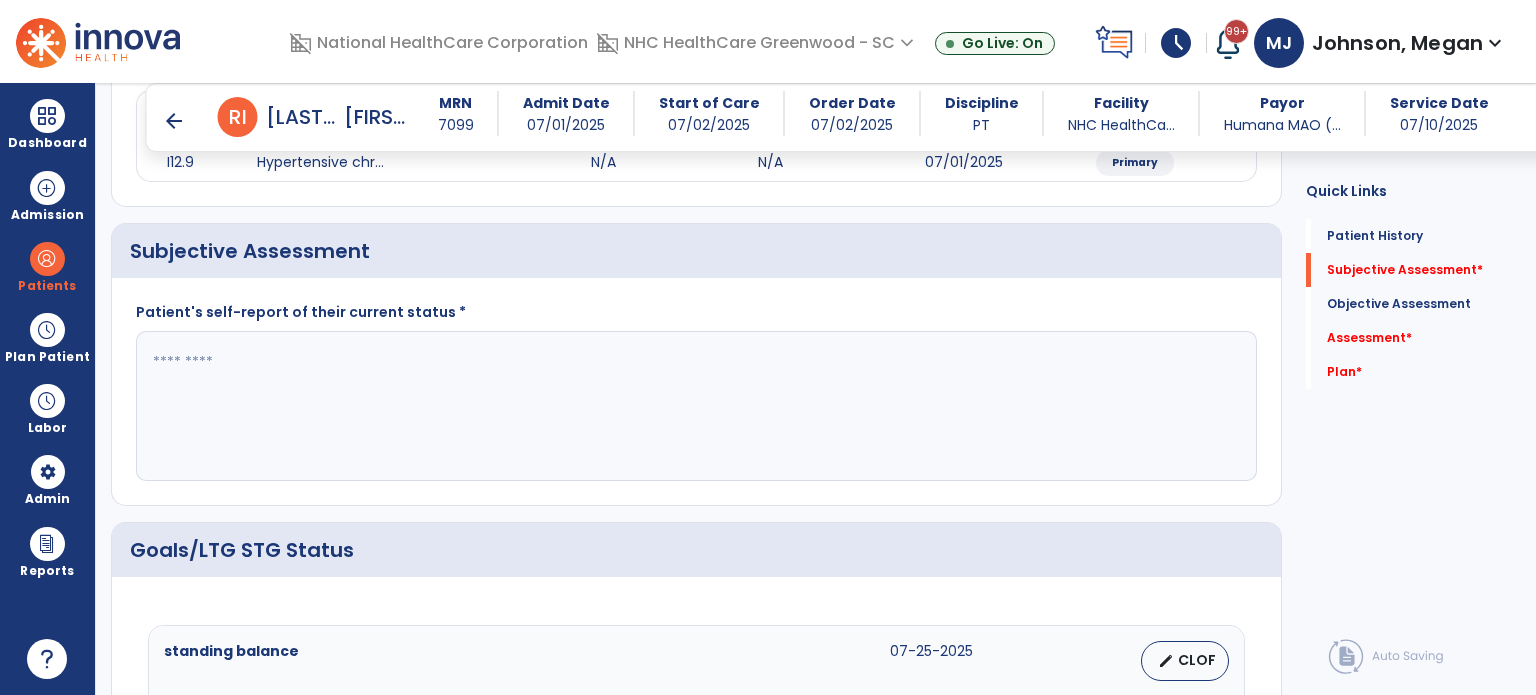 scroll, scrollTop: 311, scrollLeft: 0, axis: vertical 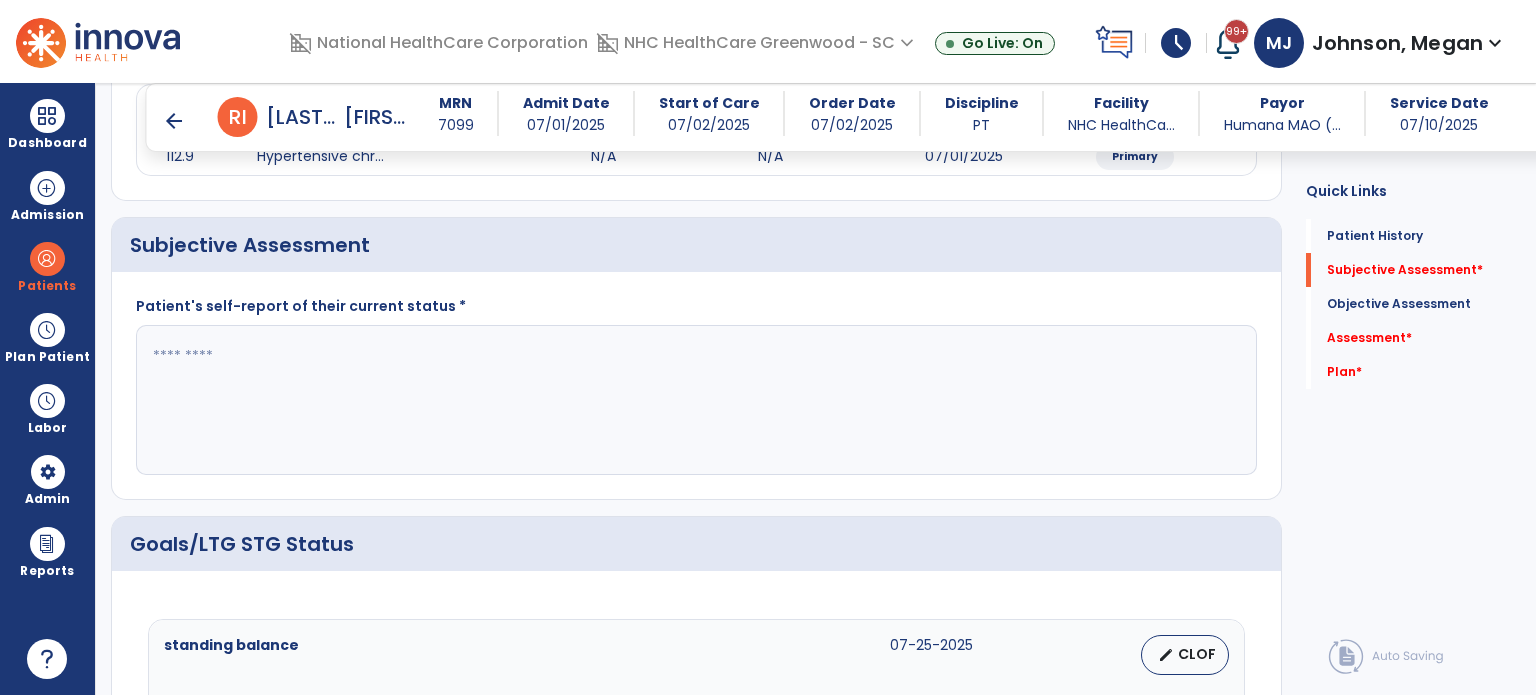click 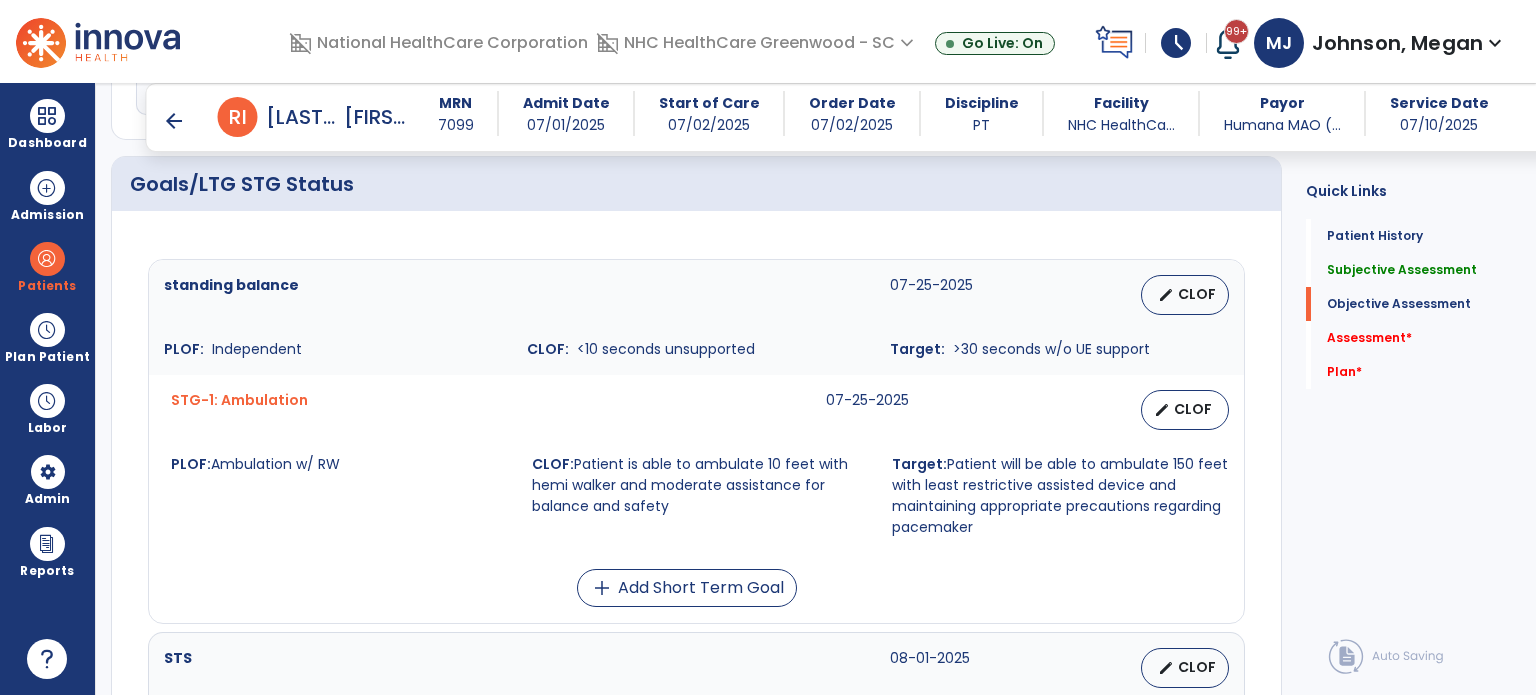 scroll, scrollTop: 673, scrollLeft: 0, axis: vertical 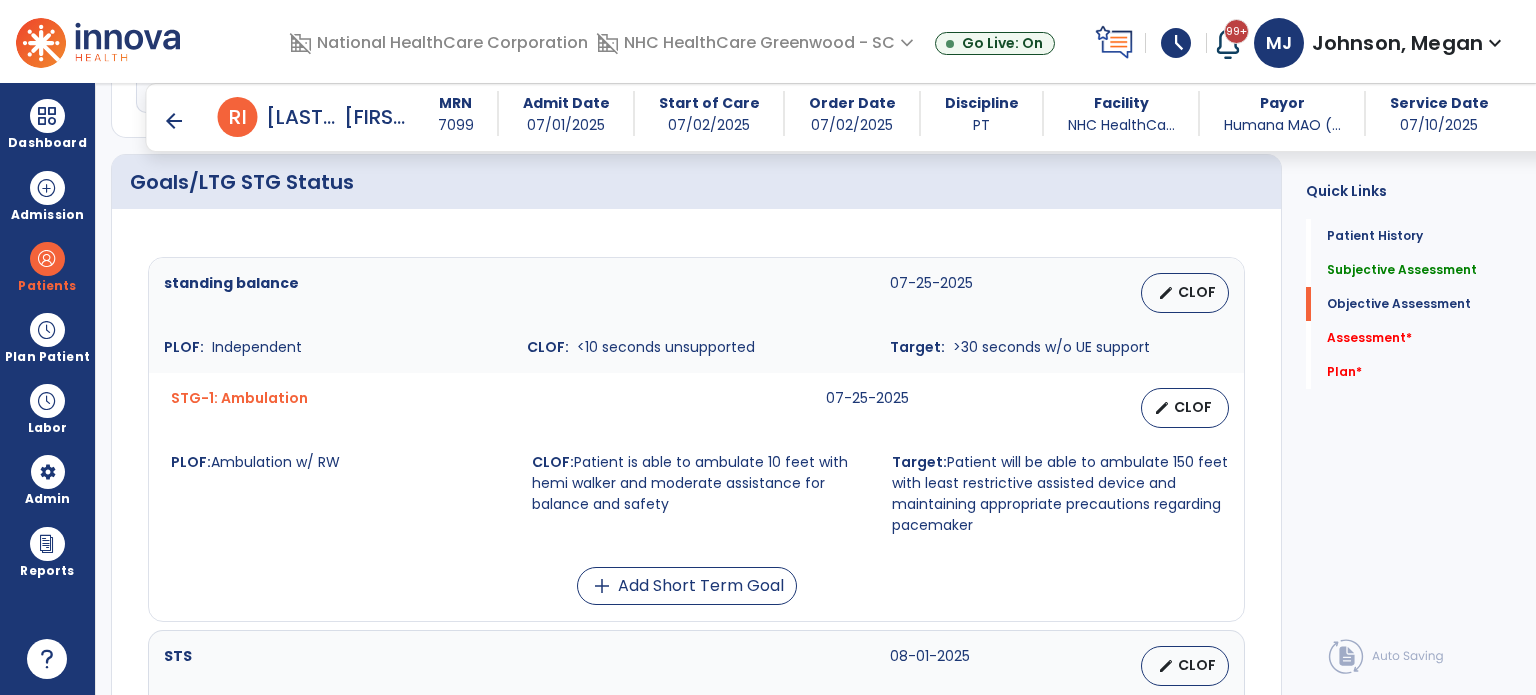 type on "**********" 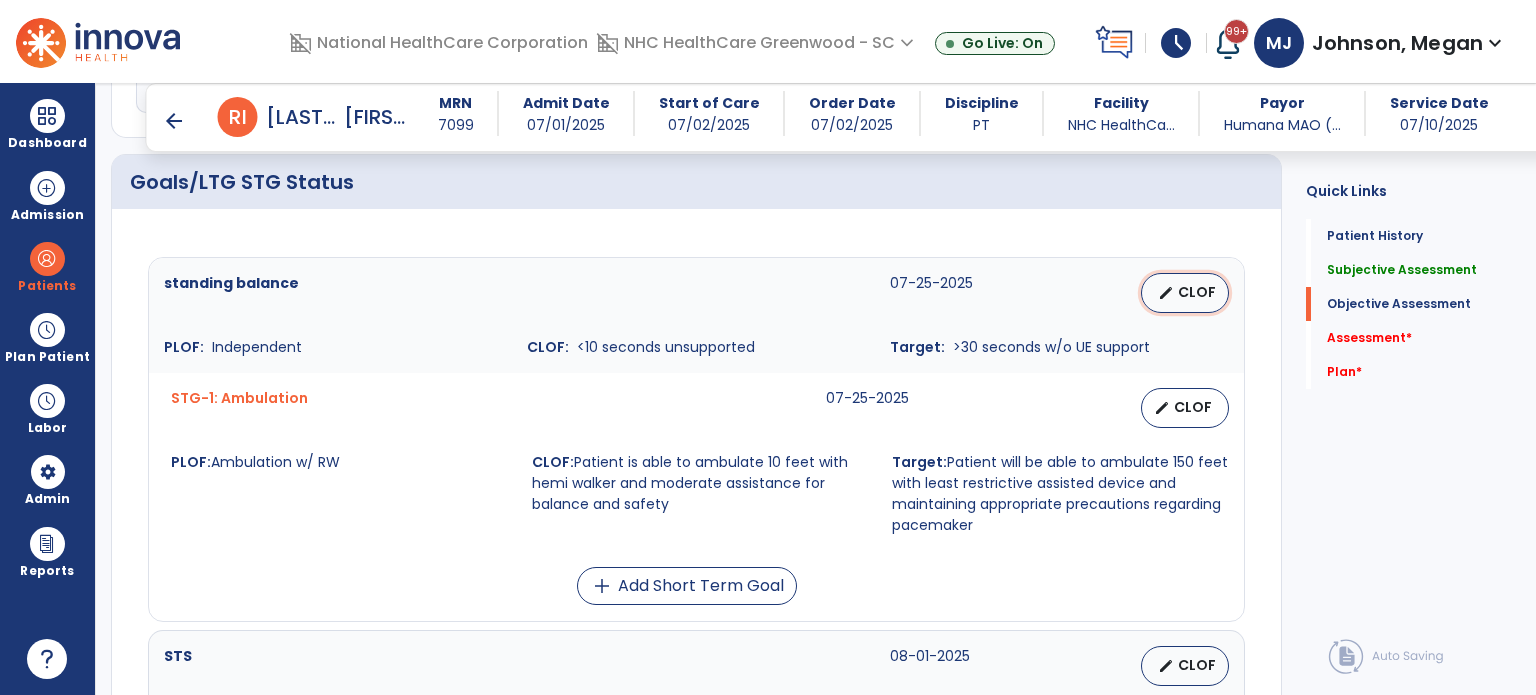 click on "CLOF" at bounding box center [1197, 292] 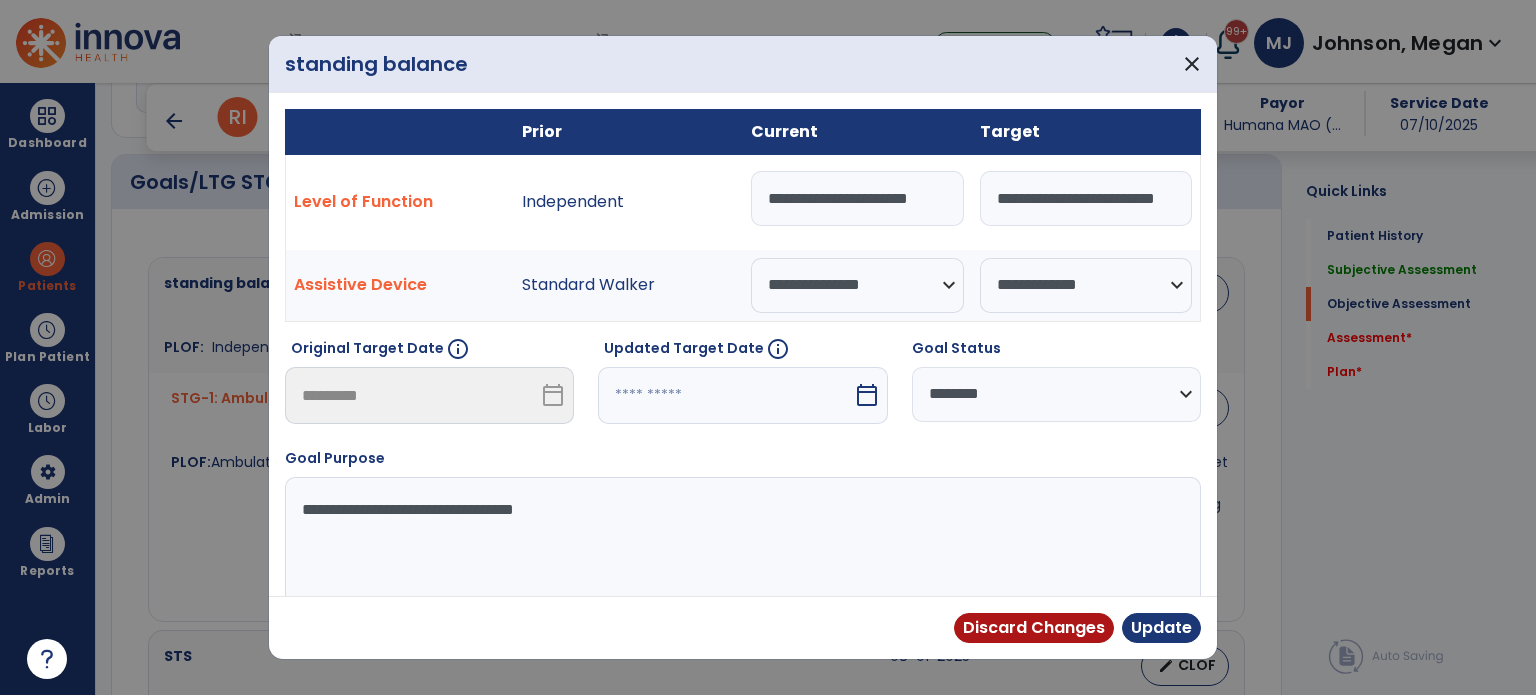 click on "**********" at bounding box center (857, 198) 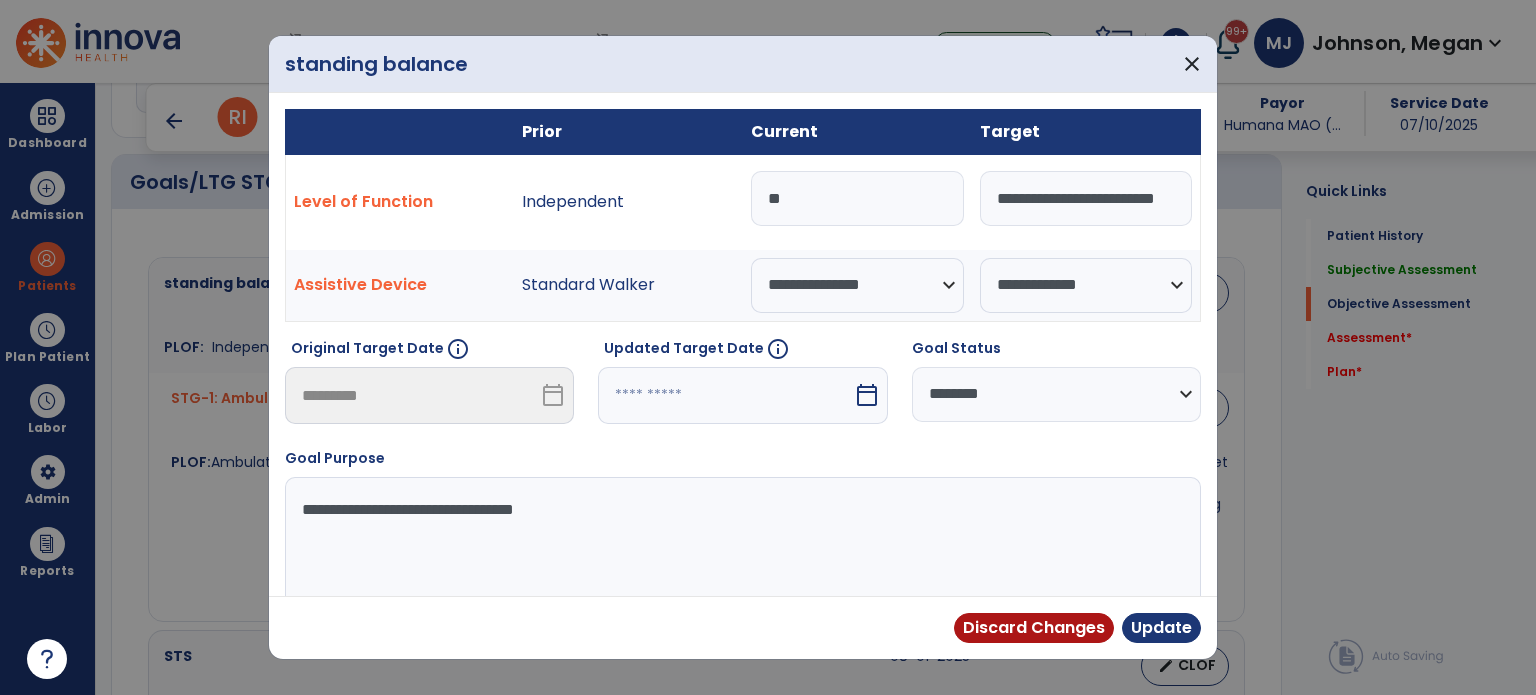 type on "*" 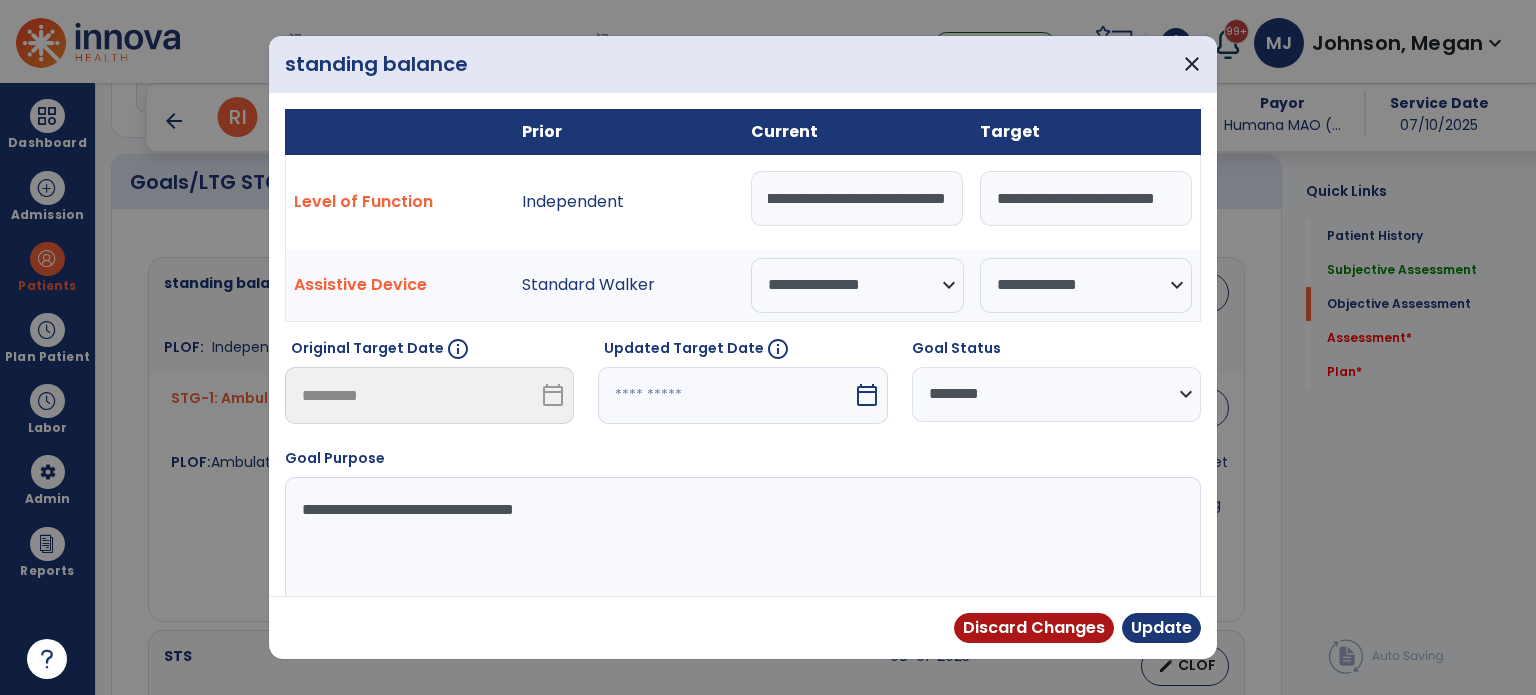 scroll, scrollTop: 0, scrollLeft: 173, axis: horizontal 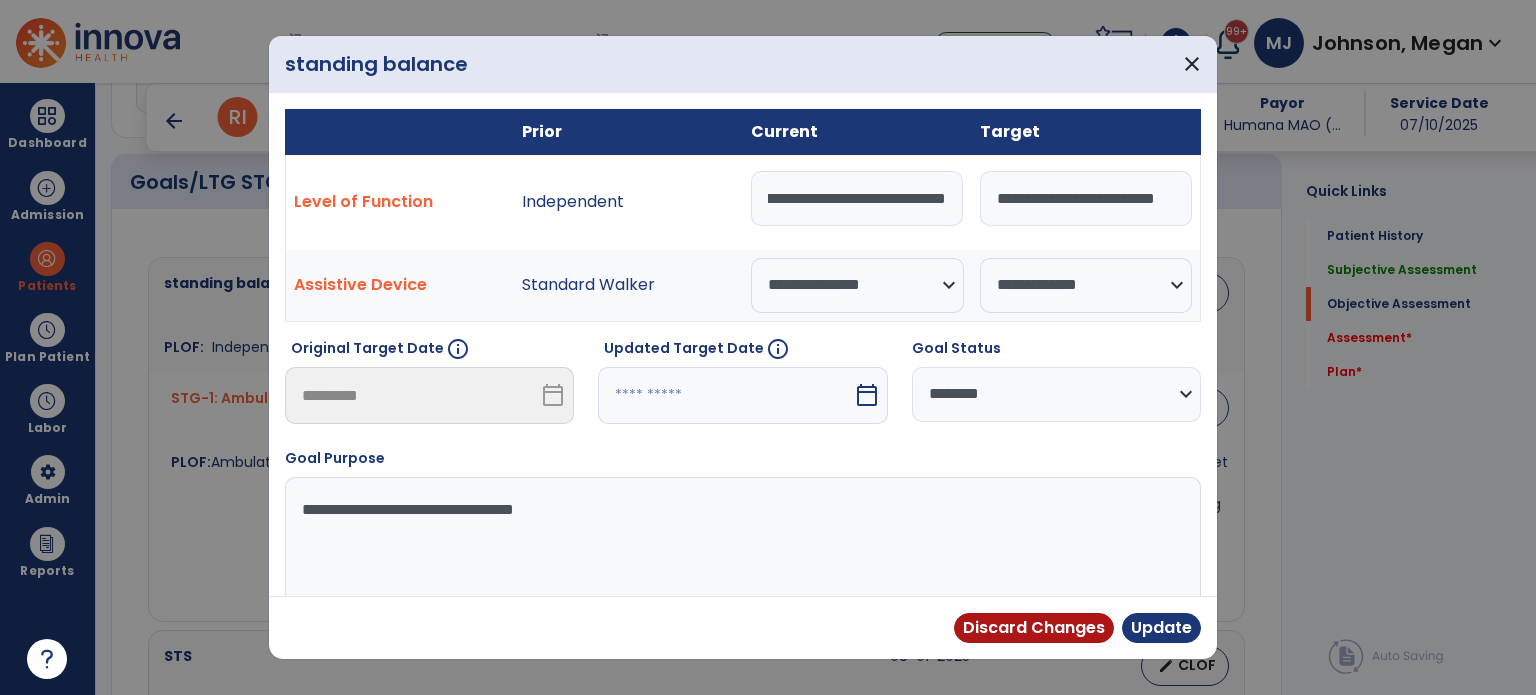 type on "**********" 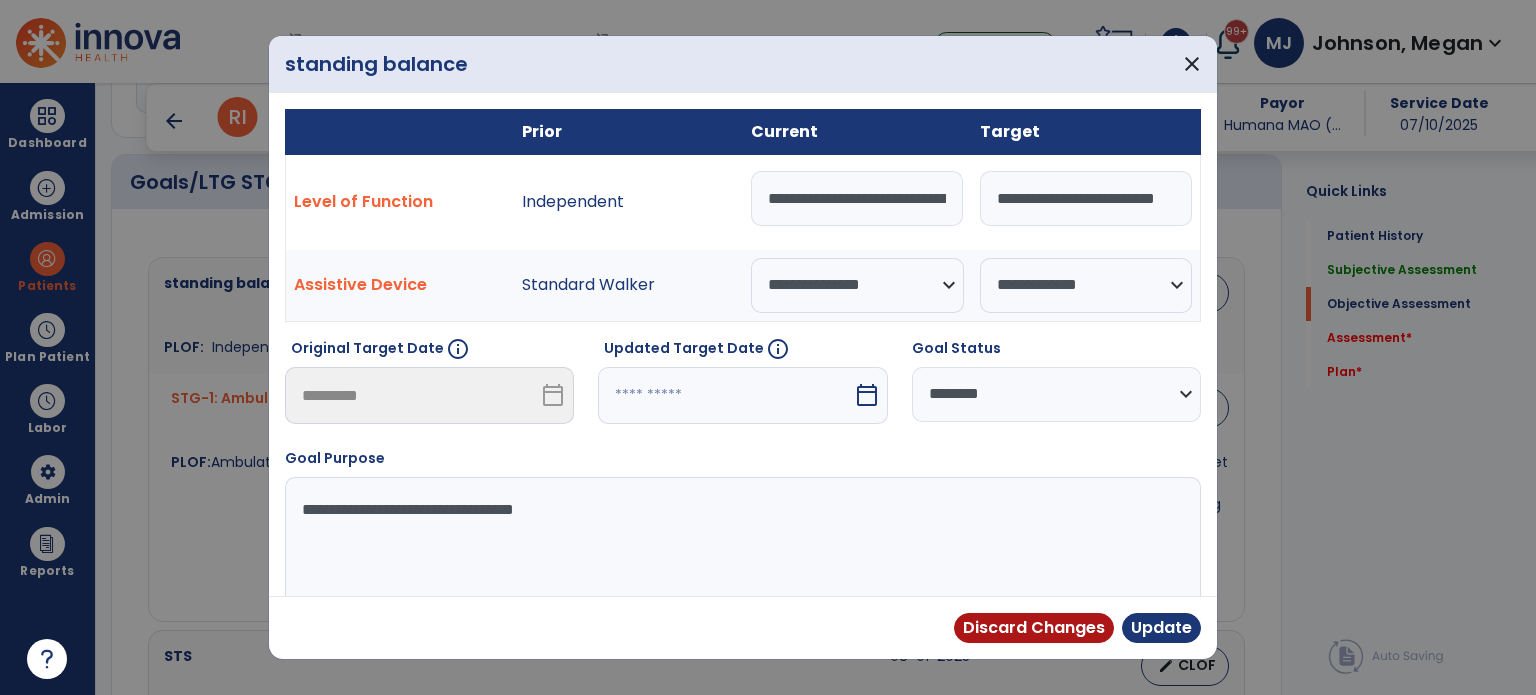 select on "********" 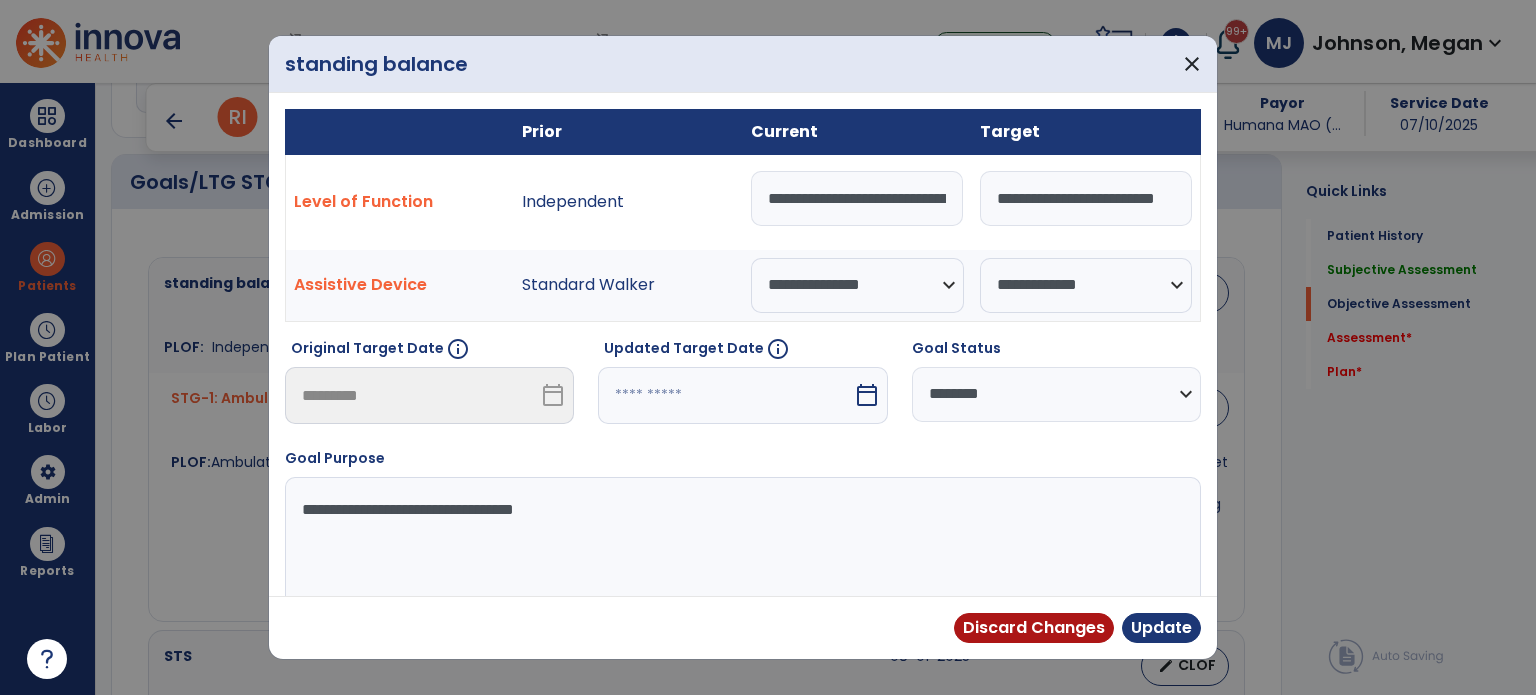 click on "**********" at bounding box center [1056, 394] 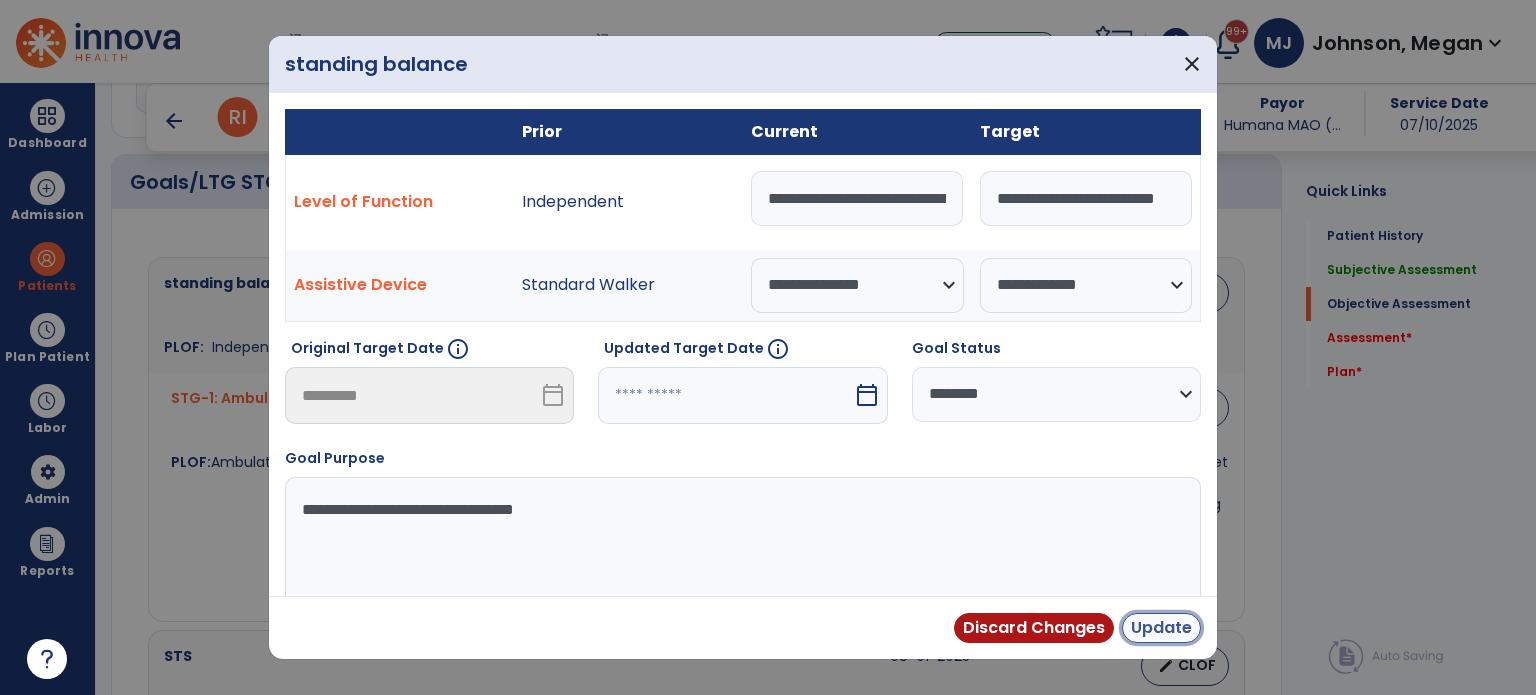 click on "Update" at bounding box center (1161, 628) 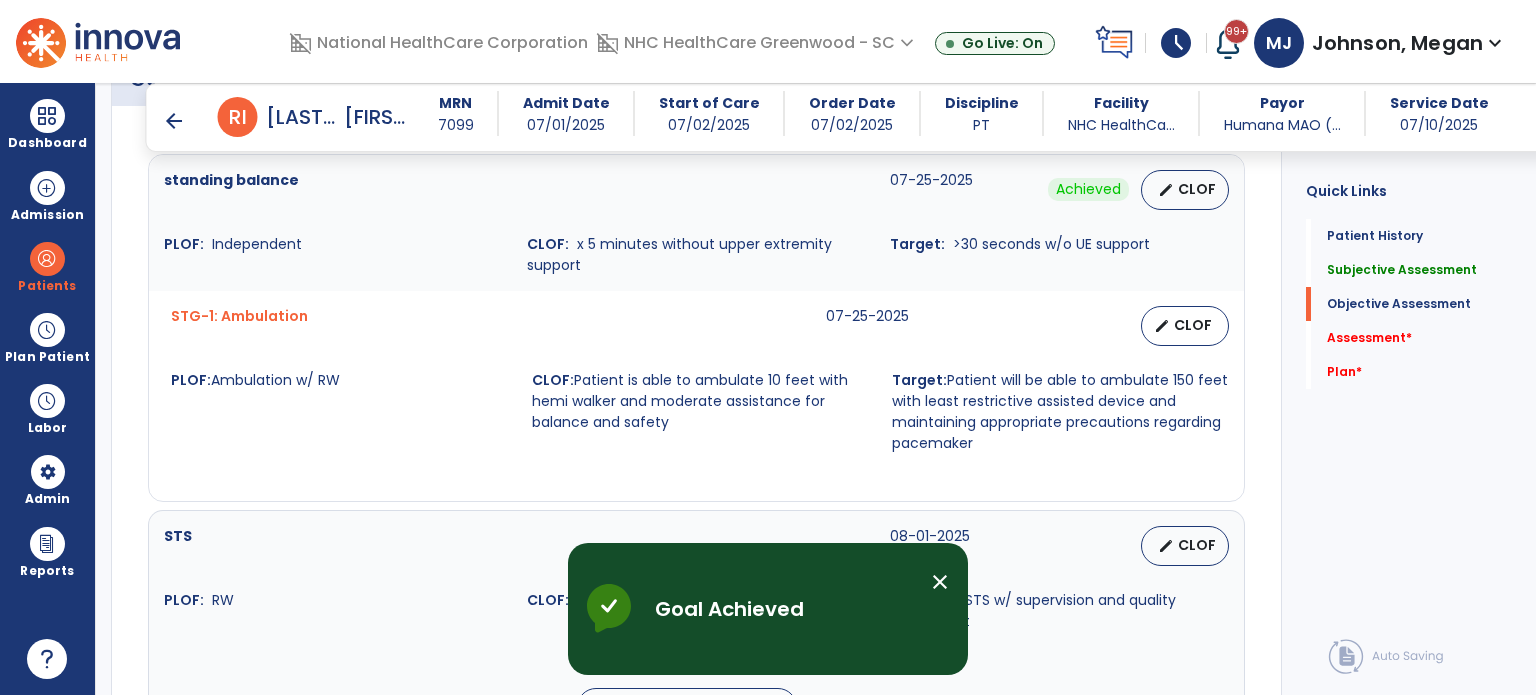 scroll, scrollTop: 776, scrollLeft: 0, axis: vertical 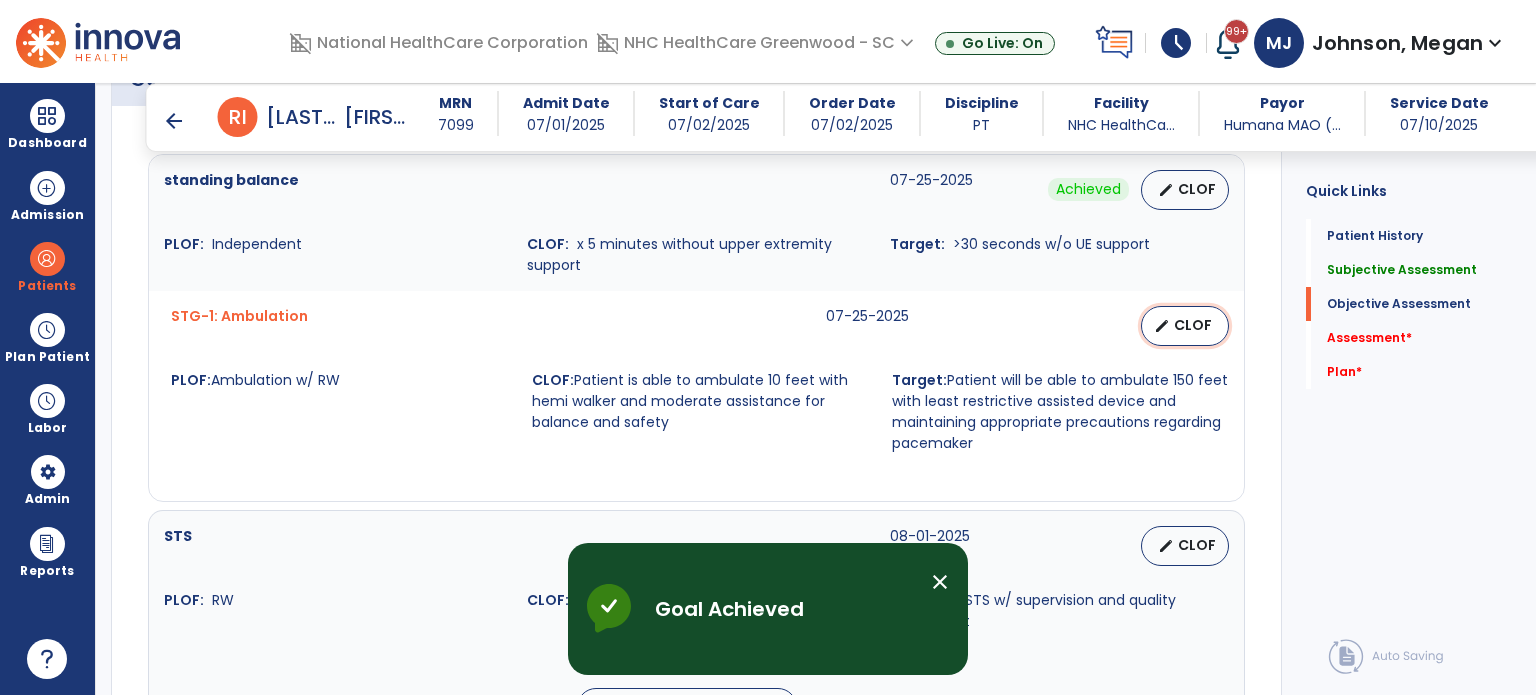 click on "CLOF" at bounding box center (1193, 325) 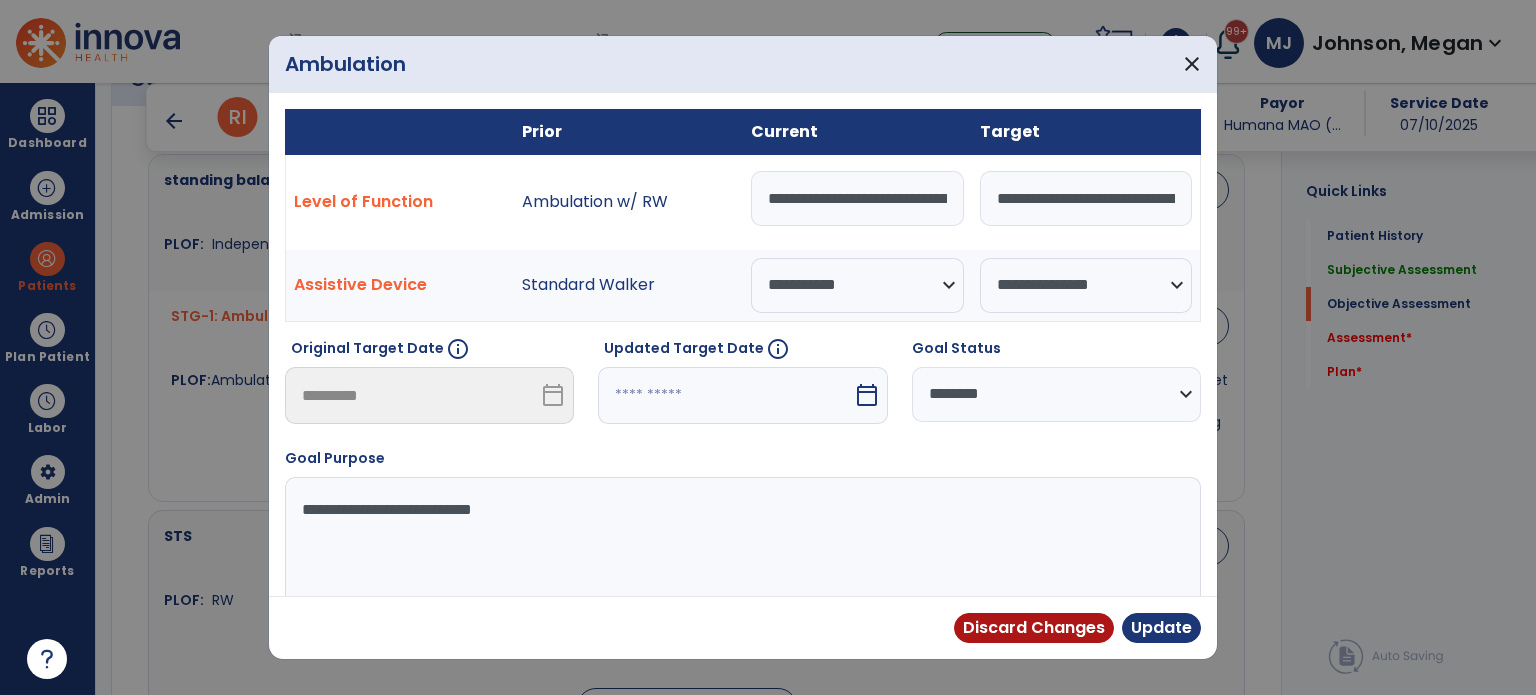 click on "**********" at bounding box center (857, 198) 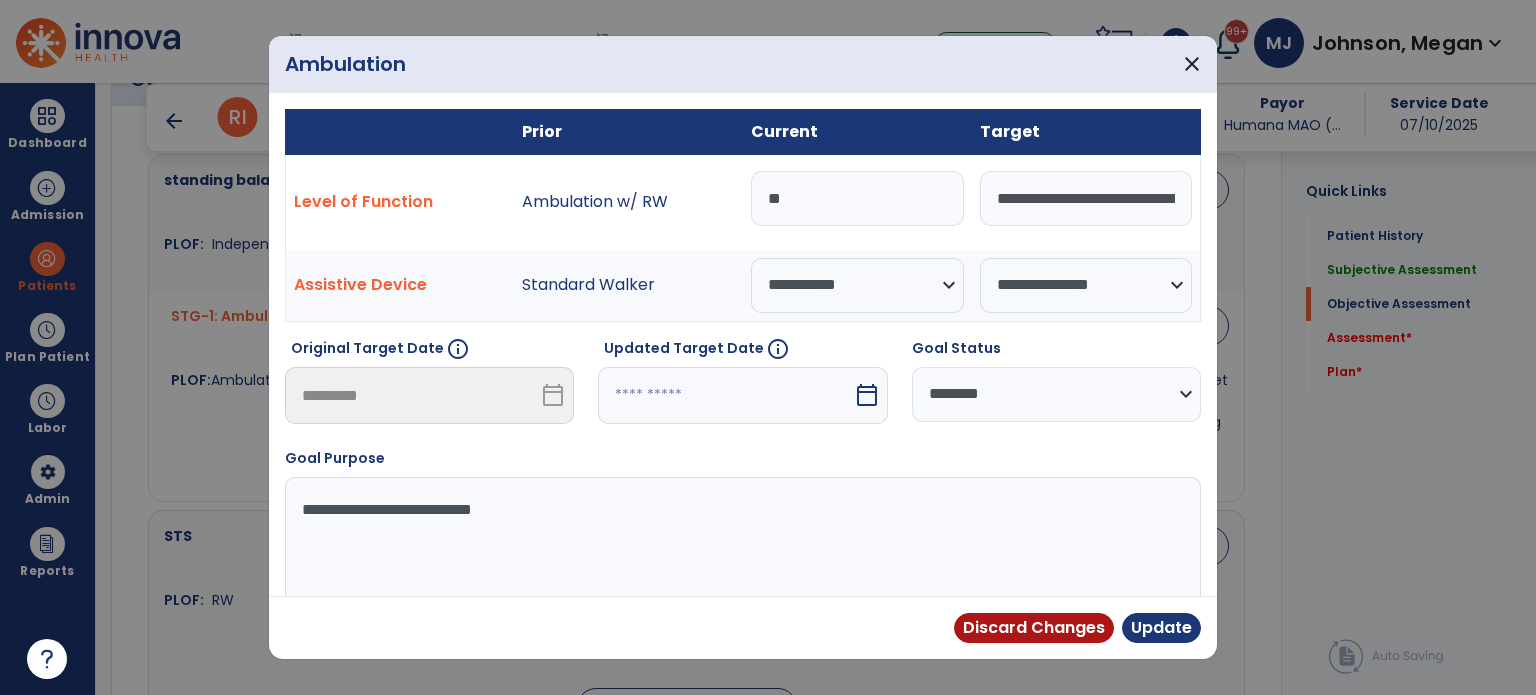 type on "*" 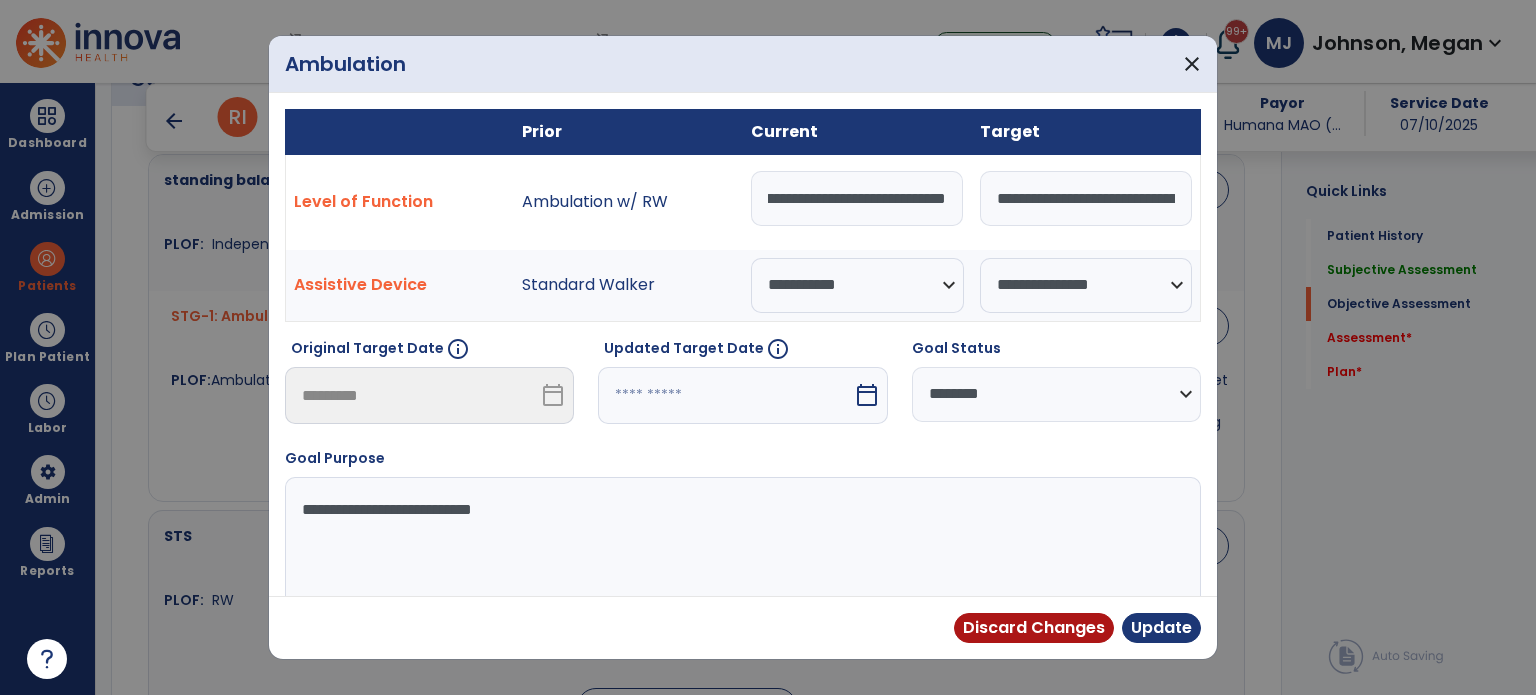 type on "**********" 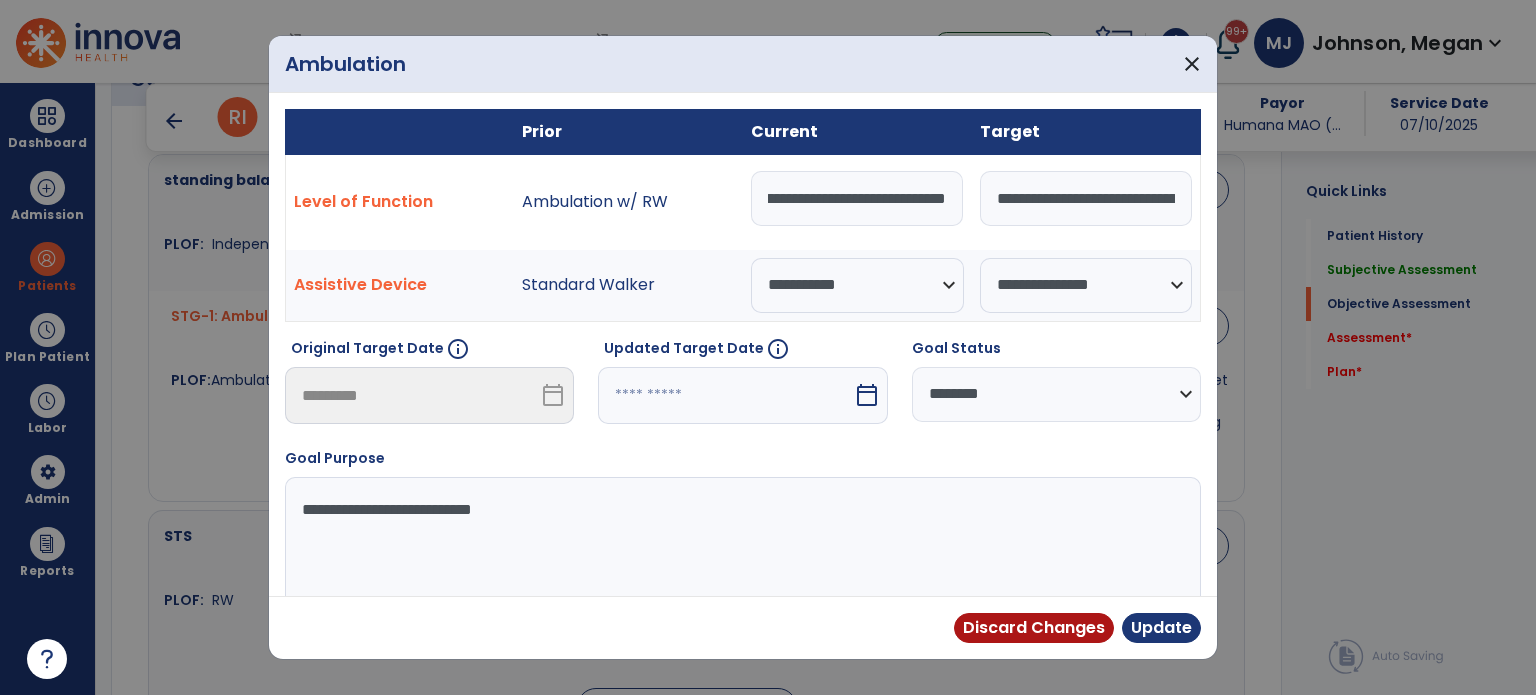 scroll, scrollTop: 0, scrollLeft: 320, axis: horizontal 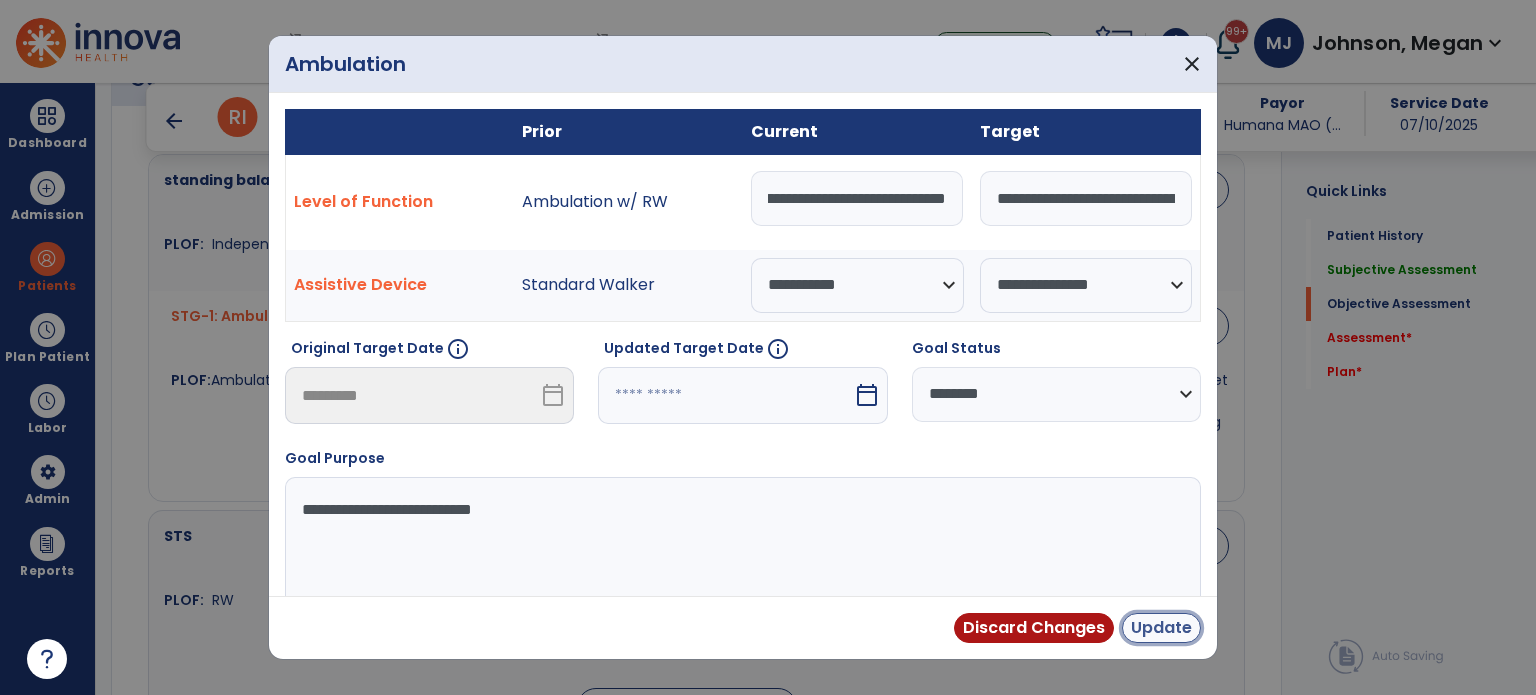 click on "Update" at bounding box center [1161, 628] 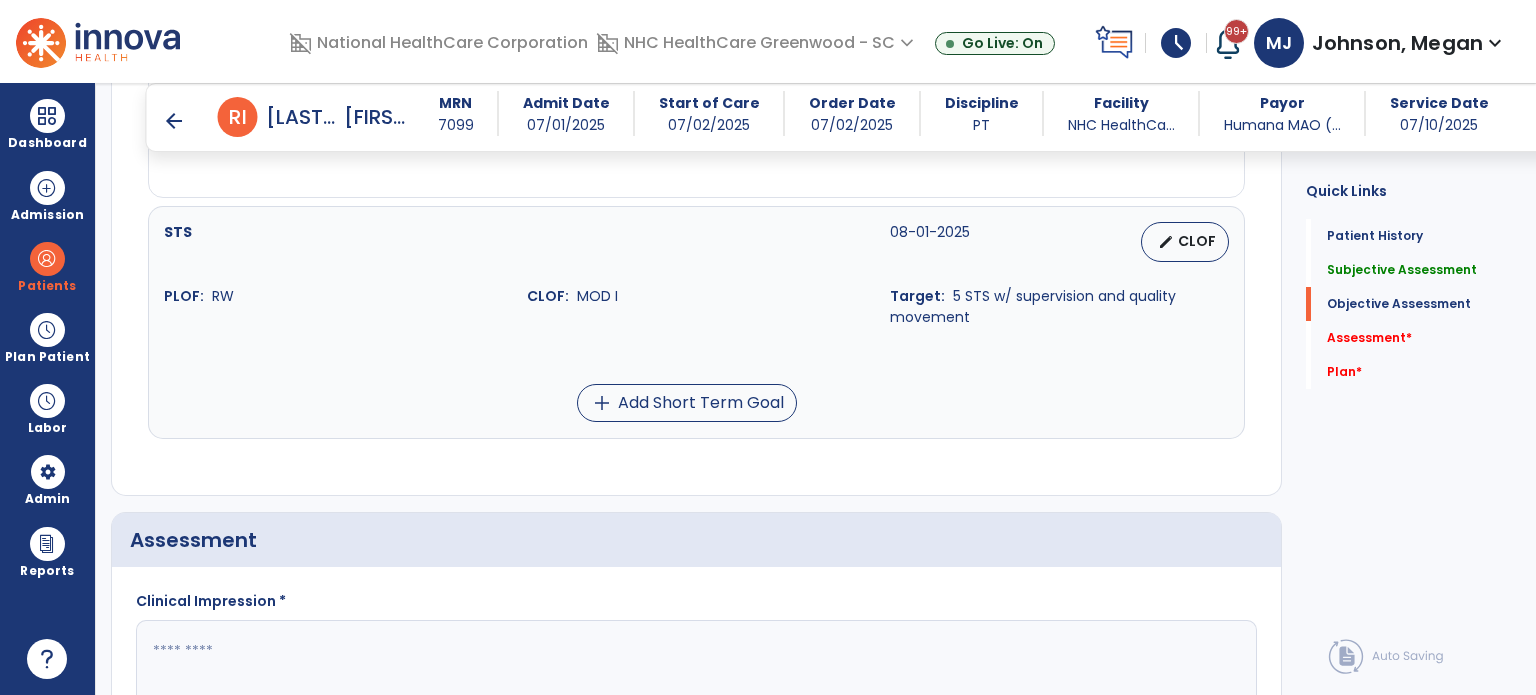 scroll, scrollTop: 1081, scrollLeft: 0, axis: vertical 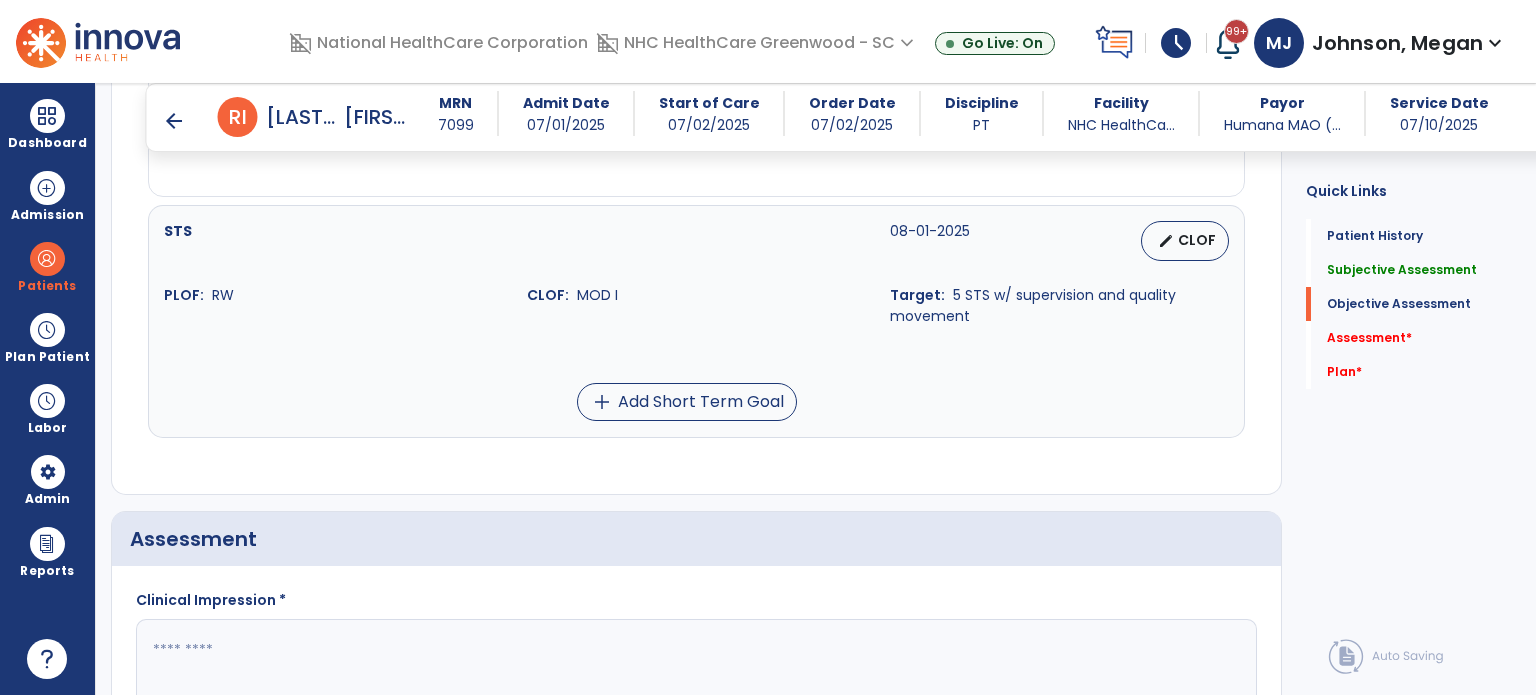 click on "edit   CLOF" at bounding box center [1185, 241] 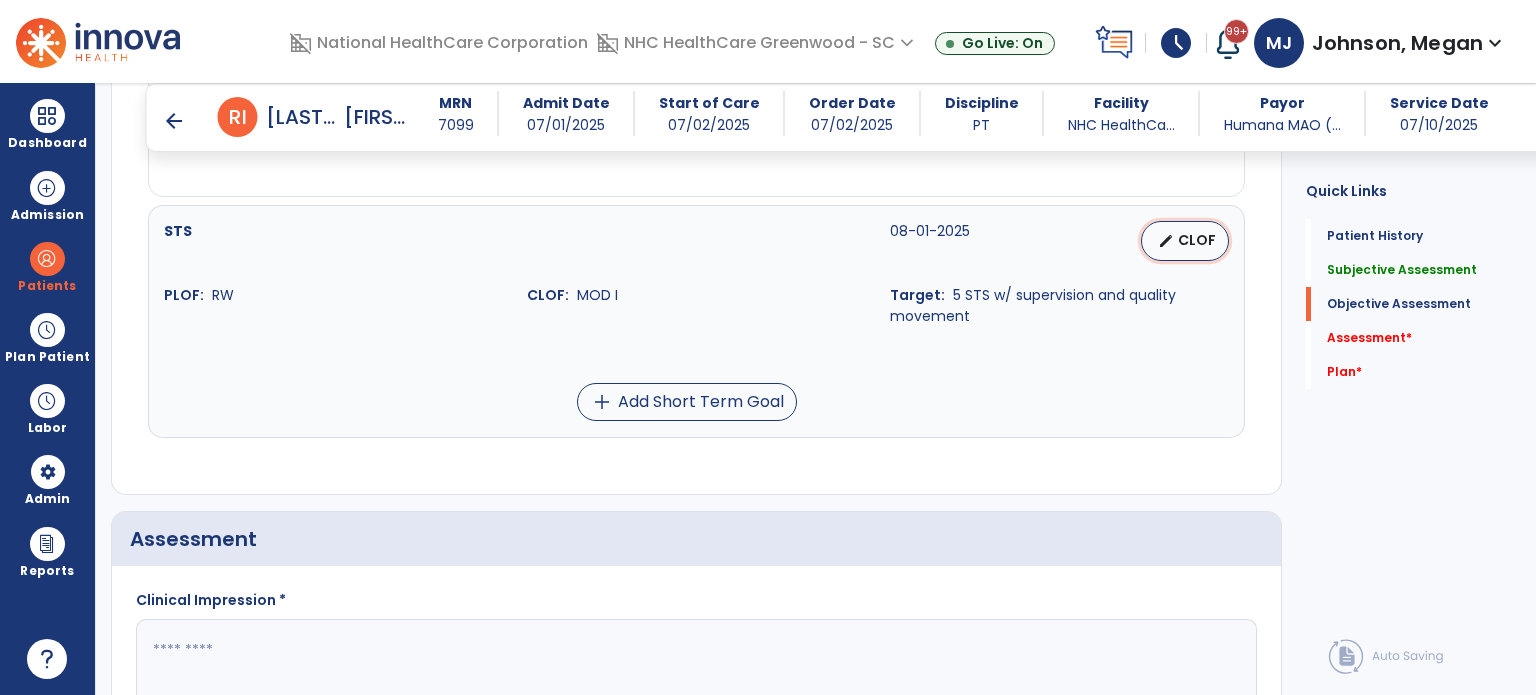 select on "**********" 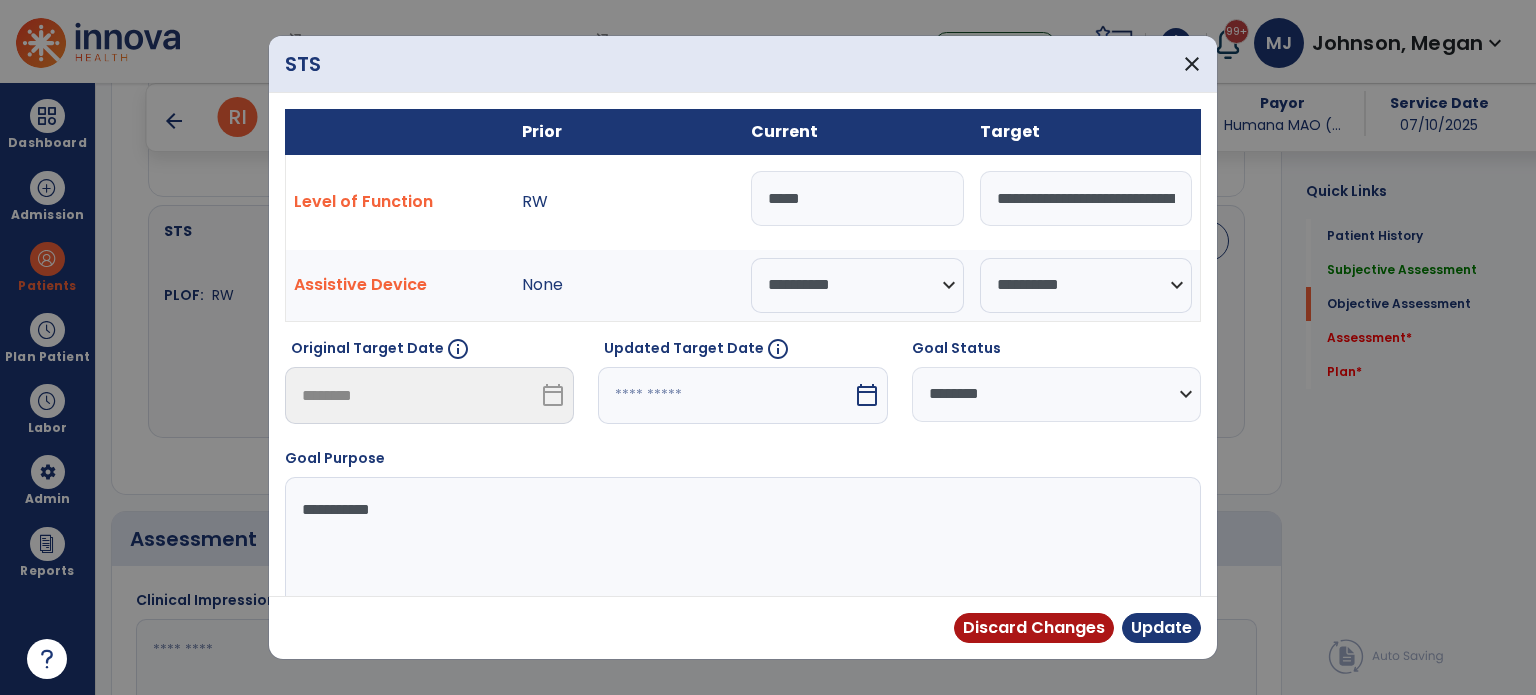 click on "*****" at bounding box center [857, 198] 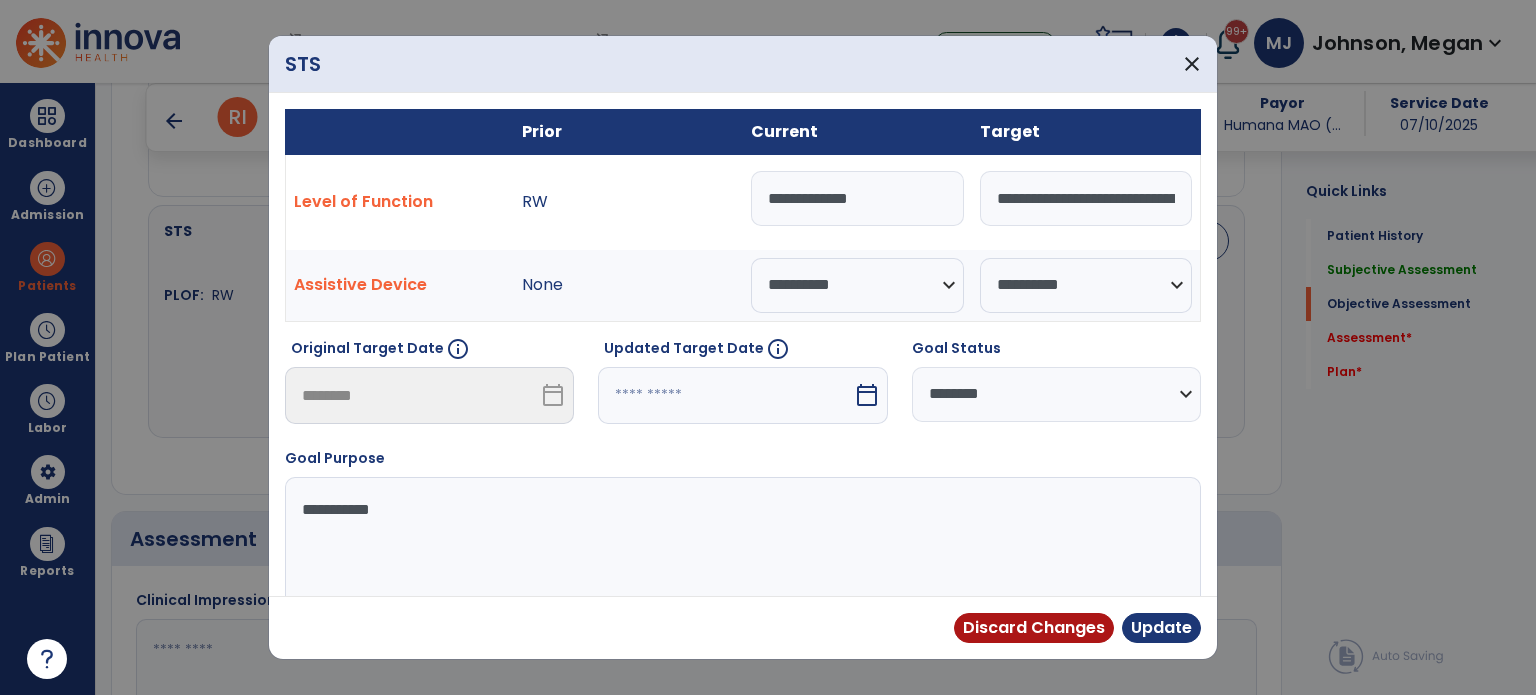 type on "**********" 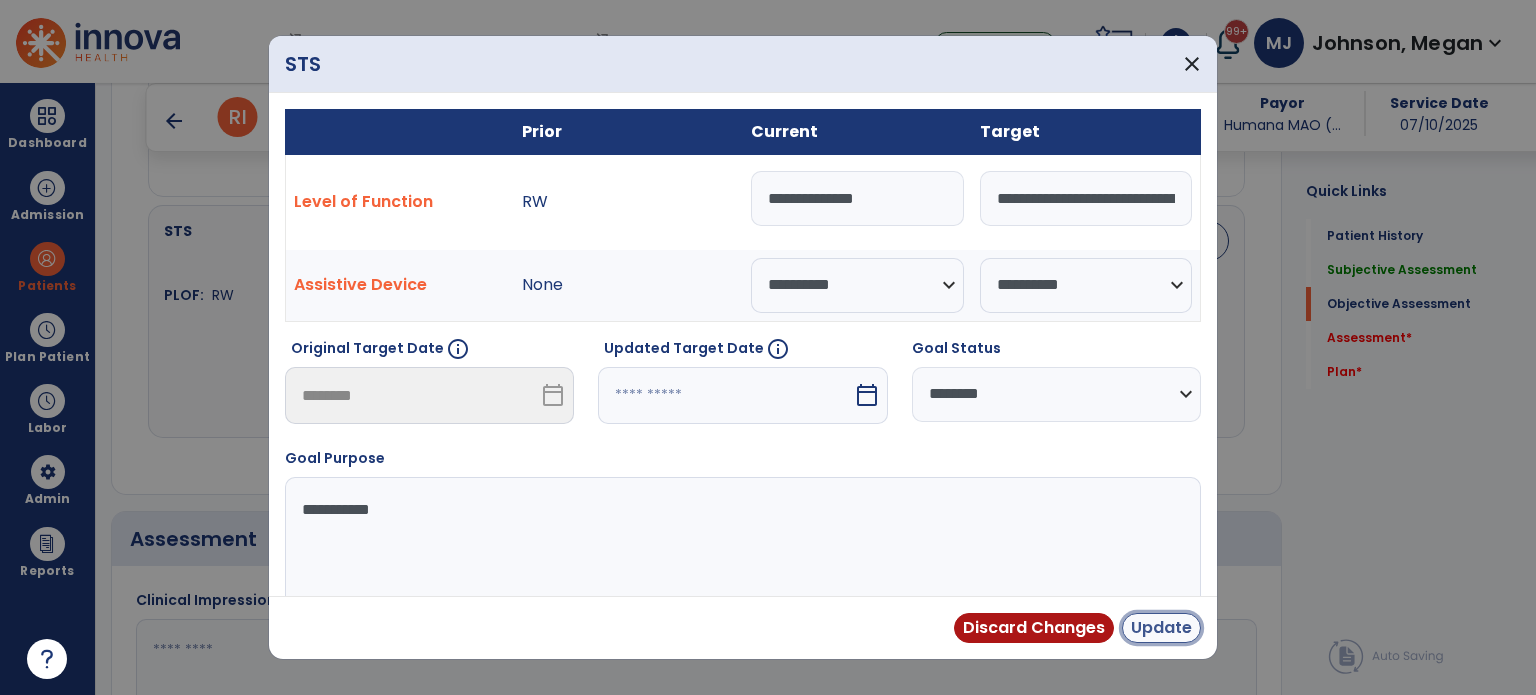 click on "Update" at bounding box center [1161, 628] 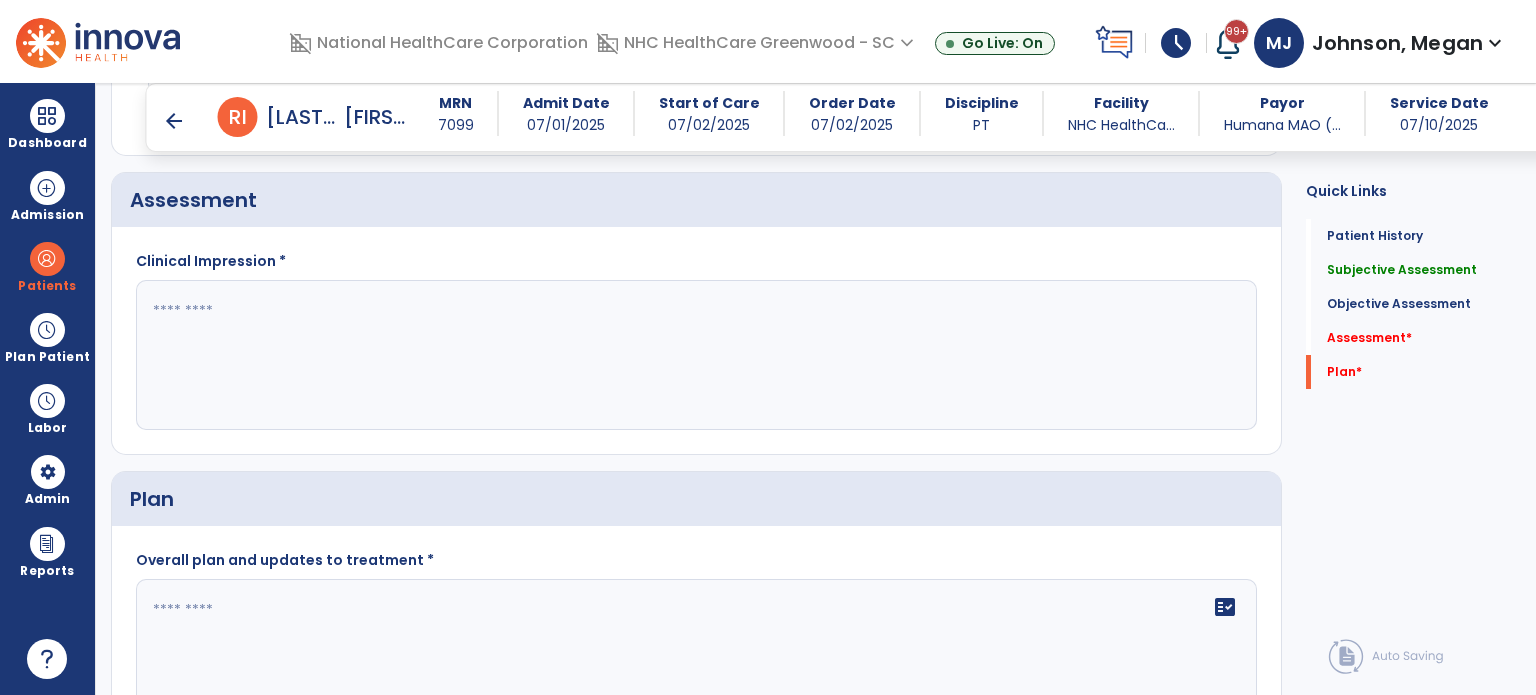 scroll, scrollTop: 1421, scrollLeft: 0, axis: vertical 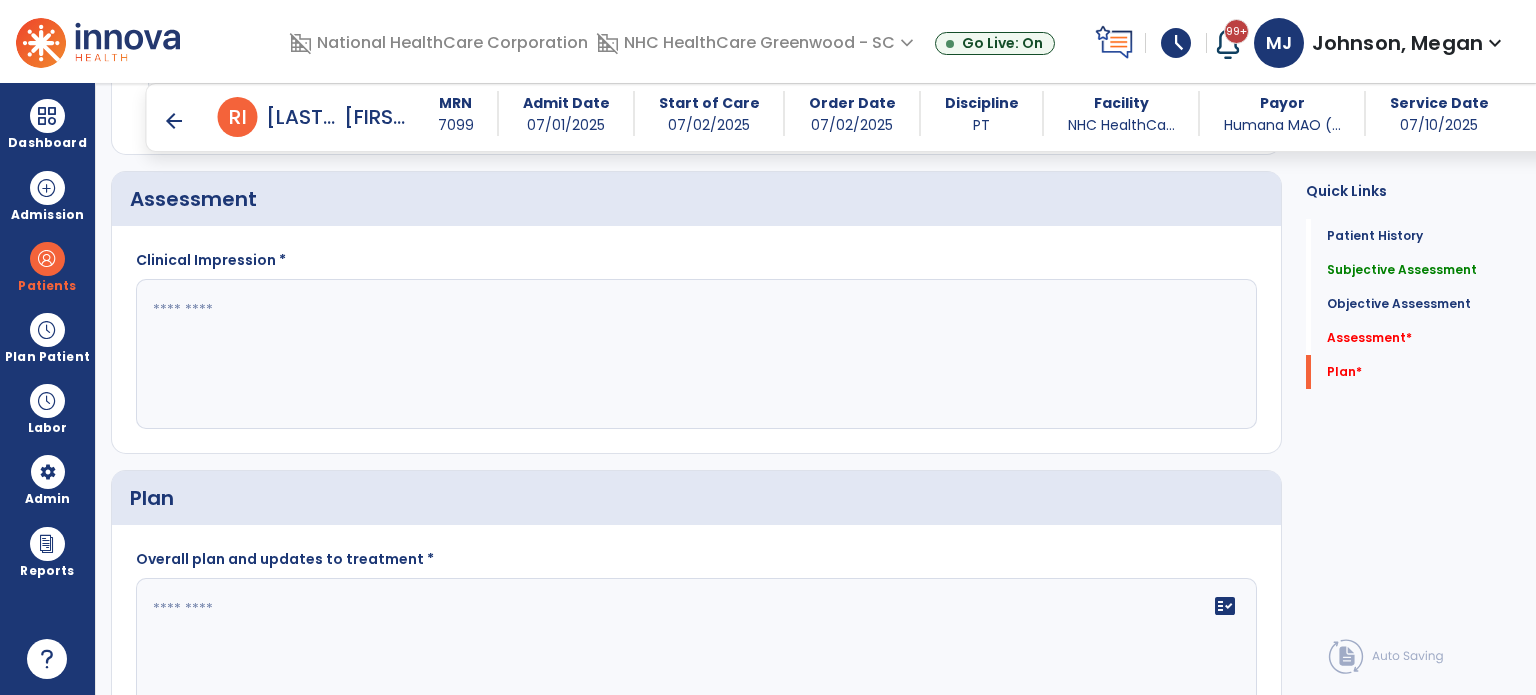 click 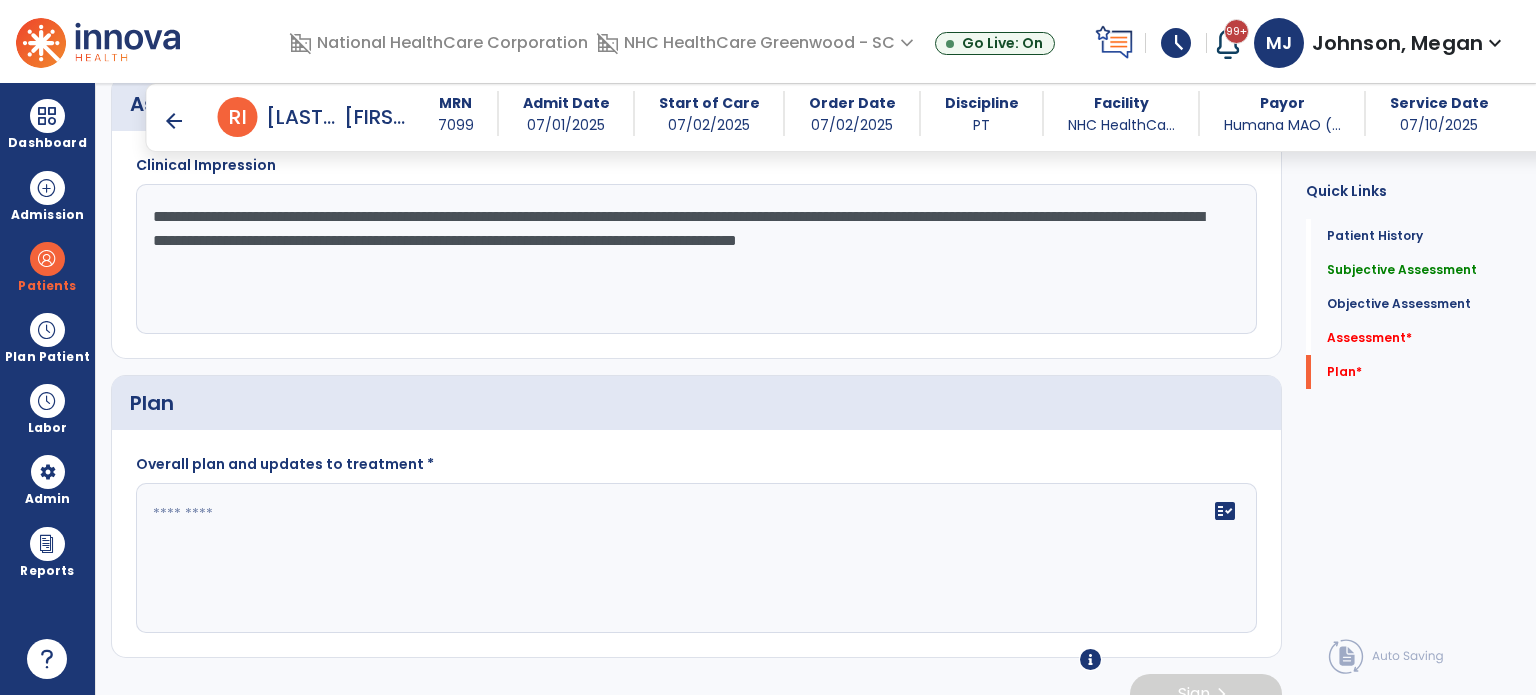 scroll, scrollTop: 1545, scrollLeft: 0, axis: vertical 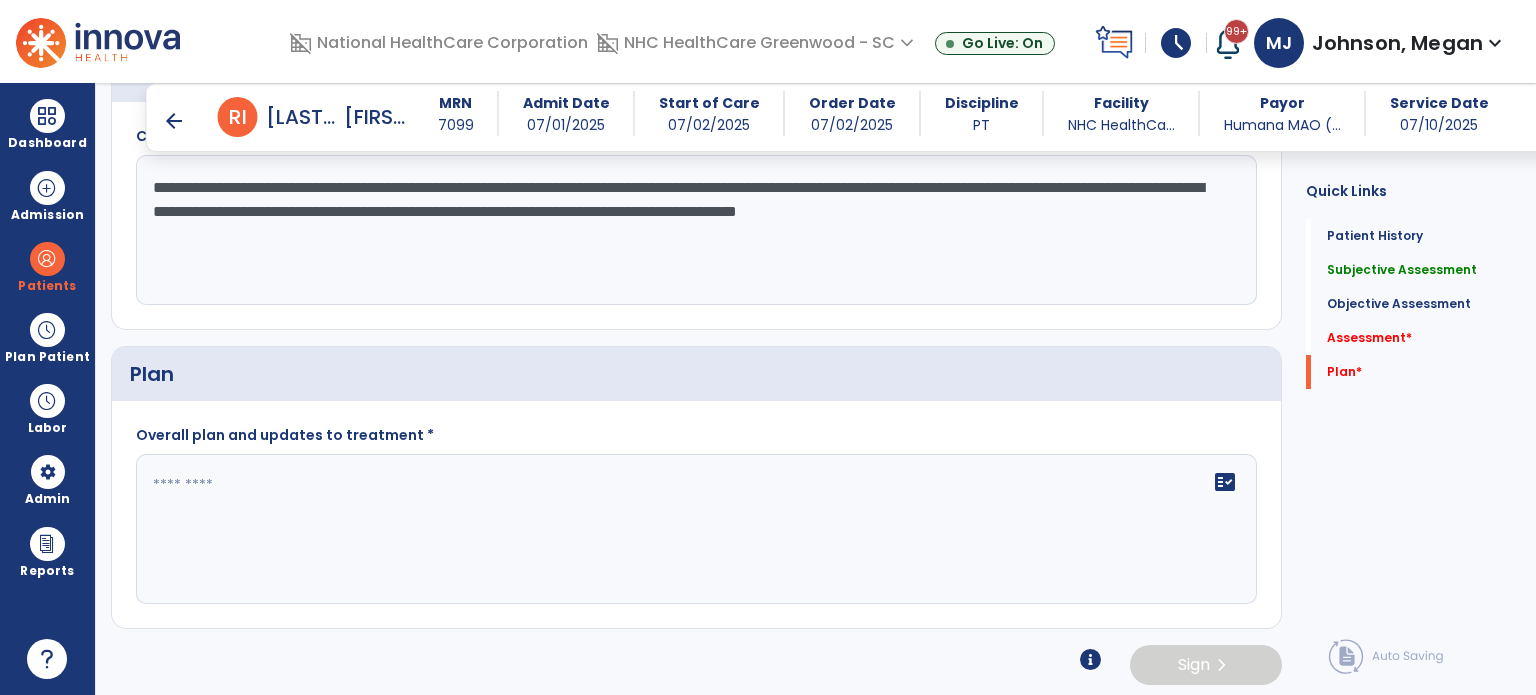 type on "**********" 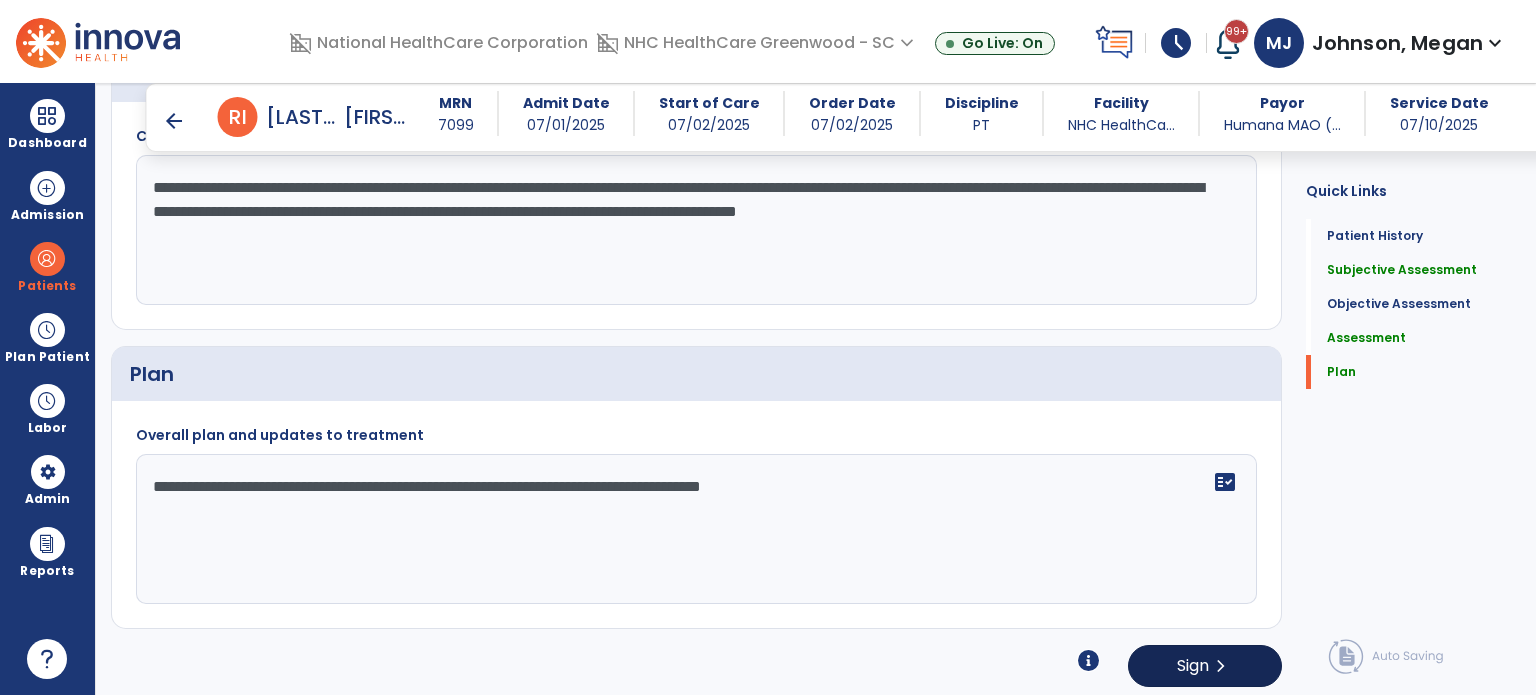 type on "**********" 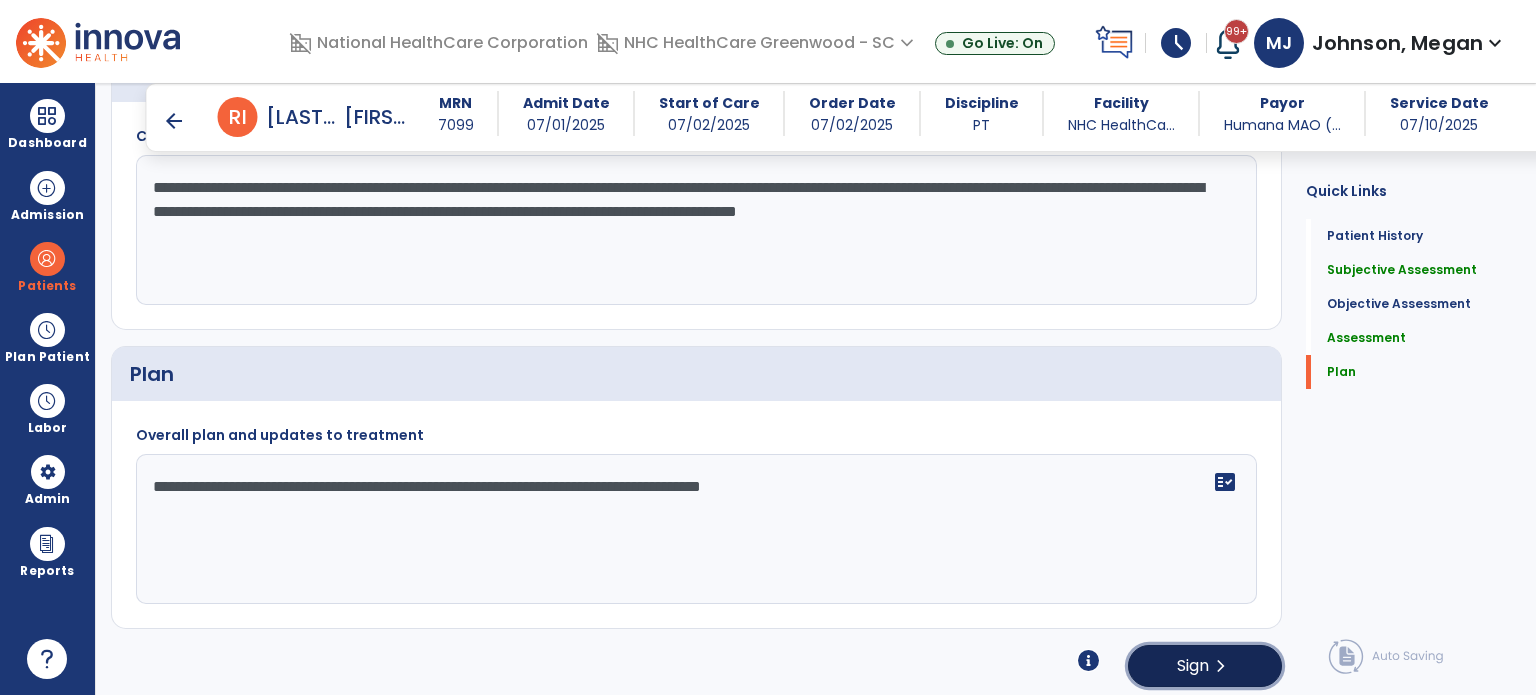click on "chevron_right" 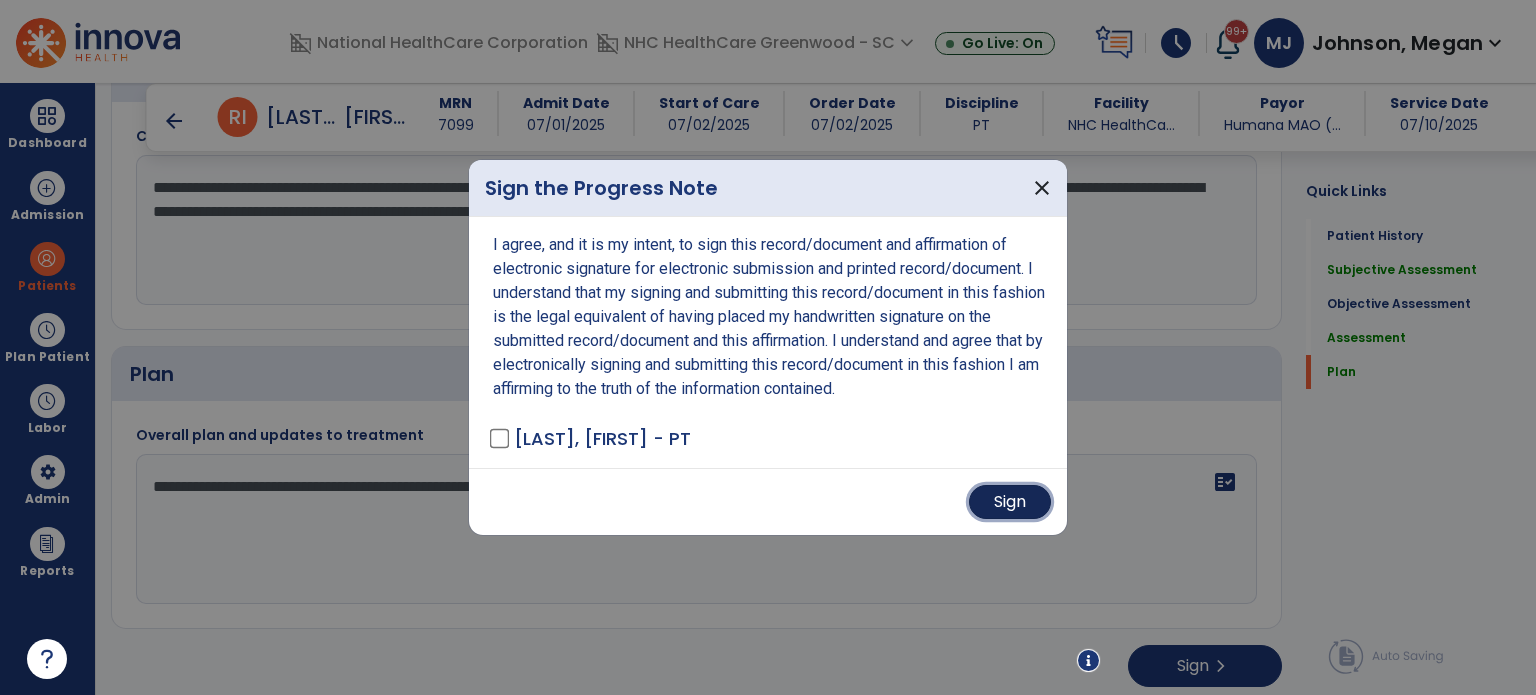 click on "Sign" at bounding box center (1010, 502) 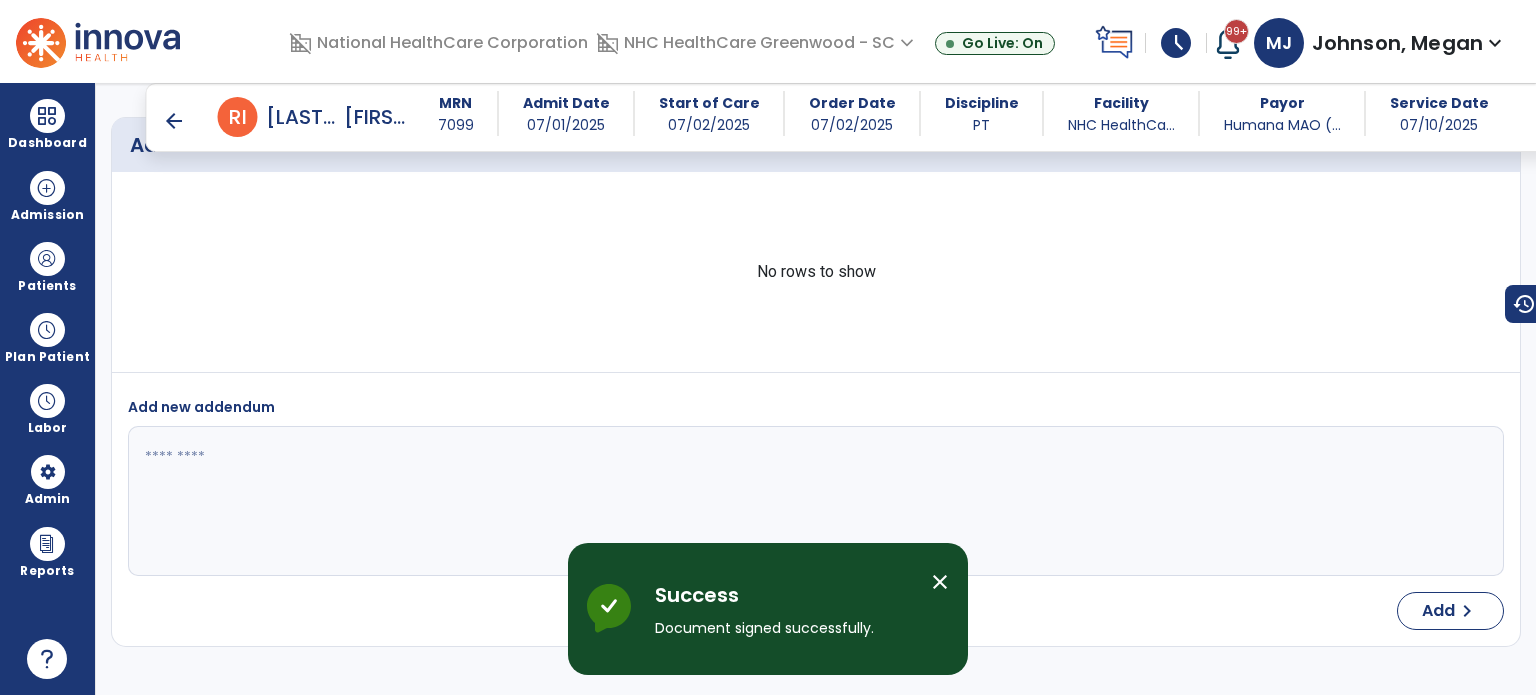 scroll, scrollTop: 2005, scrollLeft: 0, axis: vertical 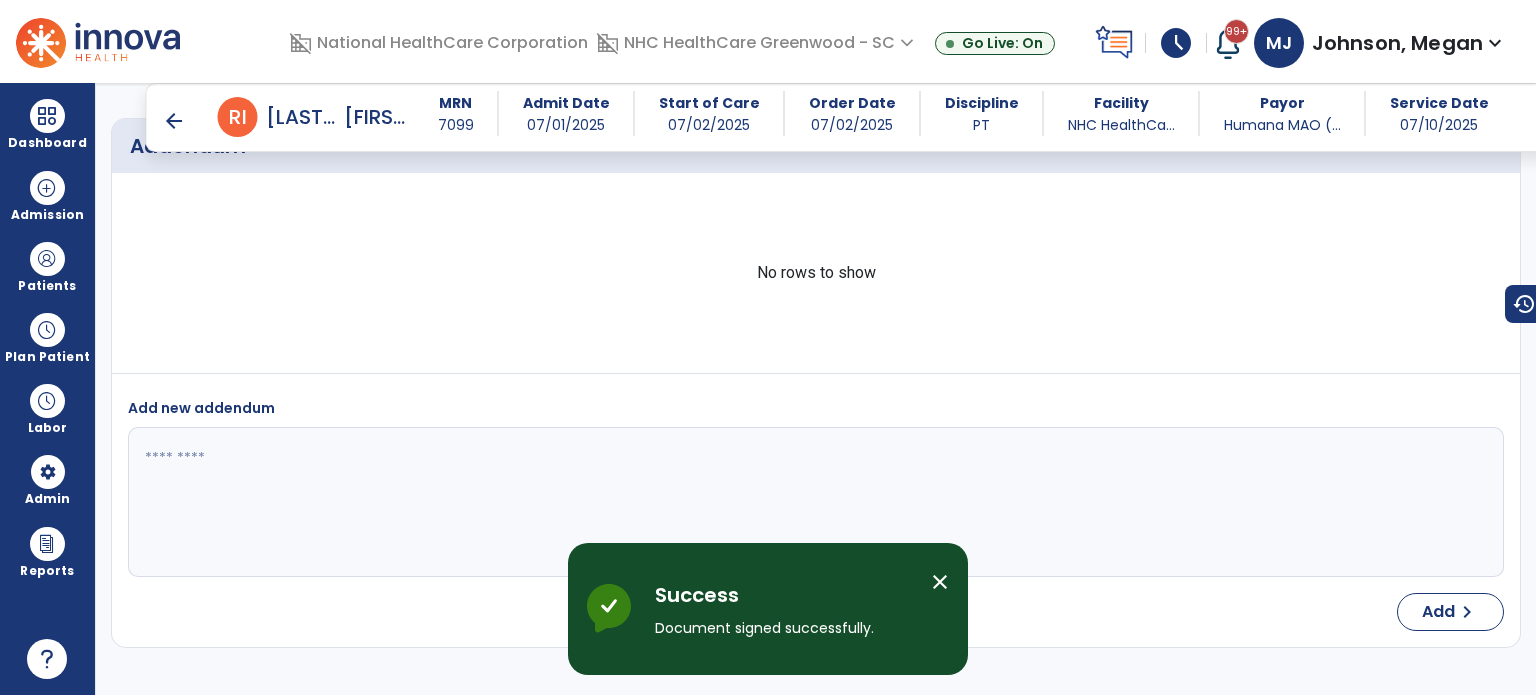 click on "arrow_back" at bounding box center [174, 121] 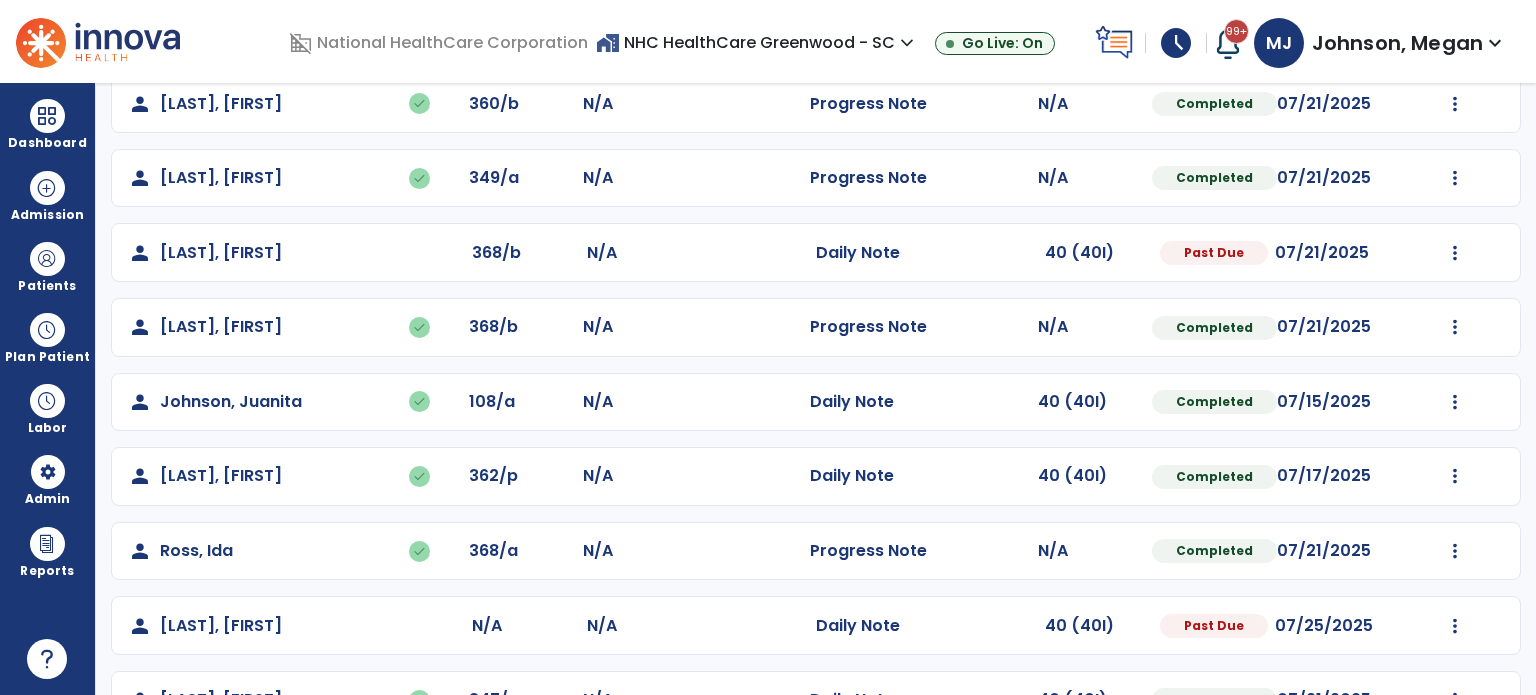 scroll, scrollTop: 393, scrollLeft: 0, axis: vertical 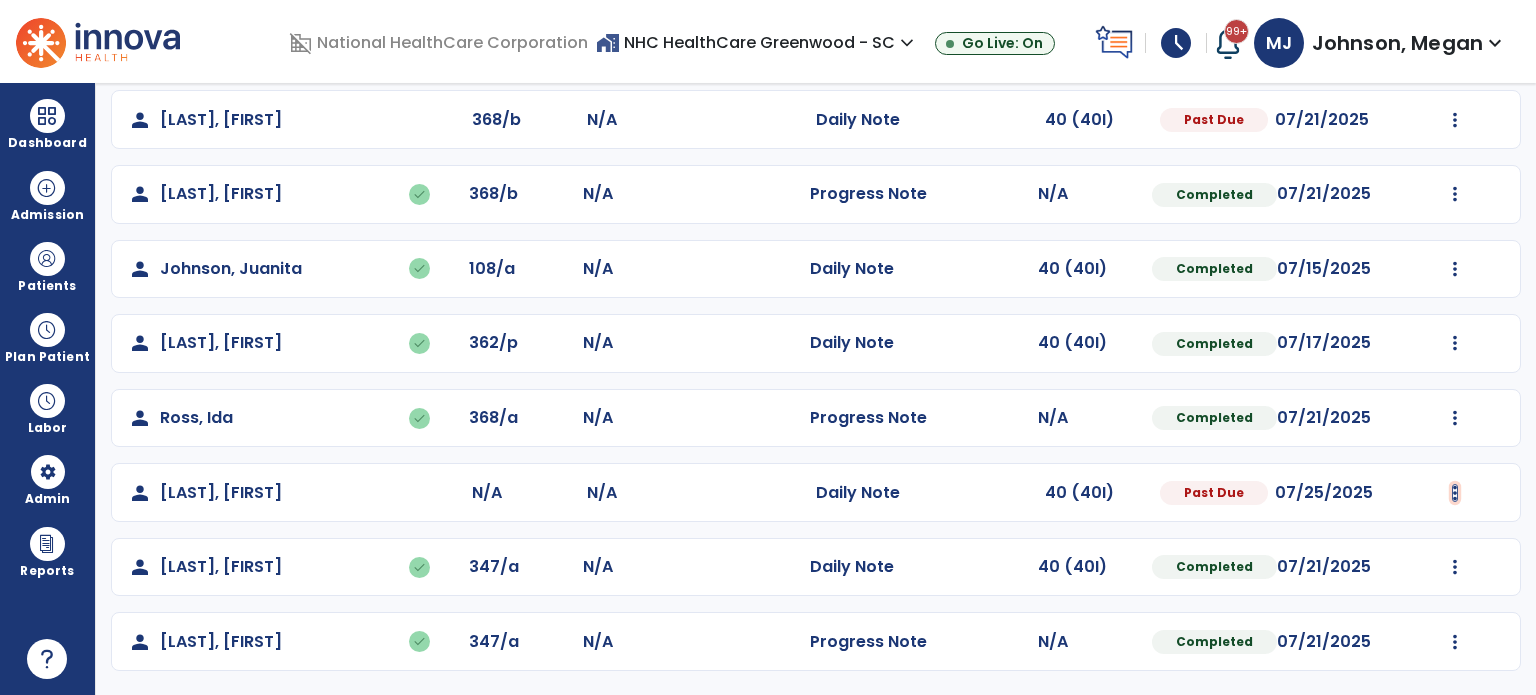 click at bounding box center (1455, -104) 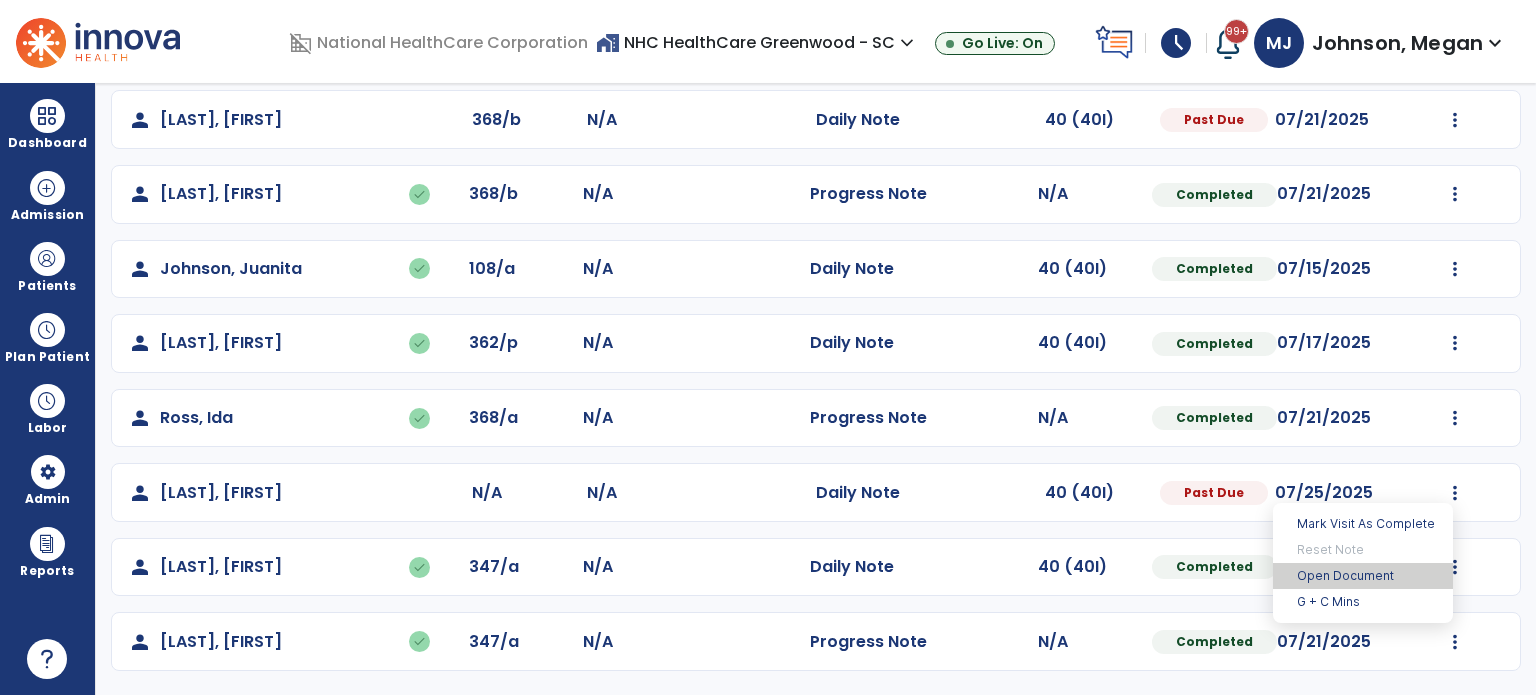 click on "Open Document" at bounding box center (1363, 576) 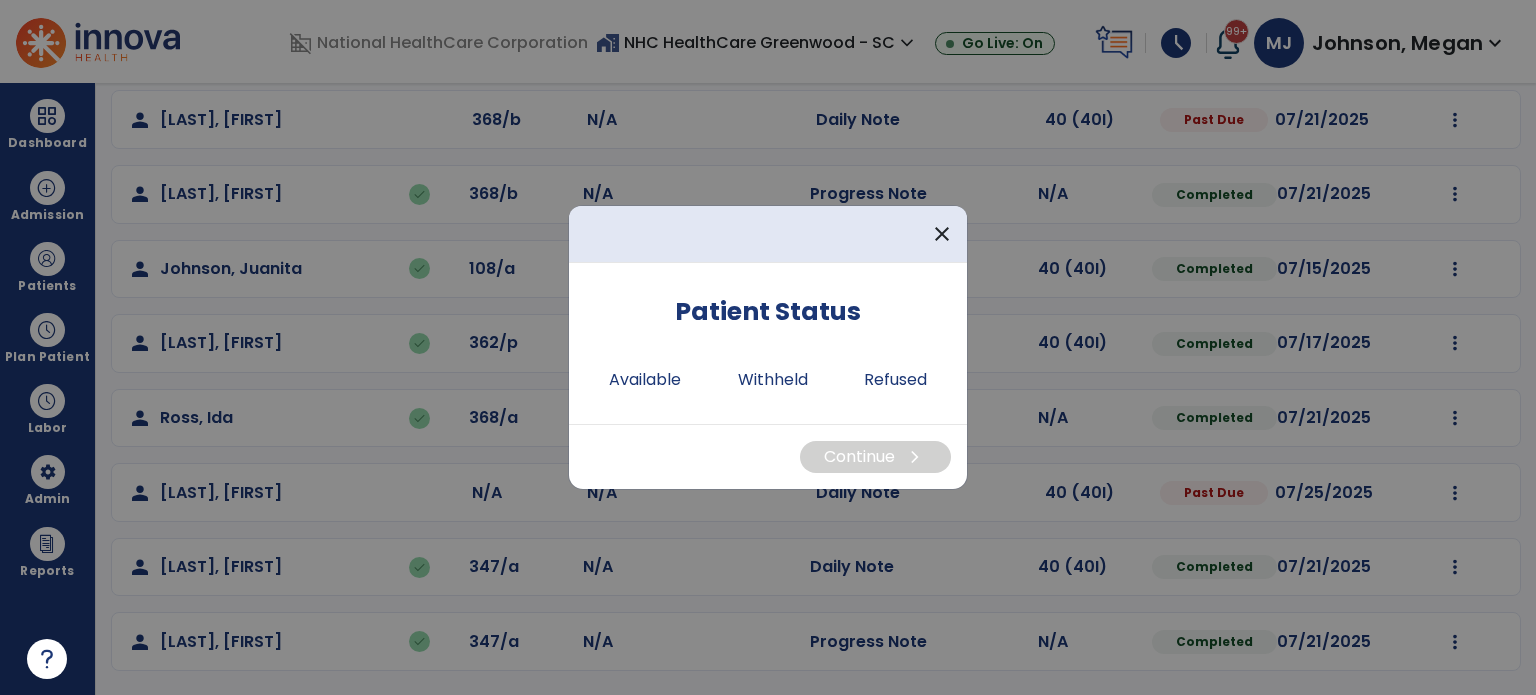 click on "Patient Status  Available   Withheld   Refused" at bounding box center [768, 343] 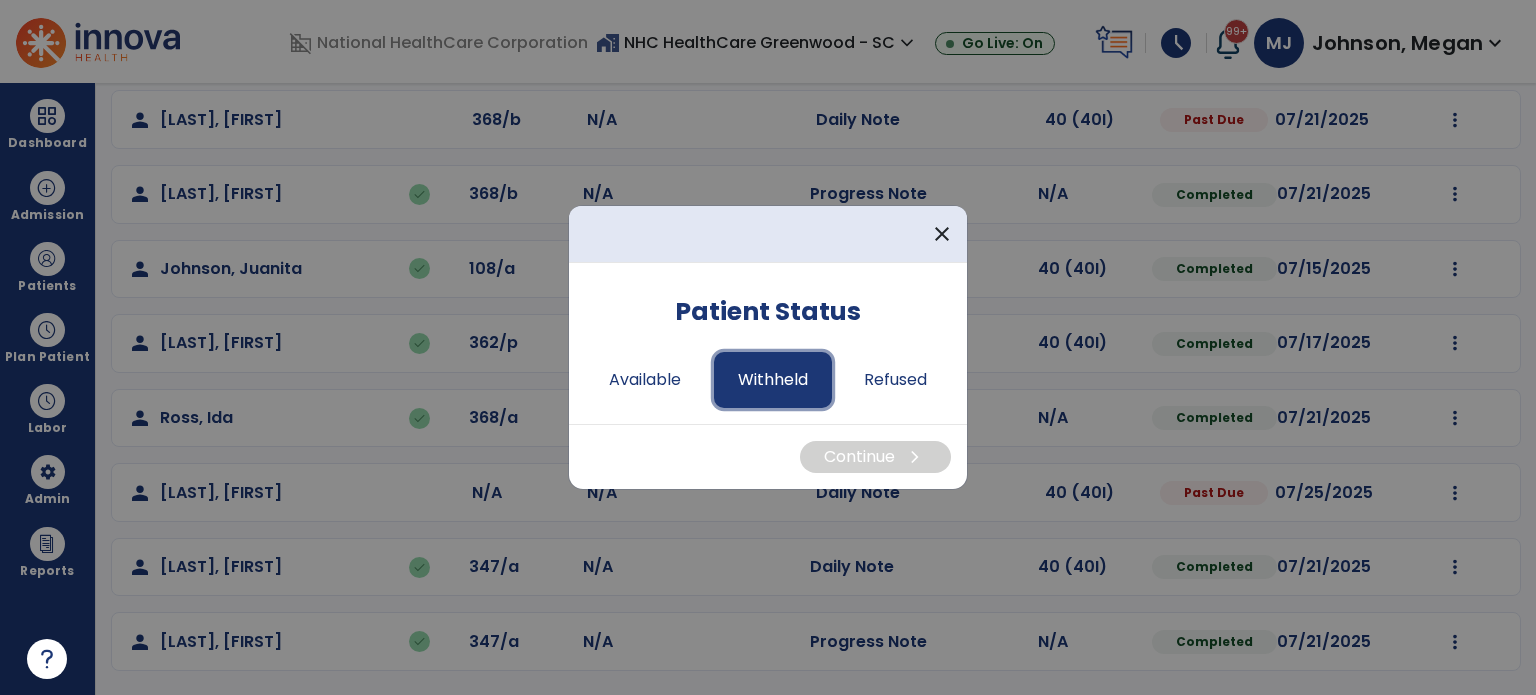 click on "Withheld" at bounding box center [773, 380] 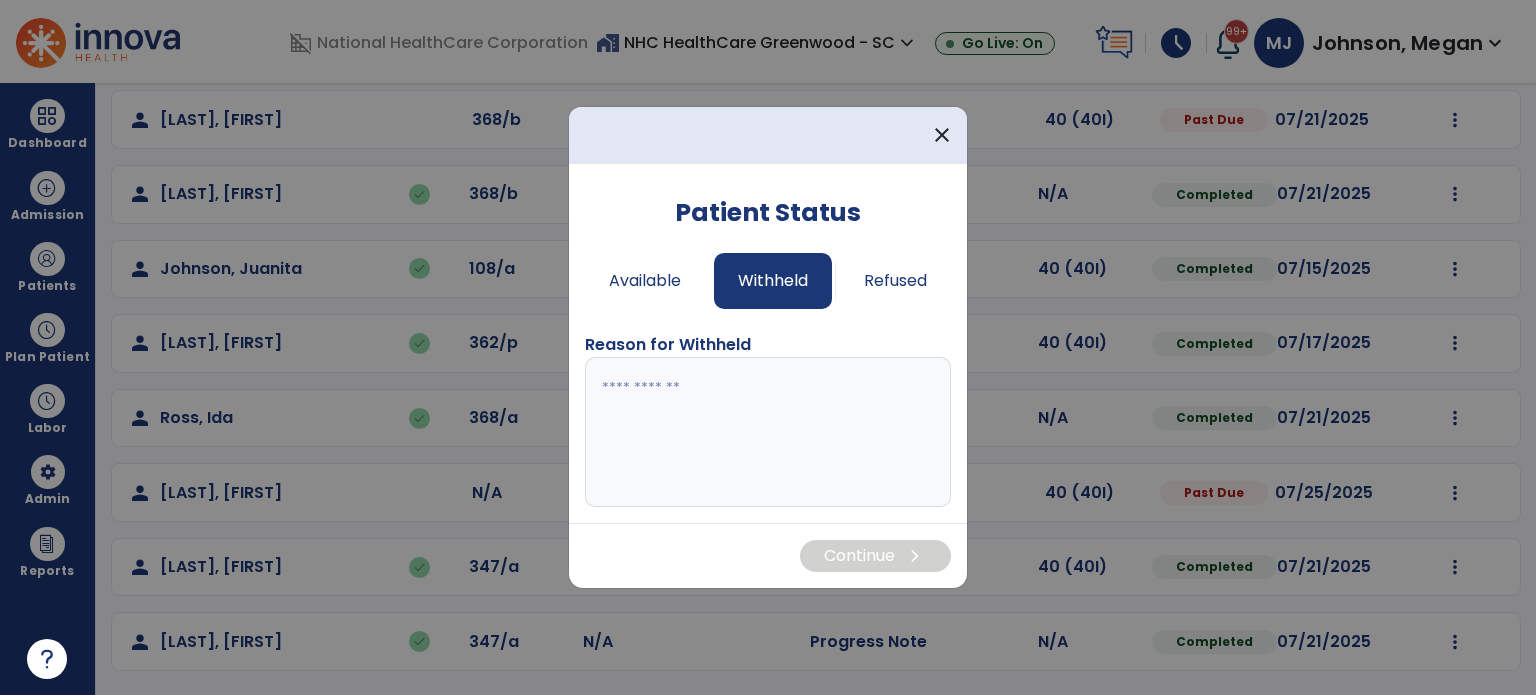 click at bounding box center (768, 432) 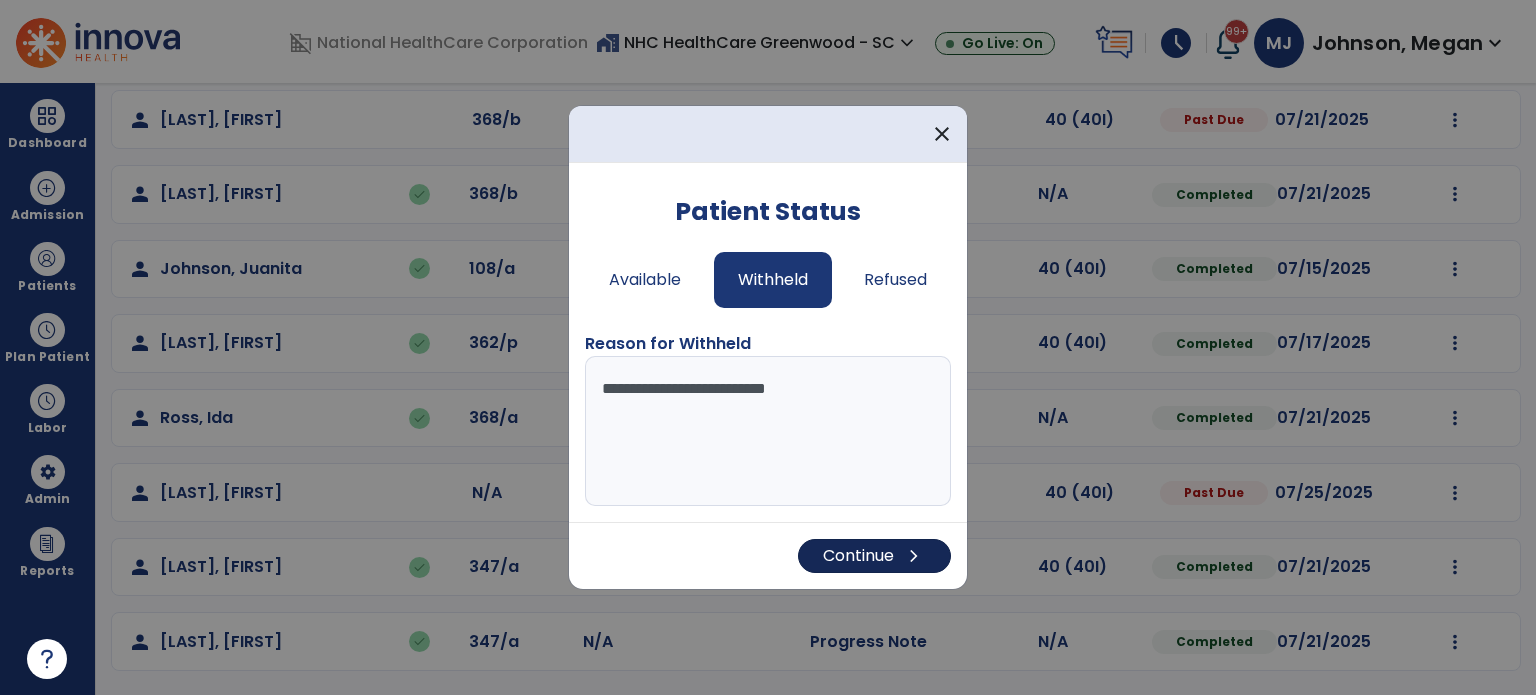 type on "**********" 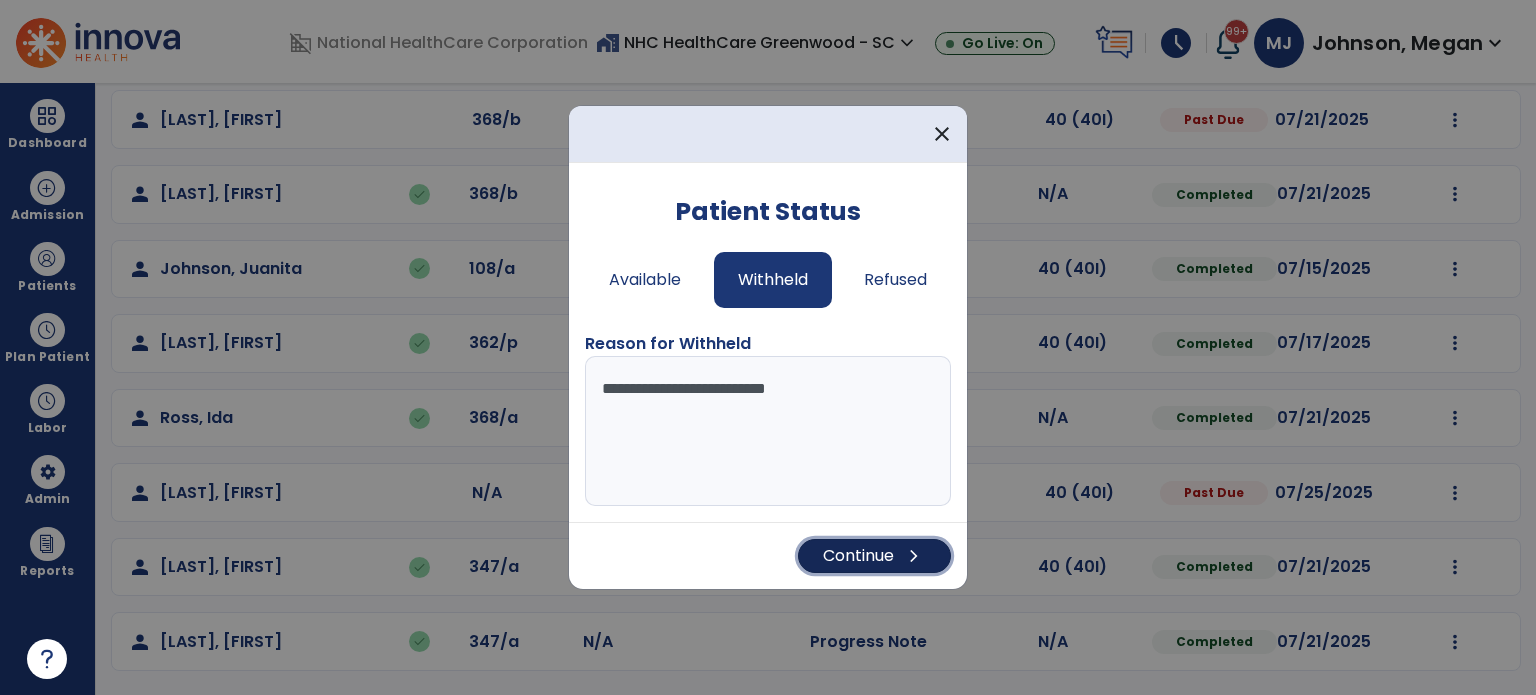 click on "Continue   chevron_right" at bounding box center [874, 556] 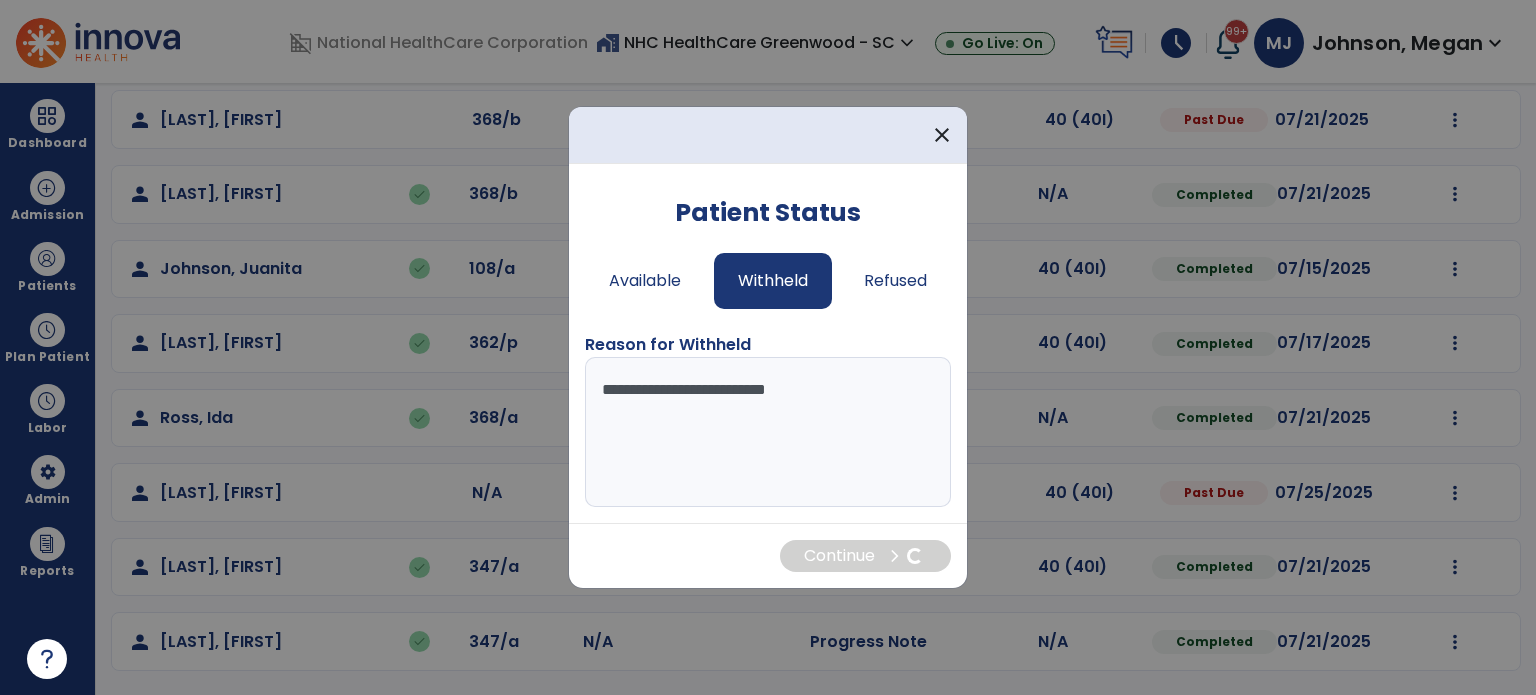 scroll, scrollTop: 0, scrollLeft: 0, axis: both 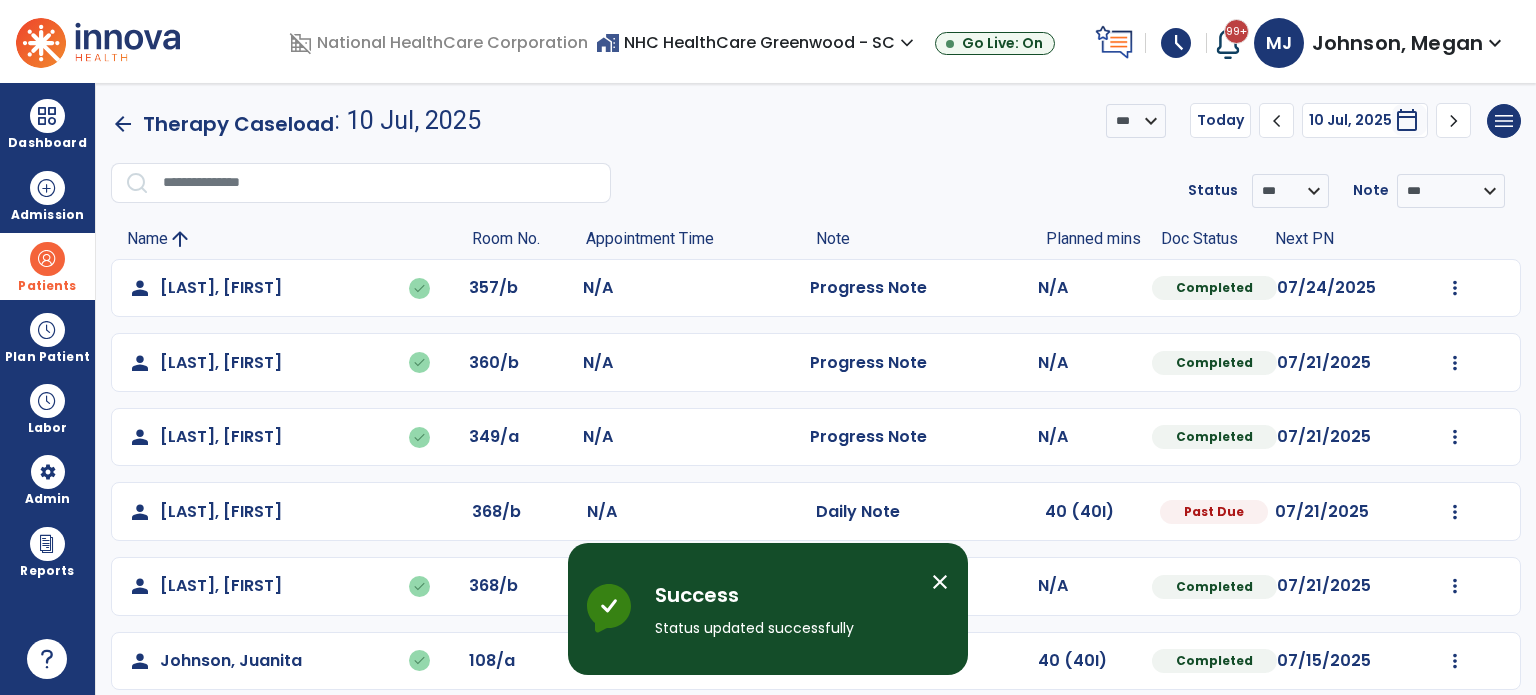 click at bounding box center [47, 259] 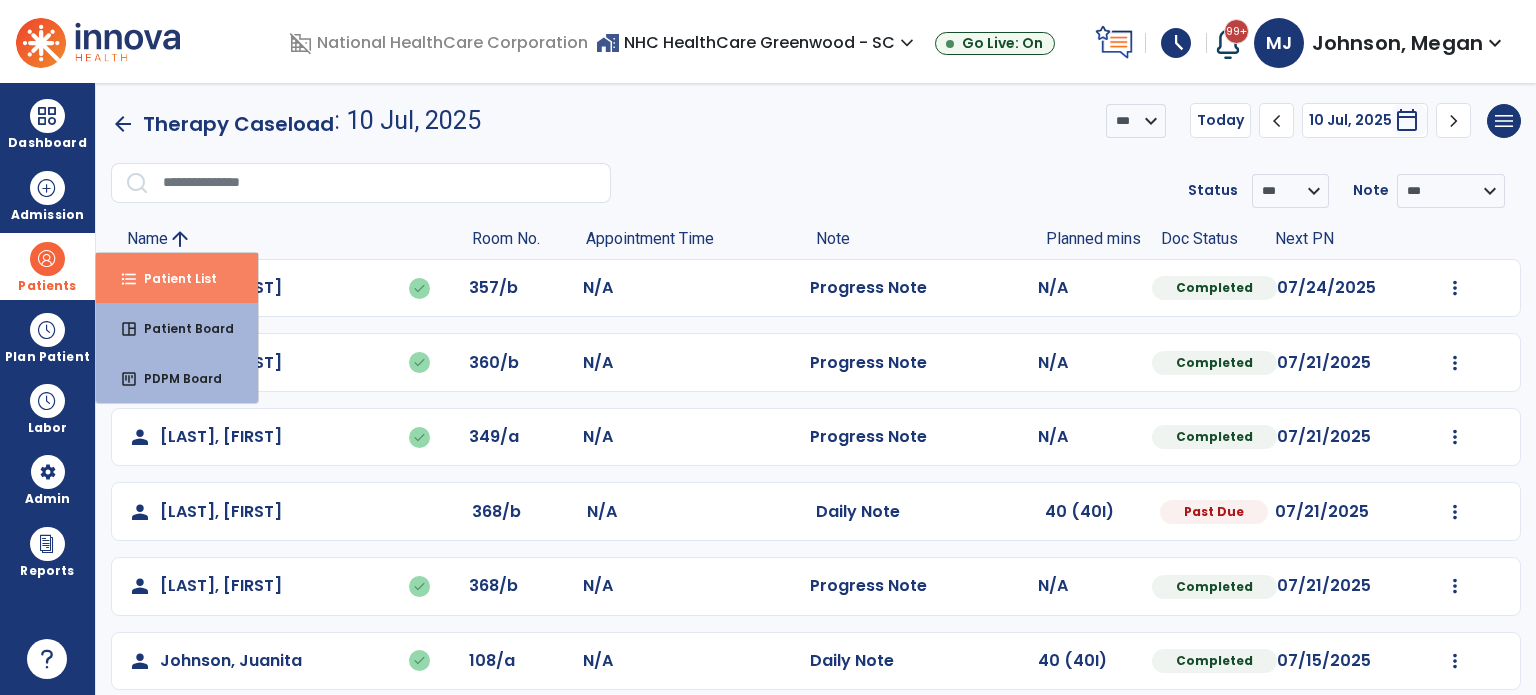 click on "format_list_bulleted  Patient List" at bounding box center [177, 278] 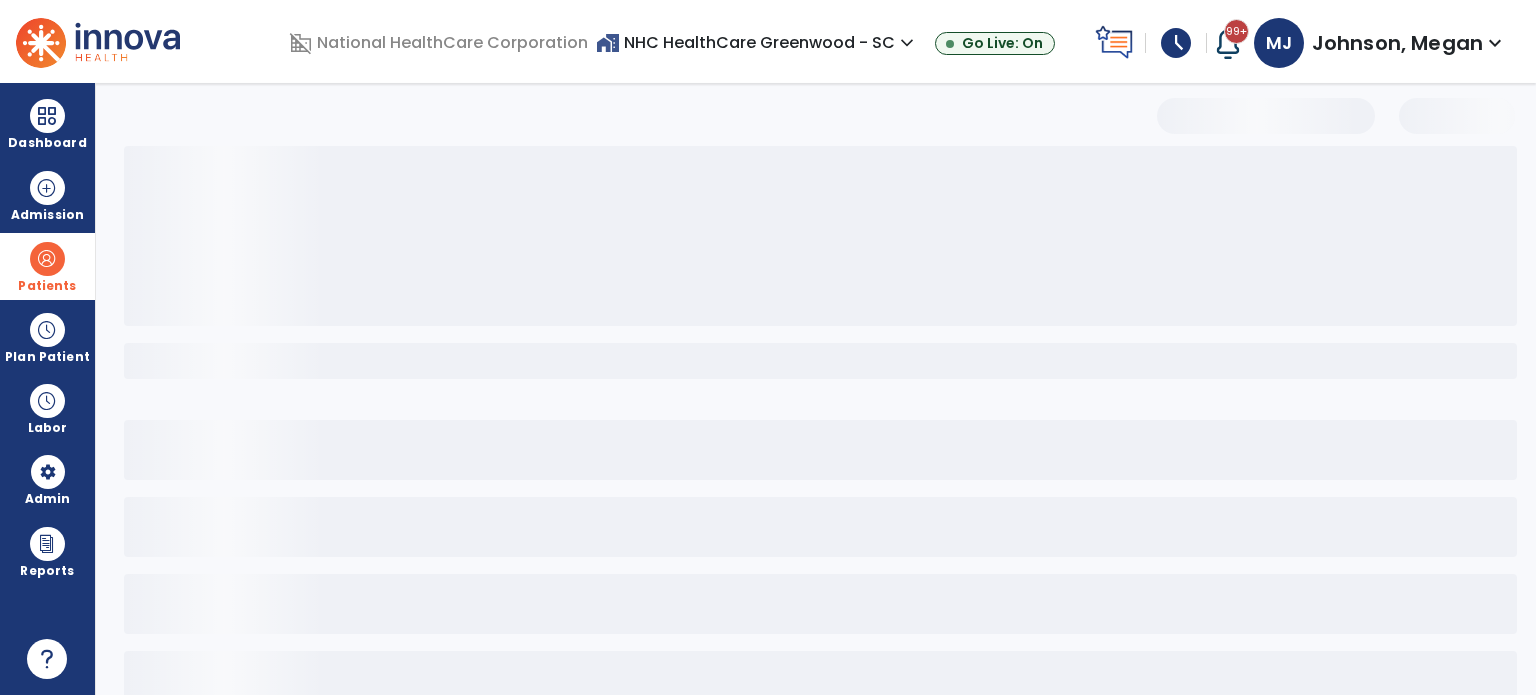 select on "***" 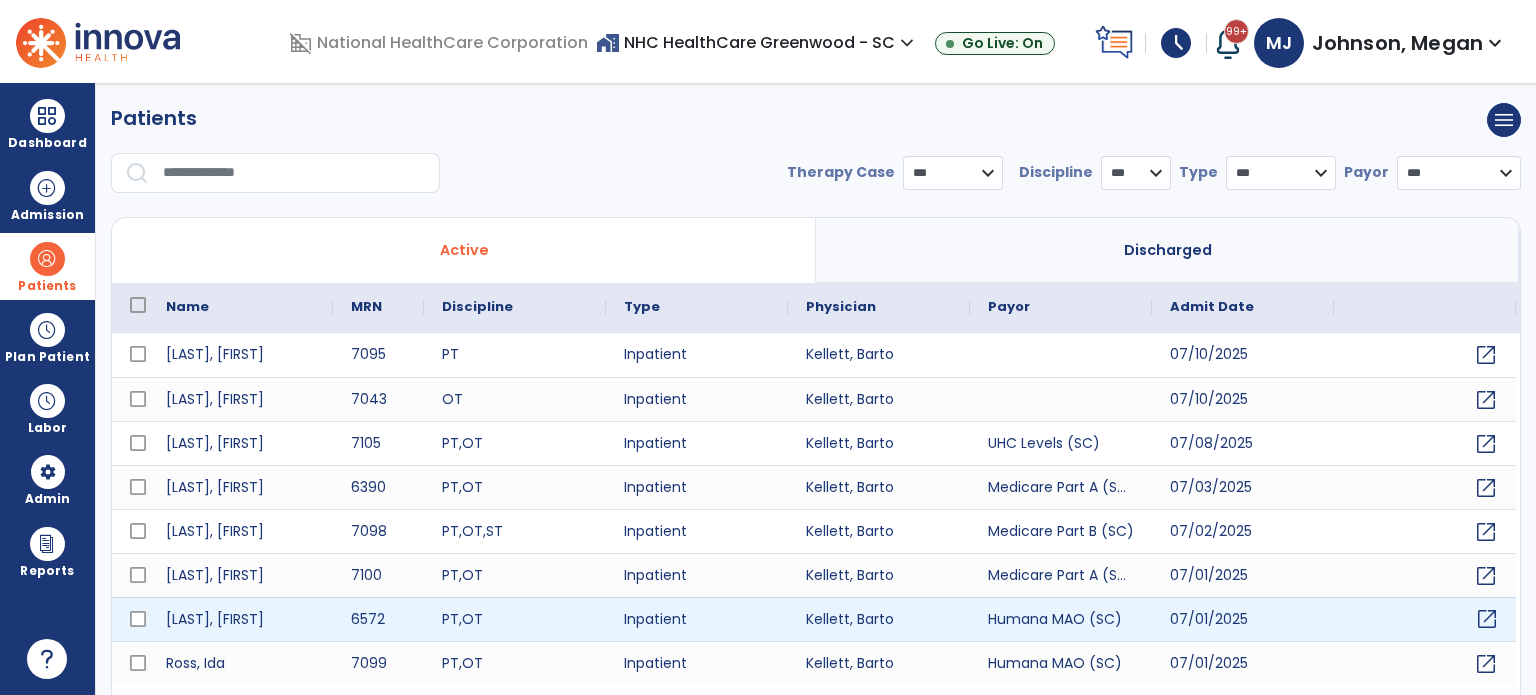 click on "open_in_new" at bounding box center [1487, 619] 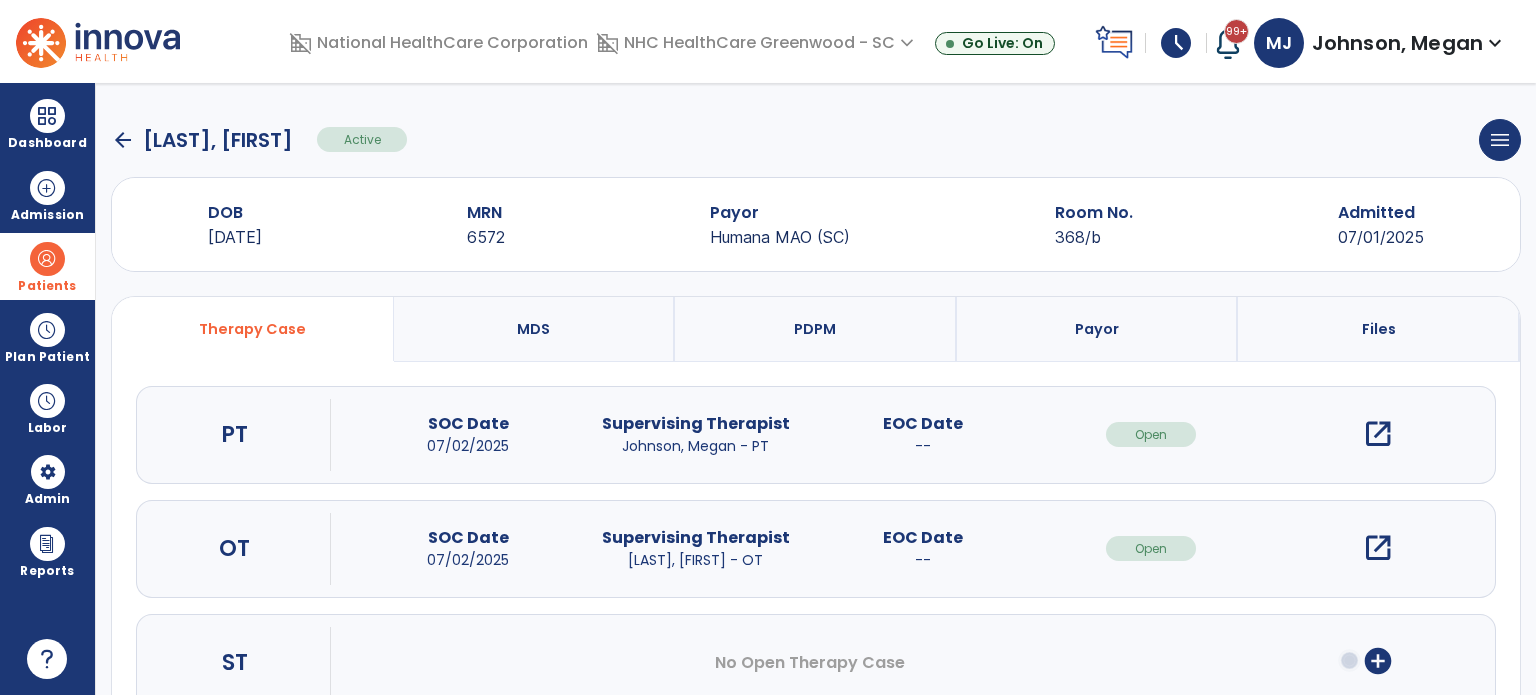 click on "open_in_new" at bounding box center [1378, 434] 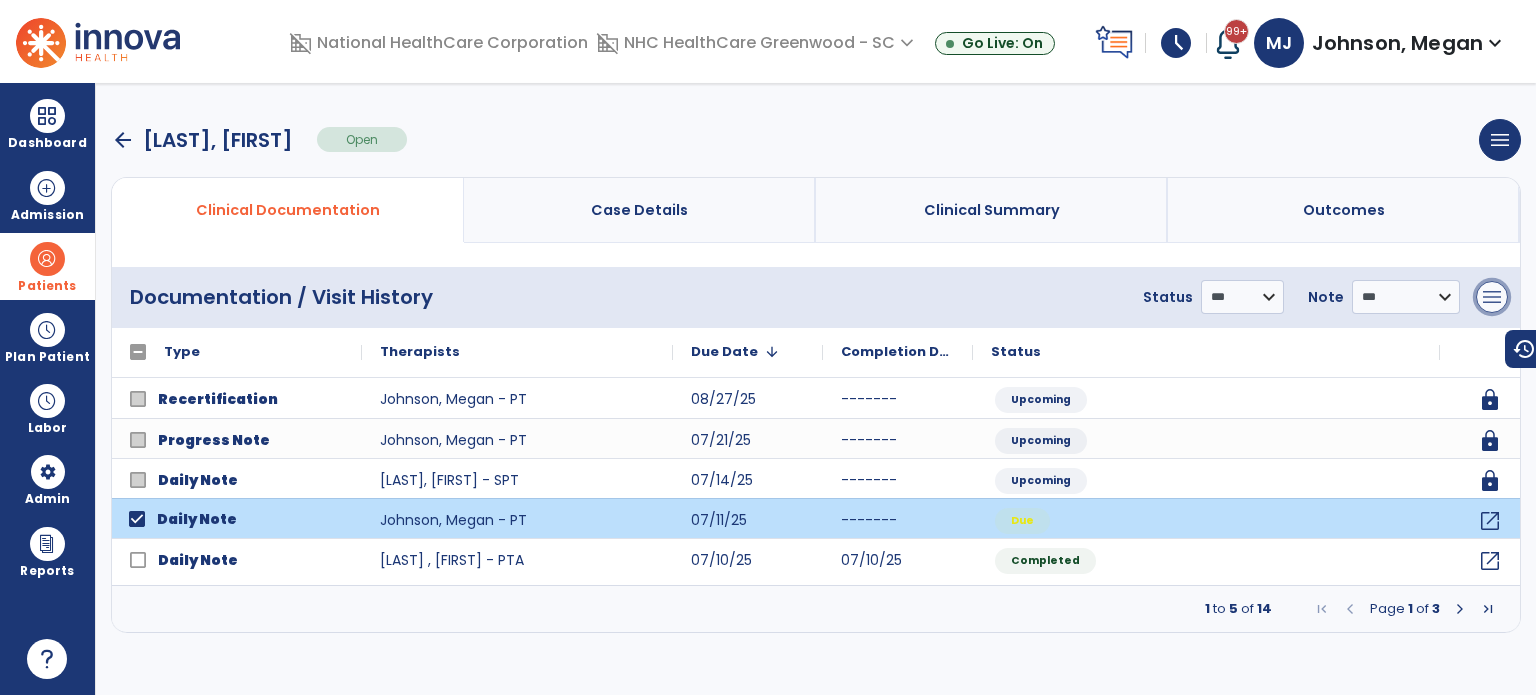 click on "menu" at bounding box center [1492, 297] 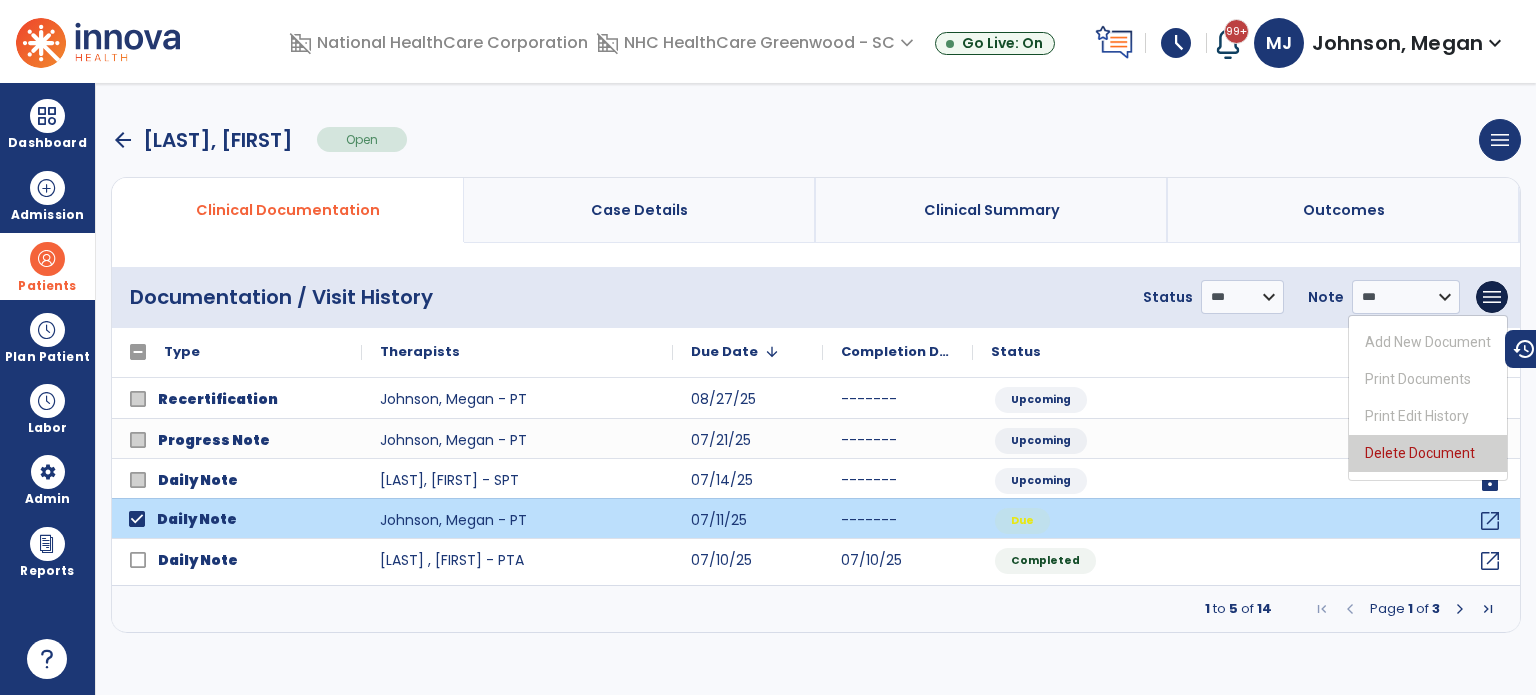 click on "Delete Document" at bounding box center [1428, 453] 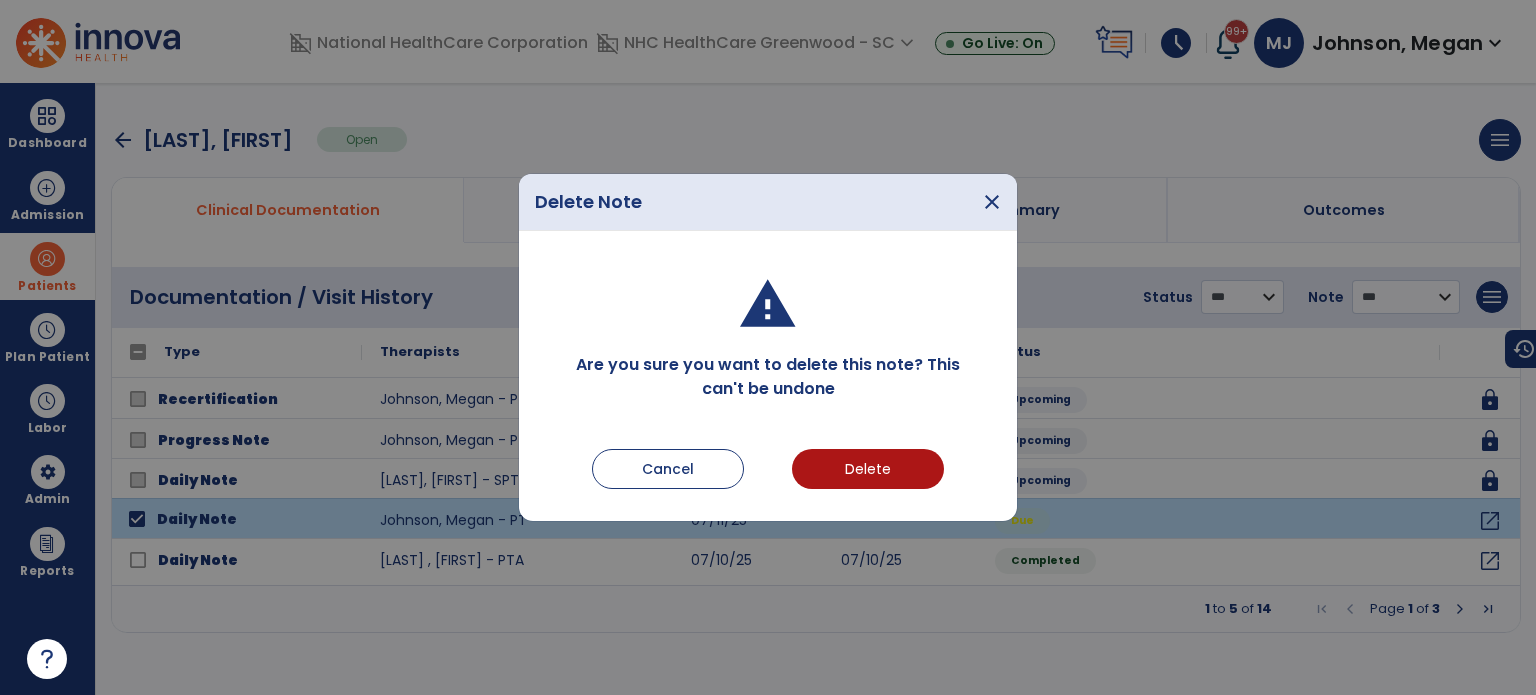 click on "Are you sure you want to delete this note? This can't be undone     Cancel   Delete" at bounding box center [768, 384] 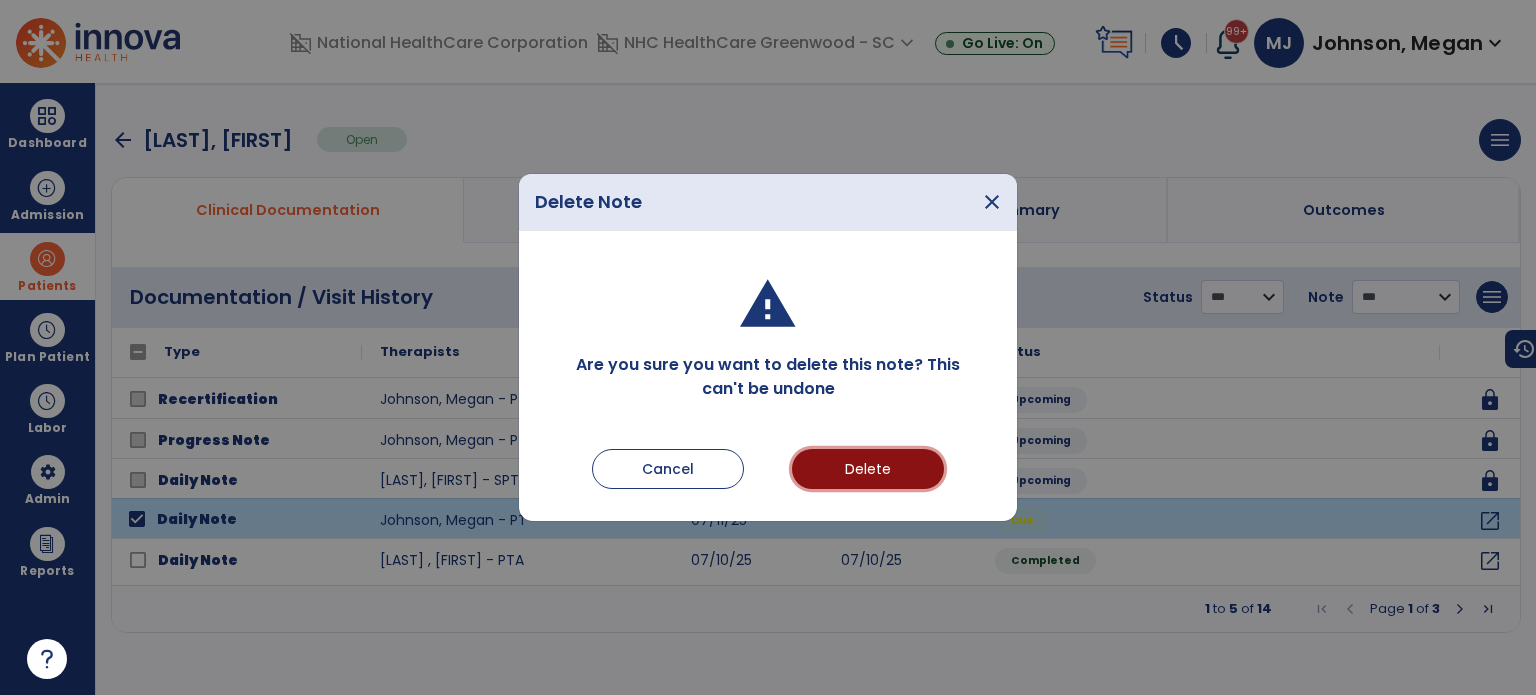 click on "Delete" at bounding box center (868, 469) 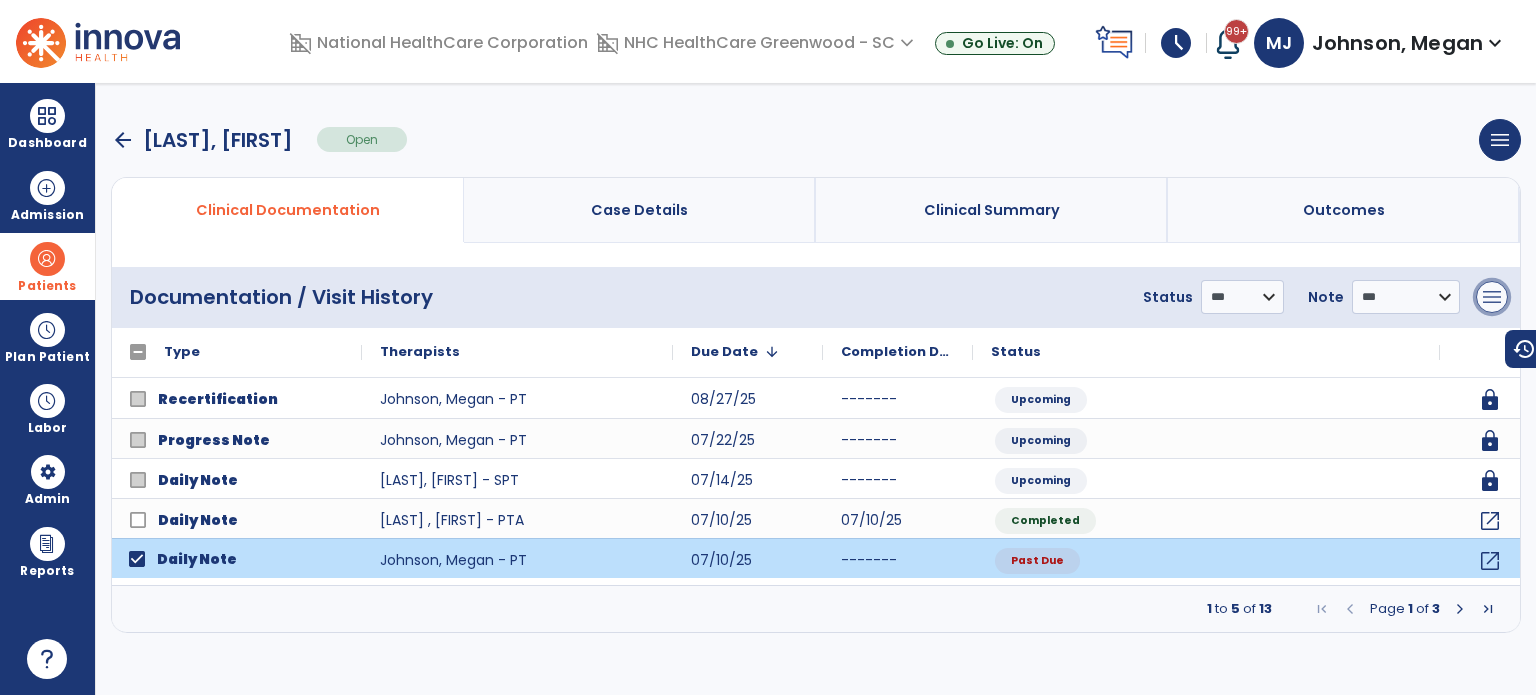 click on "menu" at bounding box center (1492, 297) 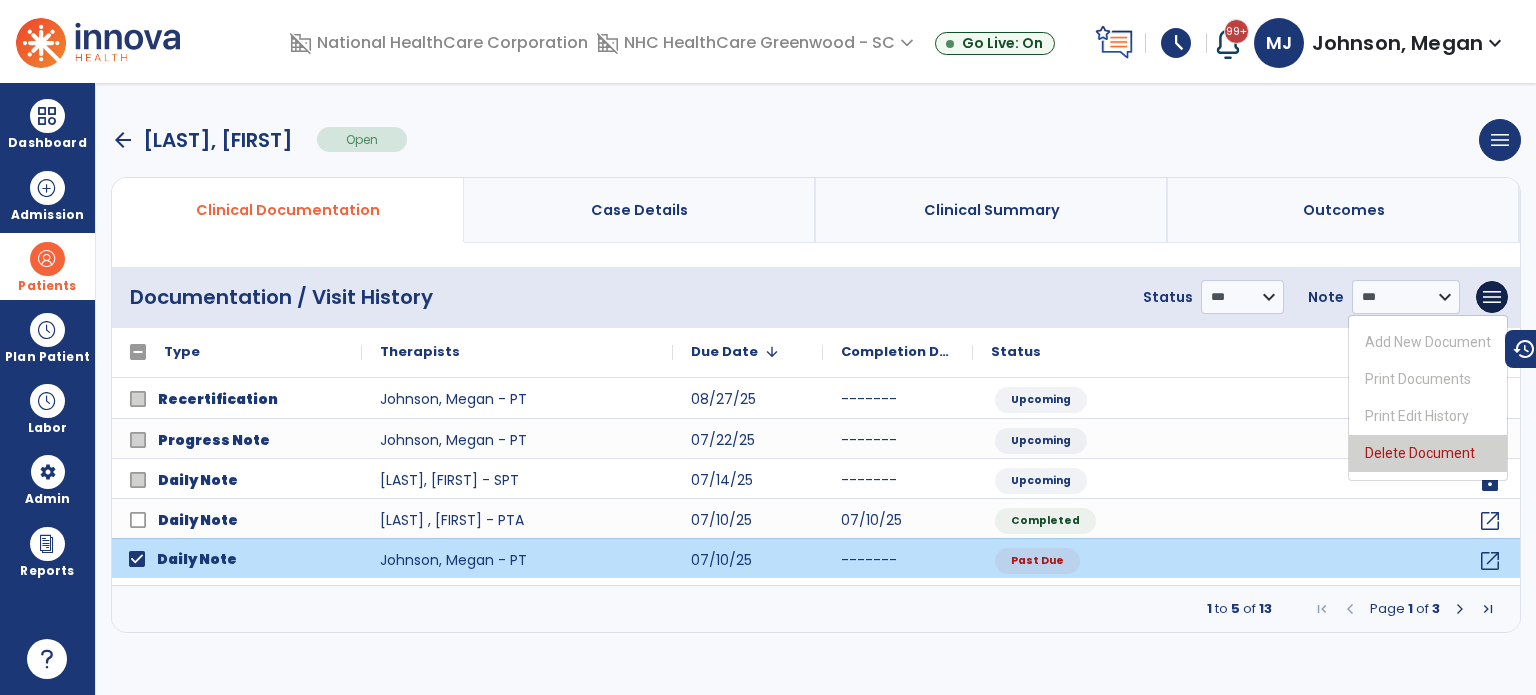 click on "Delete Document" at bounding box center [1428, 453] 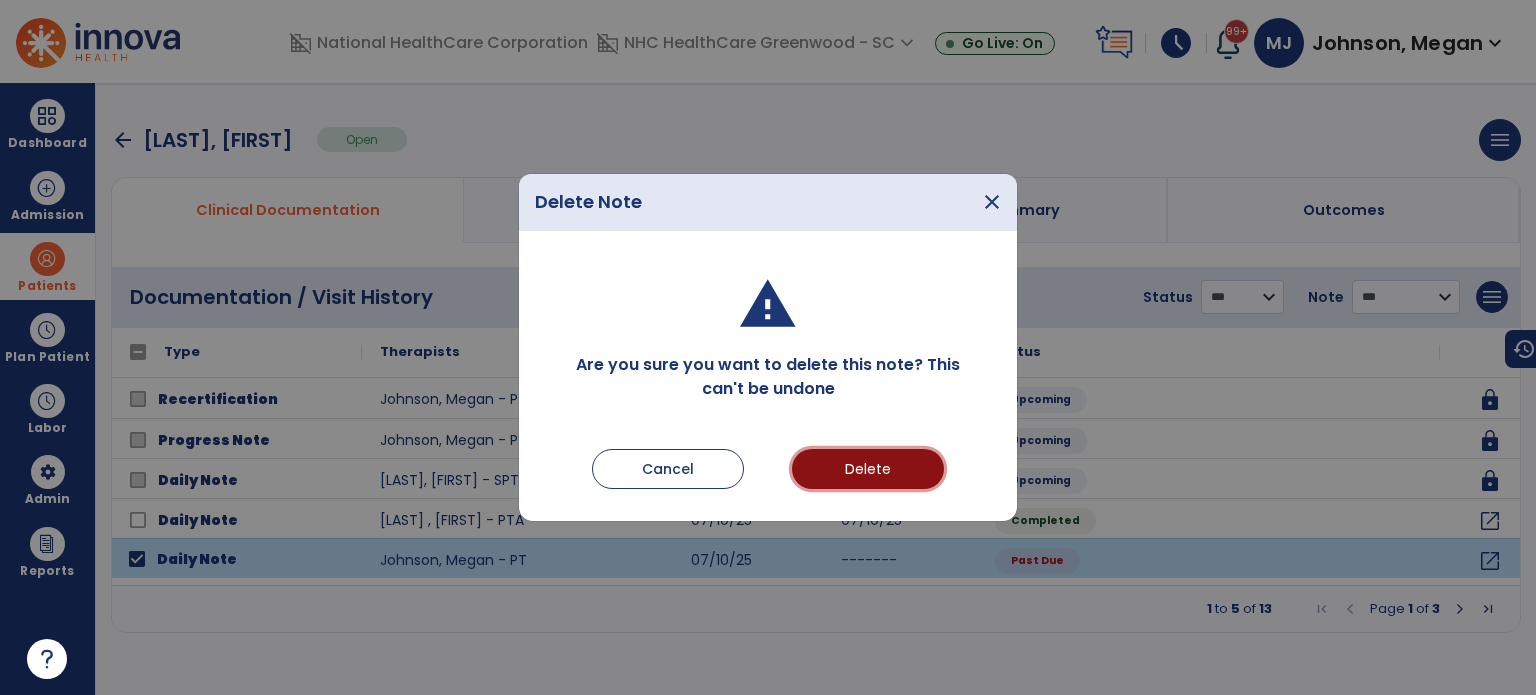 click on "Delete" at bounding box center (868, 469) 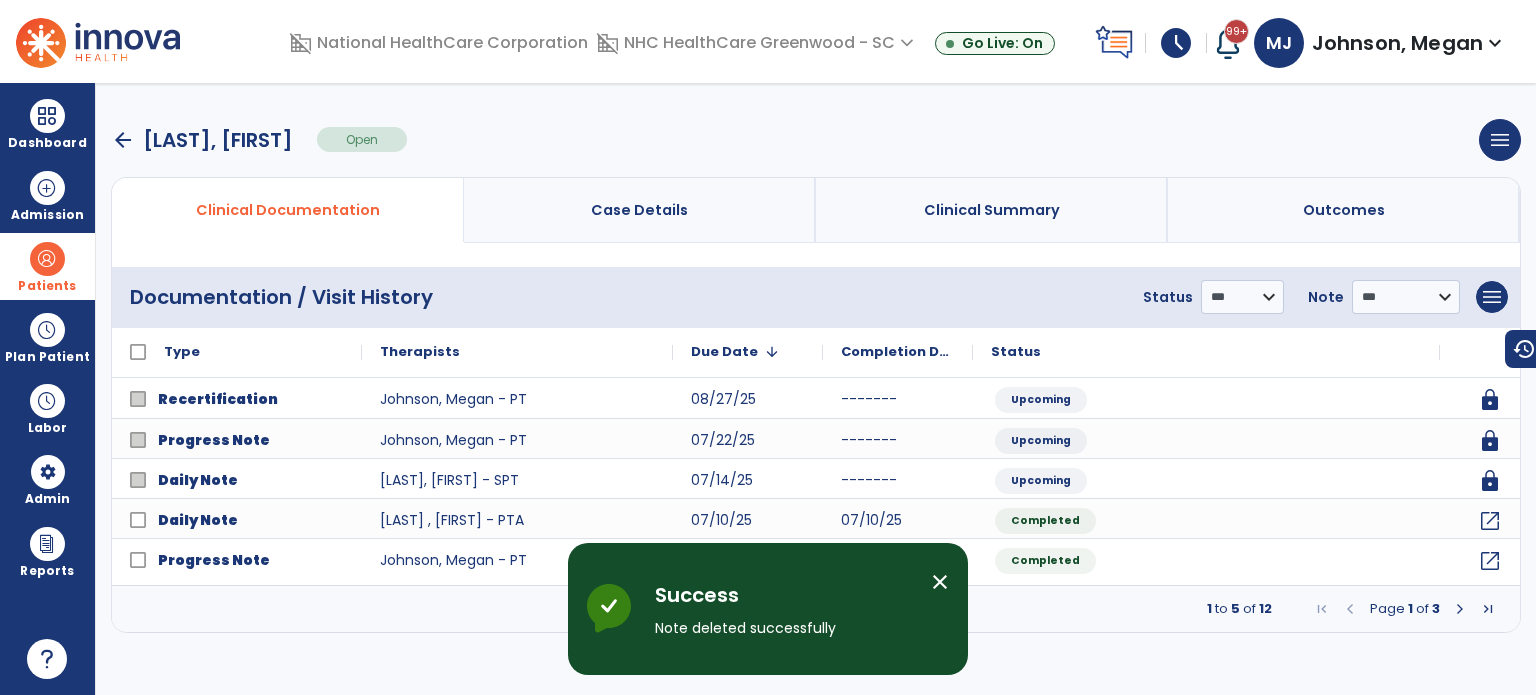 click at bounding box center (1460, 609) 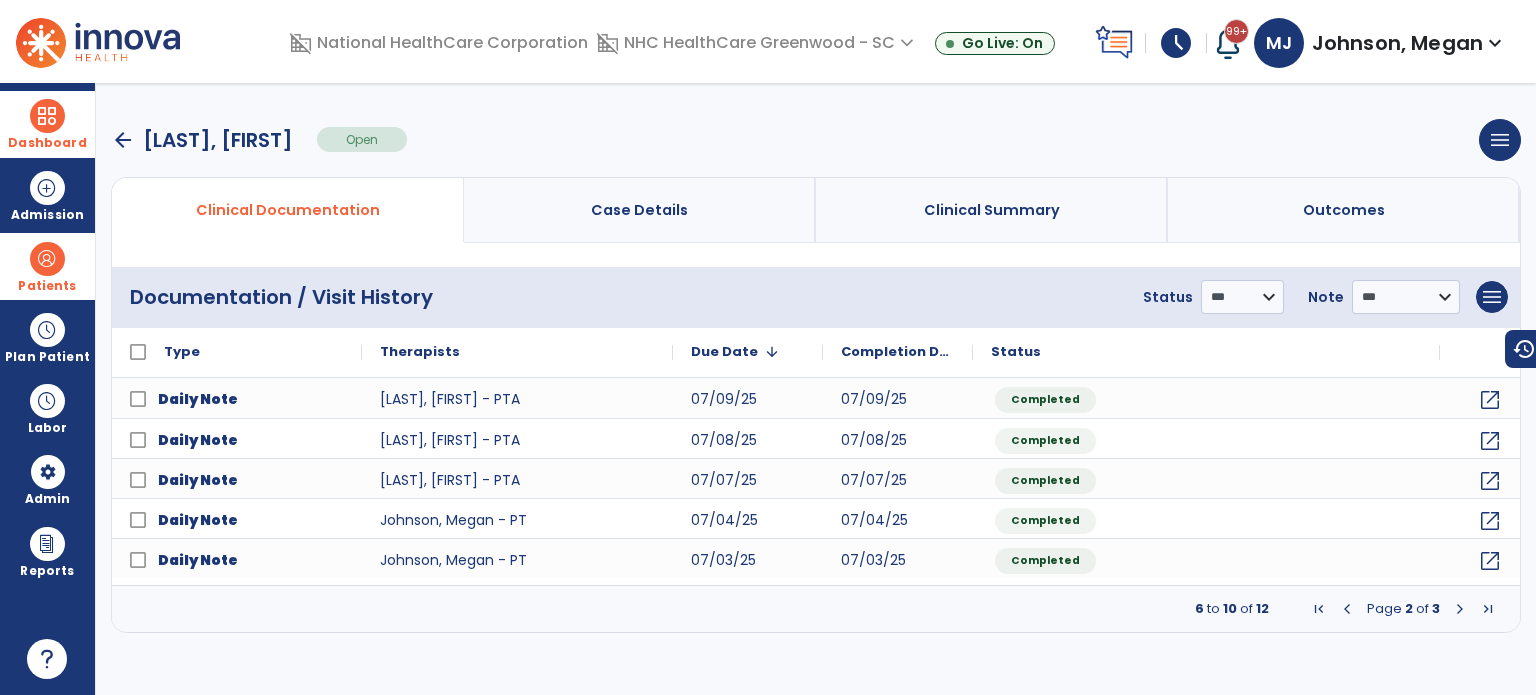 click at bounding box center (47, 116) 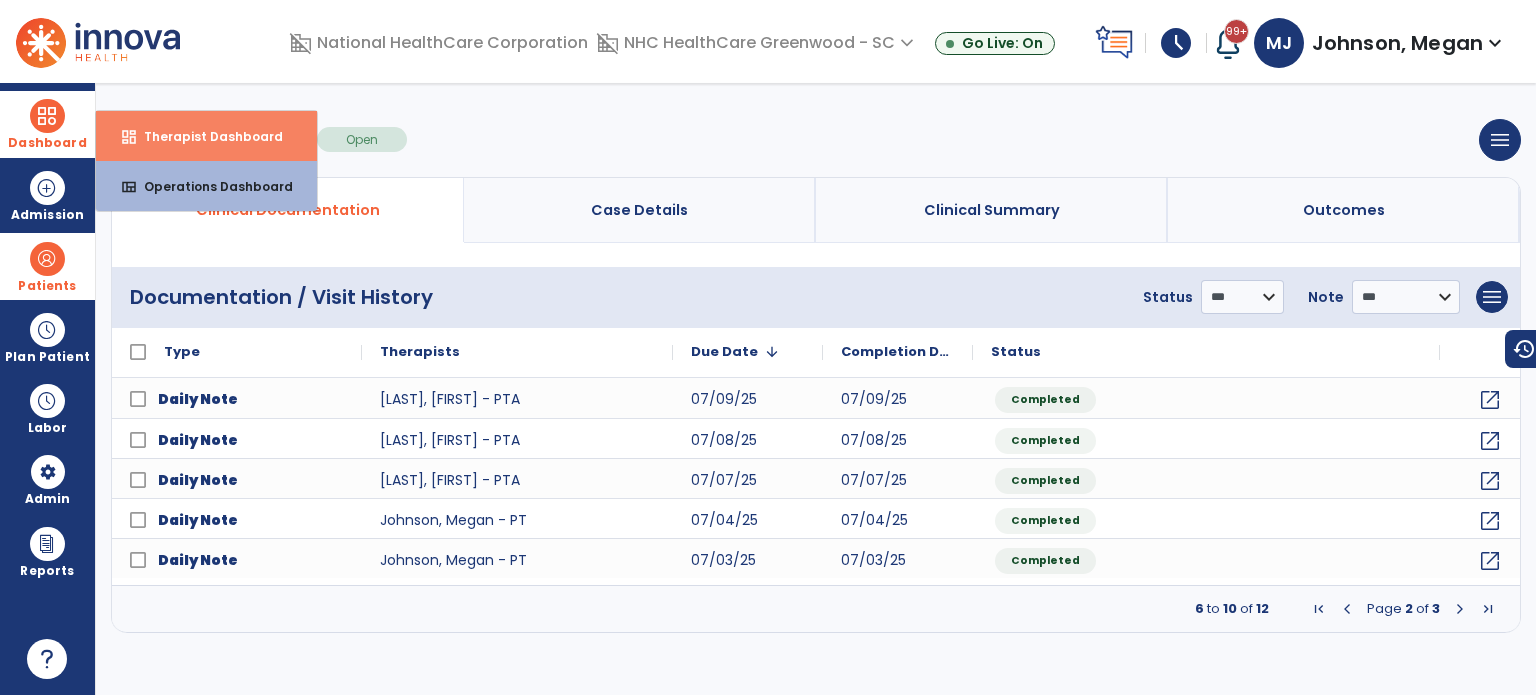 click on "Therapist Dashboard" at bounding box center (205, 136) 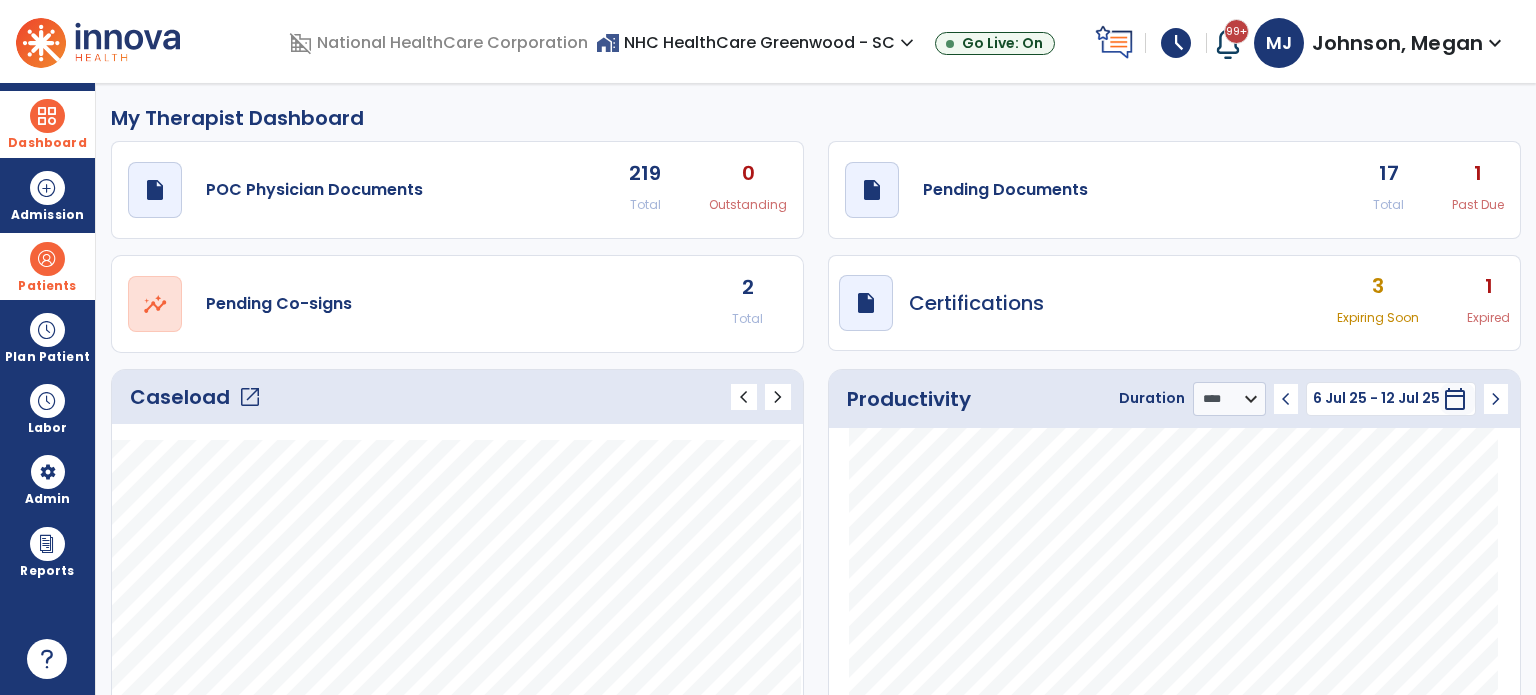 click on "2" 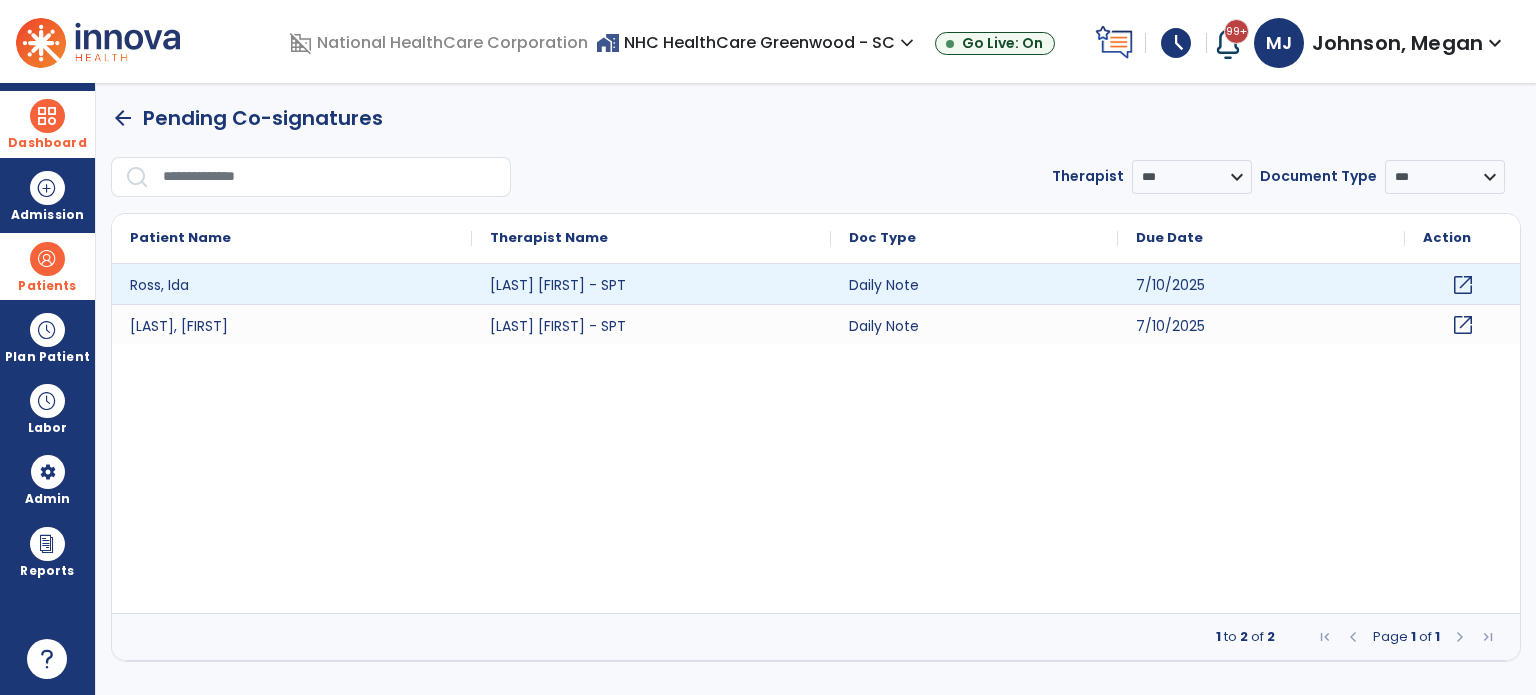 click on "open_in_new" 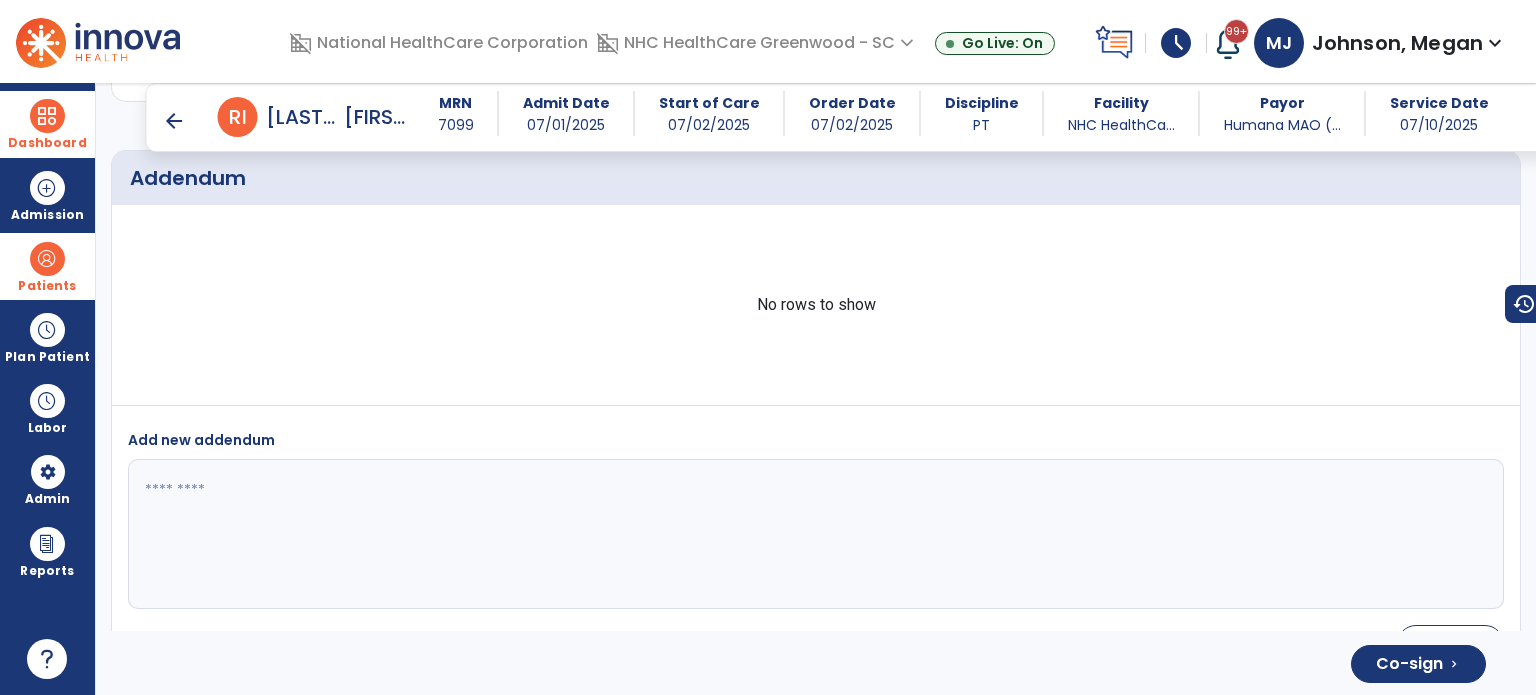 scroll, scrollTop: 3255, scrollLeft: 0, axis: vertical 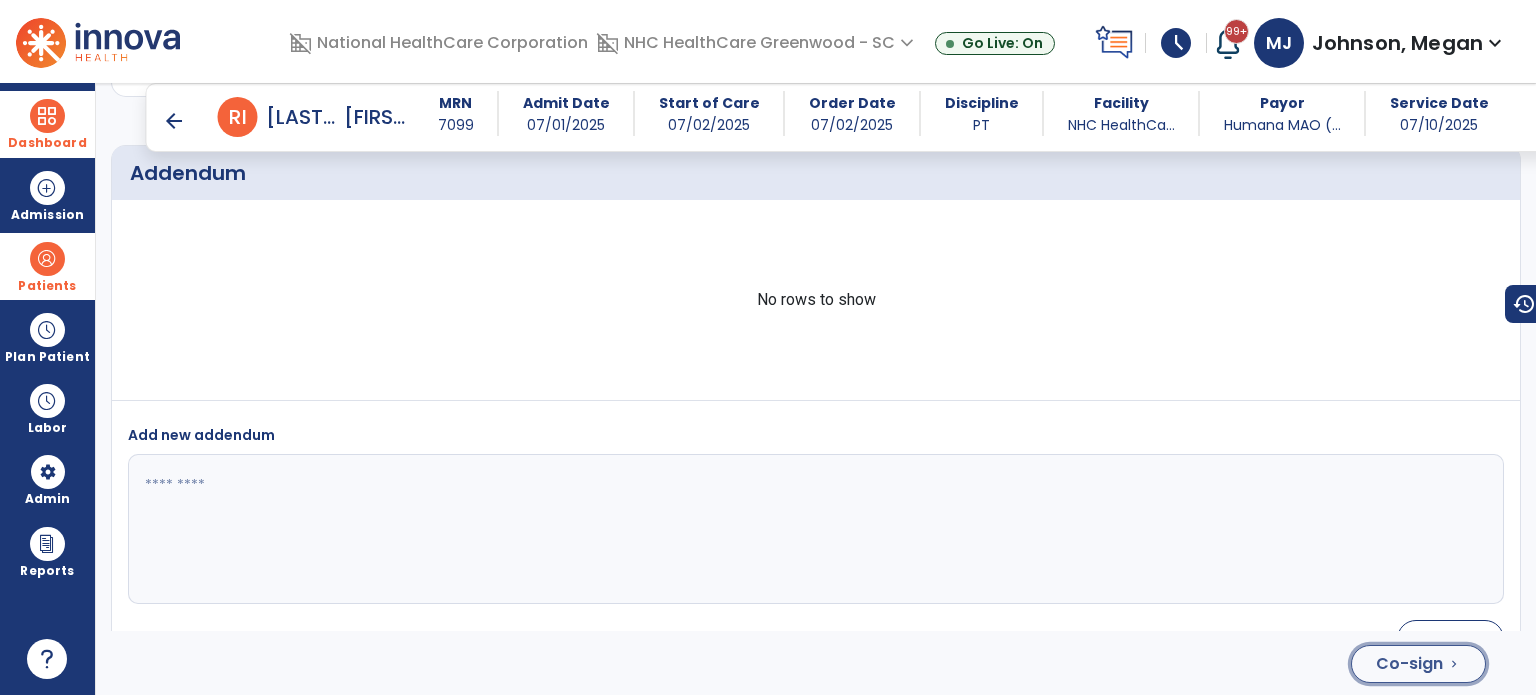 click on "Co-sign" 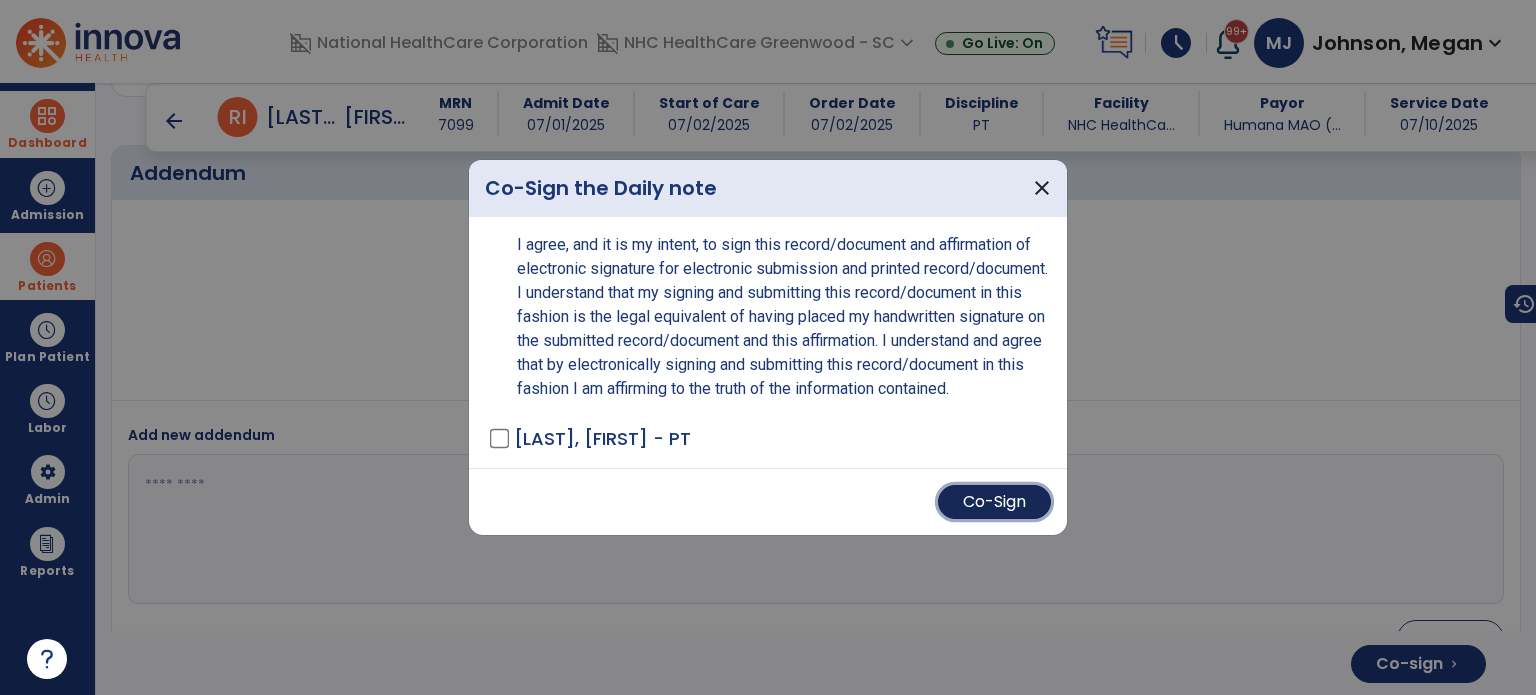 click on "Co-Sign" at bounding box center [994, 502] 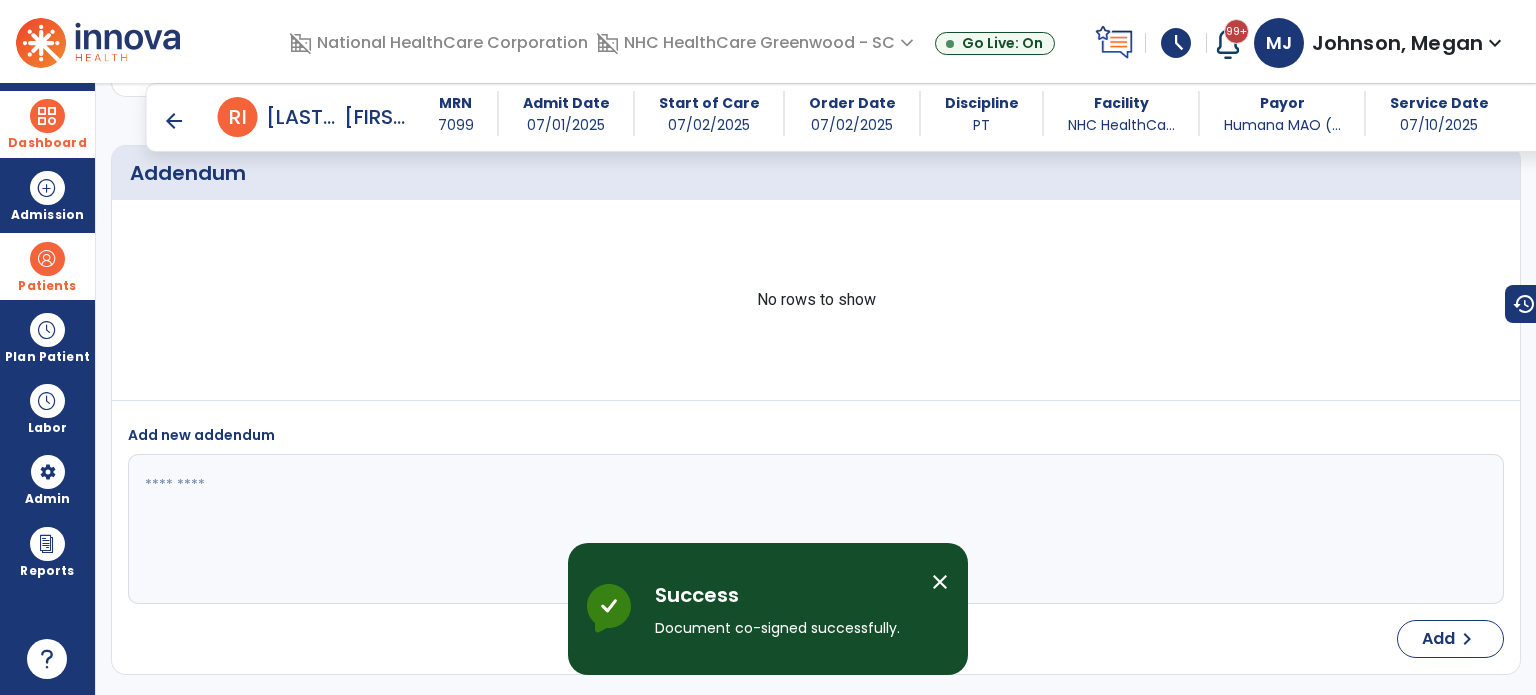 click on "arrow_back" at bounding box center [174, 121] 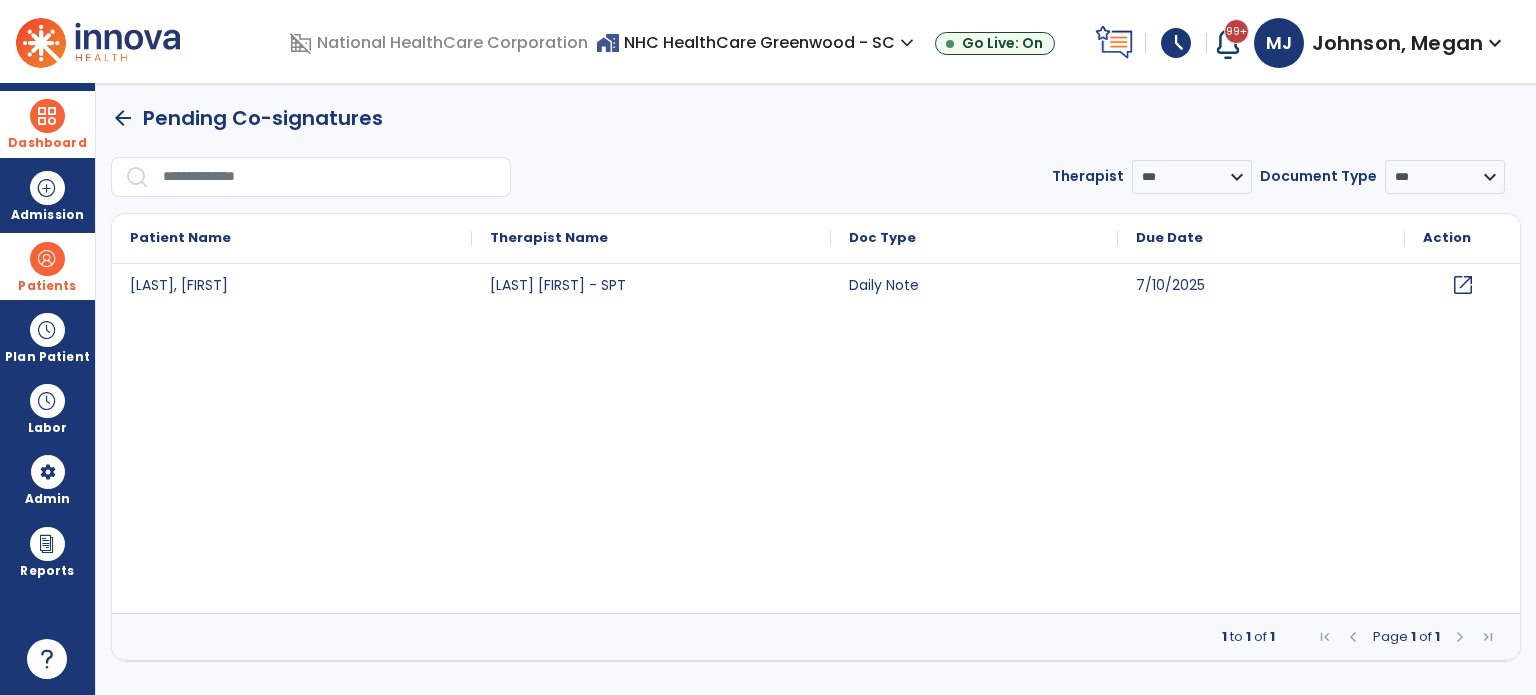 scroll, scrollTop: 0, scrollLeft: 0, axis: both 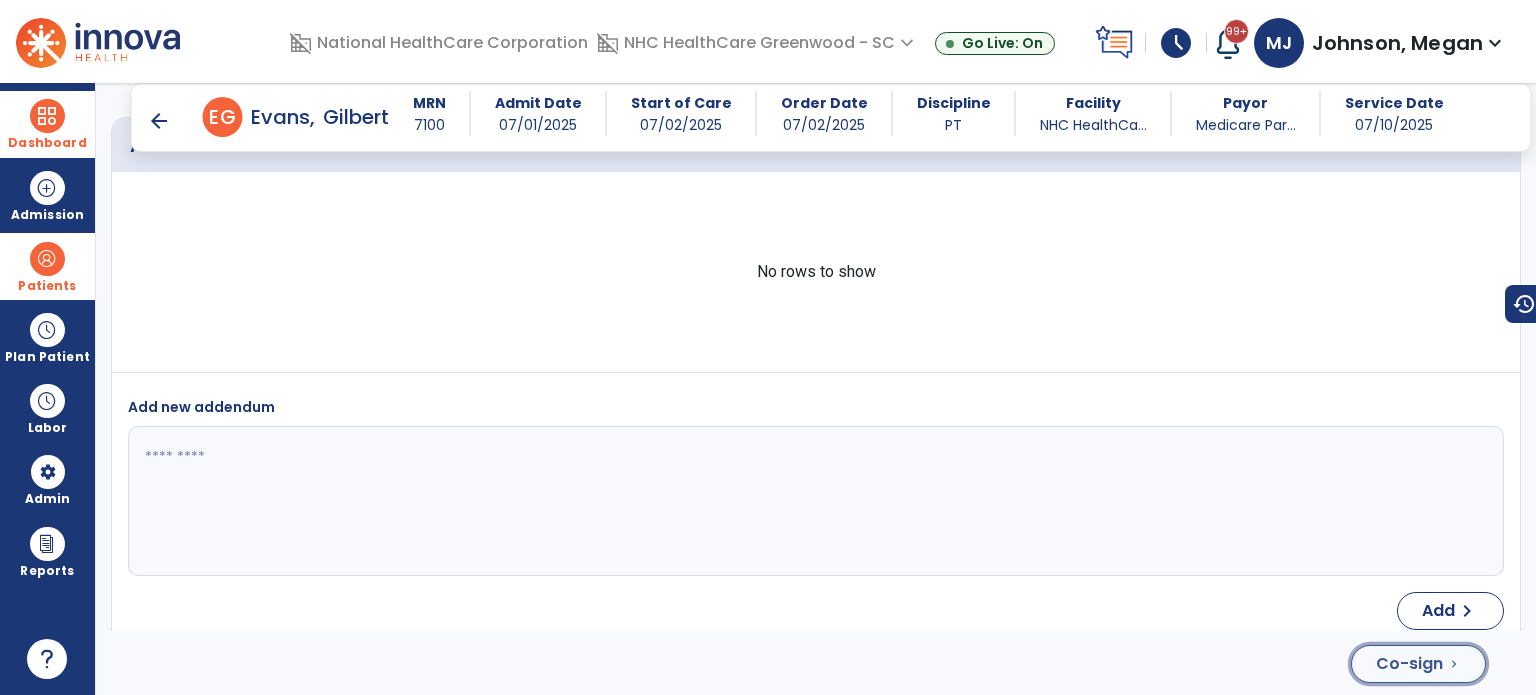 click on "Co-sign" 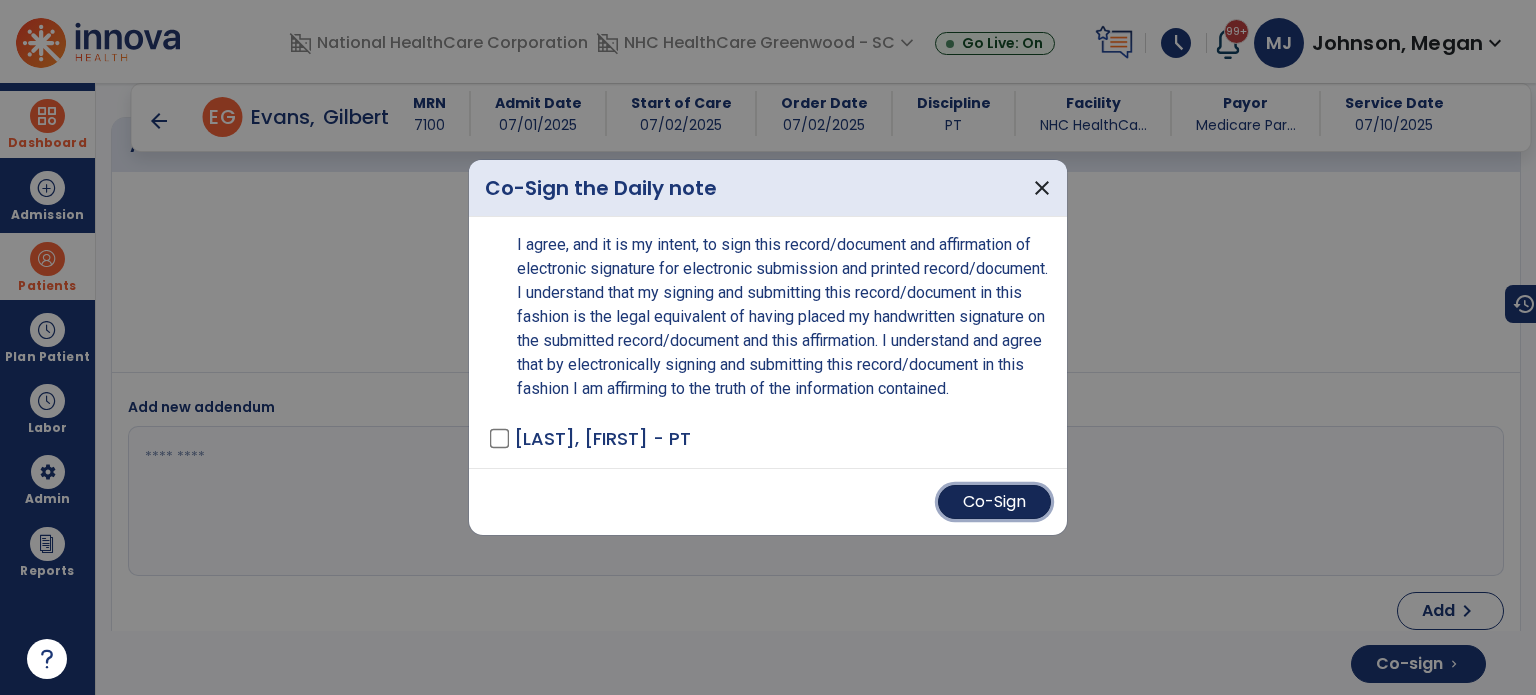 click on "Co-Sign" at bounding box center (994, 502) 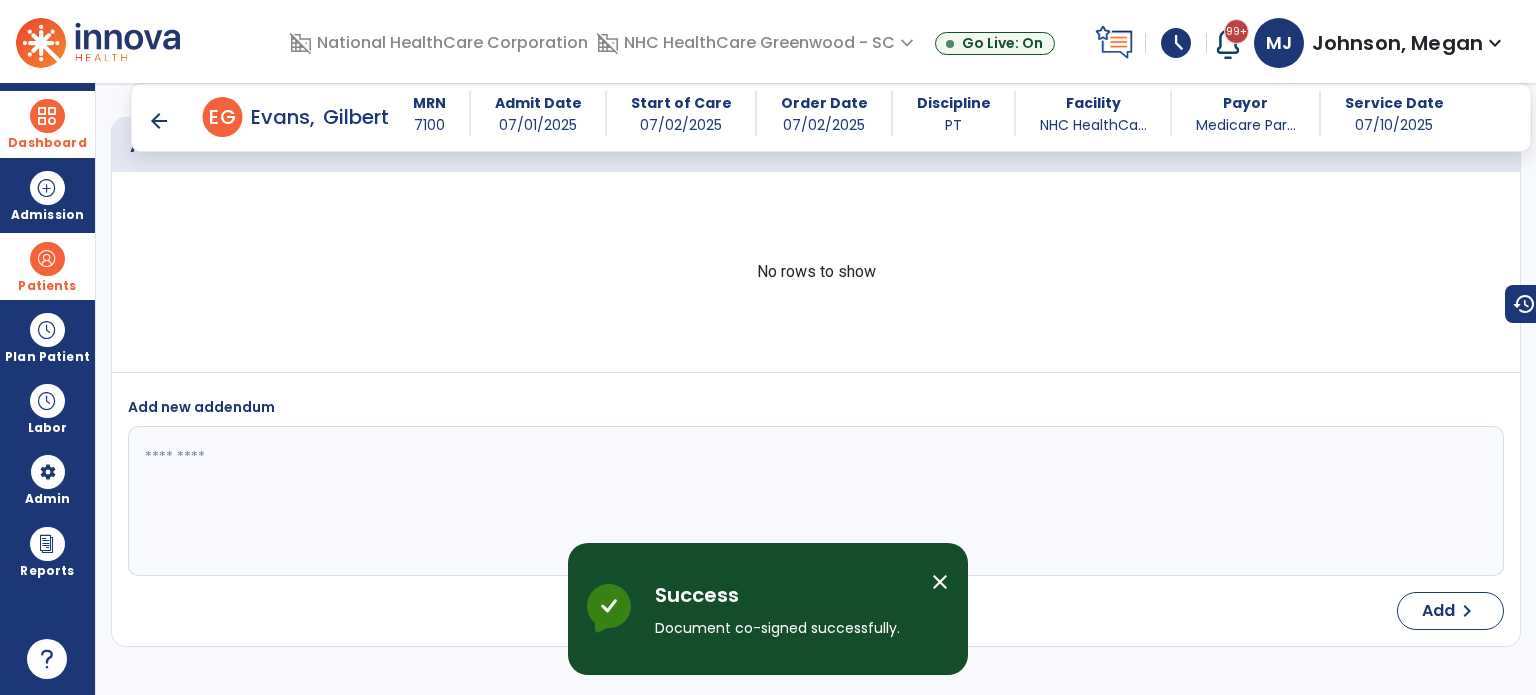 click on "arrow_back" at bounding box center [159, 121] 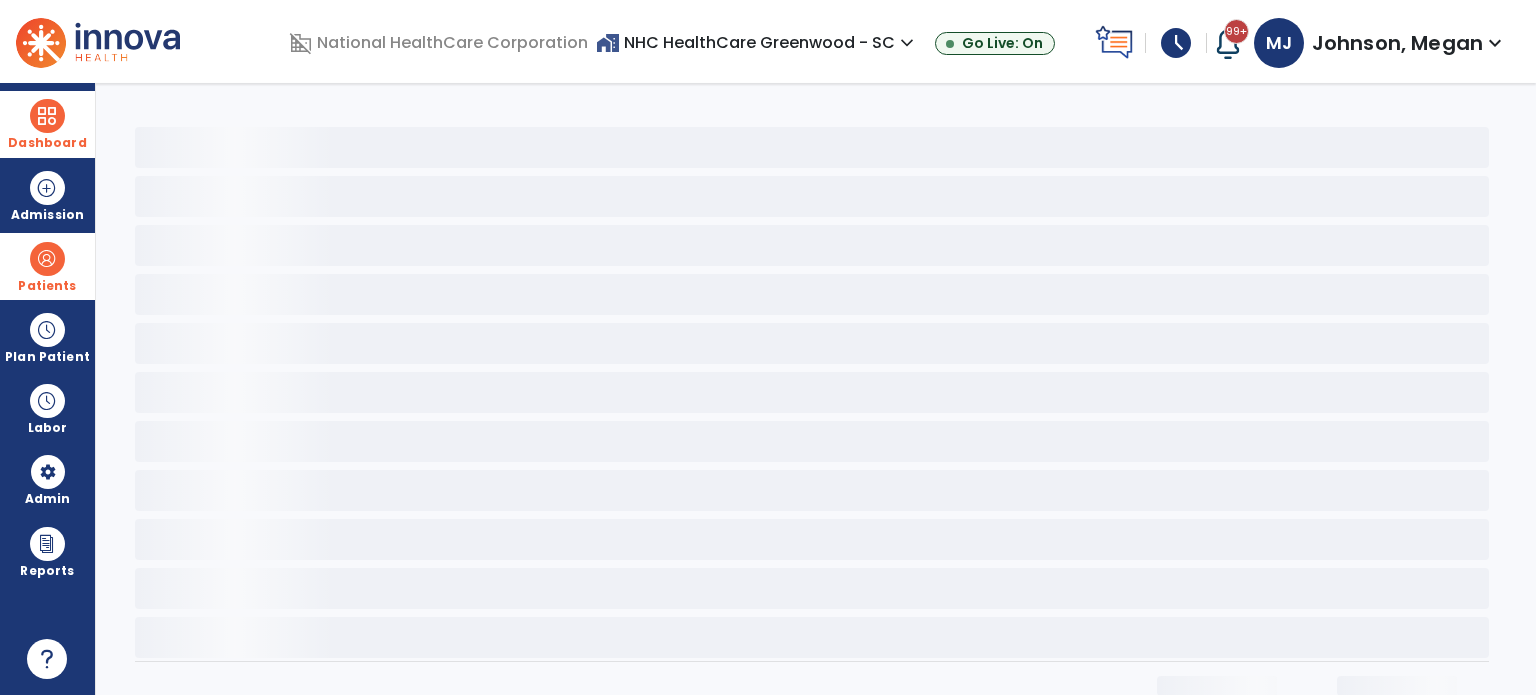 scroll, scrollTop: 0, scrollLeft: 0, axis: both 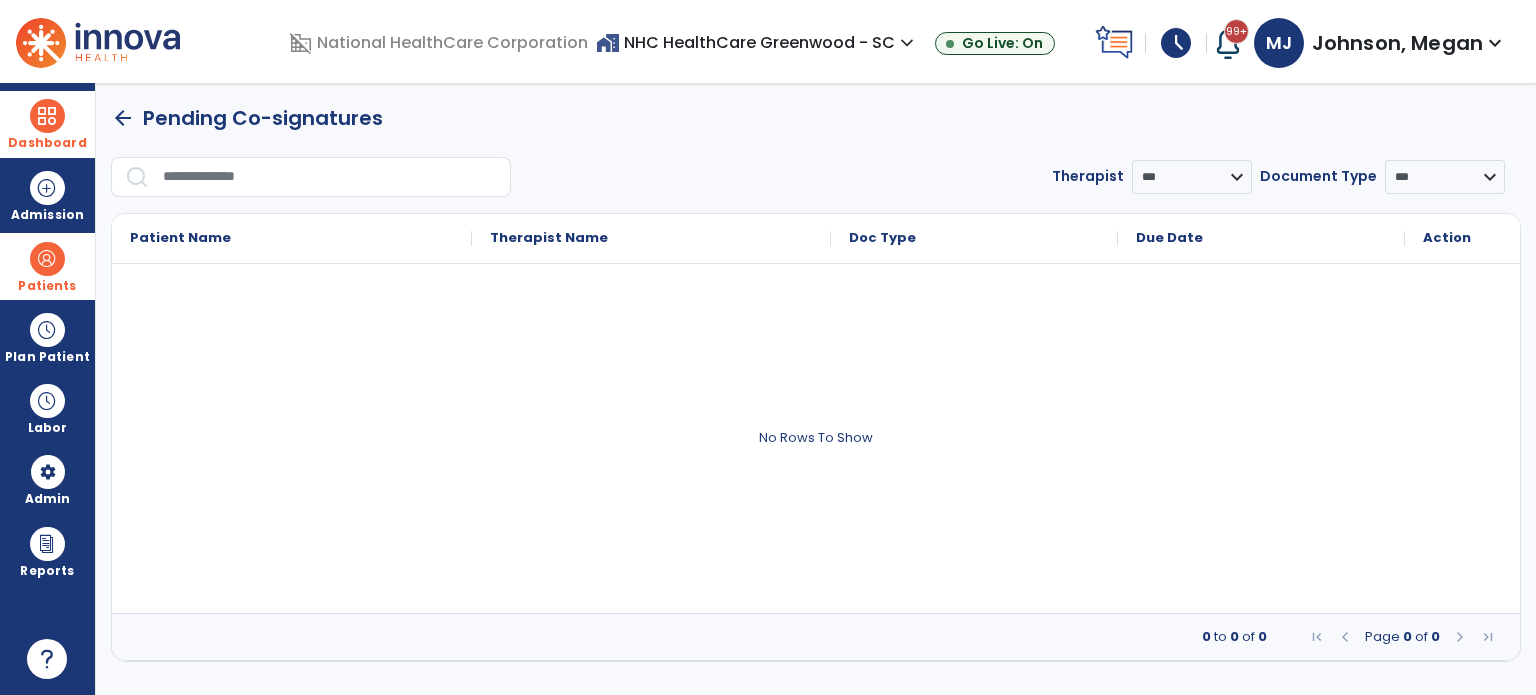 click on "arrow_back" 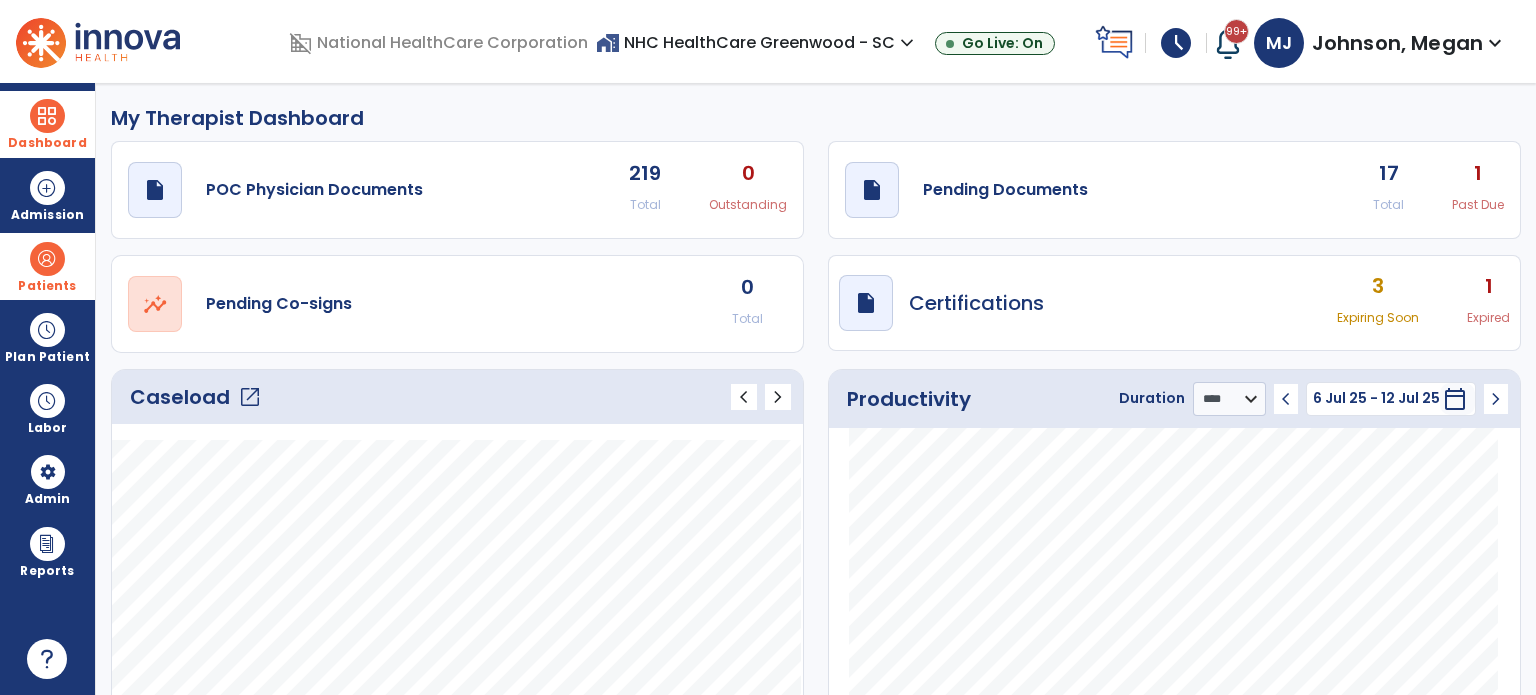click on "1" 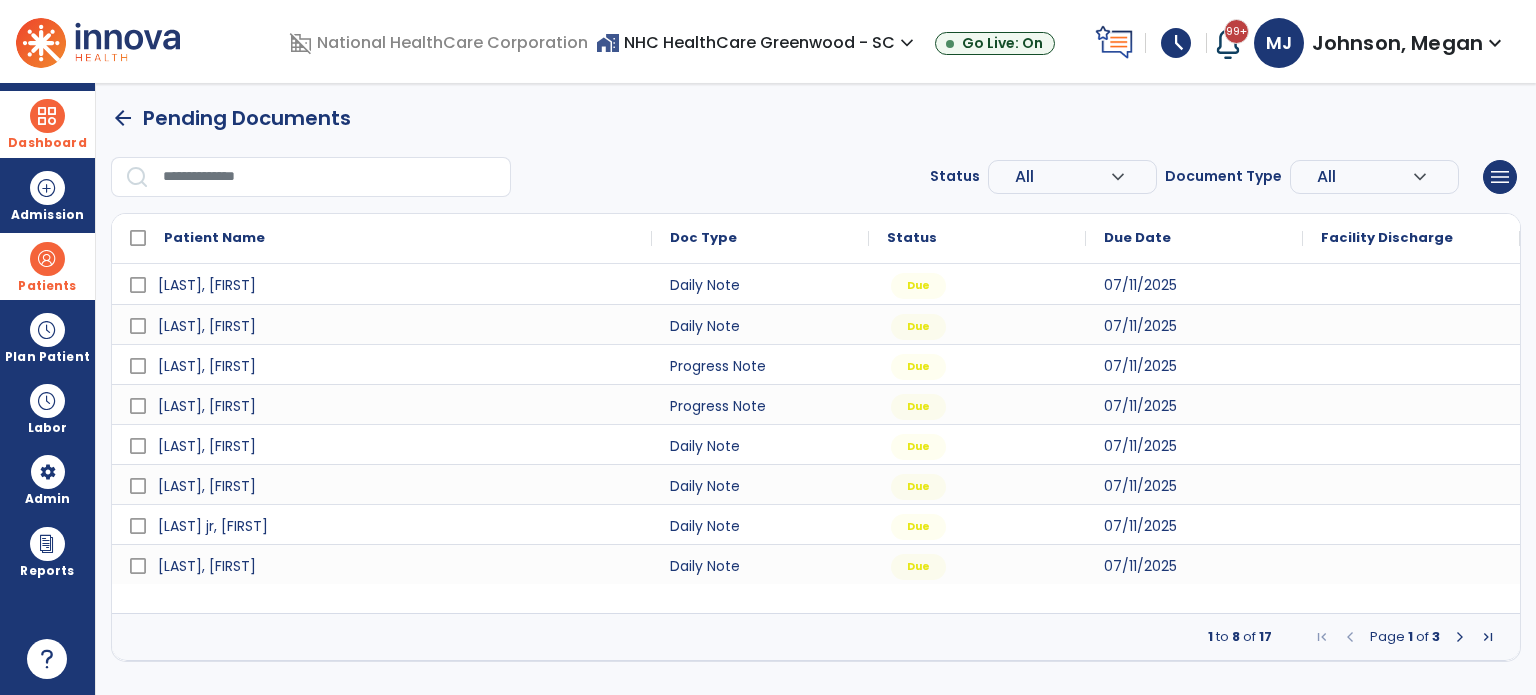 click on "expand_more" at bounding box center [1118, 177] 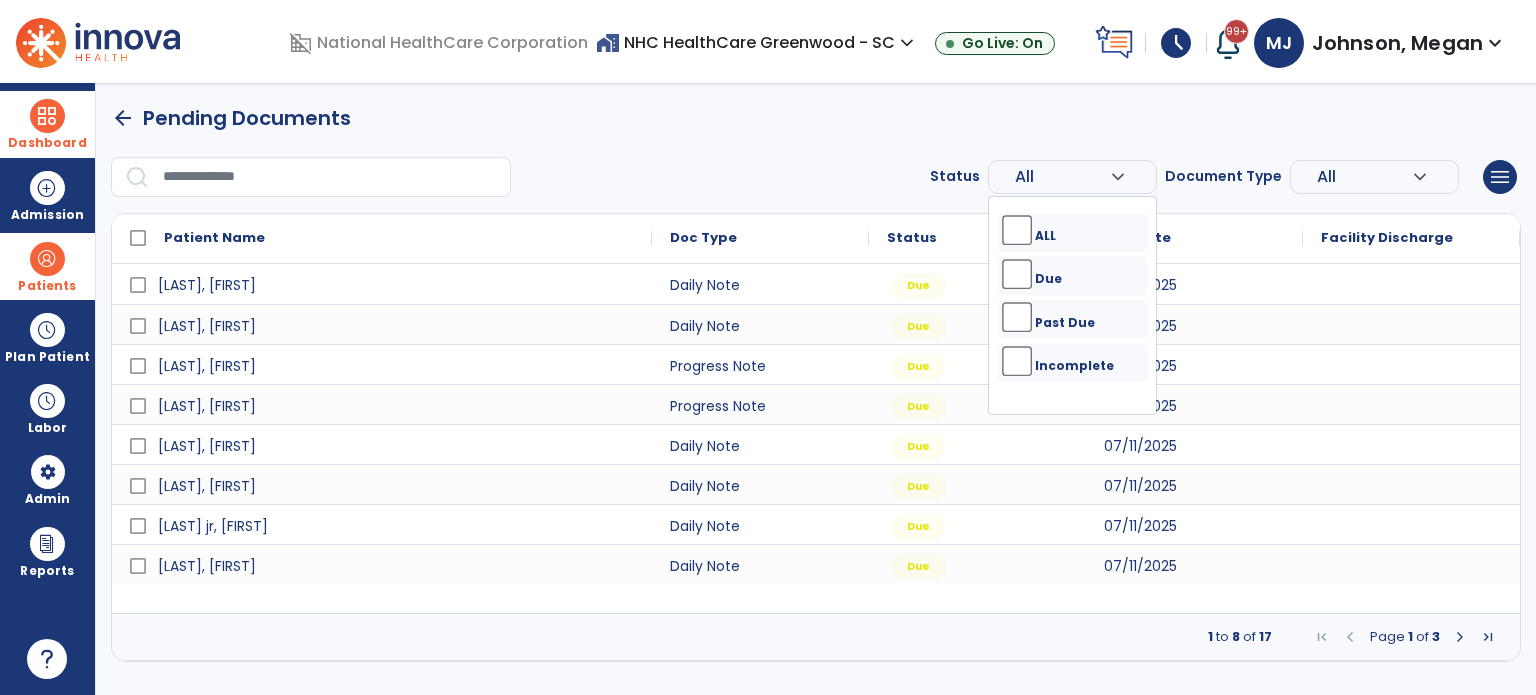 click on "ALL" at bounding box center [1070, 235] 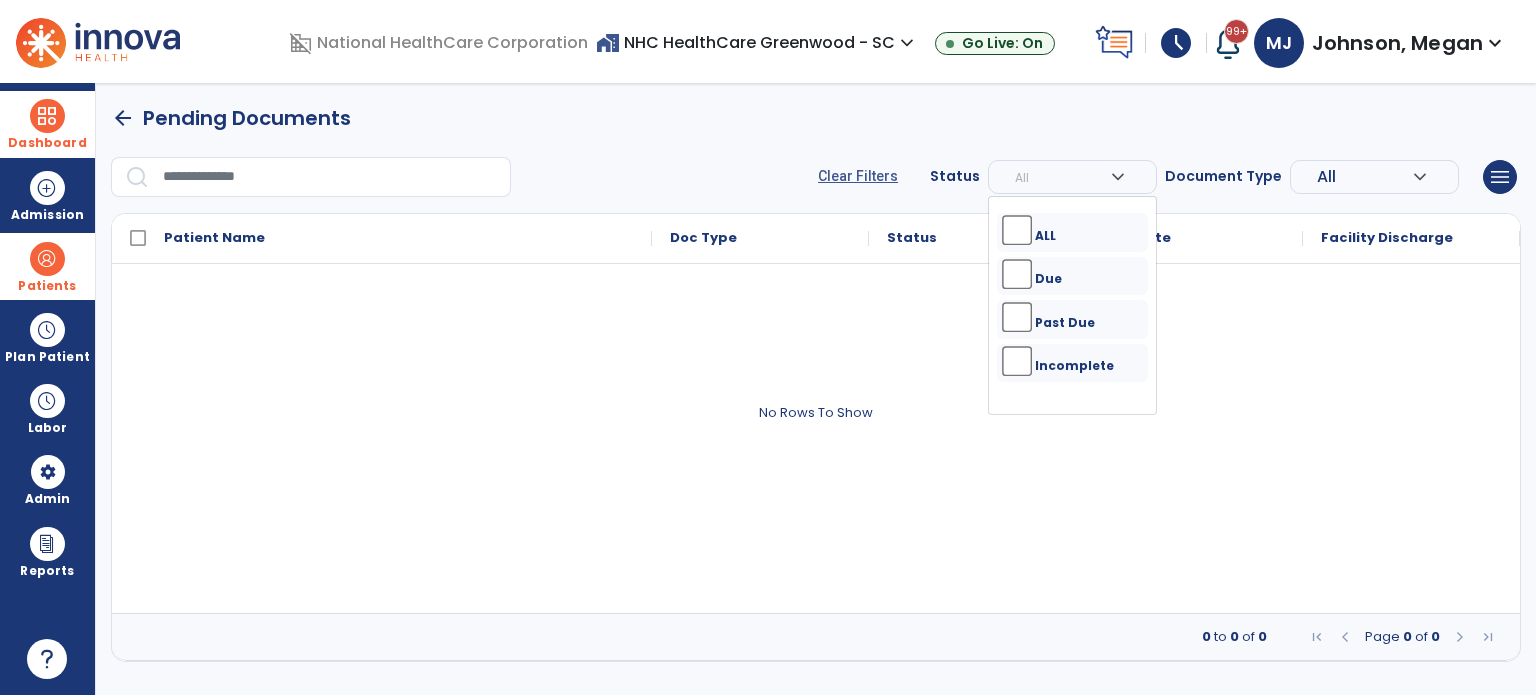 click on "Past Due" at bounding box center [1070, 322] 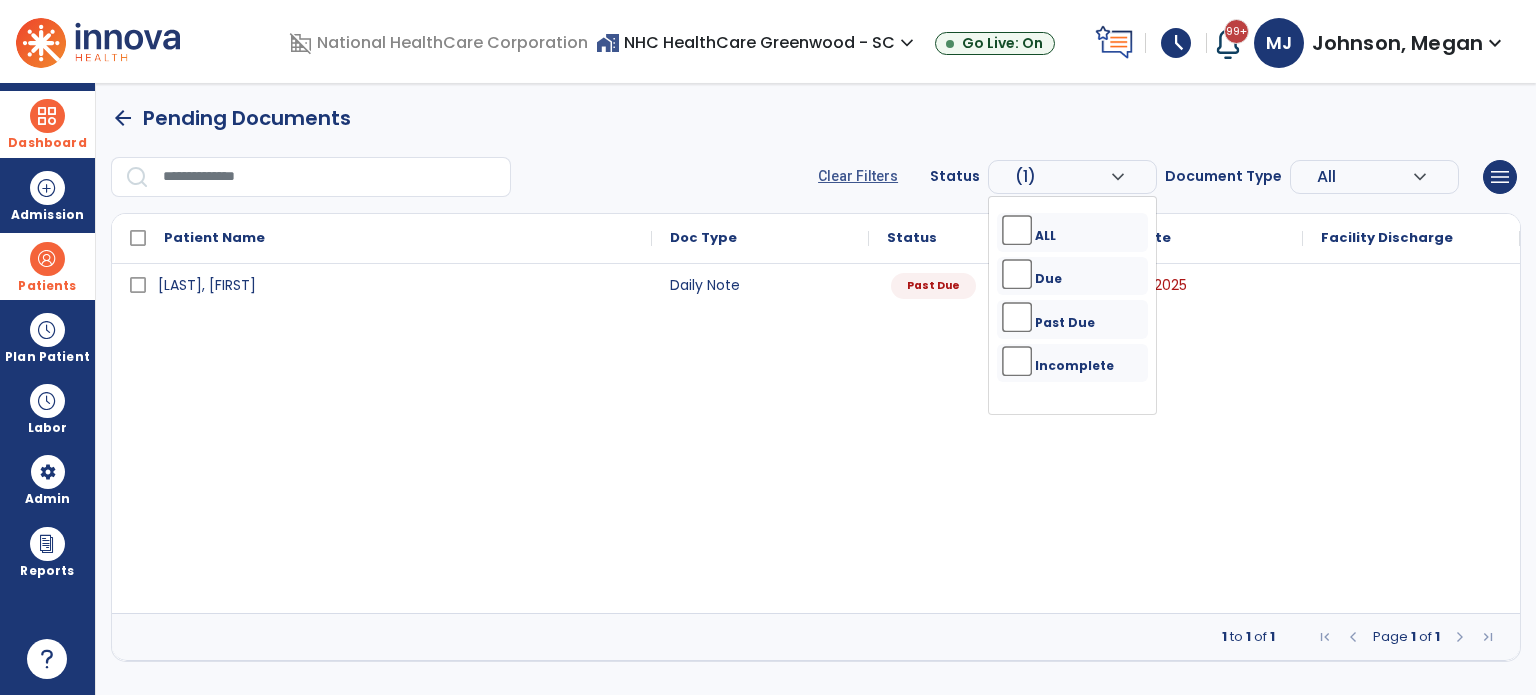 click at bounding box center (1411, 284) 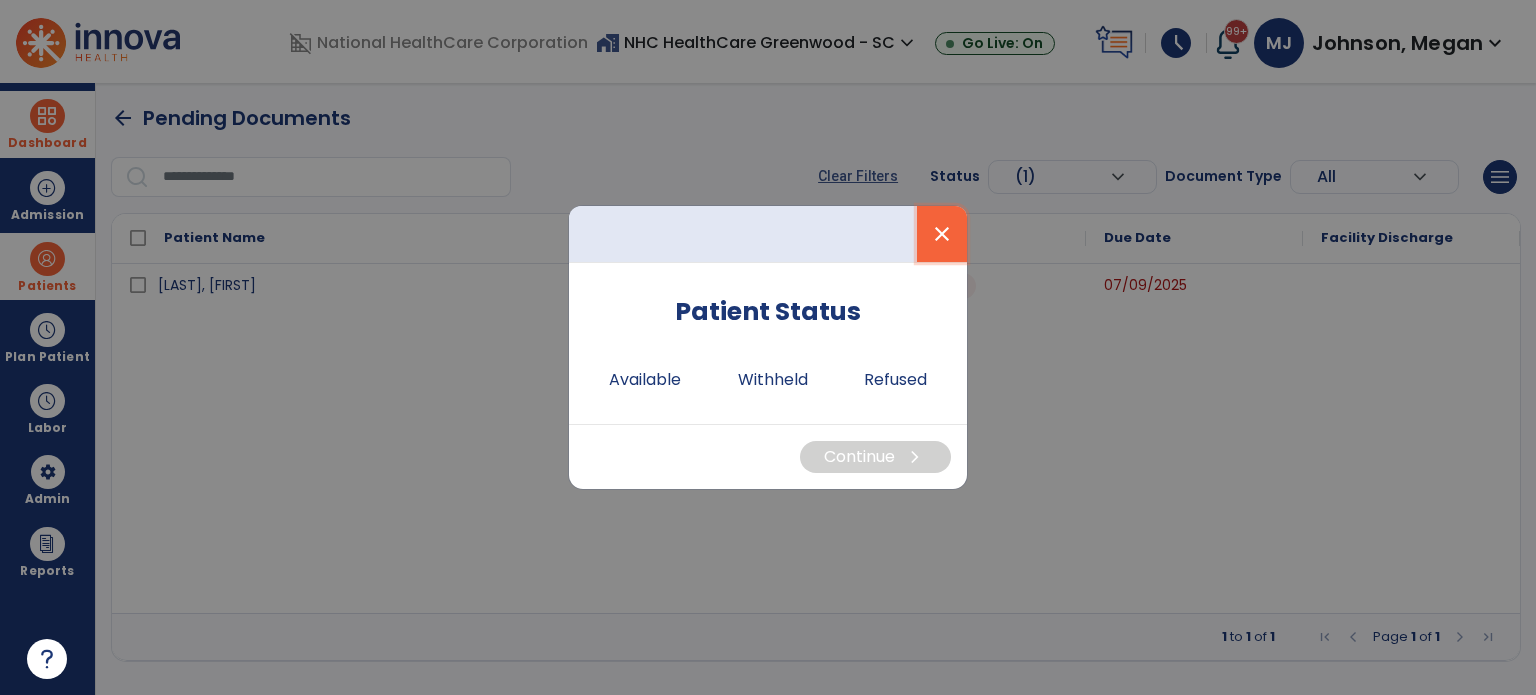 click on "close" at bounding box center [942, 234] 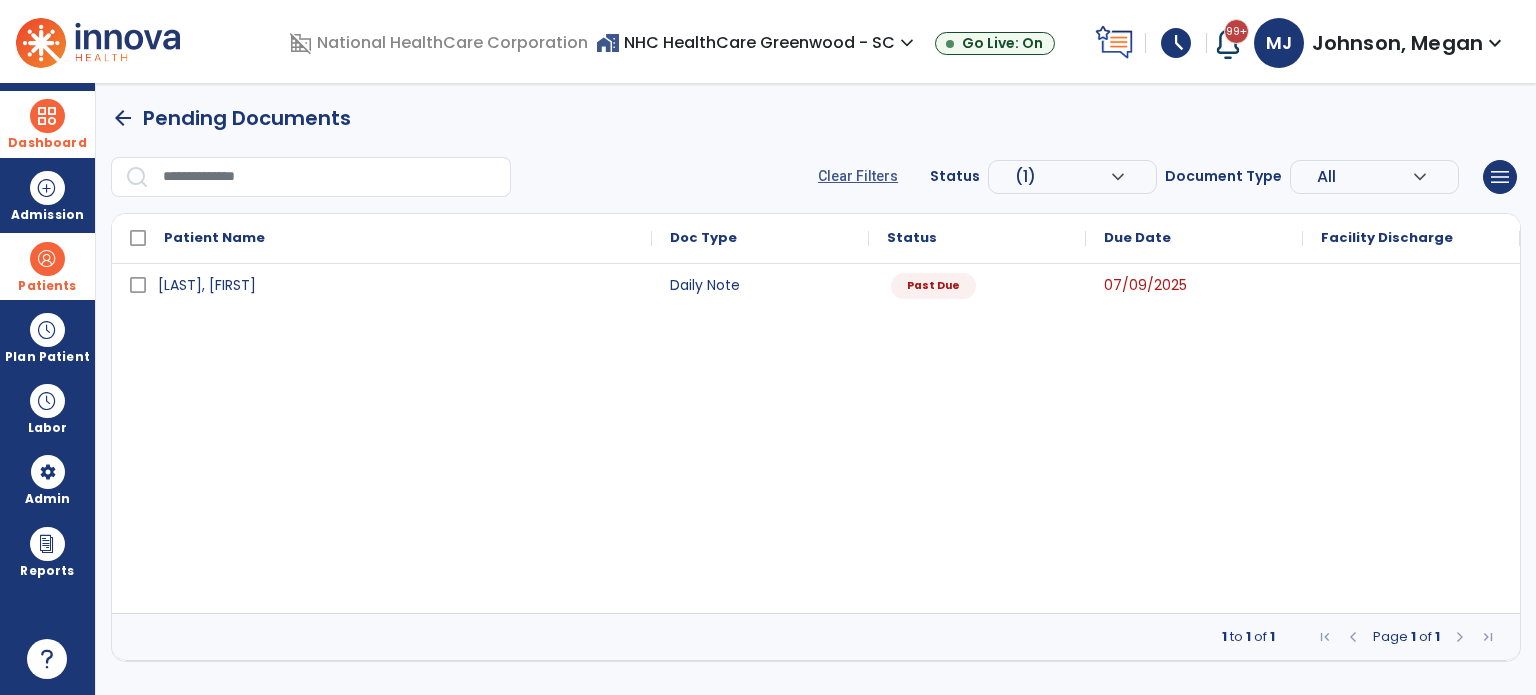 click on "arrow_back" at bounding box center (123, 118) 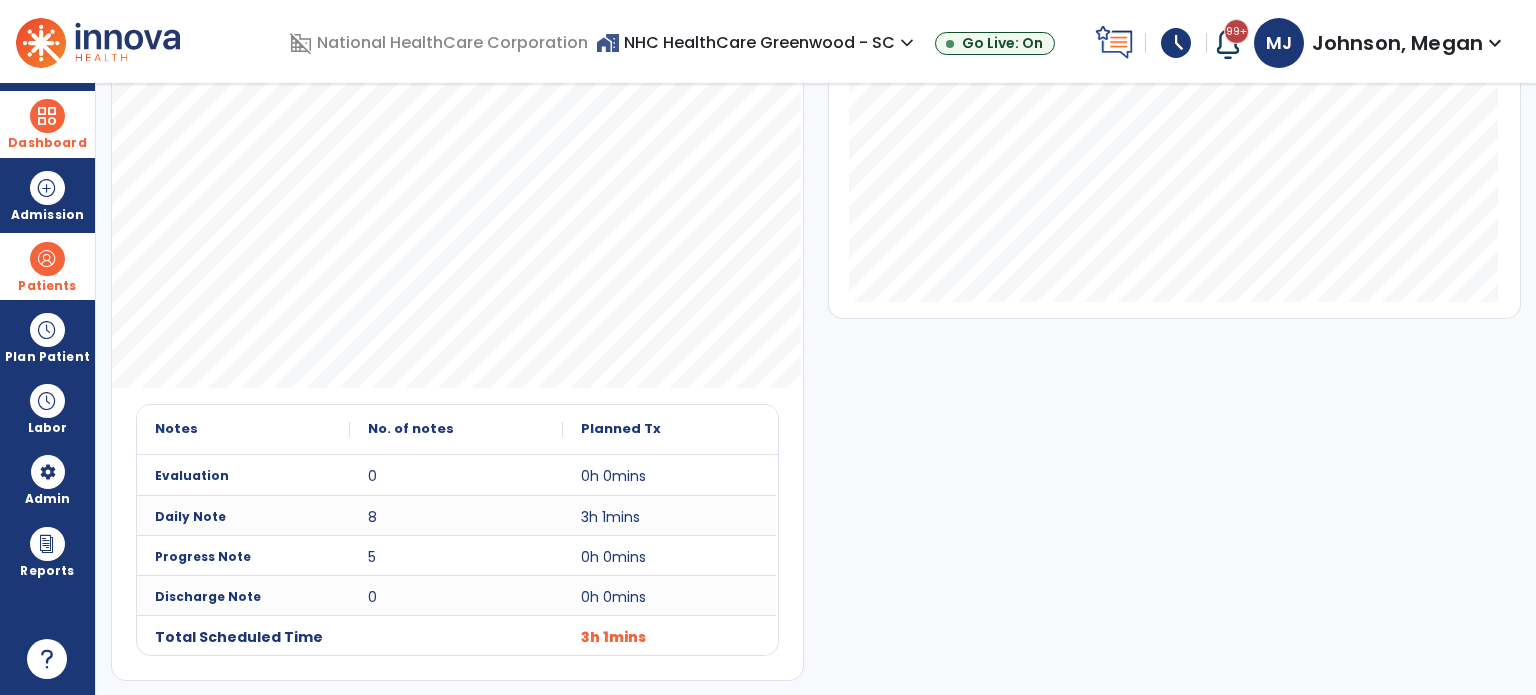 scroll, scrollTop: 0, scrollLeft: 0, axis: both 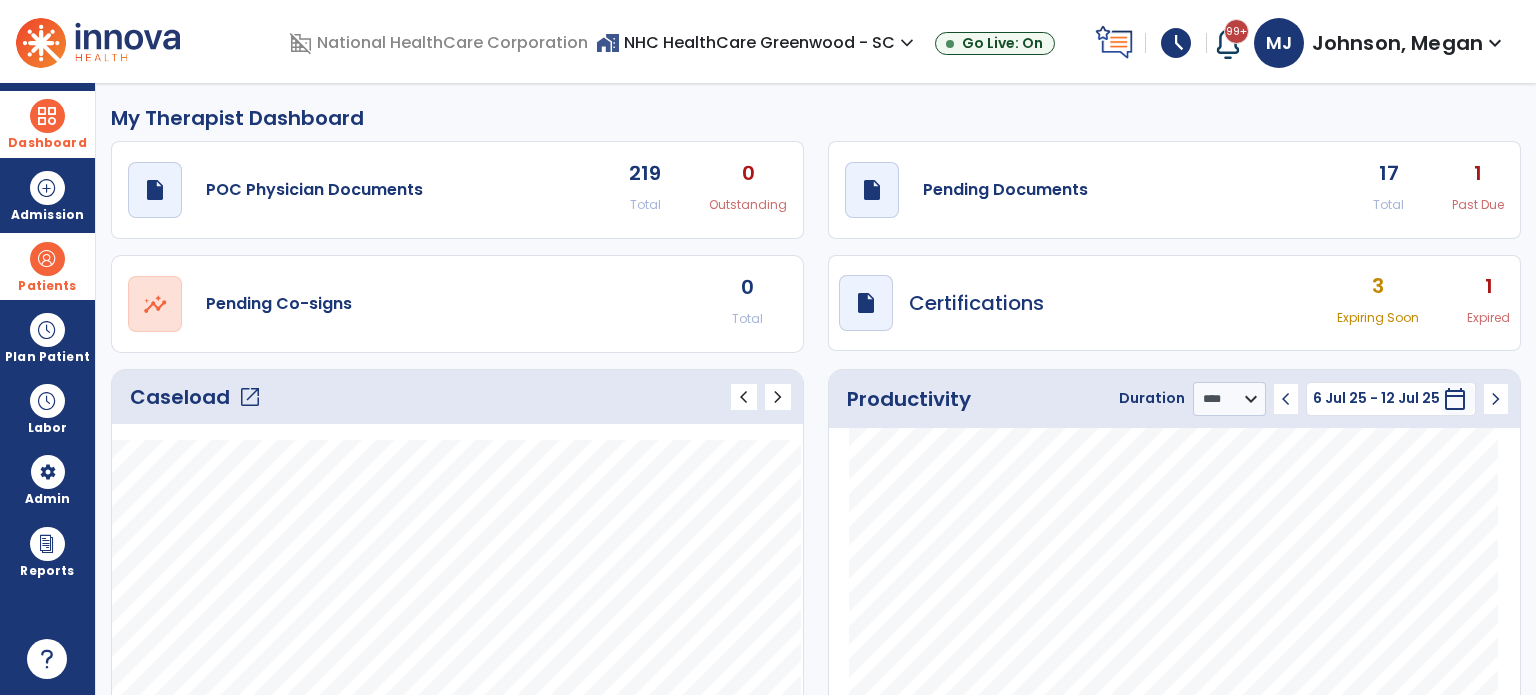 click on "Patients" at bounding box center (47, 266) 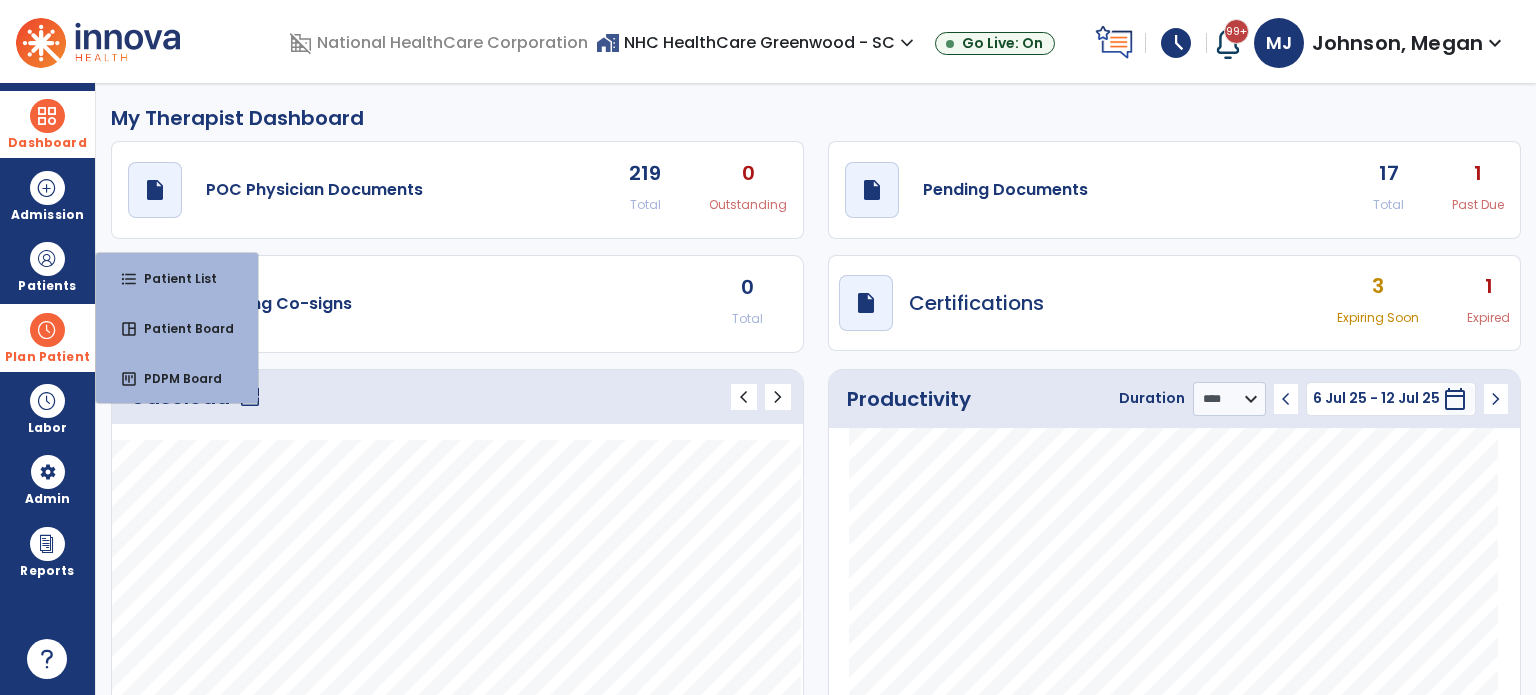 click at bounding box center [47, 330] 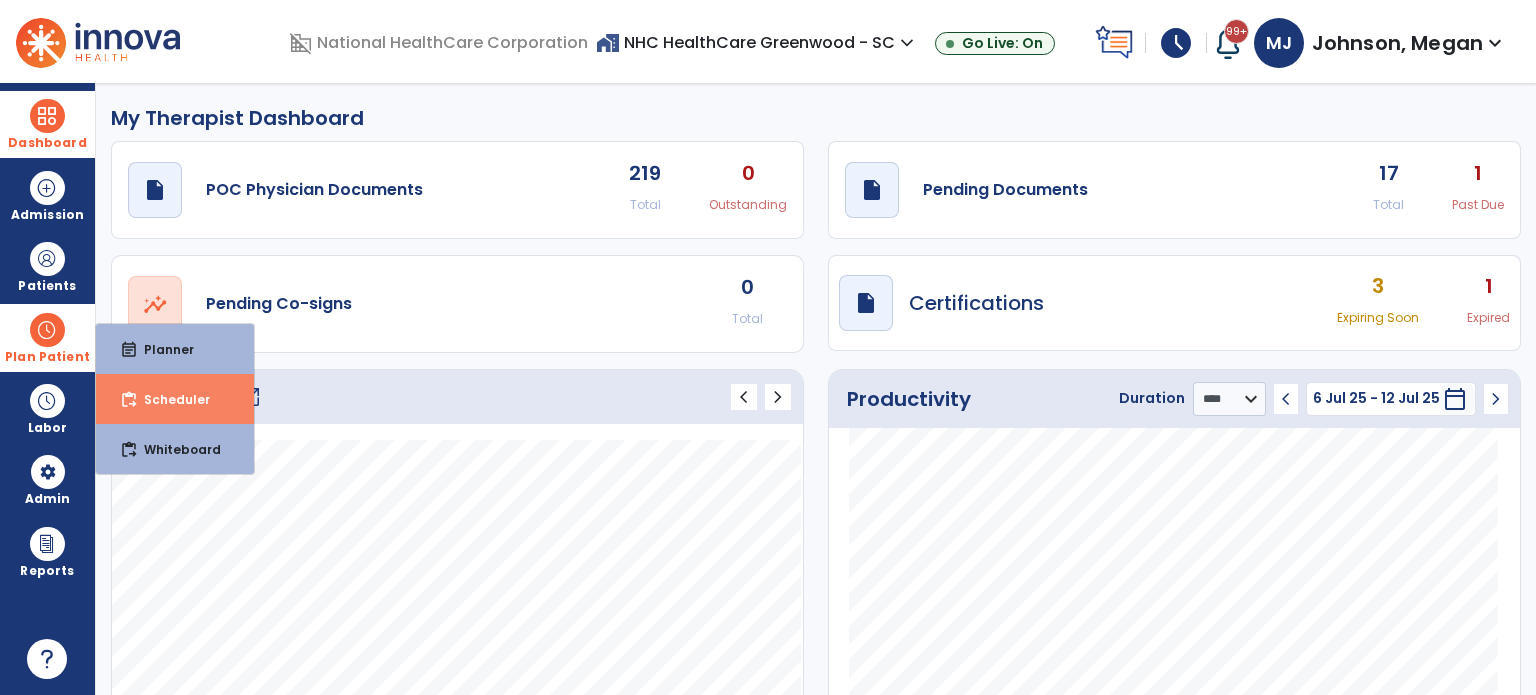 click on "content_paste_go  Scheduler" at bounding box center (175, 399) 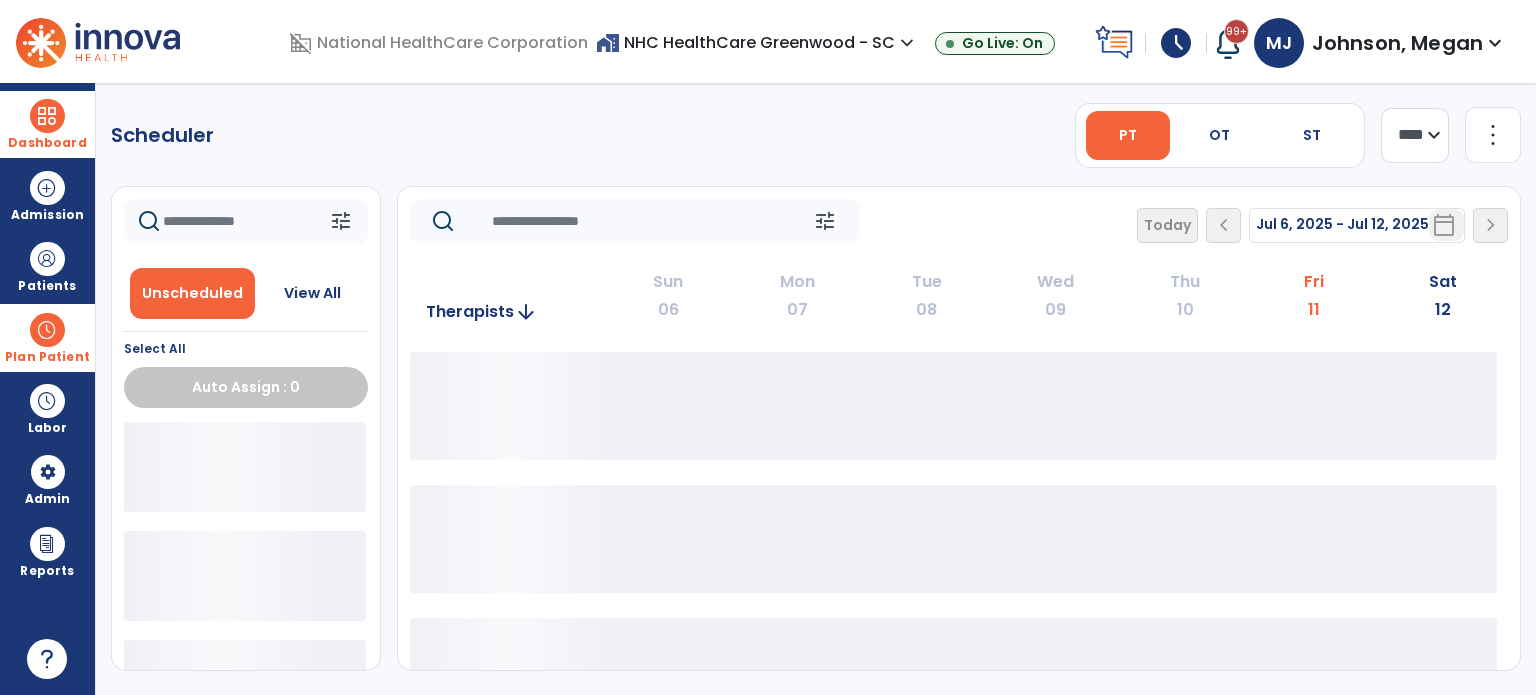 click on "**** ***" 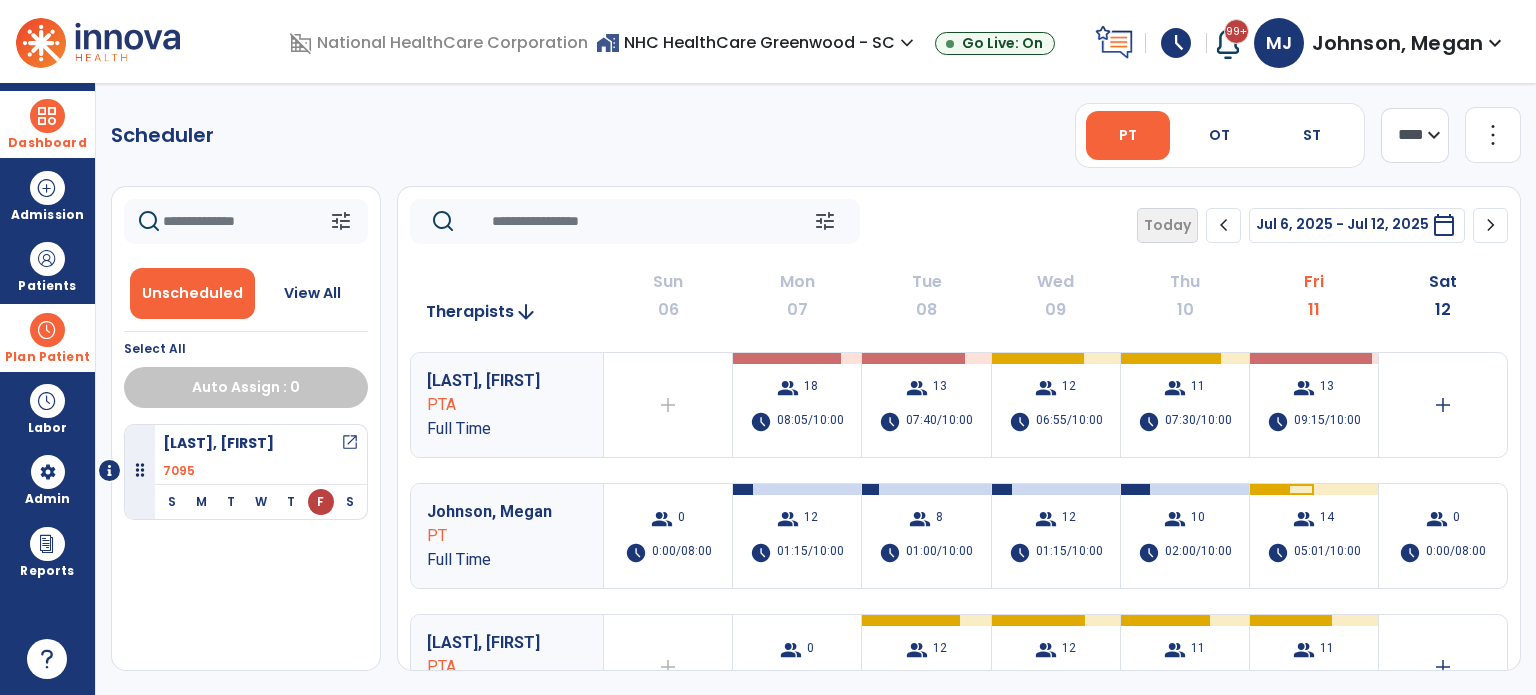 select on "*******" 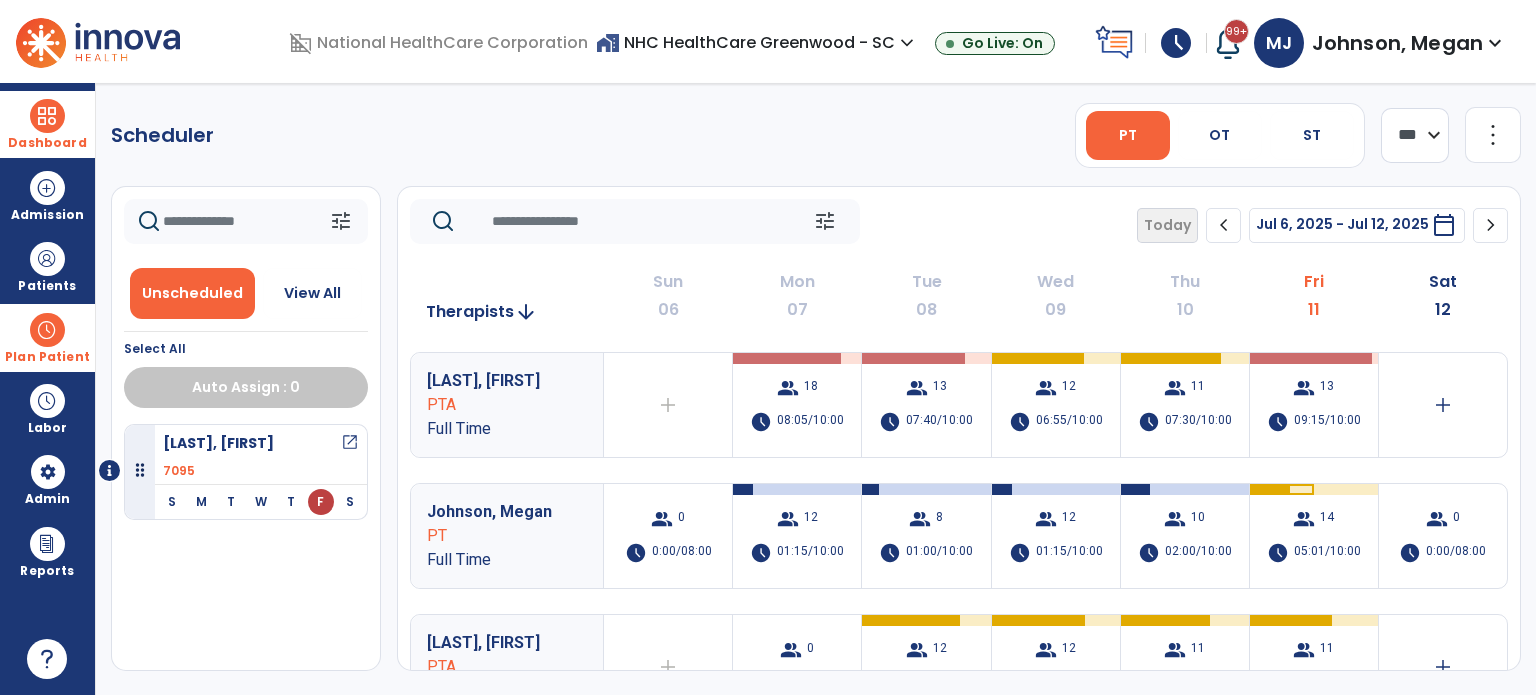 click on "**** ***" 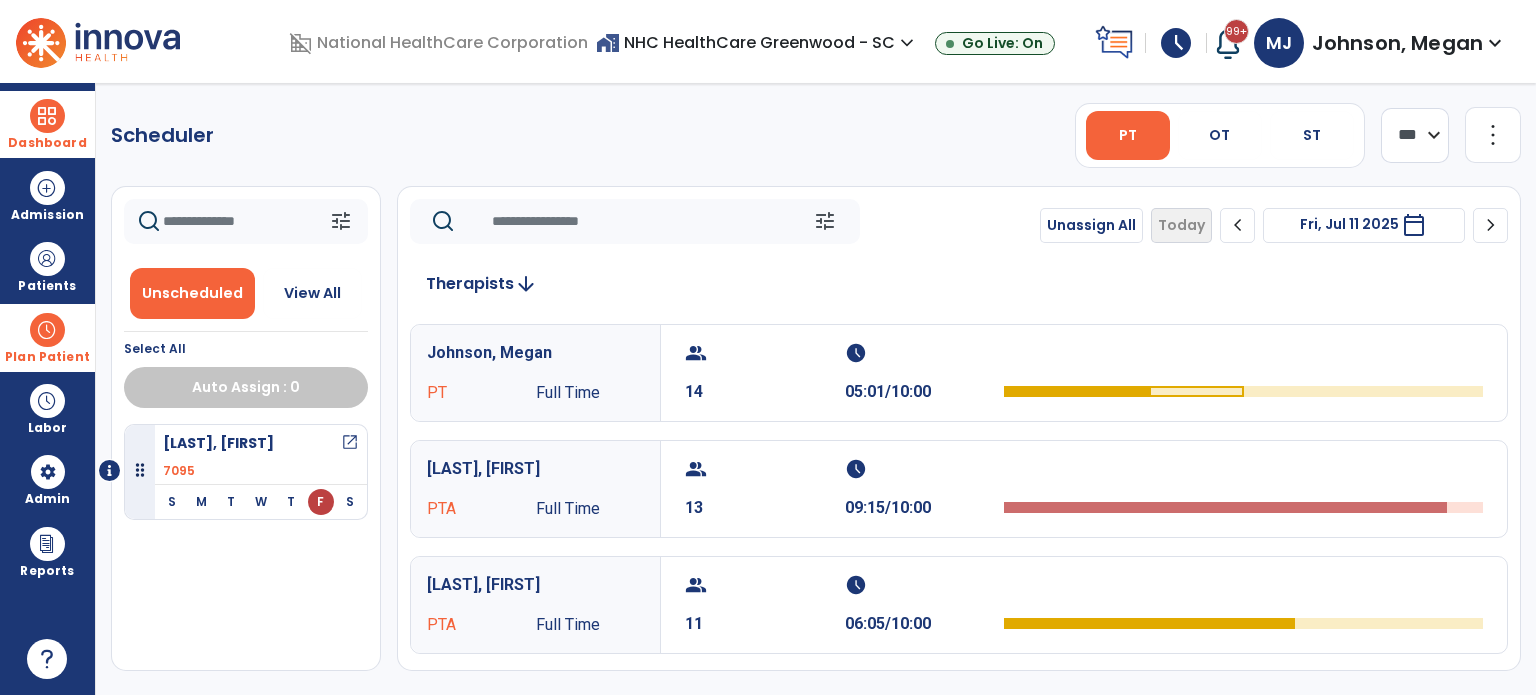 click on "Plan Patient" at bounding box center [47, 337] 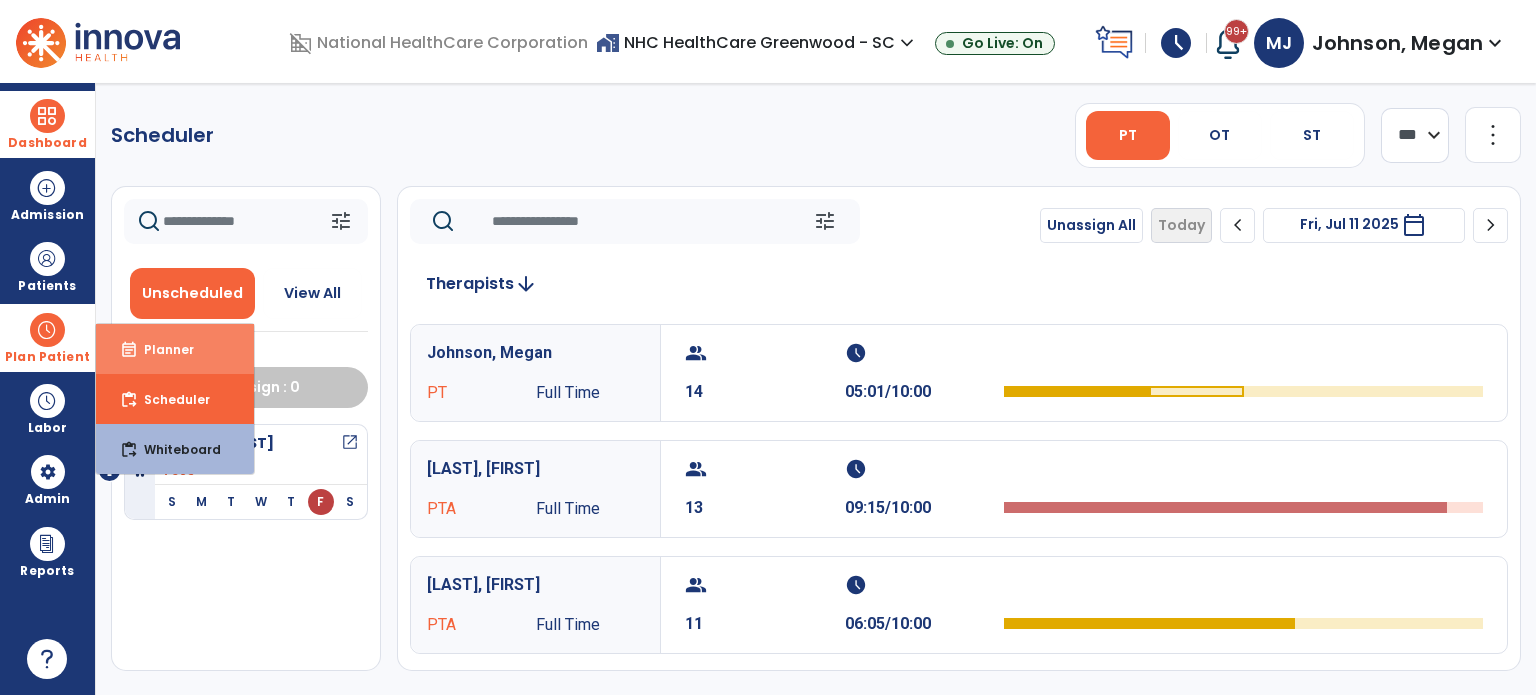 click on "event_note  Planner" at bounding box center [175, 349] 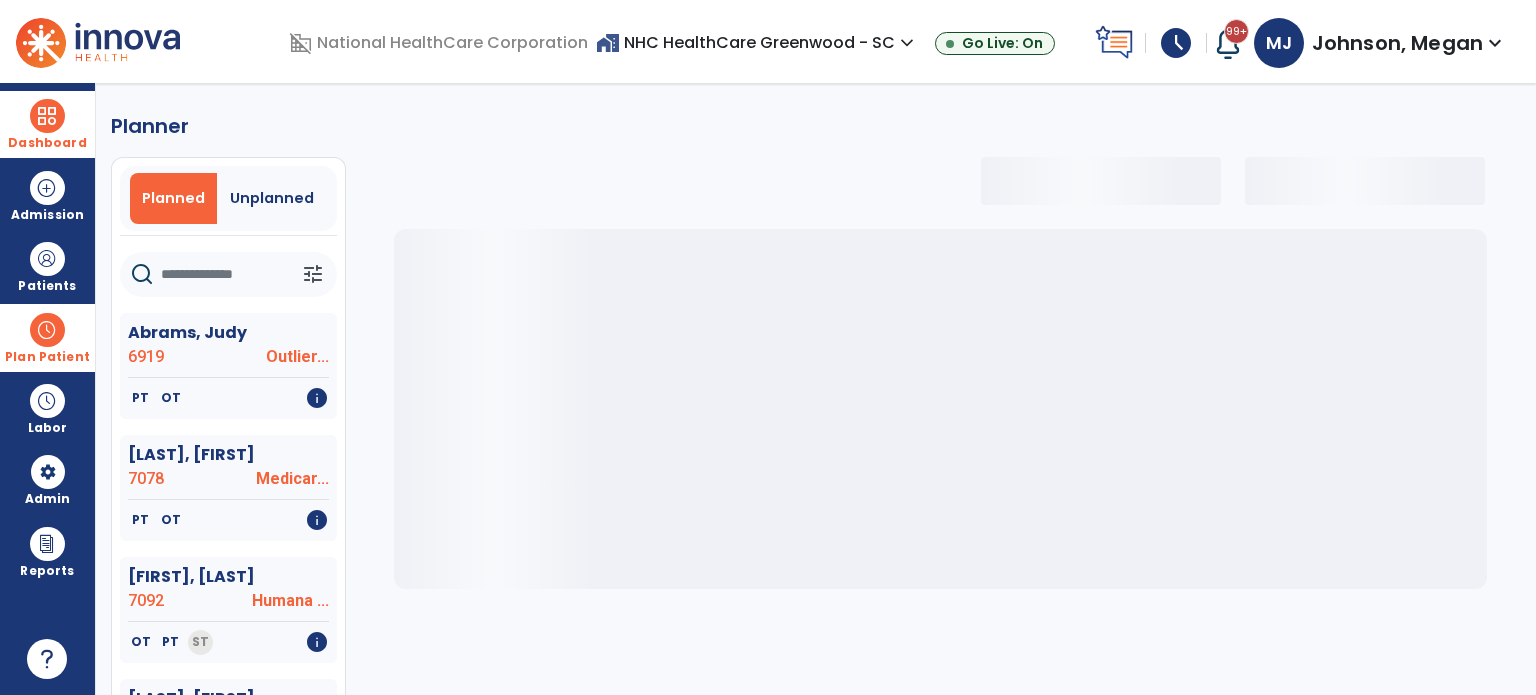 select on "***" 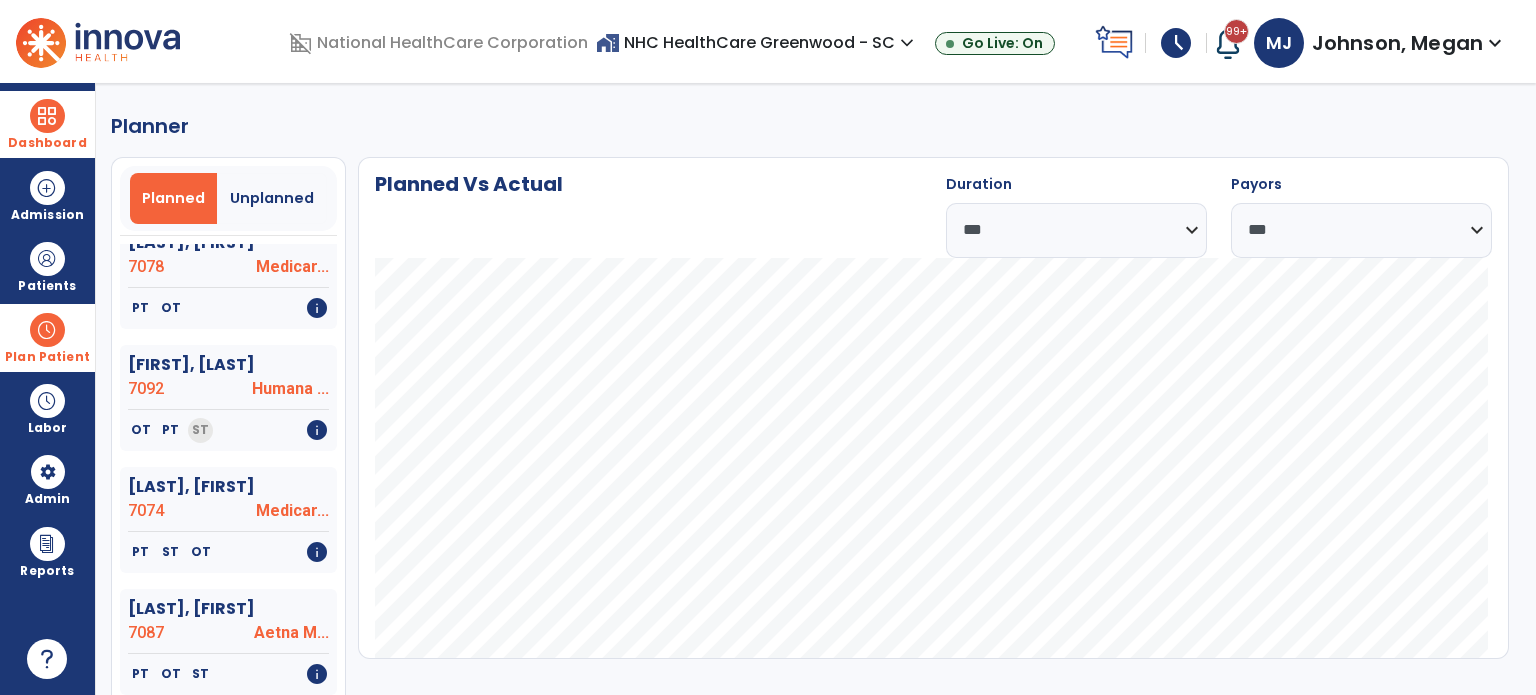 scroll, scrollTop: 228, scrollLeft: 0, axis: vertical 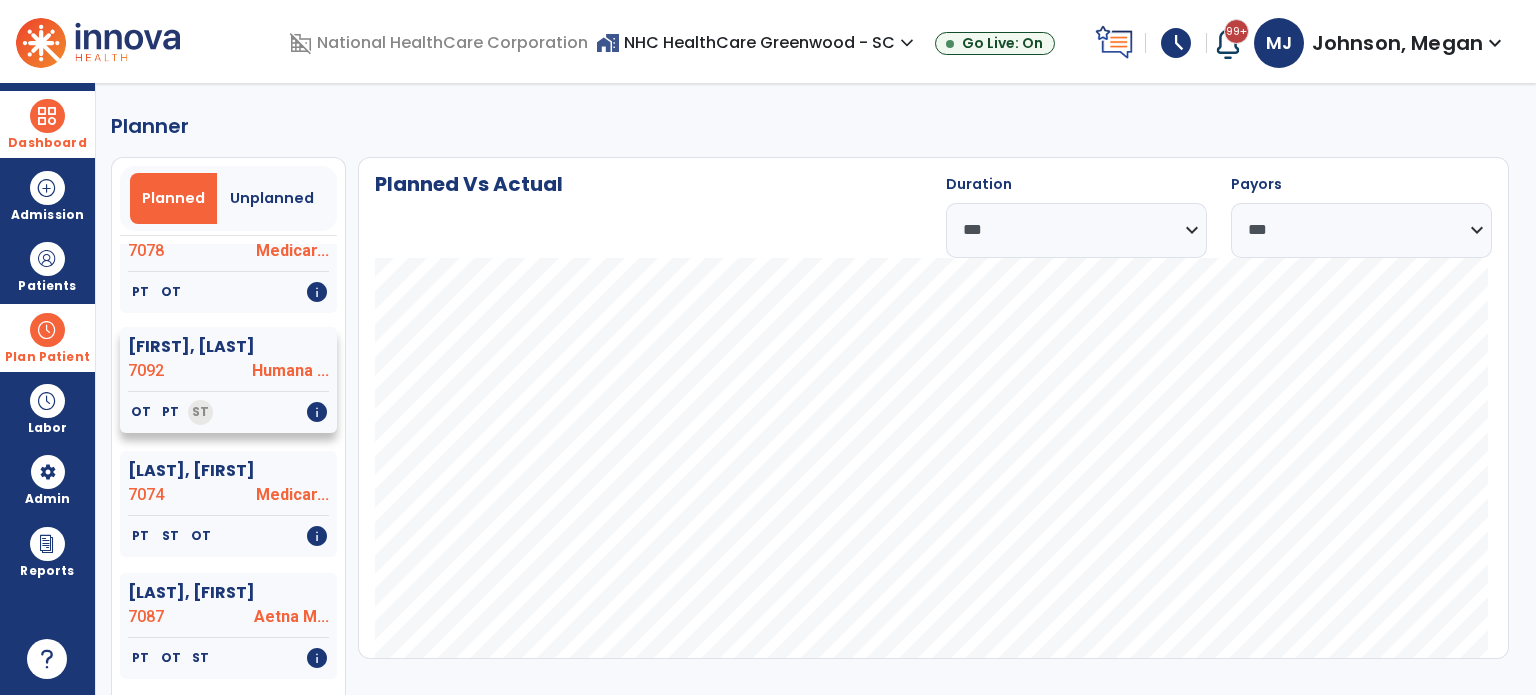 click on "Humana ..." 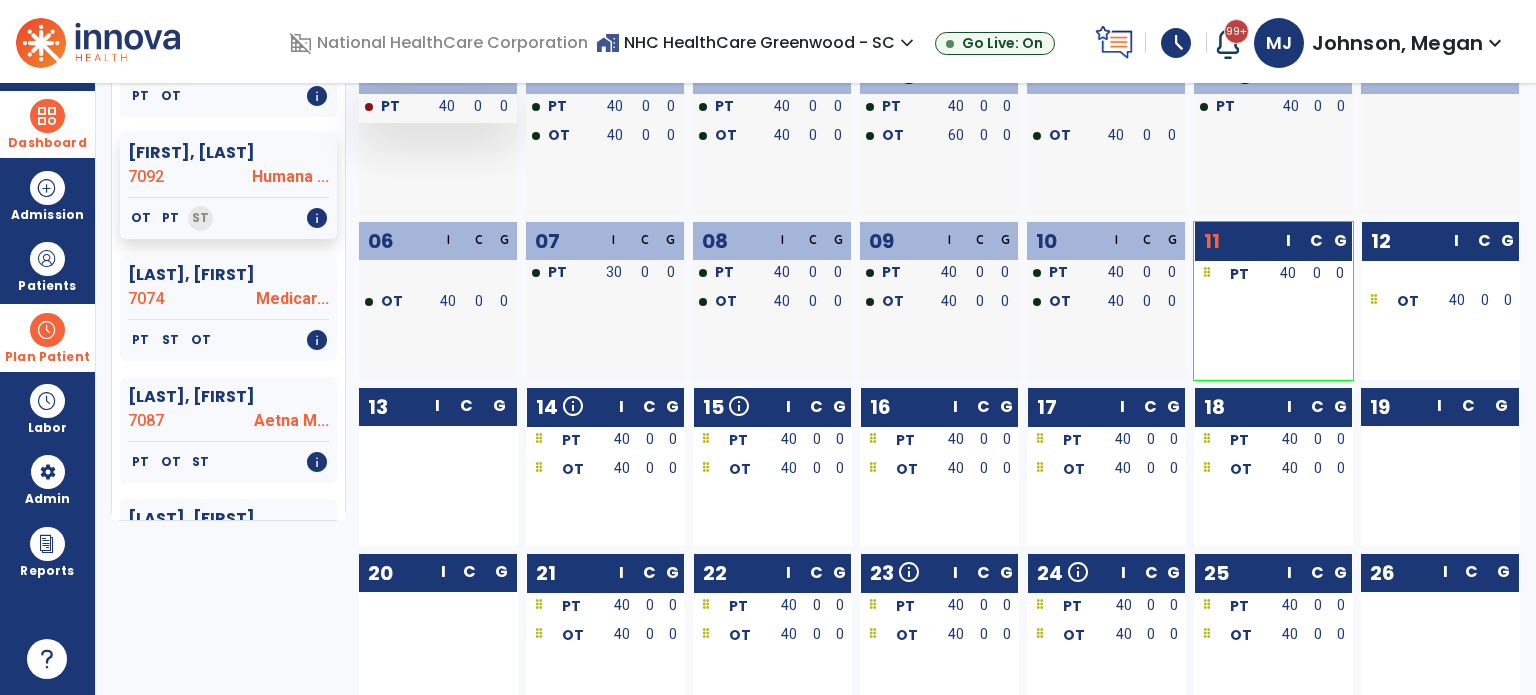 scroll, scrollTop: 203, scrollLeft: 0, axis: vertical 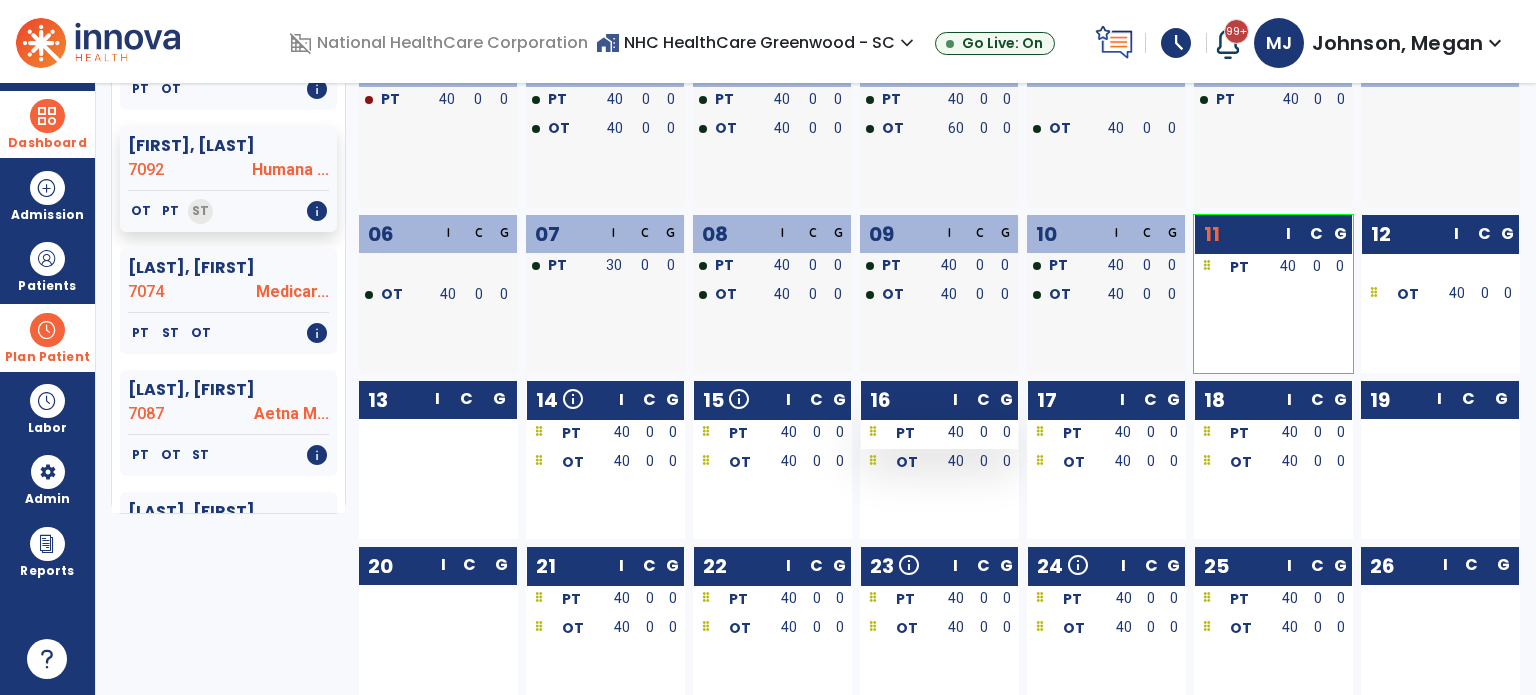 click on "0" at bounding box center (983, 432) 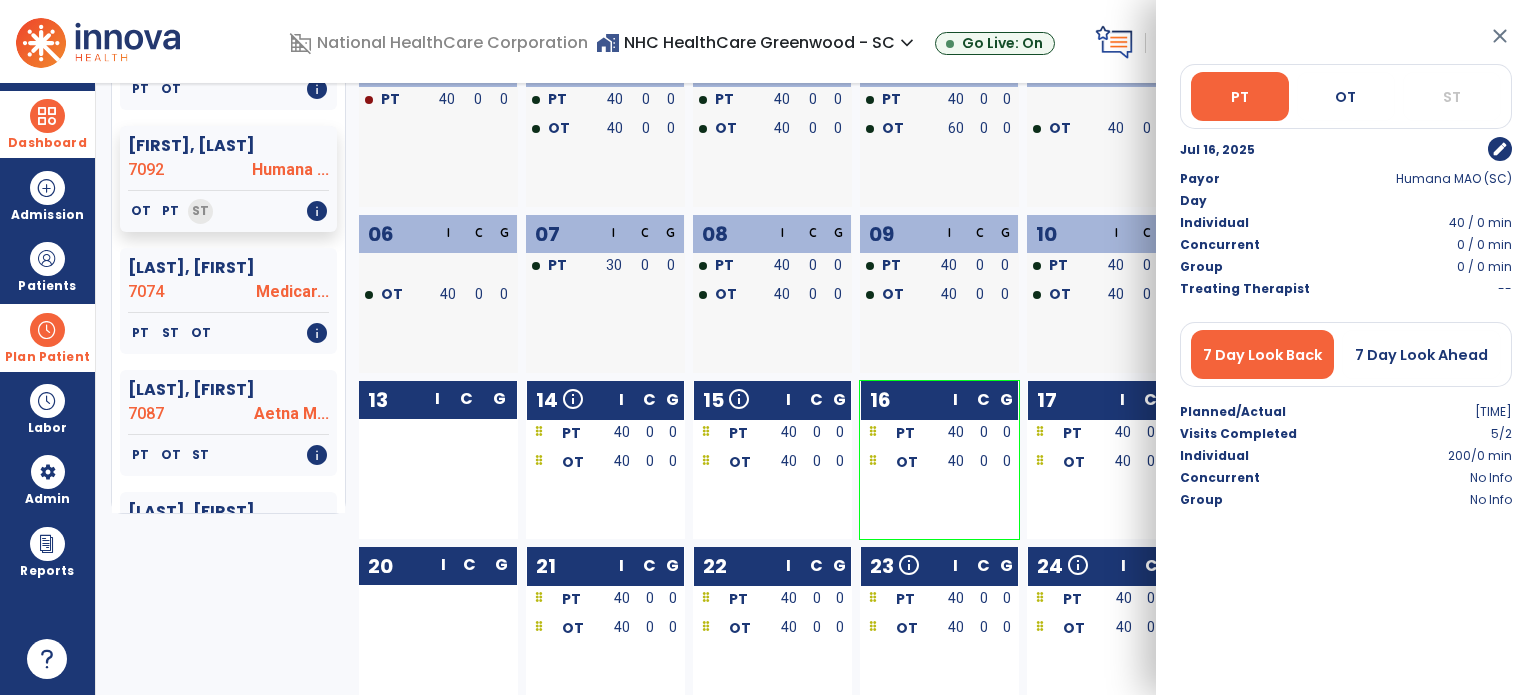 click on "edit" at bounding box center [1500, 149] 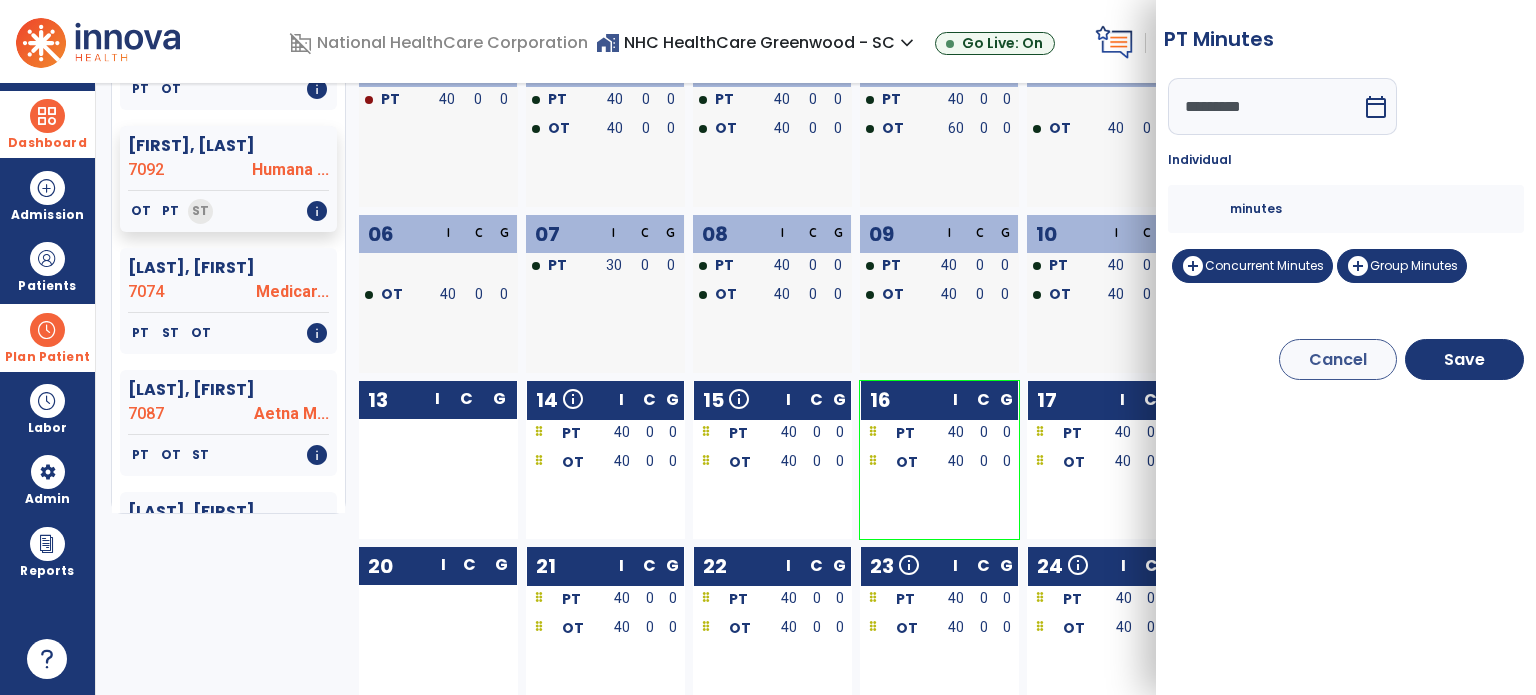 click on "*********" at bounding box center (1265, 106) 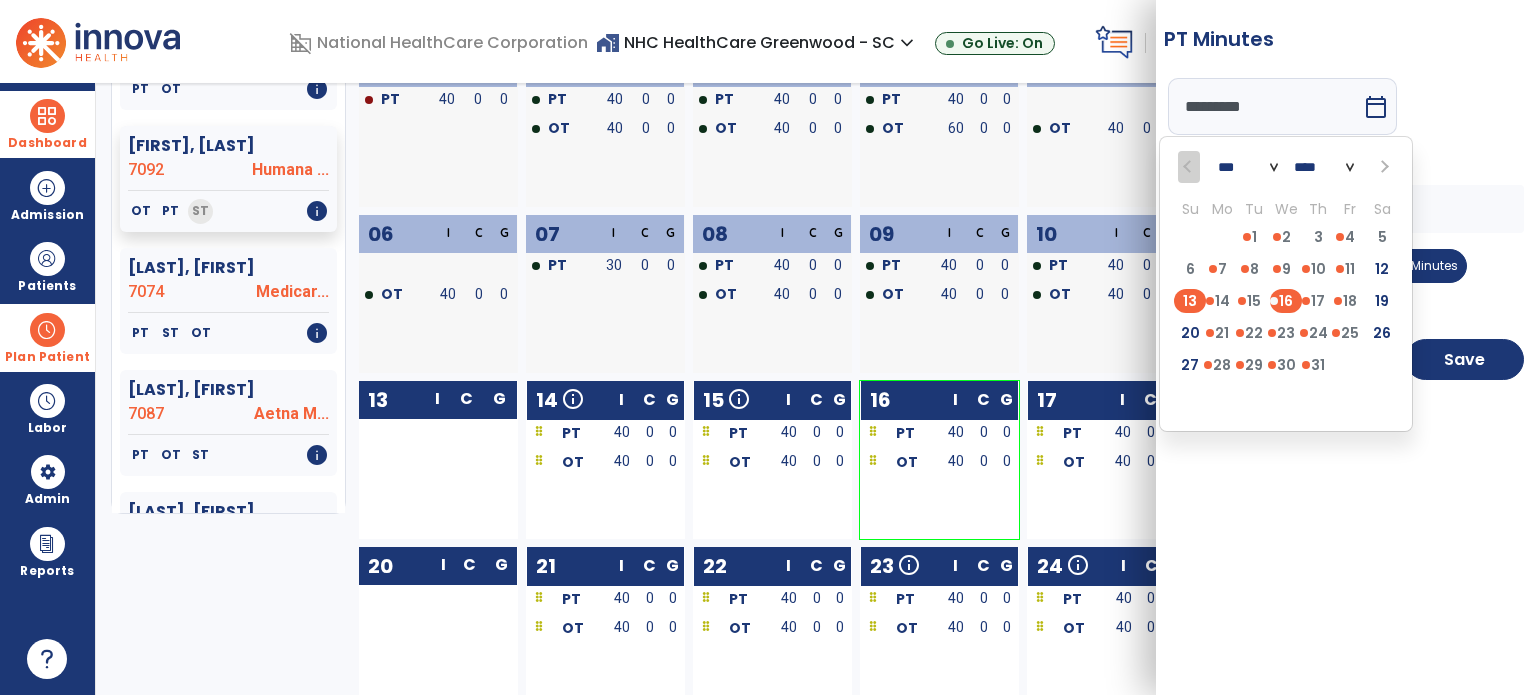 click on "13" at bounding box center [1190, 301] 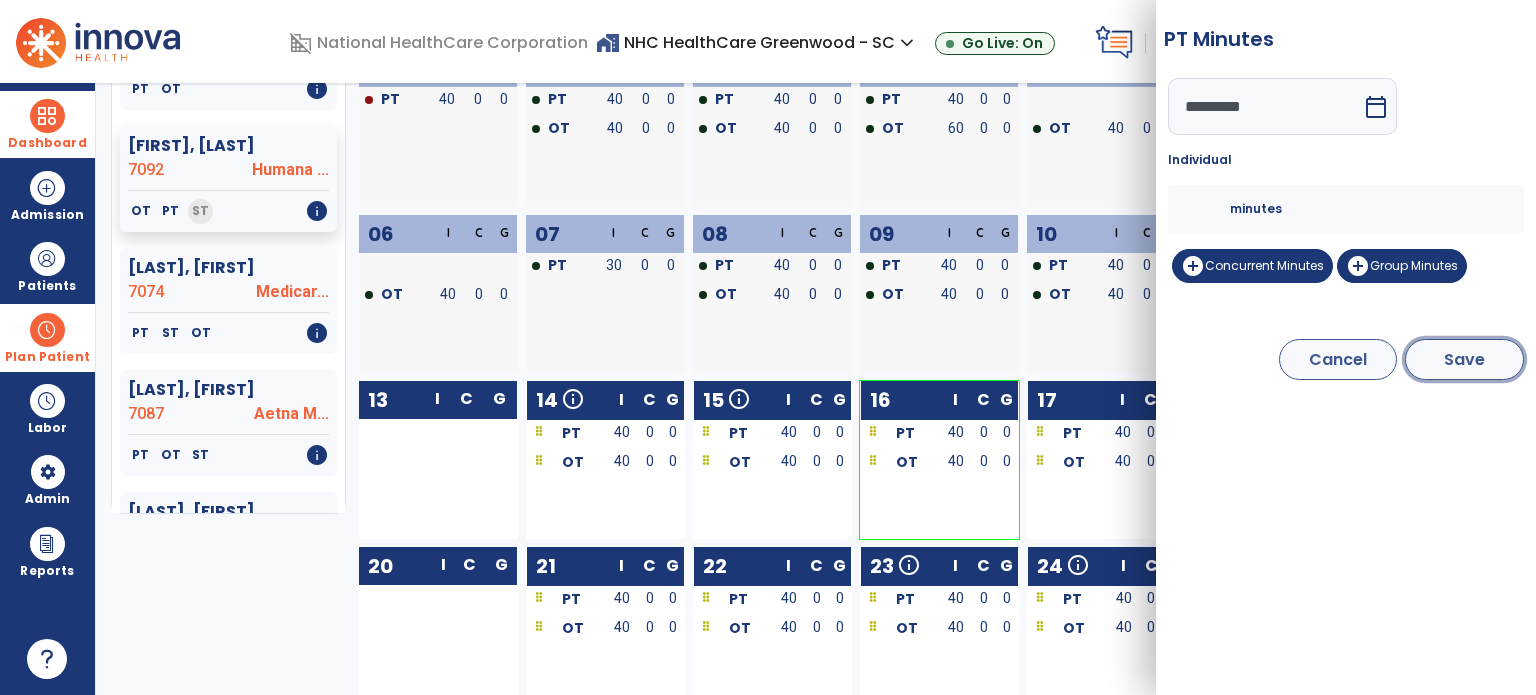 click on "Save" at bounding box center (1464, 359) 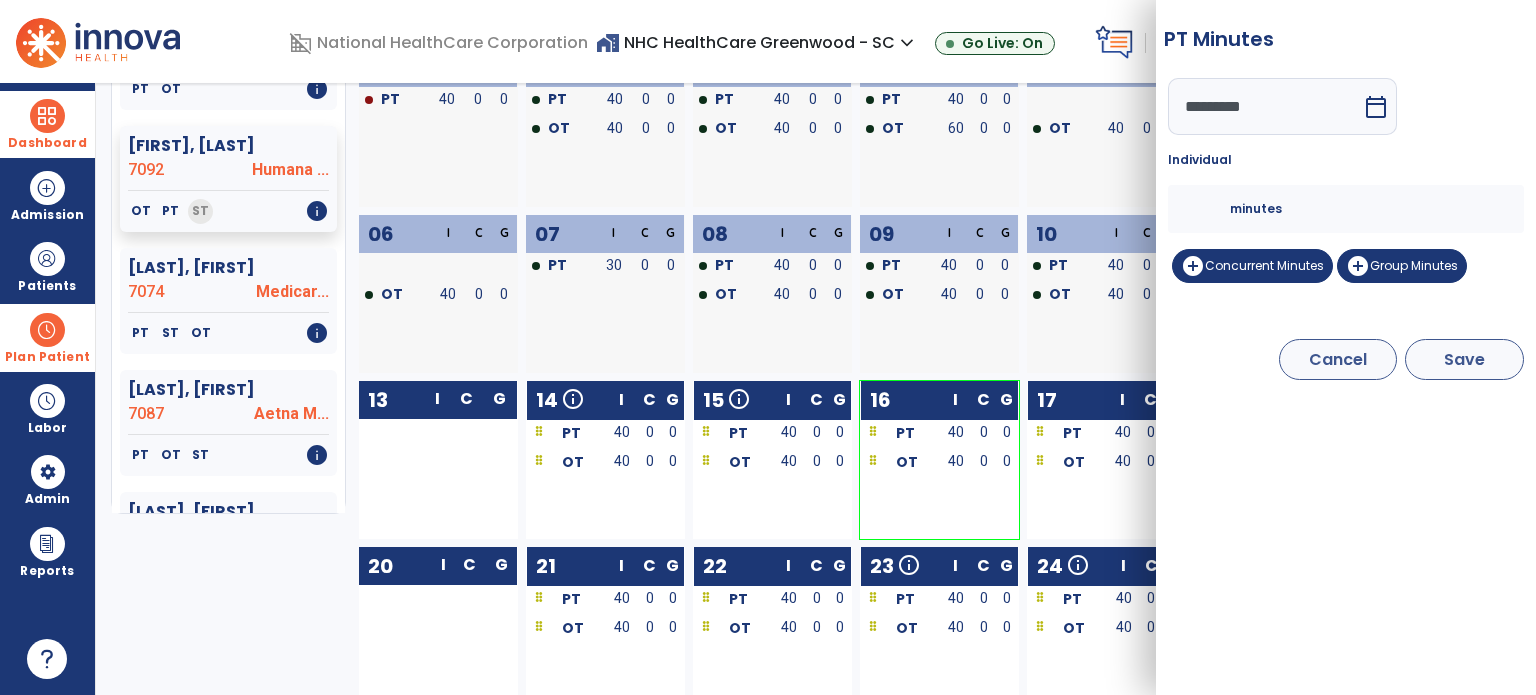 type on "*********" 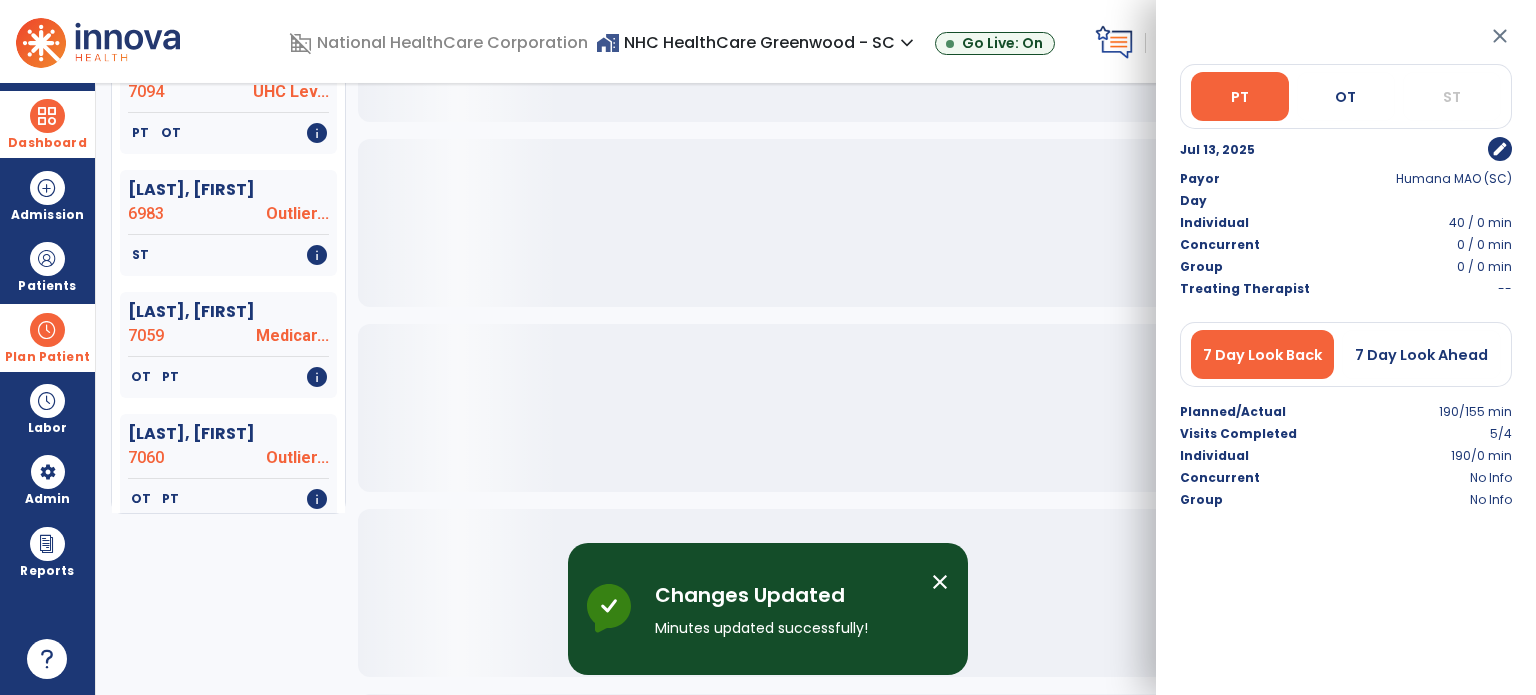 scroll, scrollTop: 676, scrollLeft: 0, axis: vertical 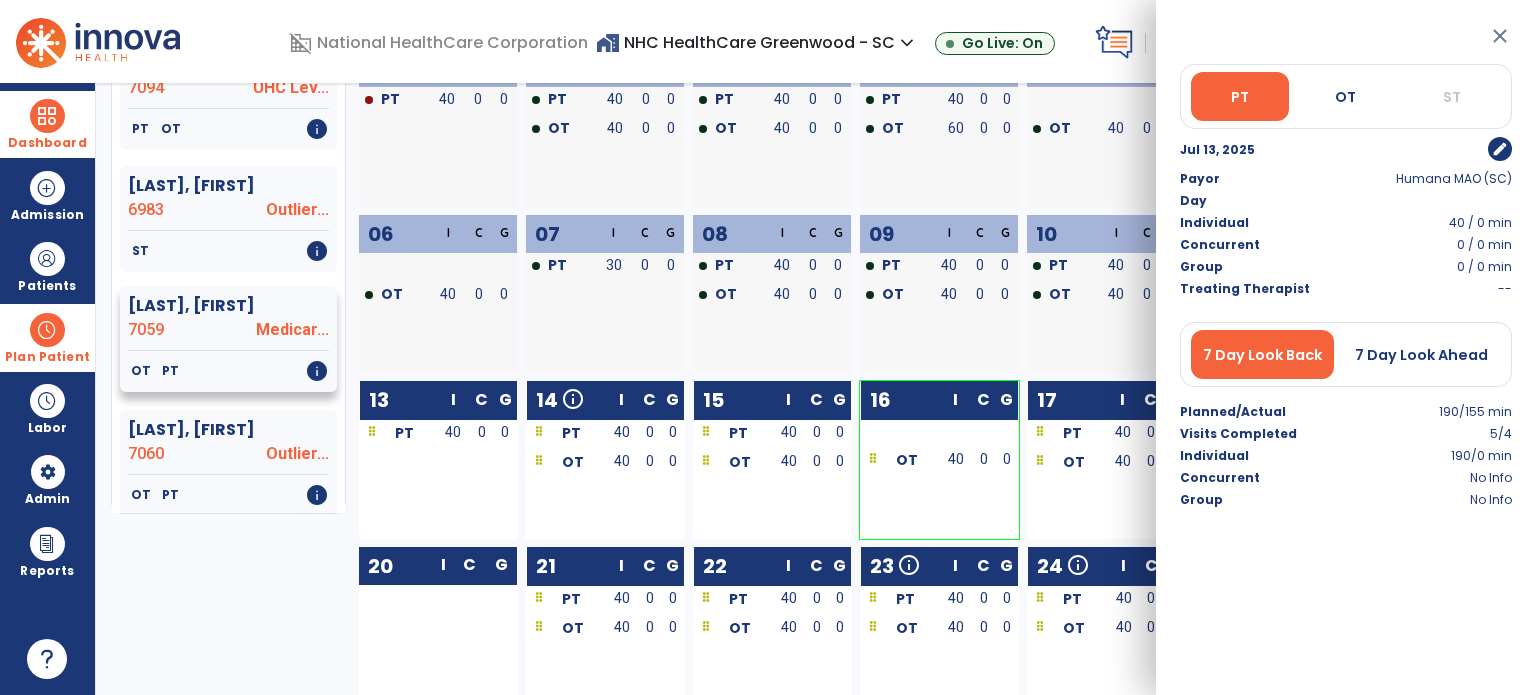 click on "7059" 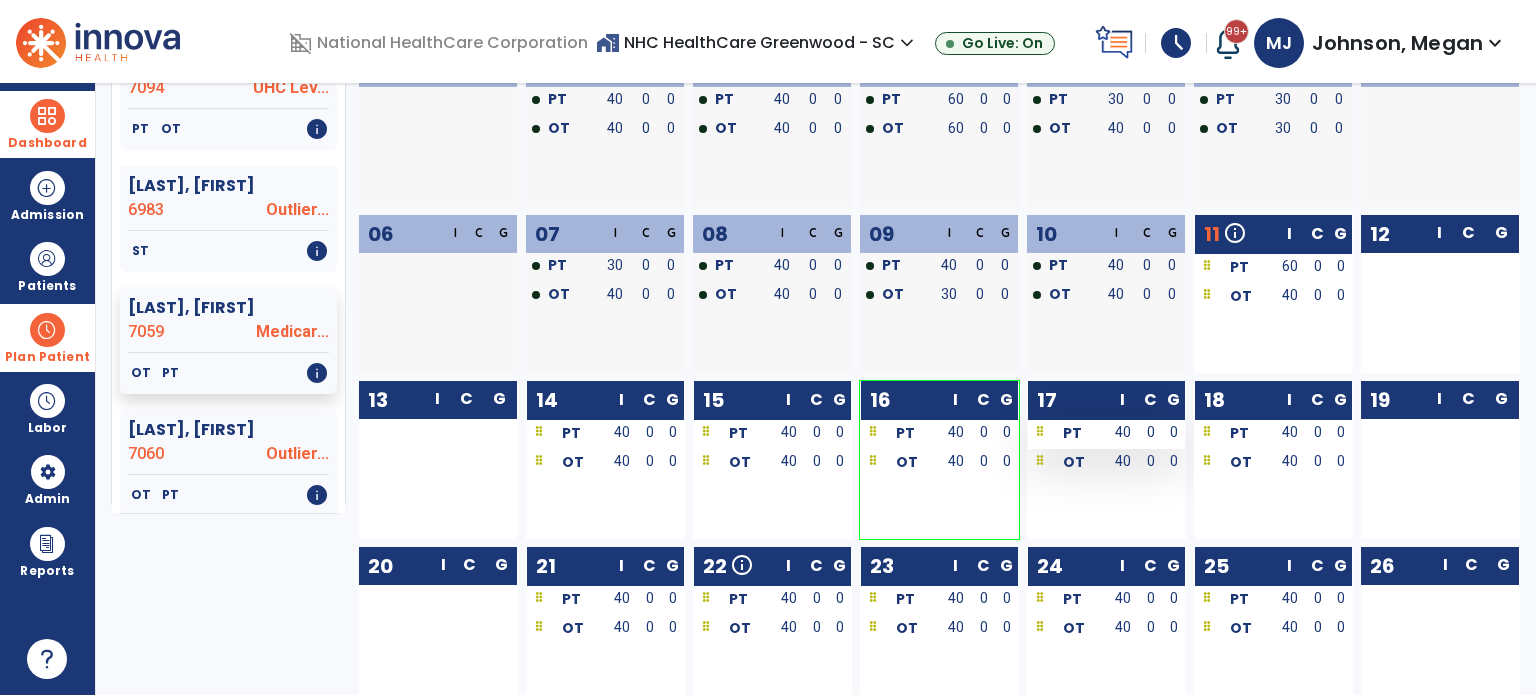 click on "40" at bounding box center [1123, 432] 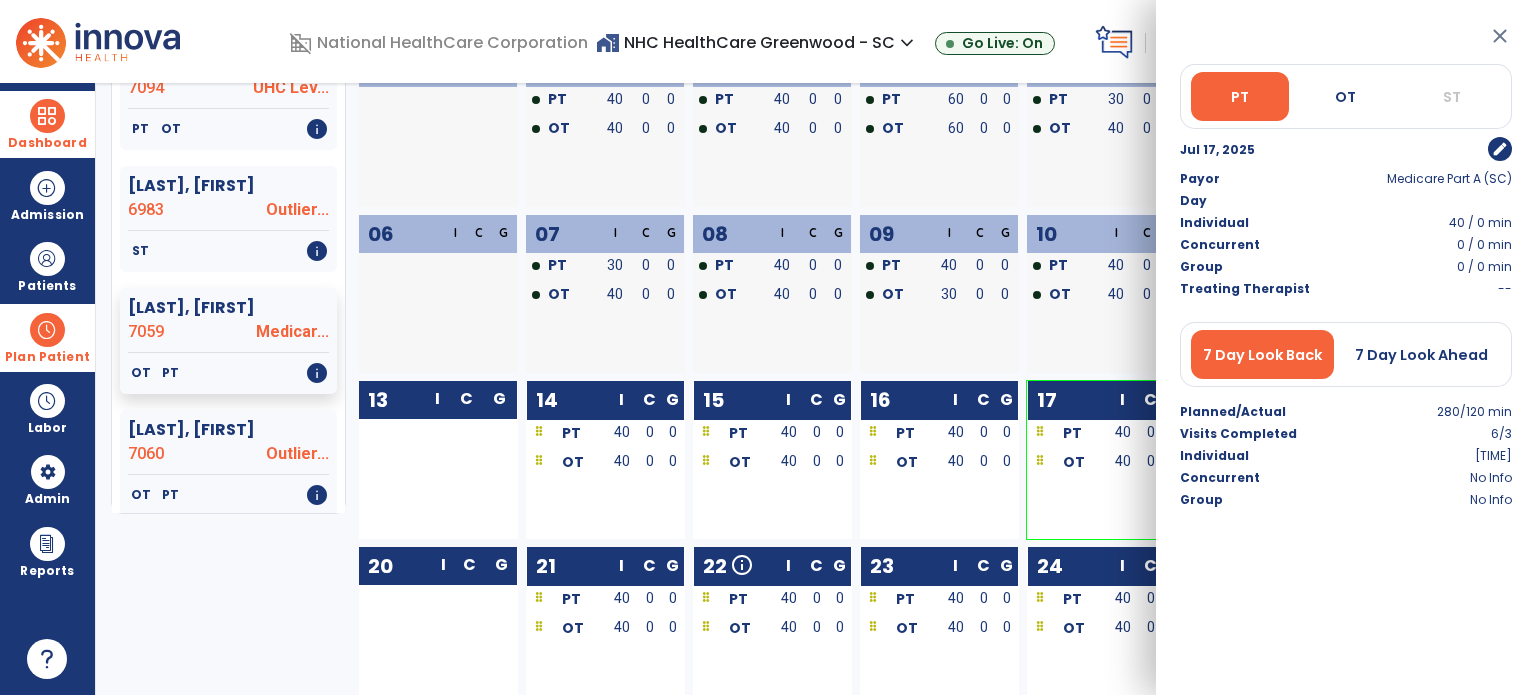 click on "edit" at bounding box center [1500, 149] 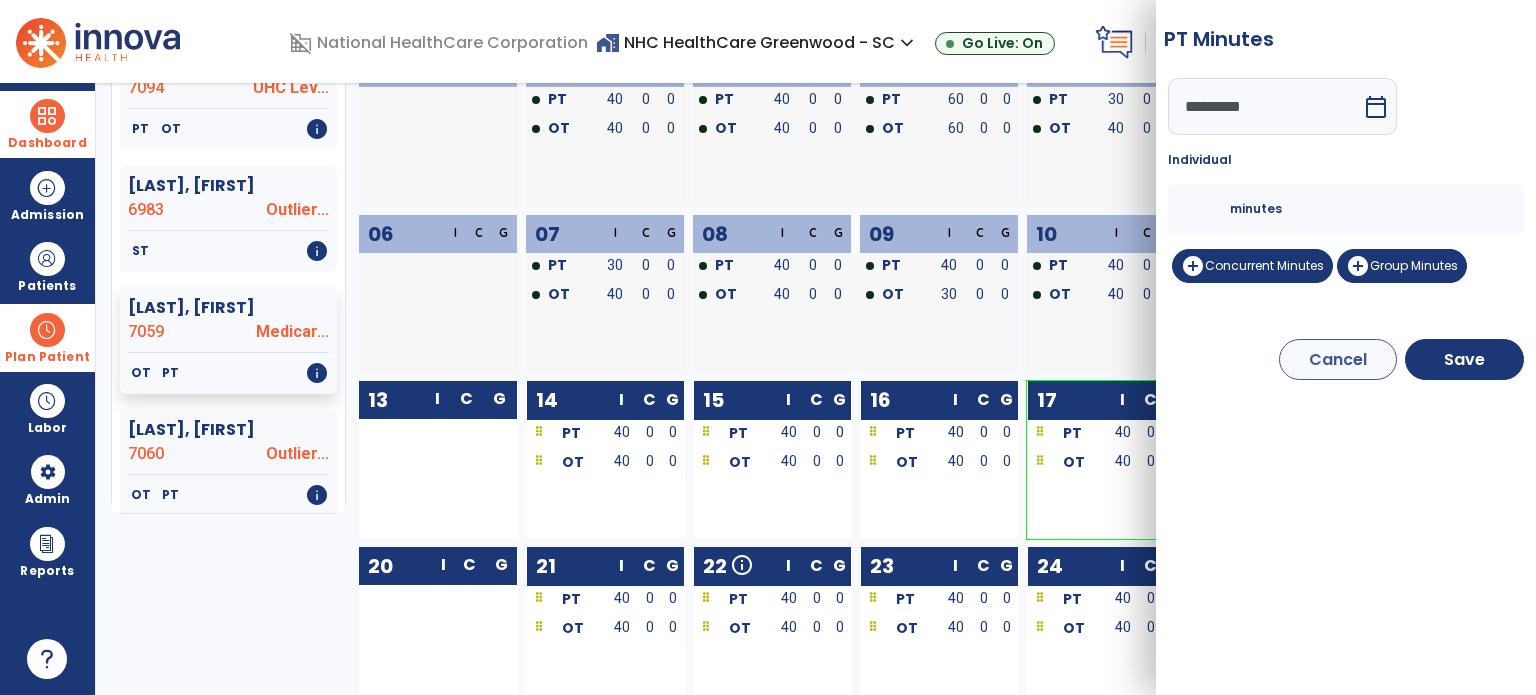 click on "*********" at bounding box center [1265, 106] 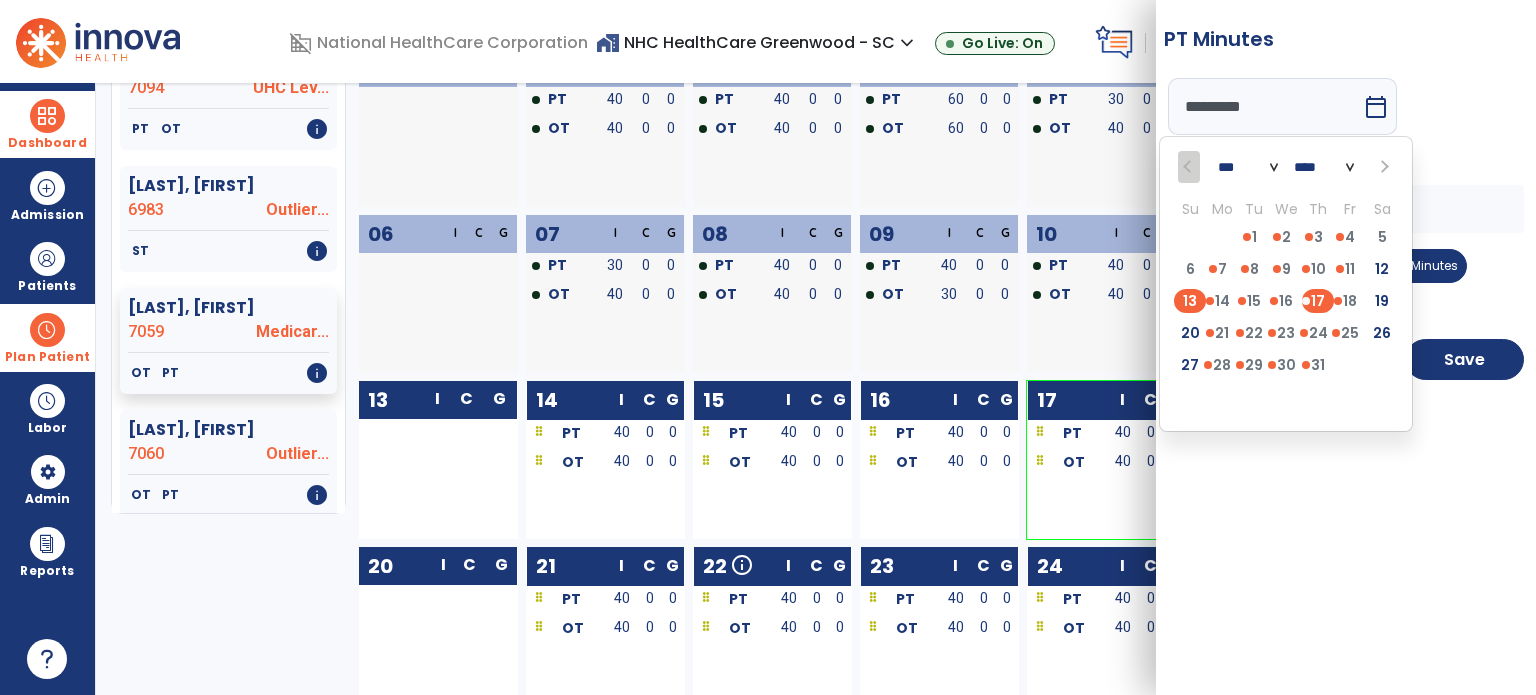 click on "13" at bounding box center (1190, 301) 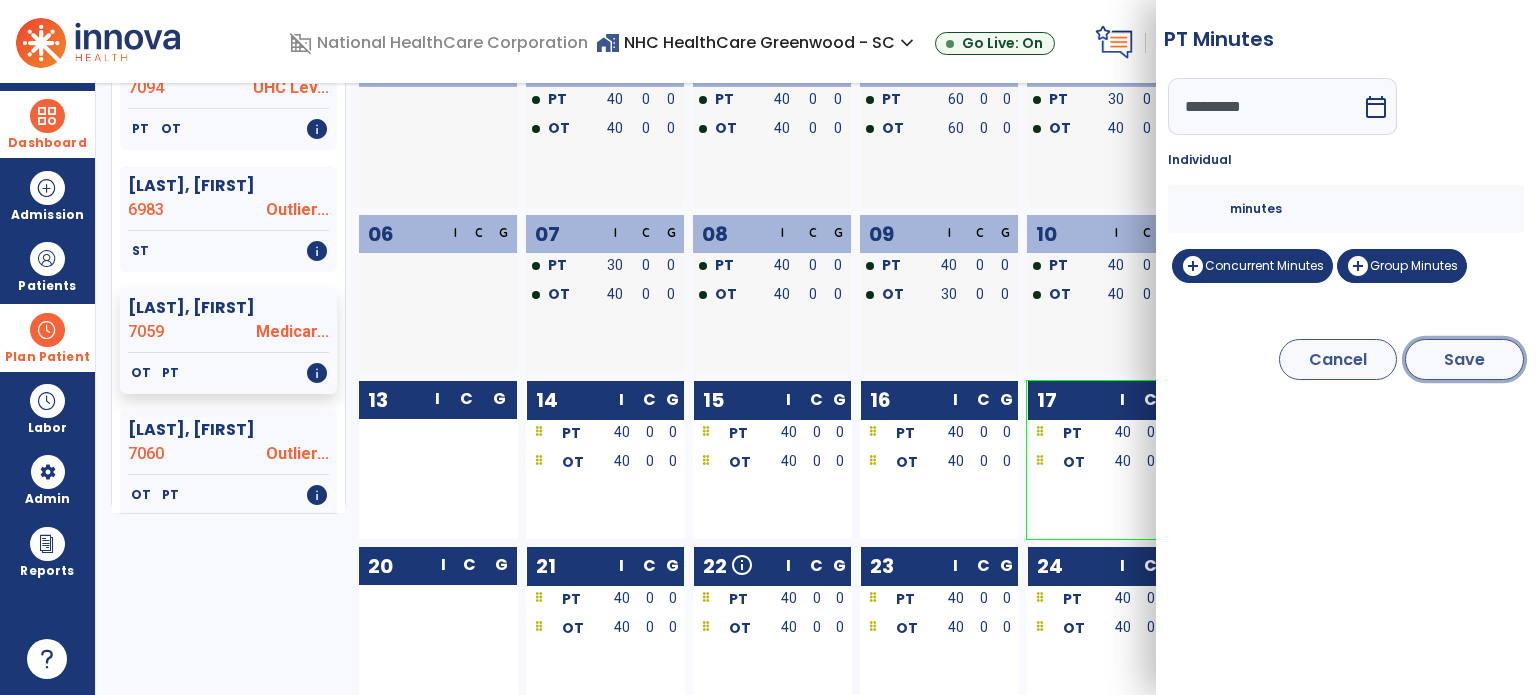 click on "Save" at bounding box center [1464, 359] 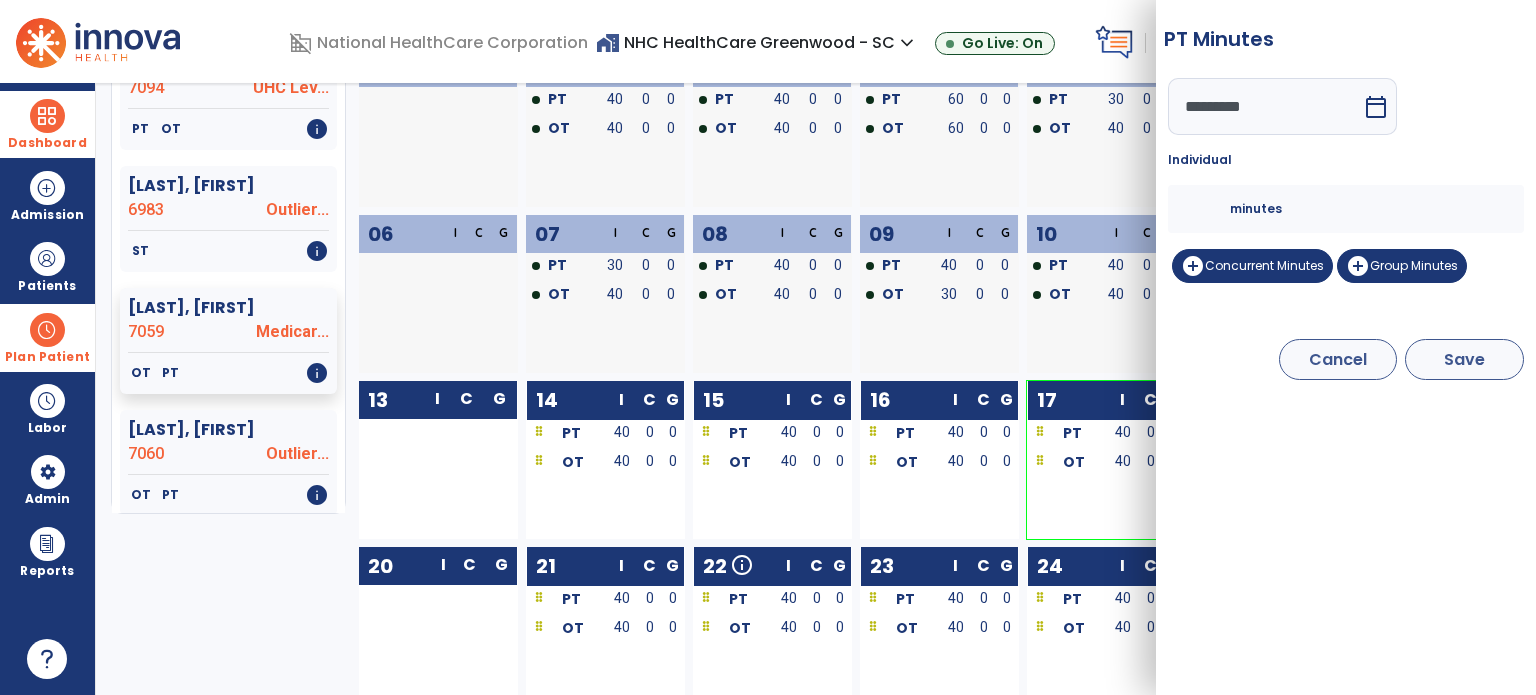 type on "*********" 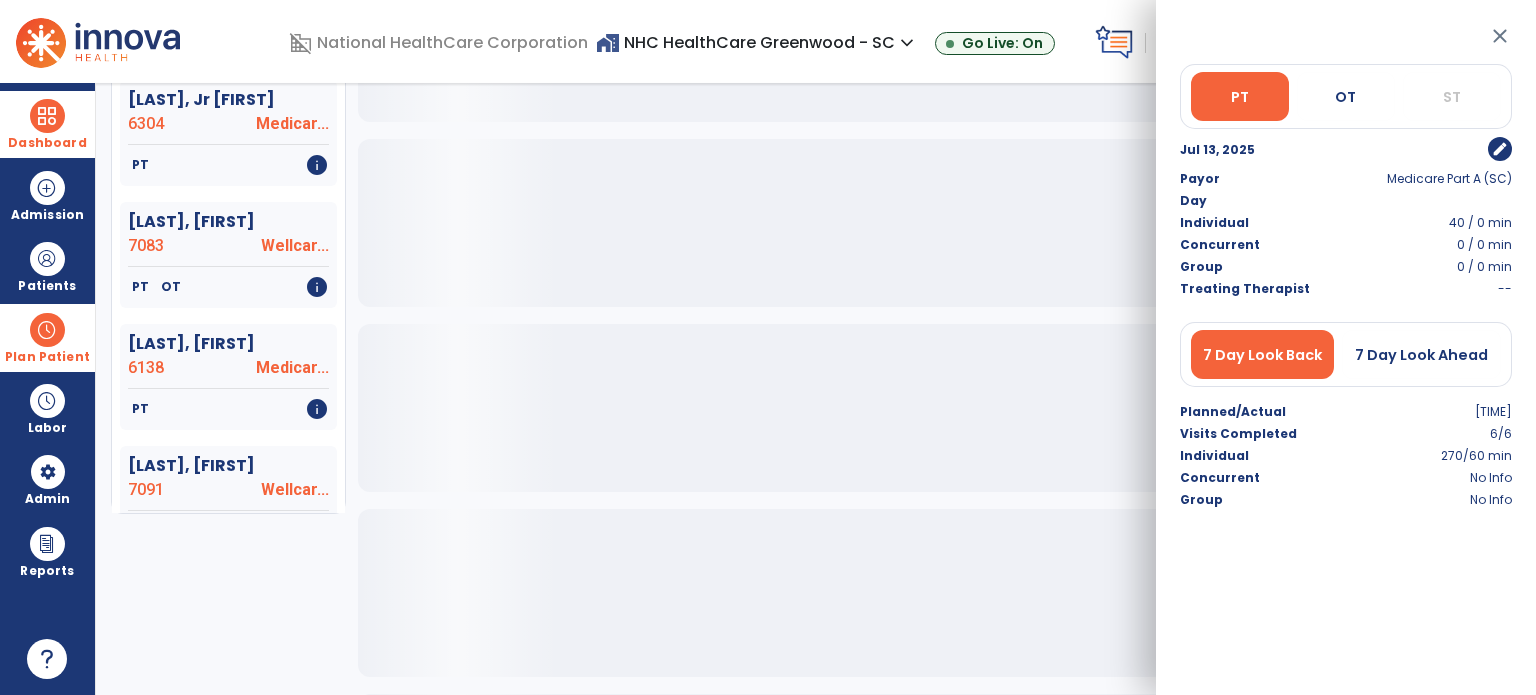scroll, scrollTop: 1131, scrollLeft: 0, axis: vertical 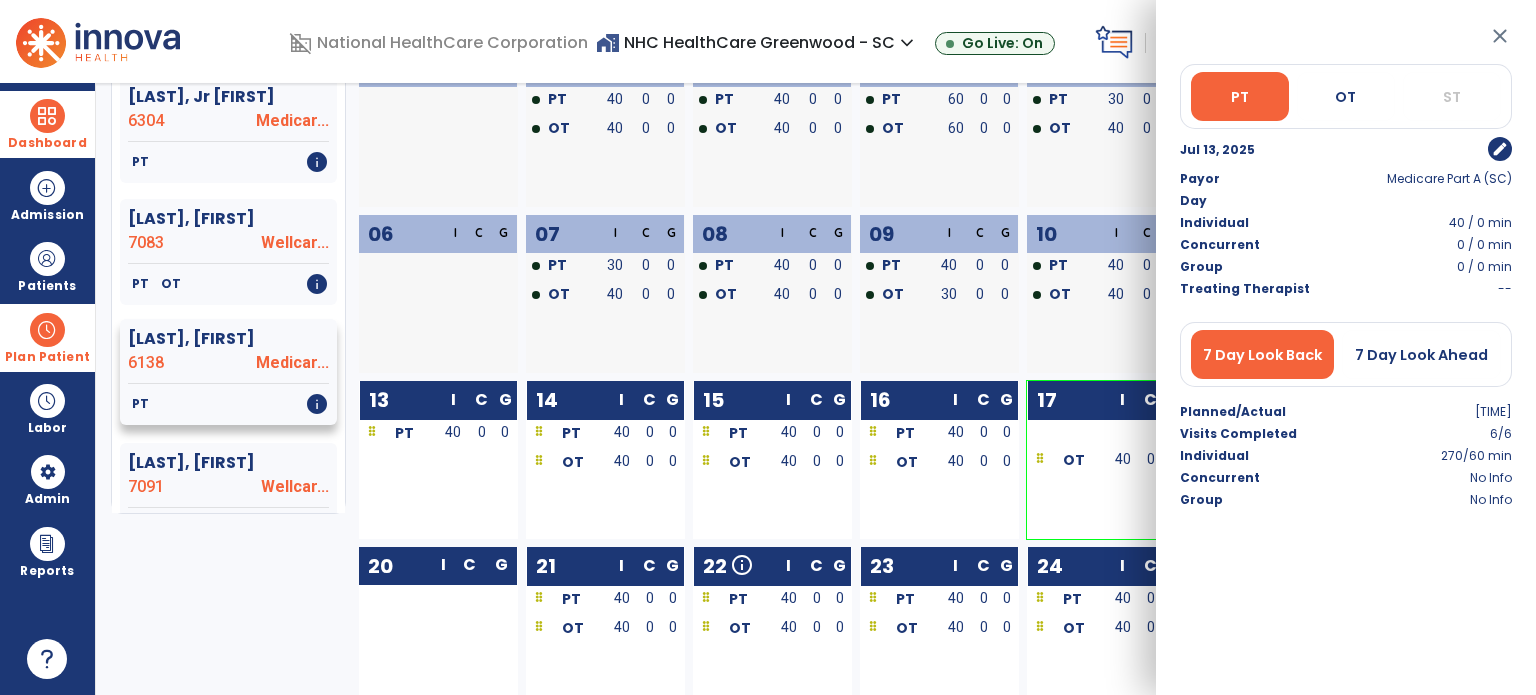 click on "6138" 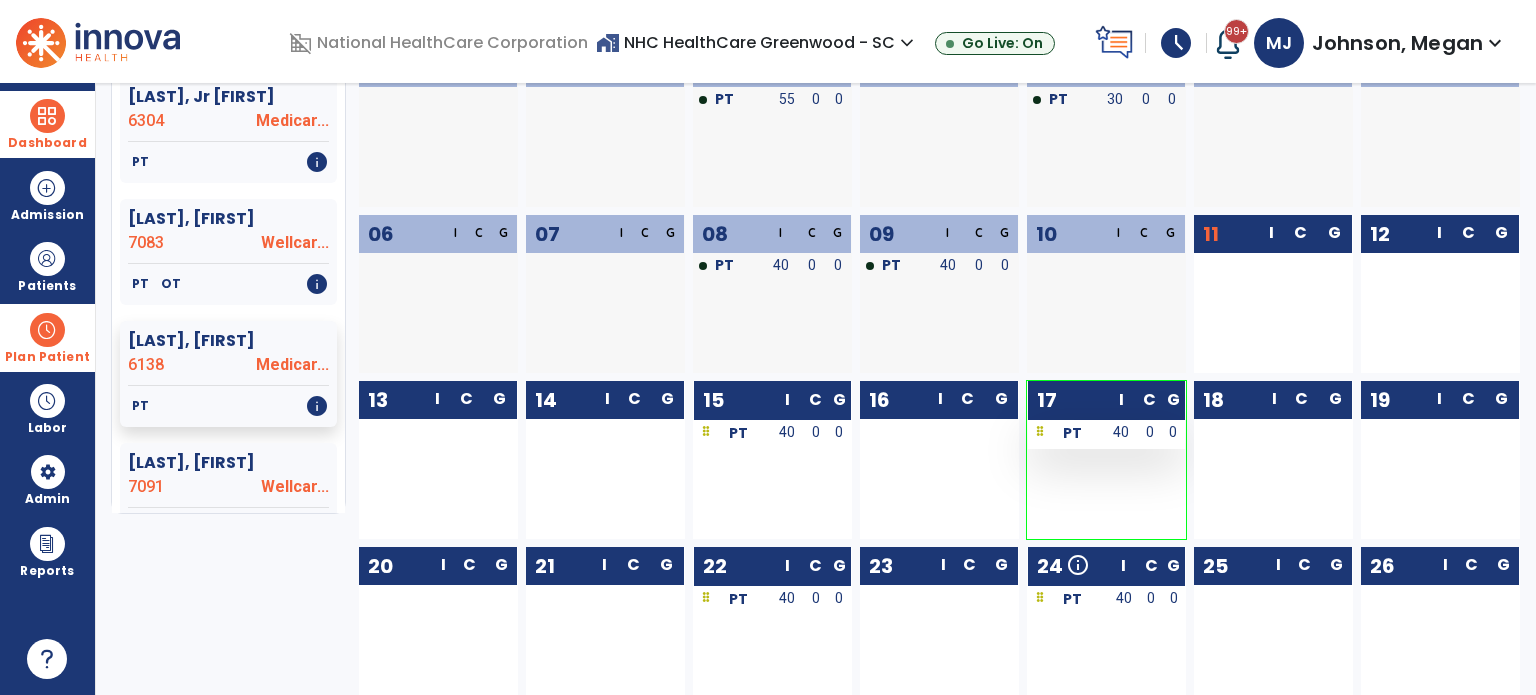 click on "PT" at bounding box center [1066, 432] 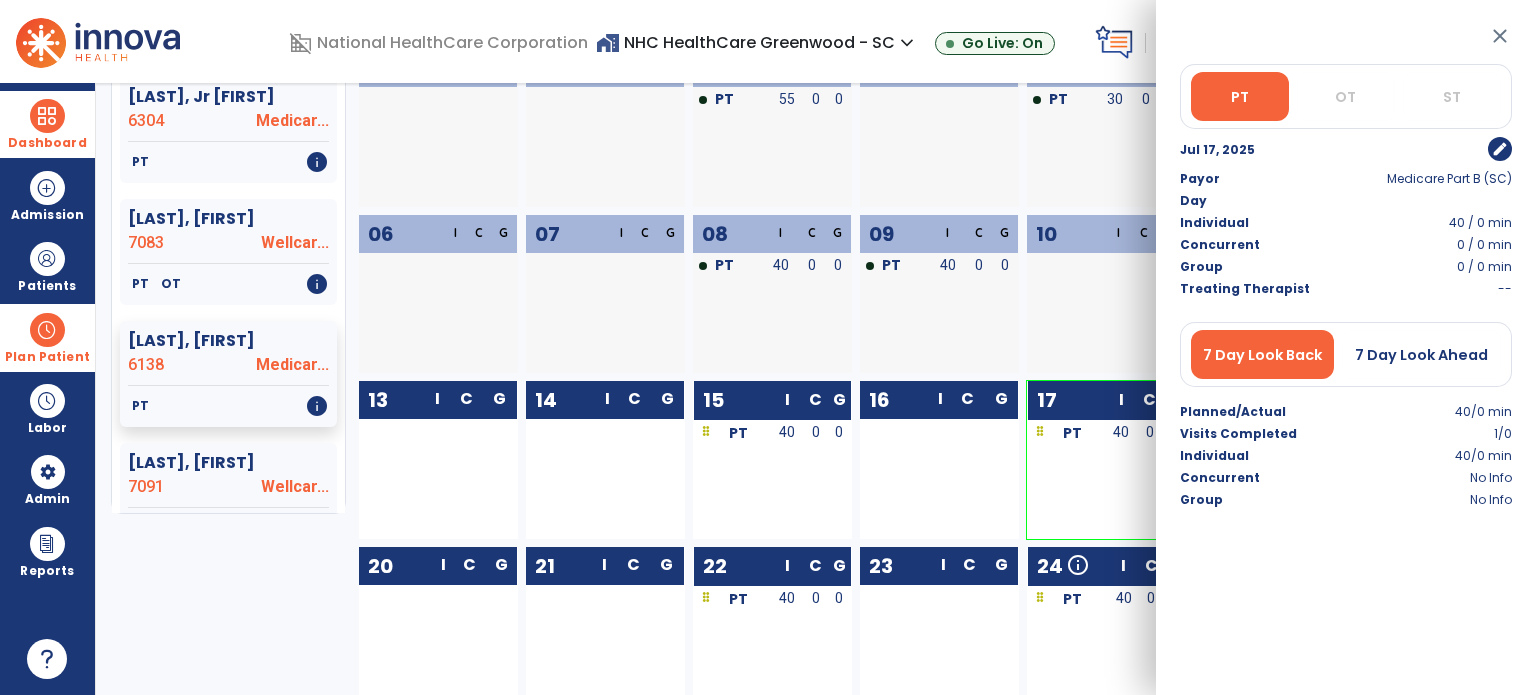 click on "edit" at bounding box center [1500, 149] 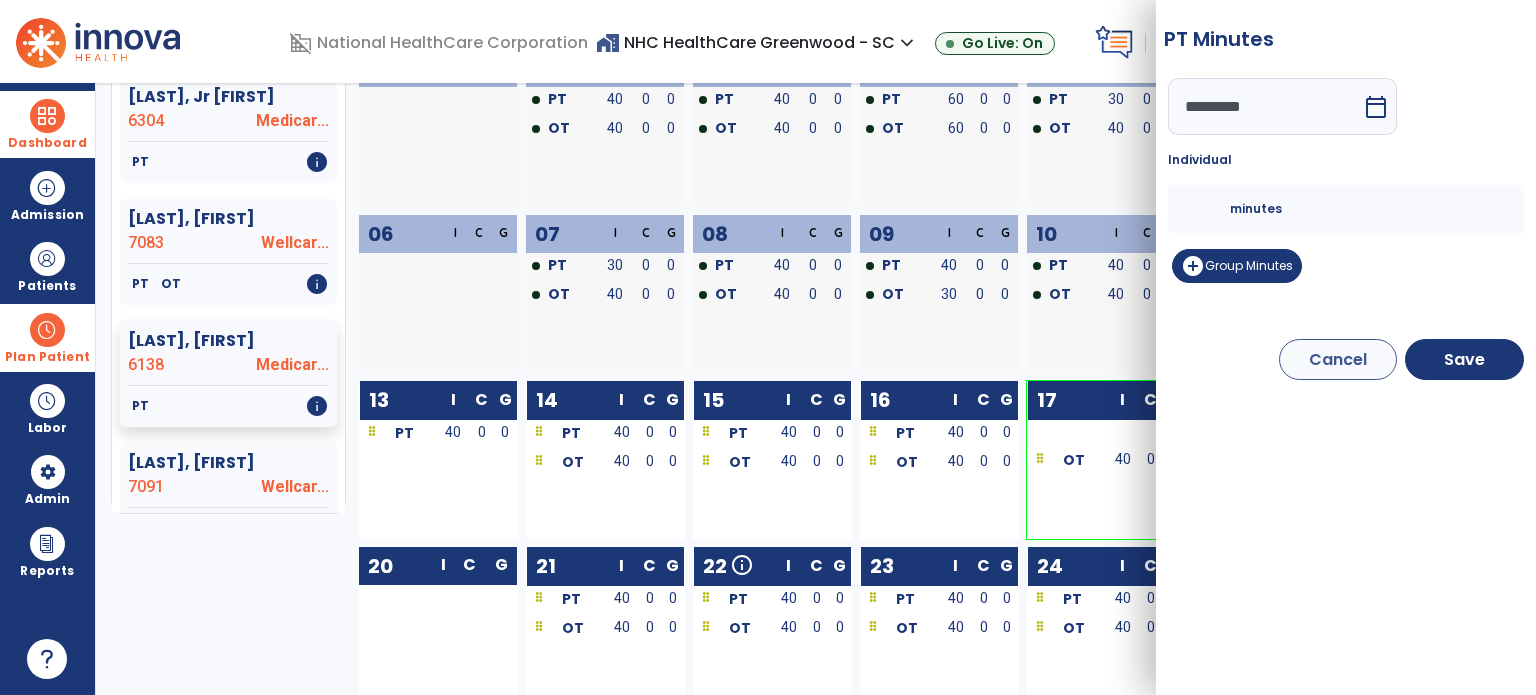 click on "*********" at bounding box center [1265, 106] 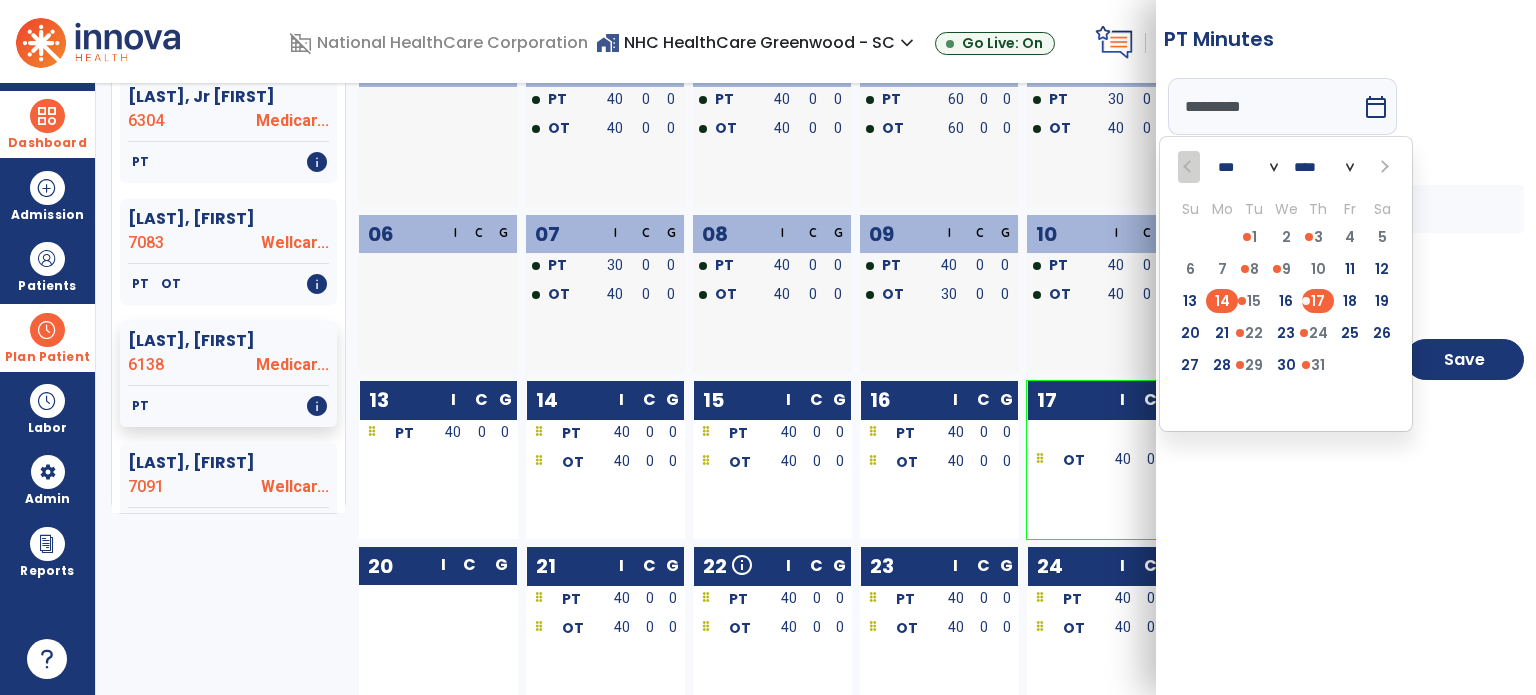 click on "14" at bounding box center (1222, 301) 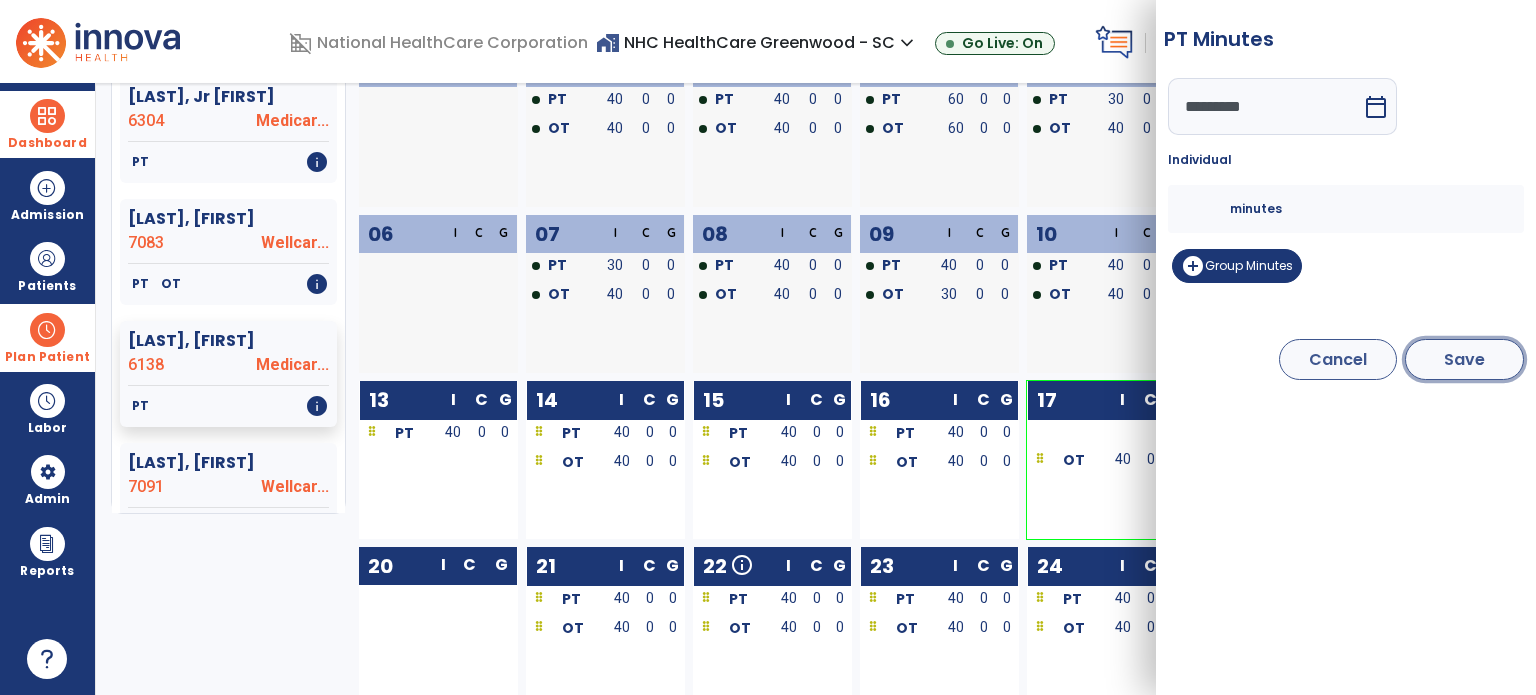 click on "Save" at bounding box center [1464, 359] 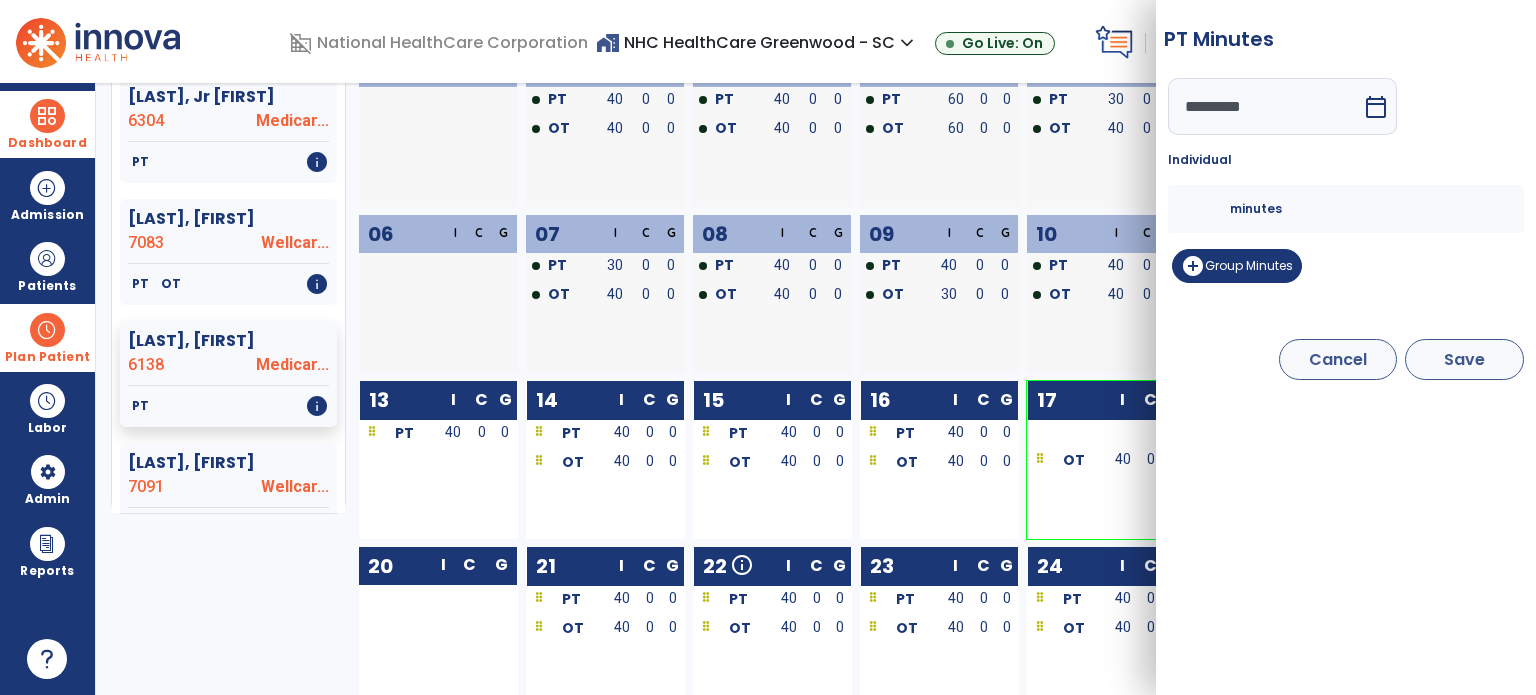 type on "*********" 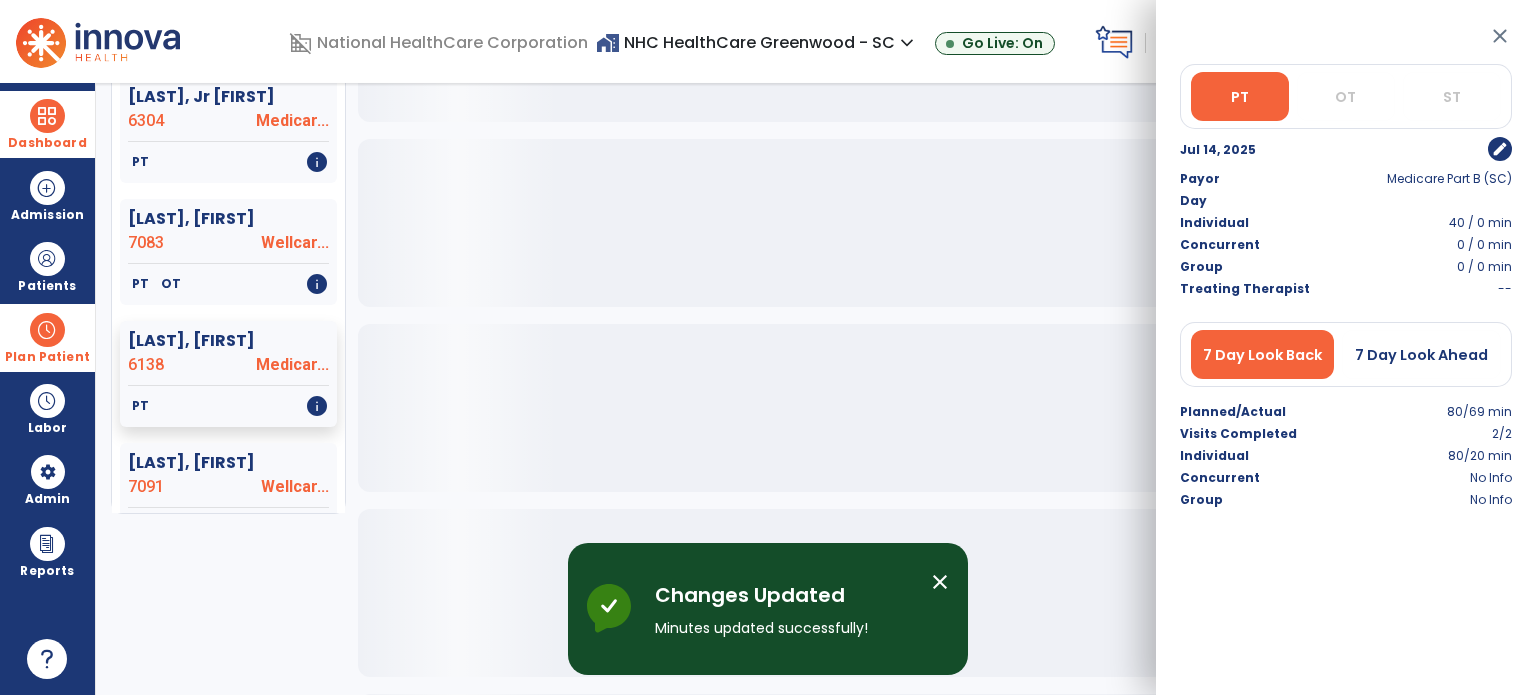 click on "close" at bounding box center (1500, 36) 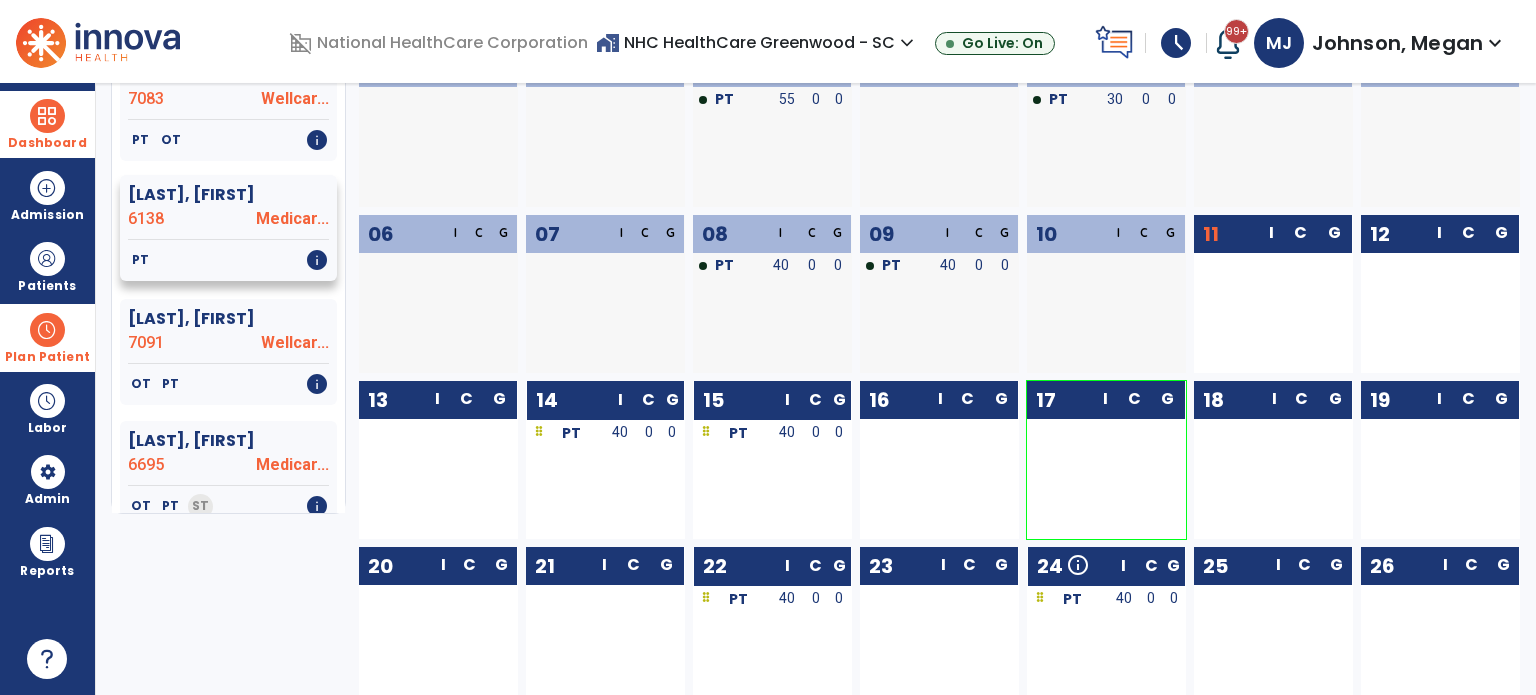 scroll, scrollTop: 1295, scrollLeft: 0, axis: vertical 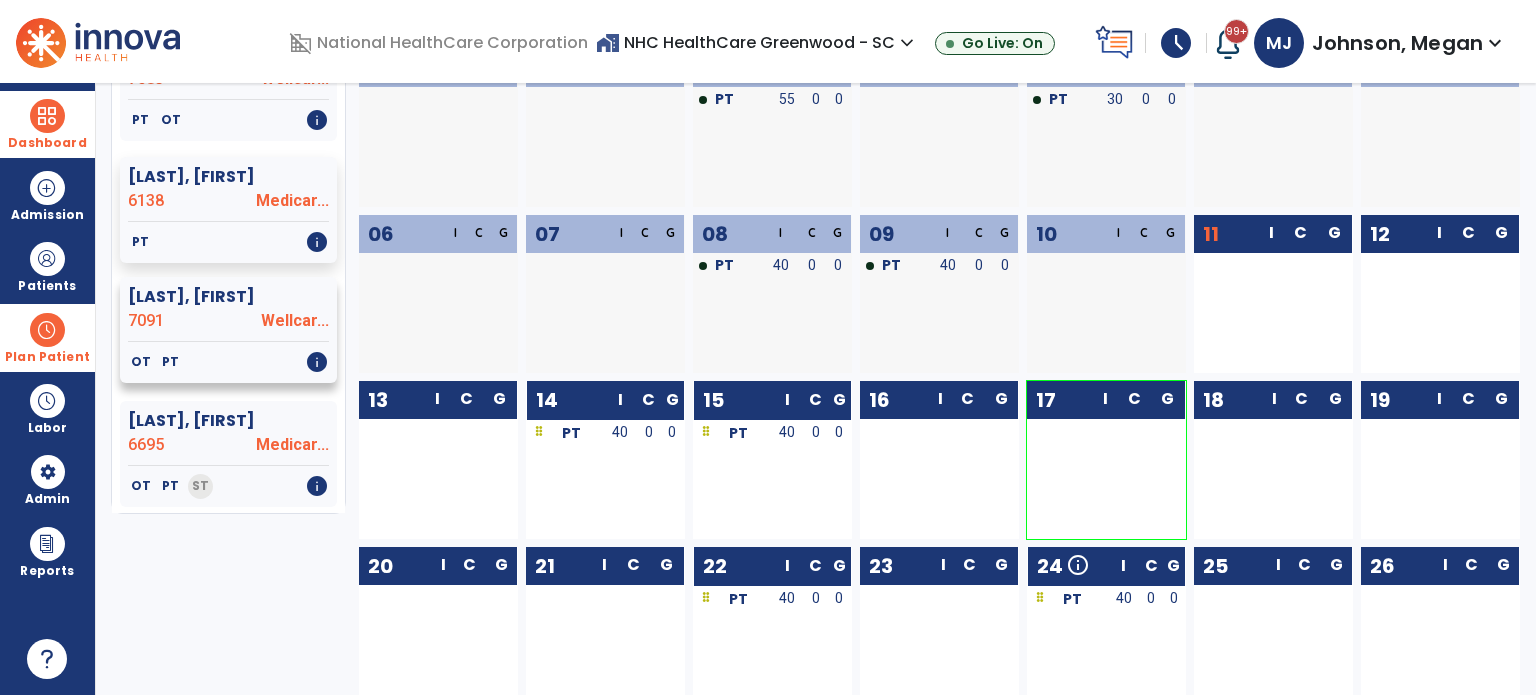 click on "7091" 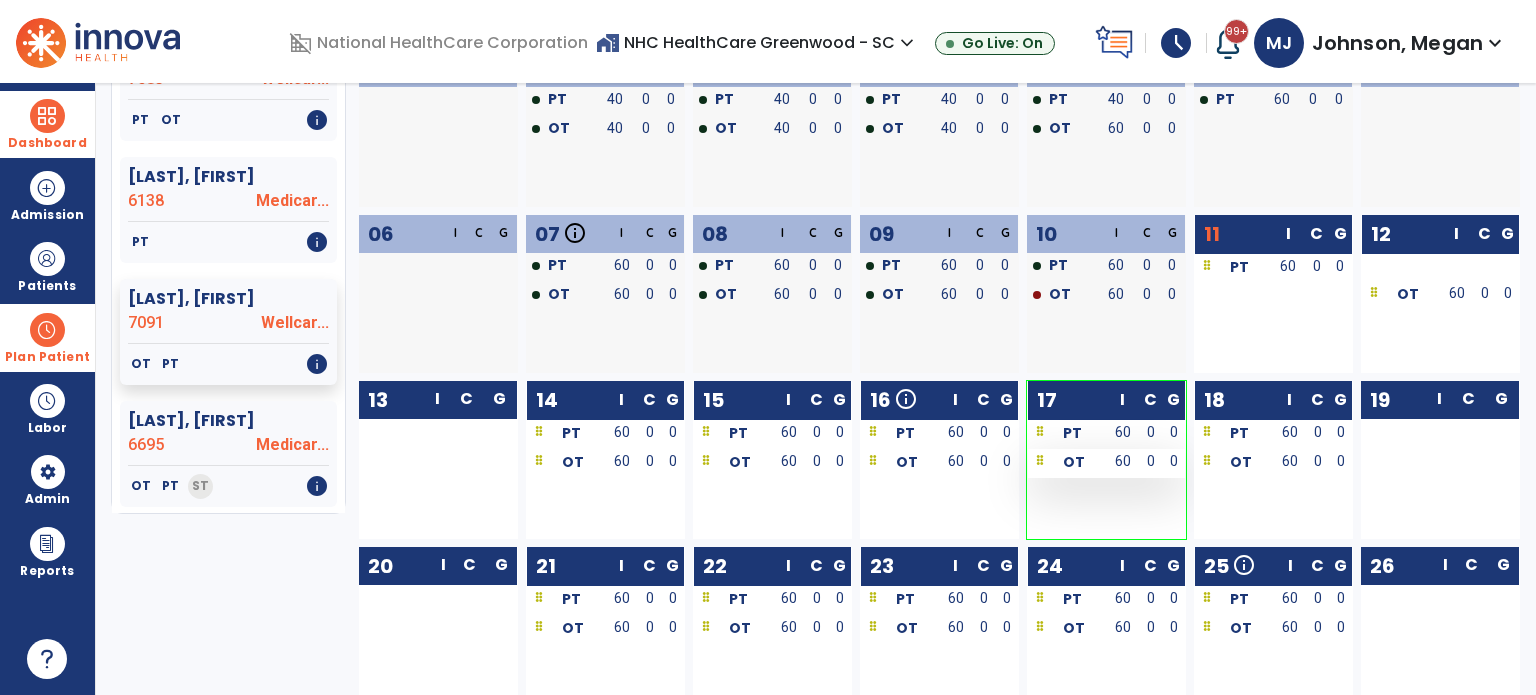 click on "OT" at bounding box center [1074, 462] 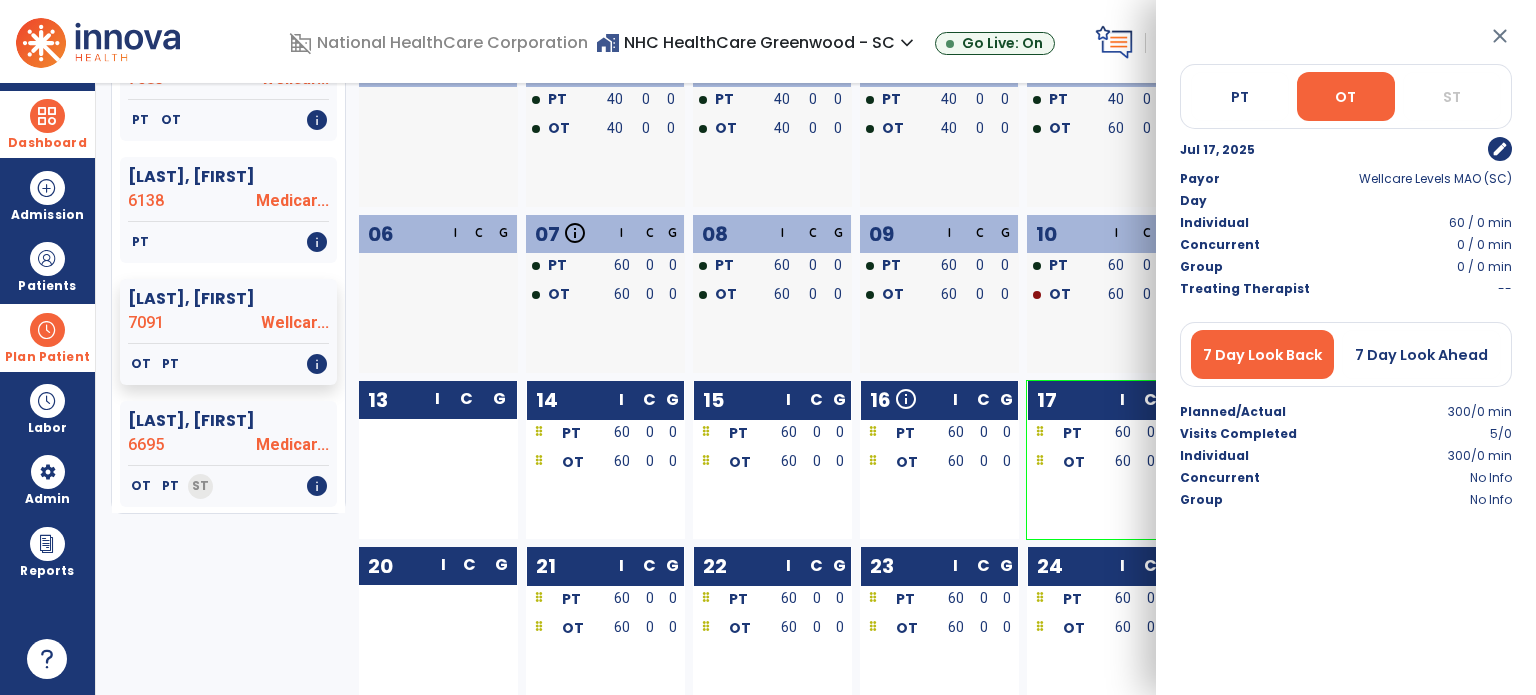 click on "close" at bounding box center [1500, 36] 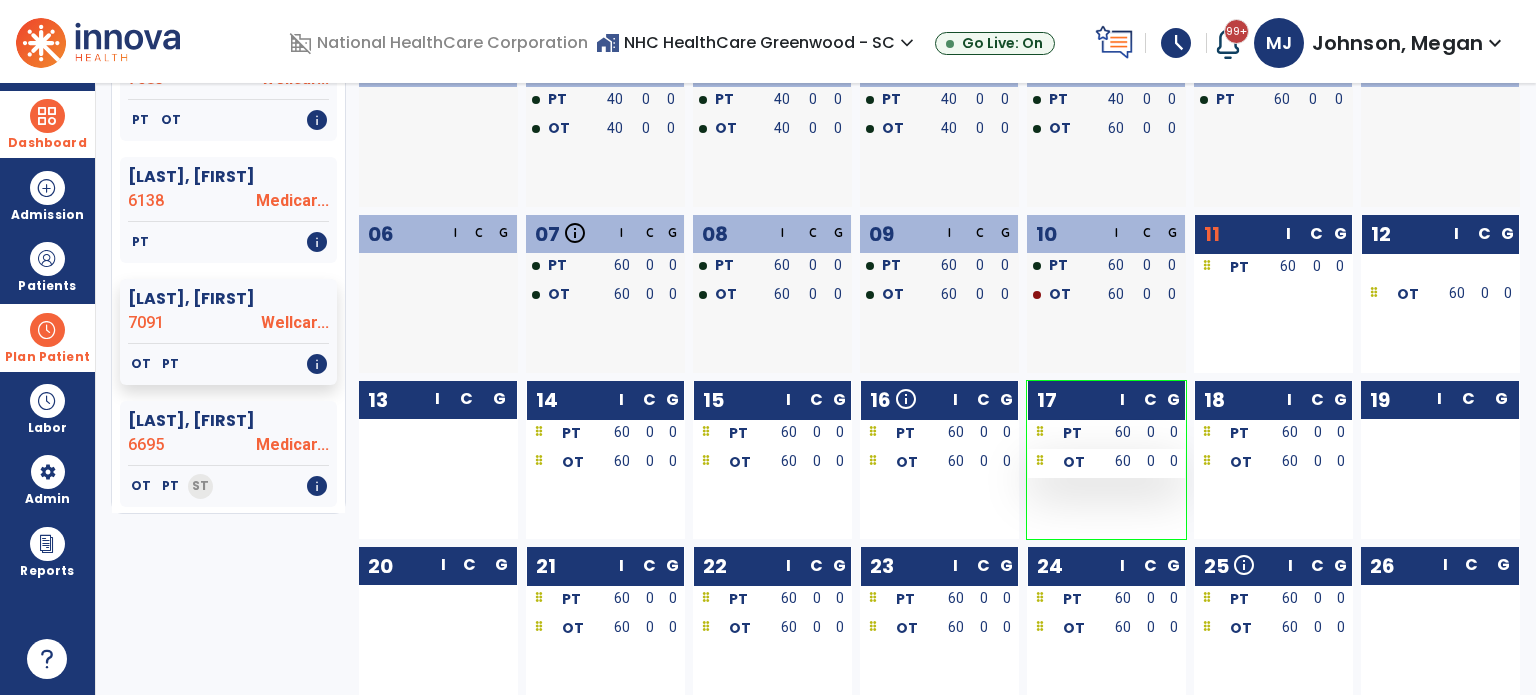 click on "60" at bounding box center (1123, 461) 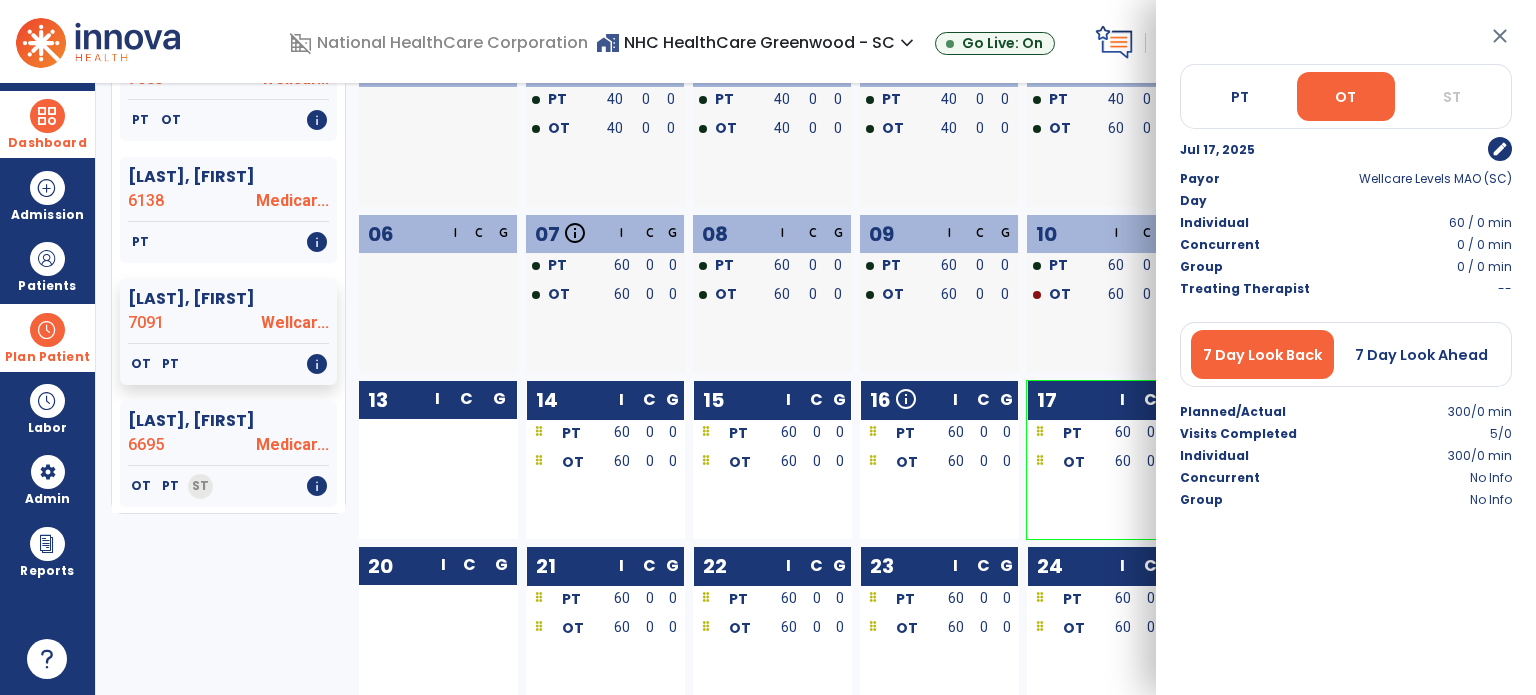 click on "edit" at bounding box center (1435, 149) 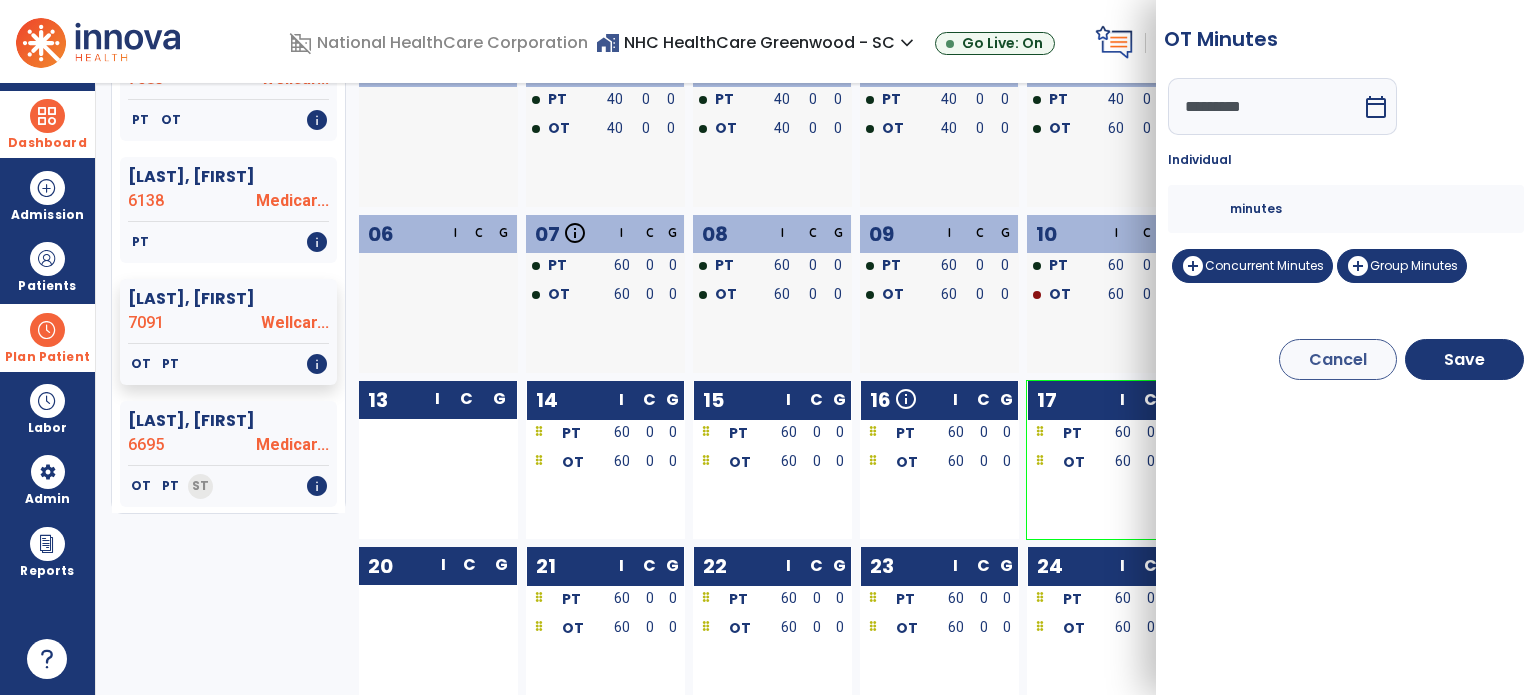 click on "*********" at bounding box center (1265, 106) 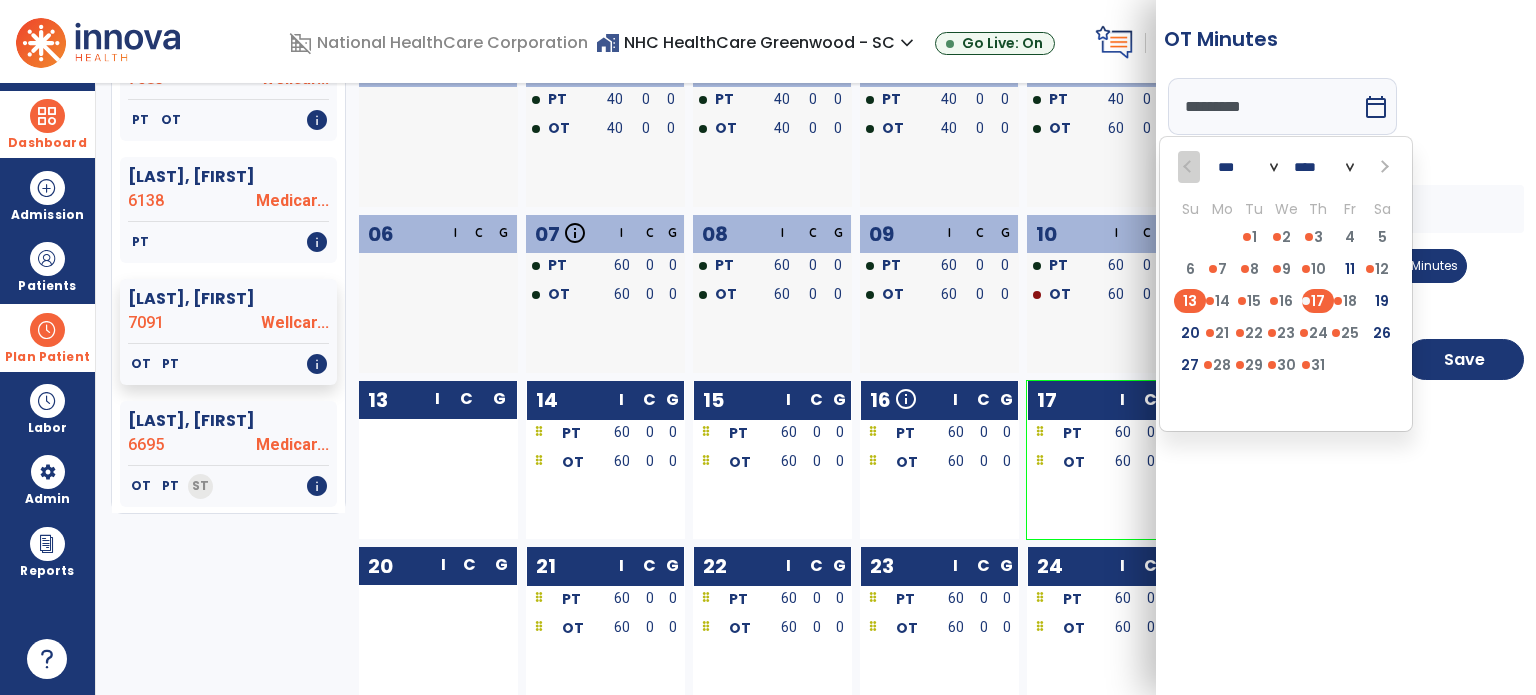 click on "13" at bounding box center (1190, 301) 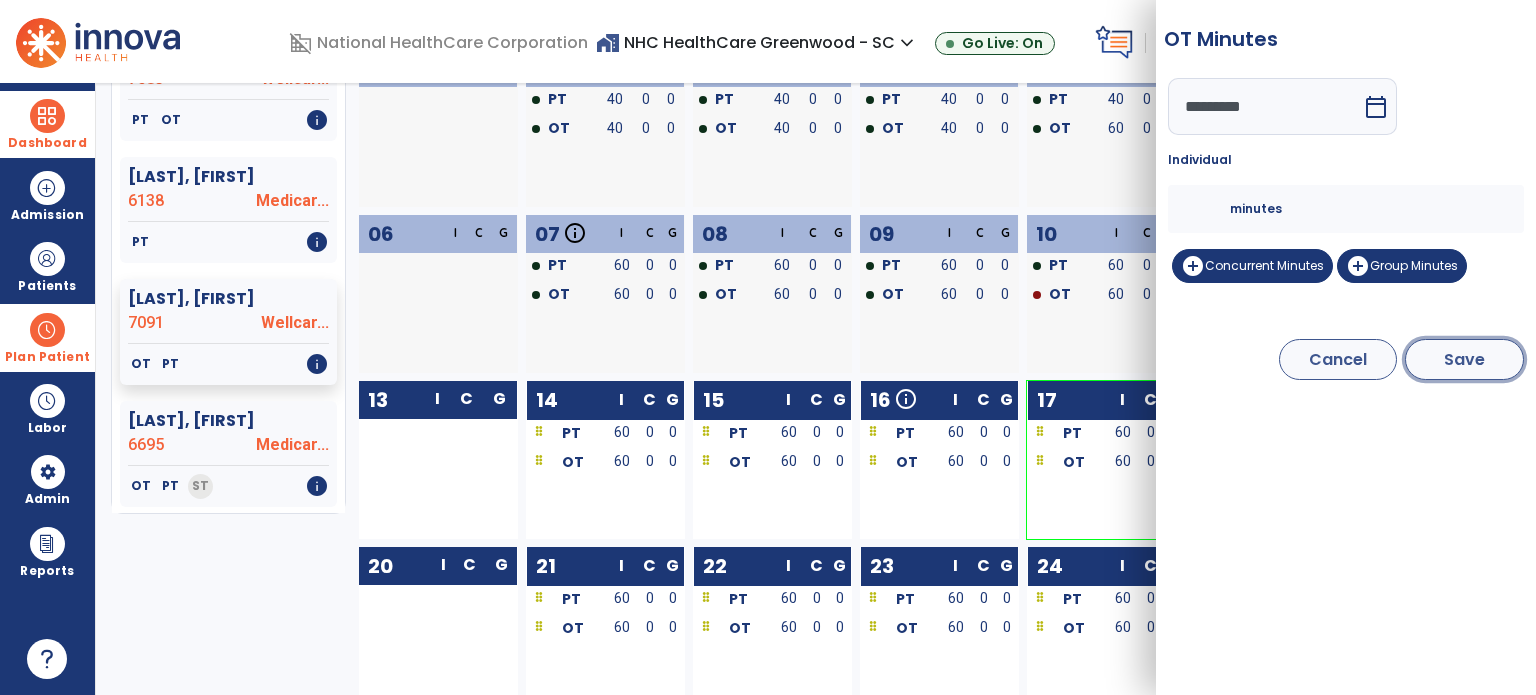 click on "Save" at bounding box center (1464, 359) 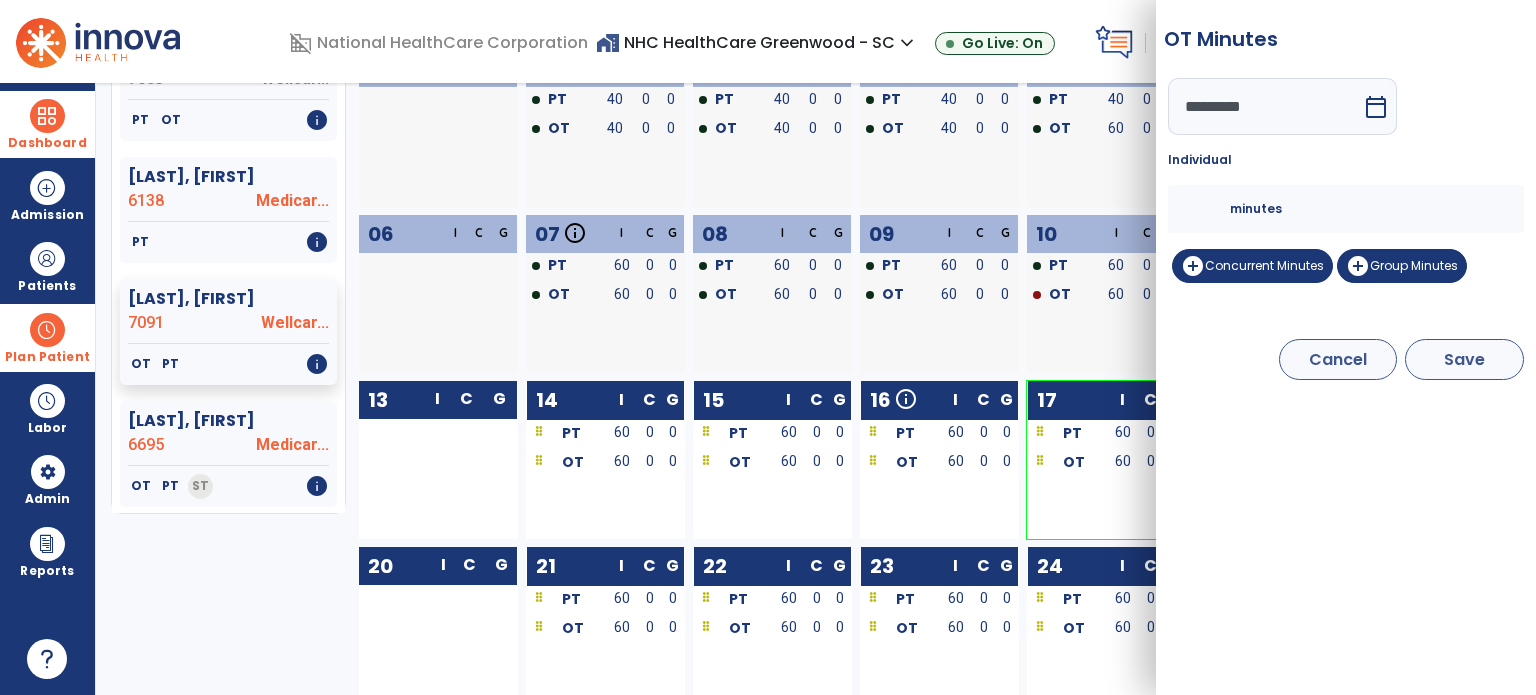 type on "*********" 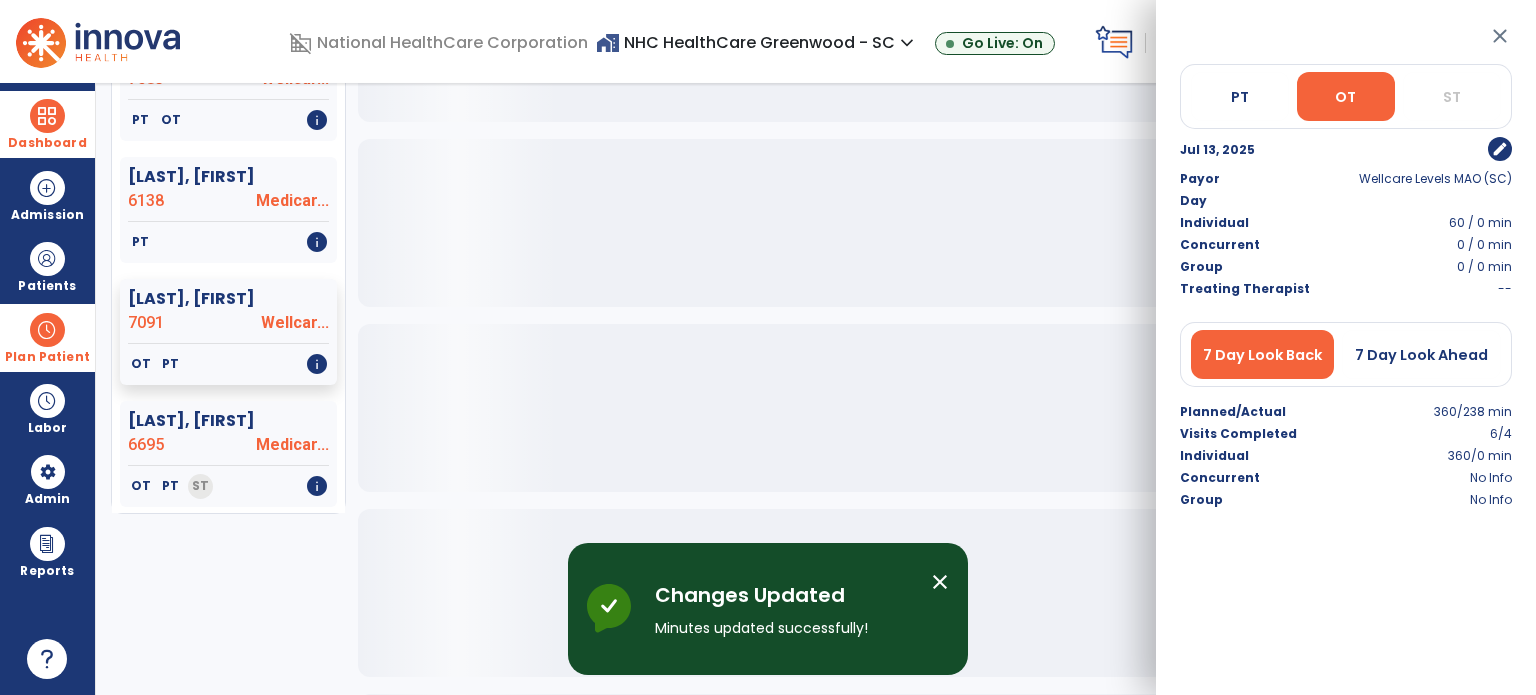click on "close" at bounding box center (1500, 36) 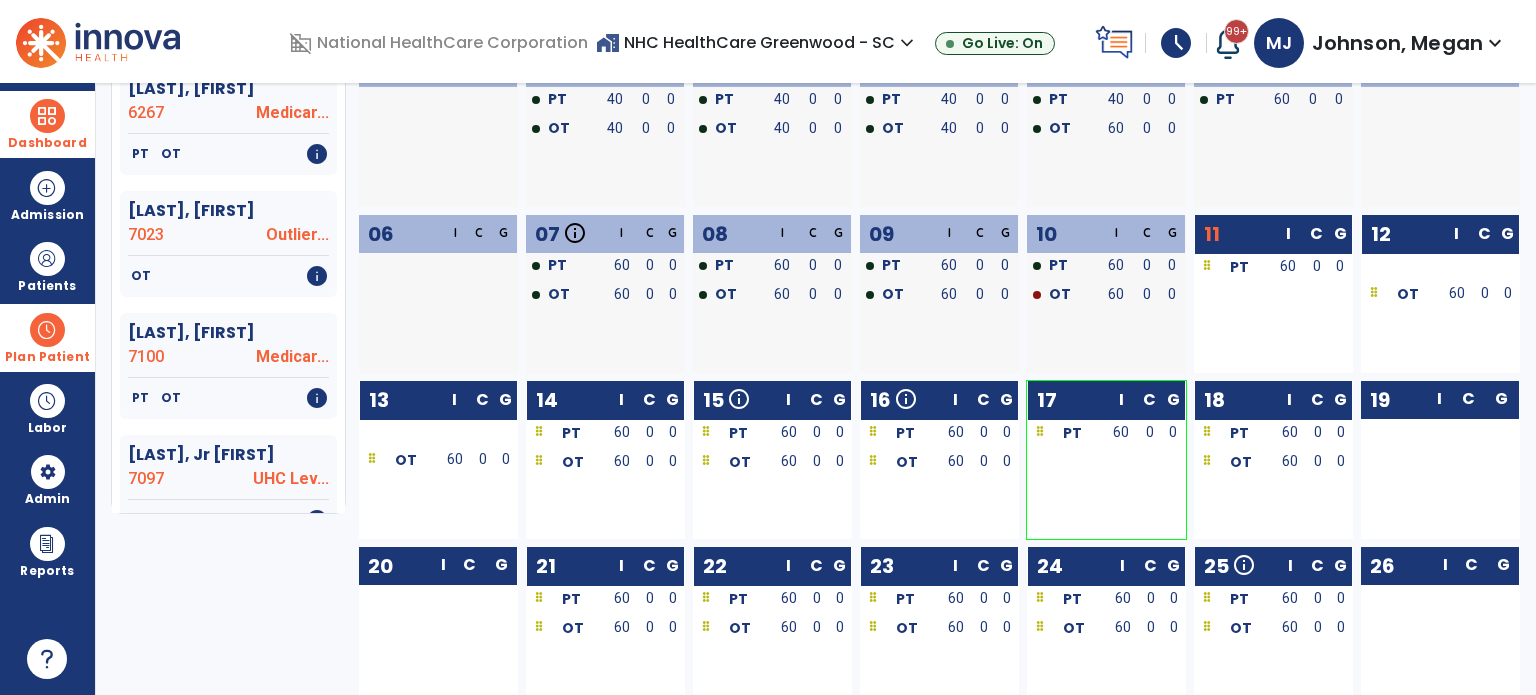 scroll, scrollTop: 1892, scrollLeft: 0, axis: vertical 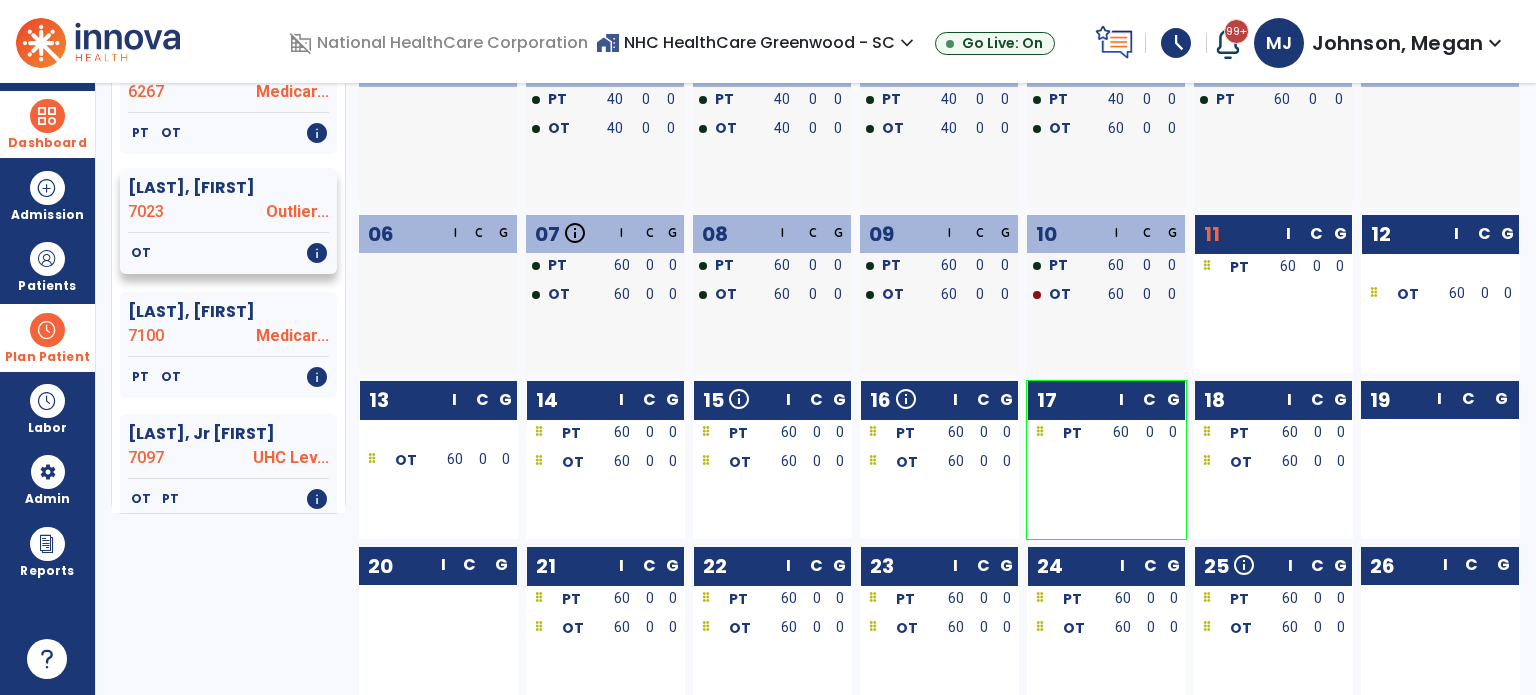 click on "[LAST], [FIRST] 7023 Outlier..." 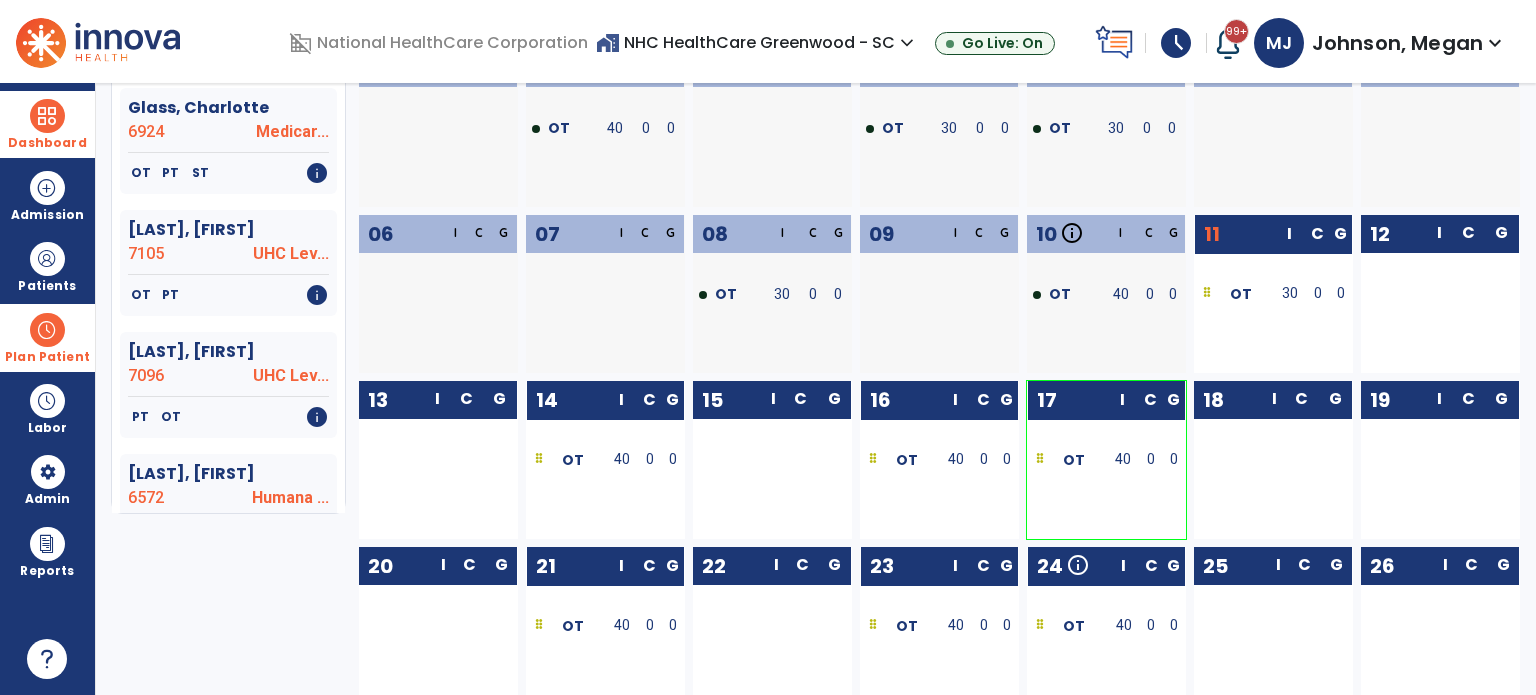 scroll, scrollTop: 2340, scrollLeft: 0, axis: vertical 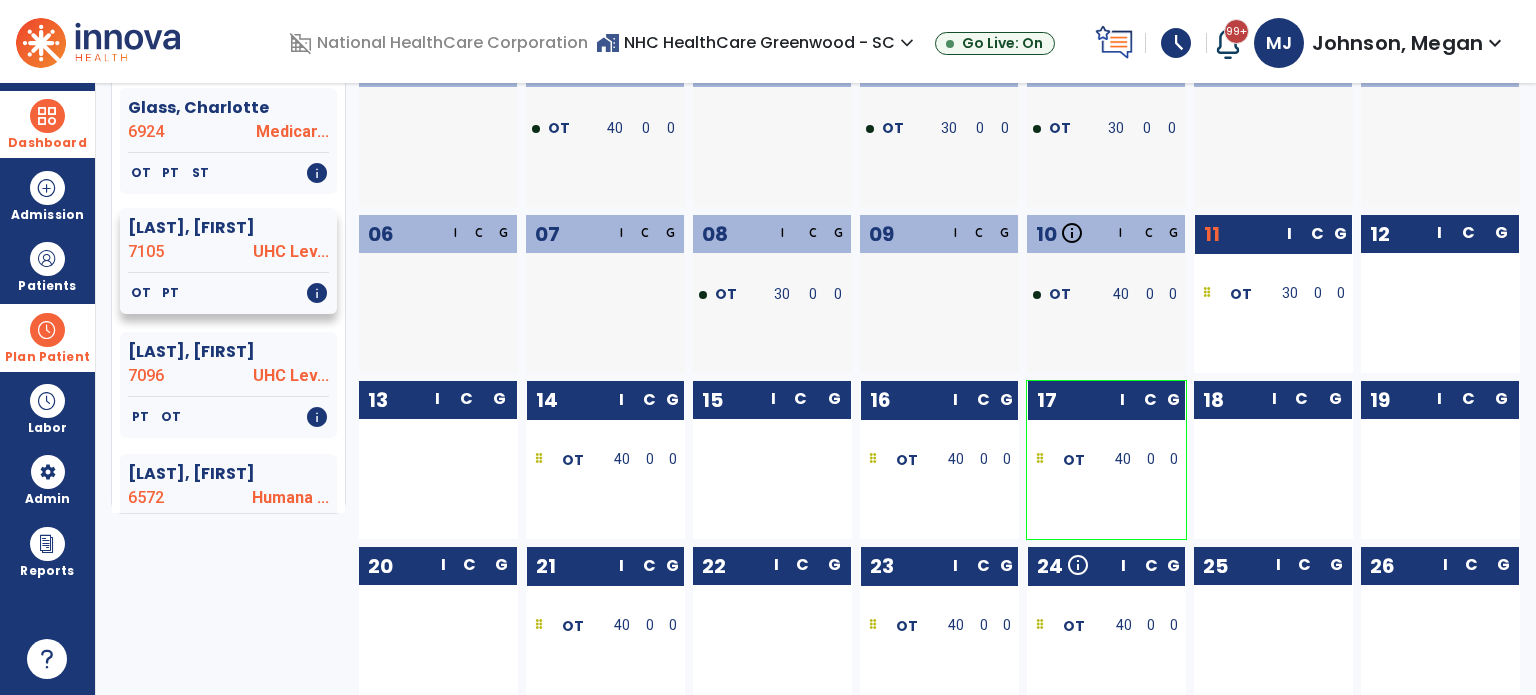 click on "[LAST], [FIRST] 7105 UHC Lev..." 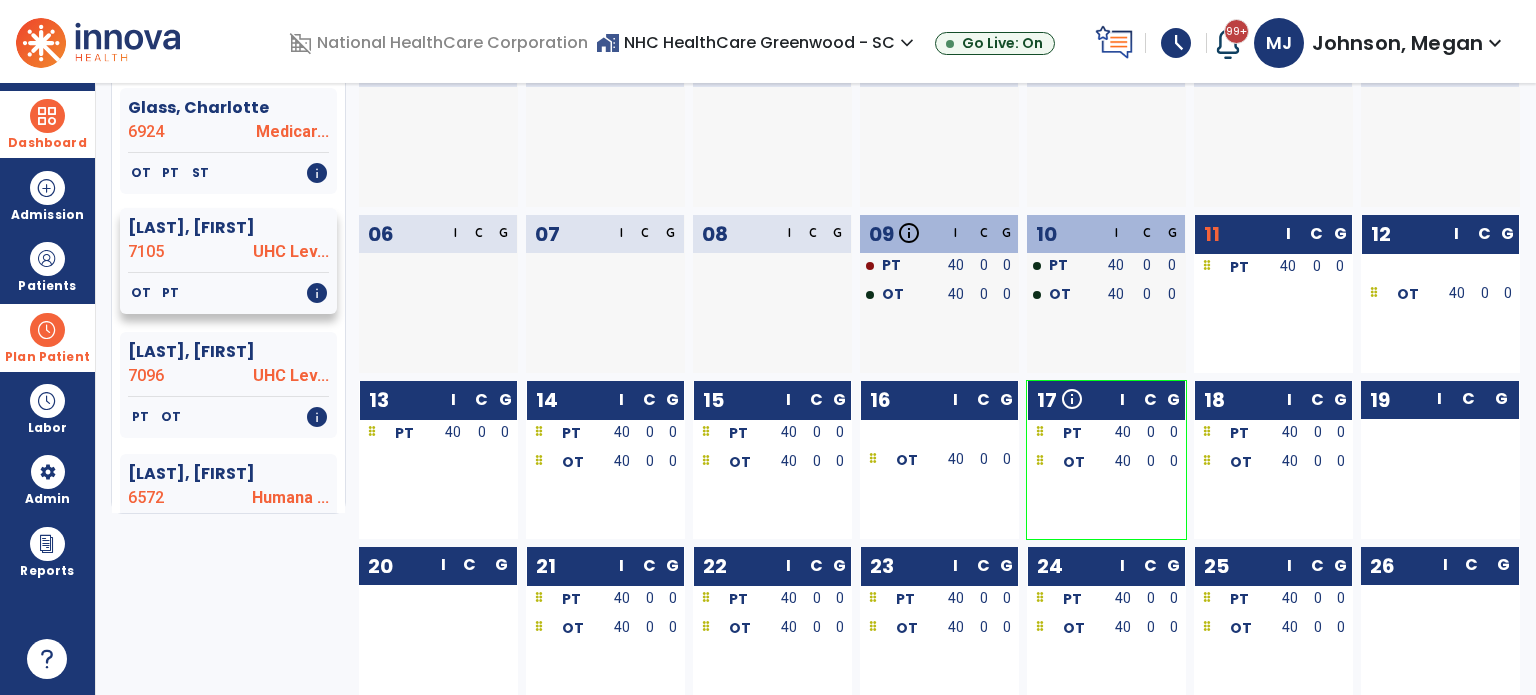 scroll, scrollTop: 205, scrollLeft: 0, axis: vertical 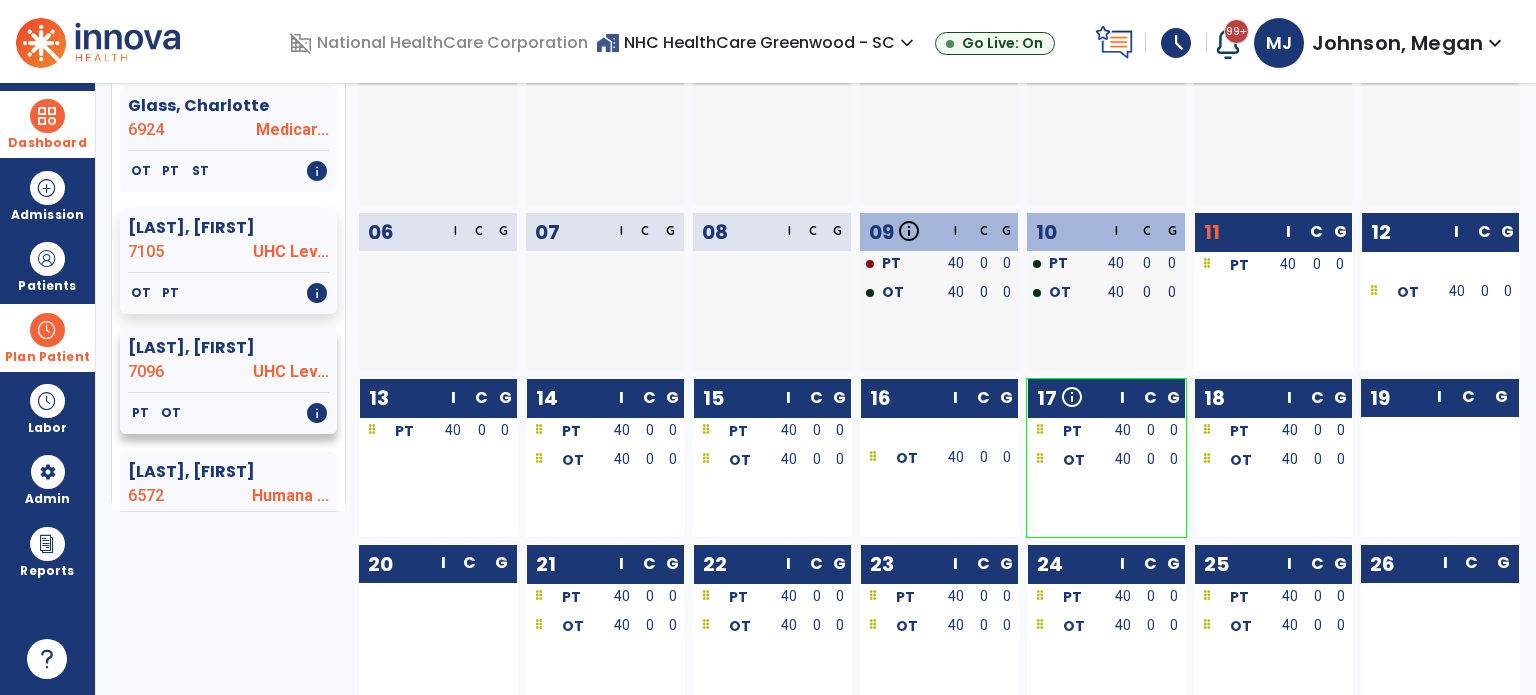 click on "7096" 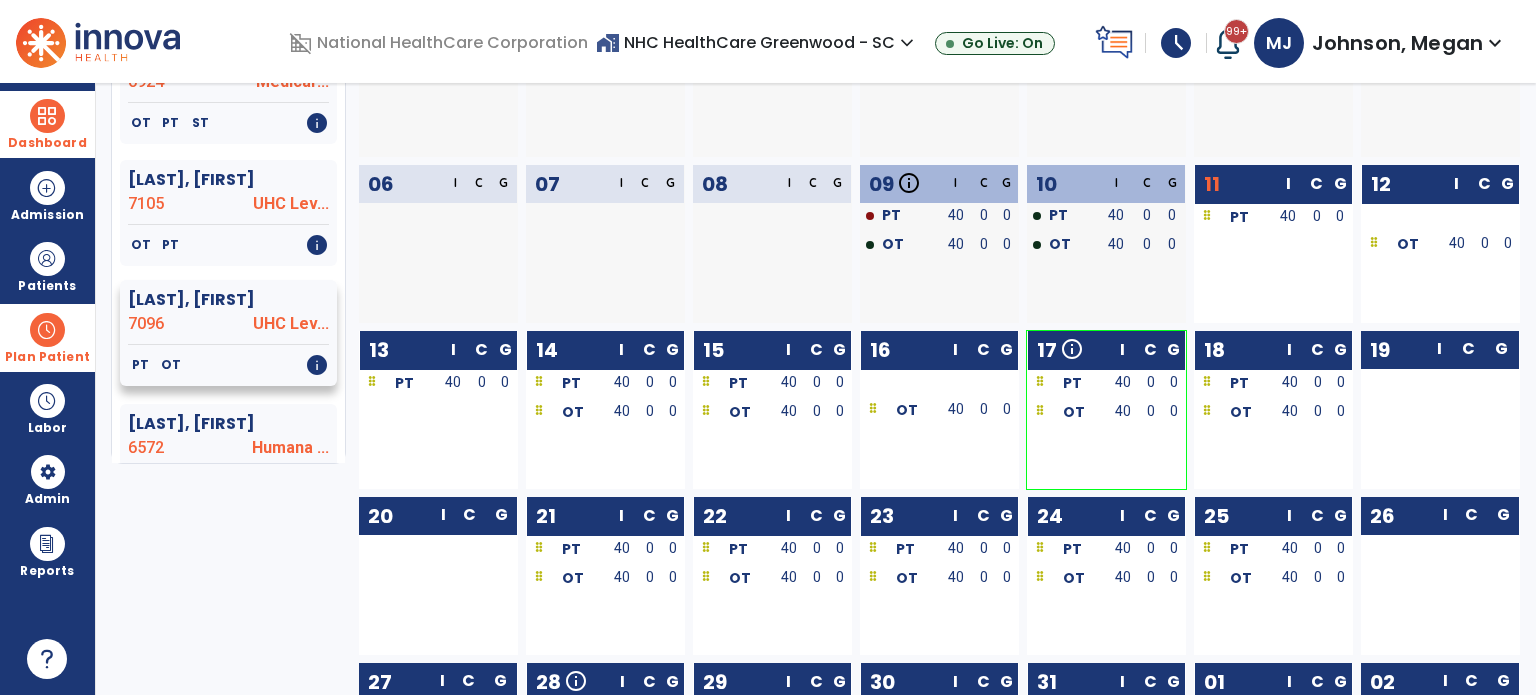 scroll, scrollTop: 258, scrollLeft: 0, axis: vertical 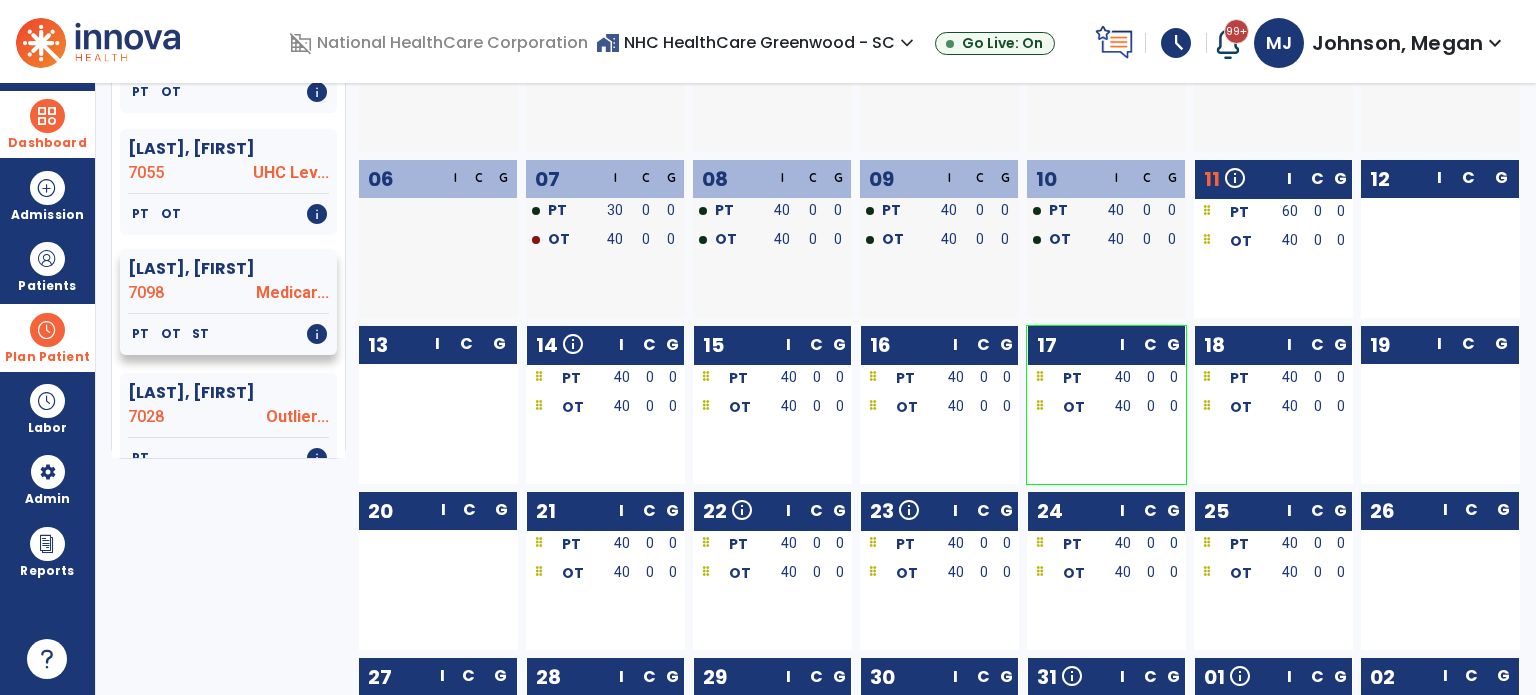 click on "[LAST], [FIRST] 7098 Medicar..." 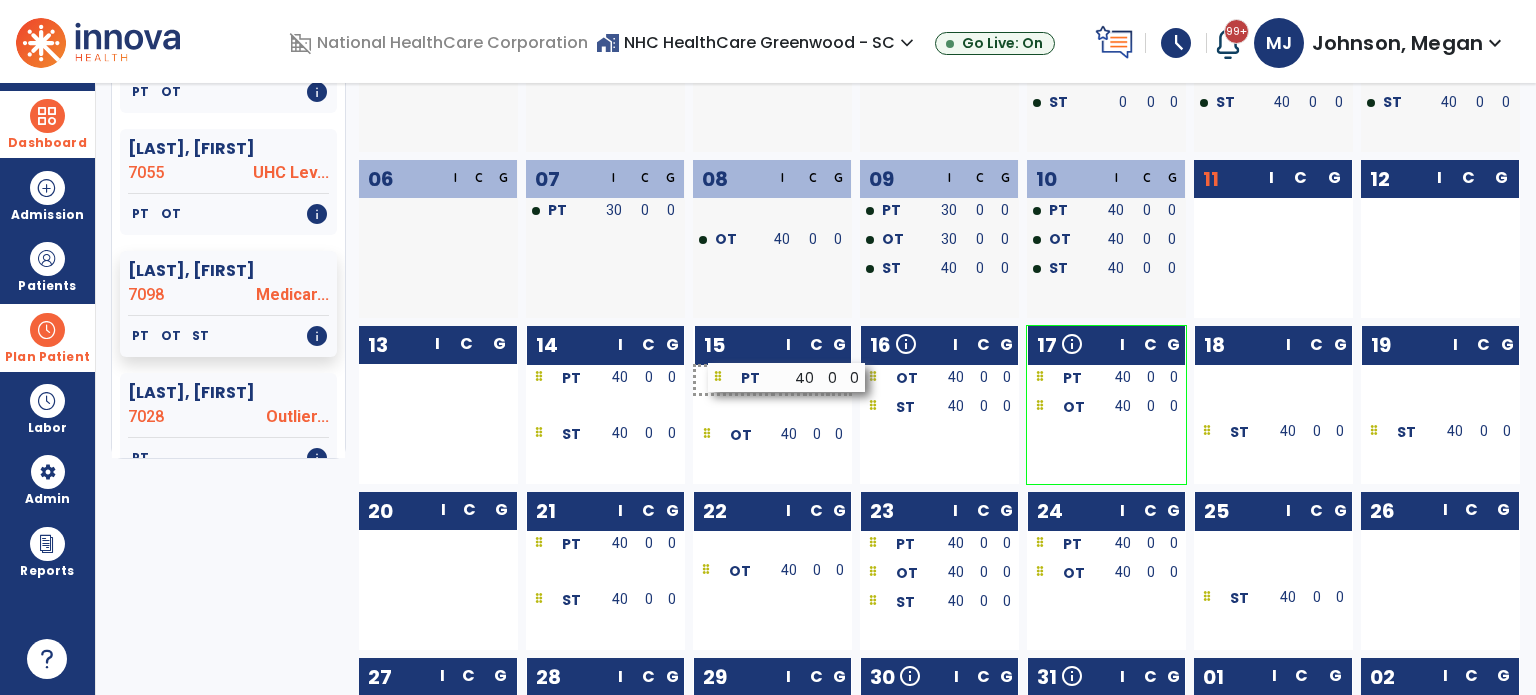 drag, startPoint x: 981, startPoint y: 384, endPoint x: 829, endPoint y: 383, distance: 152.0033 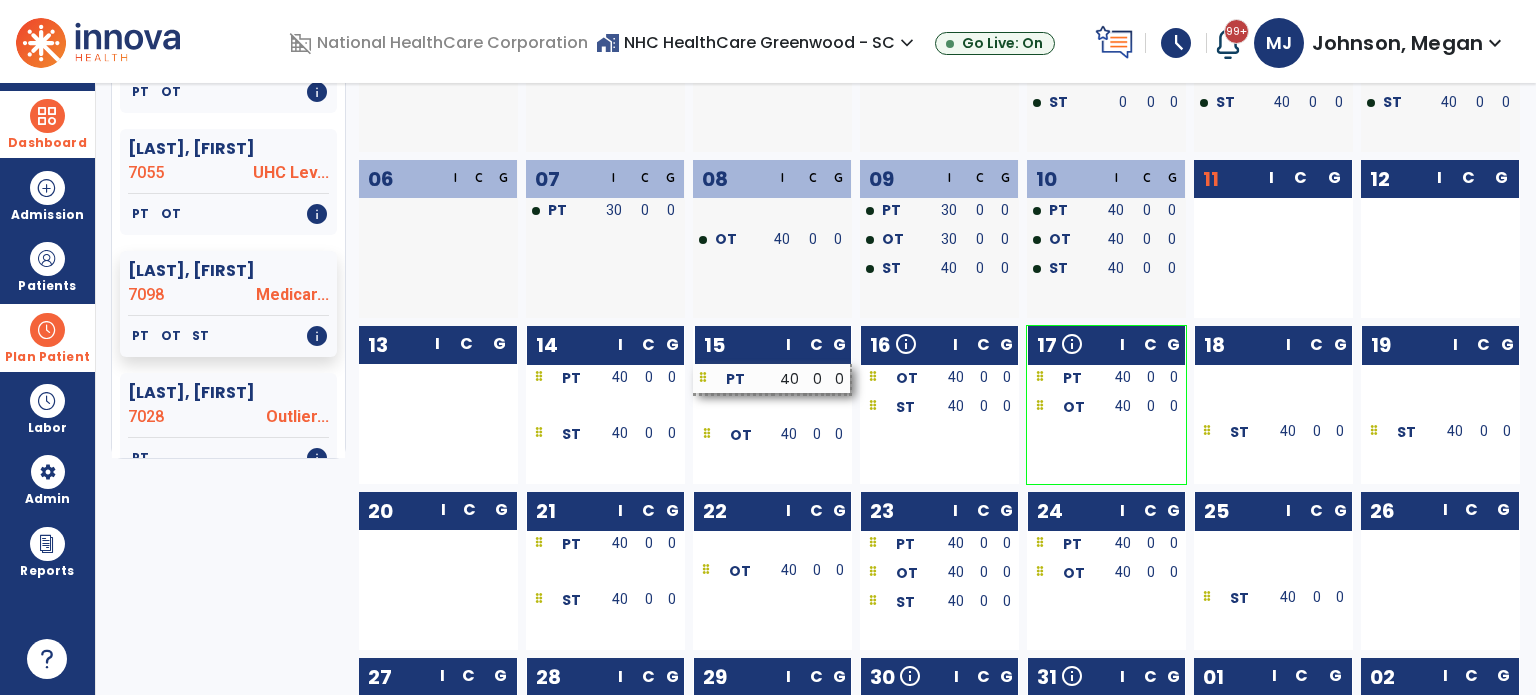 scroll, scrollTop: 721, scrollLeft: 0, axis: vertical 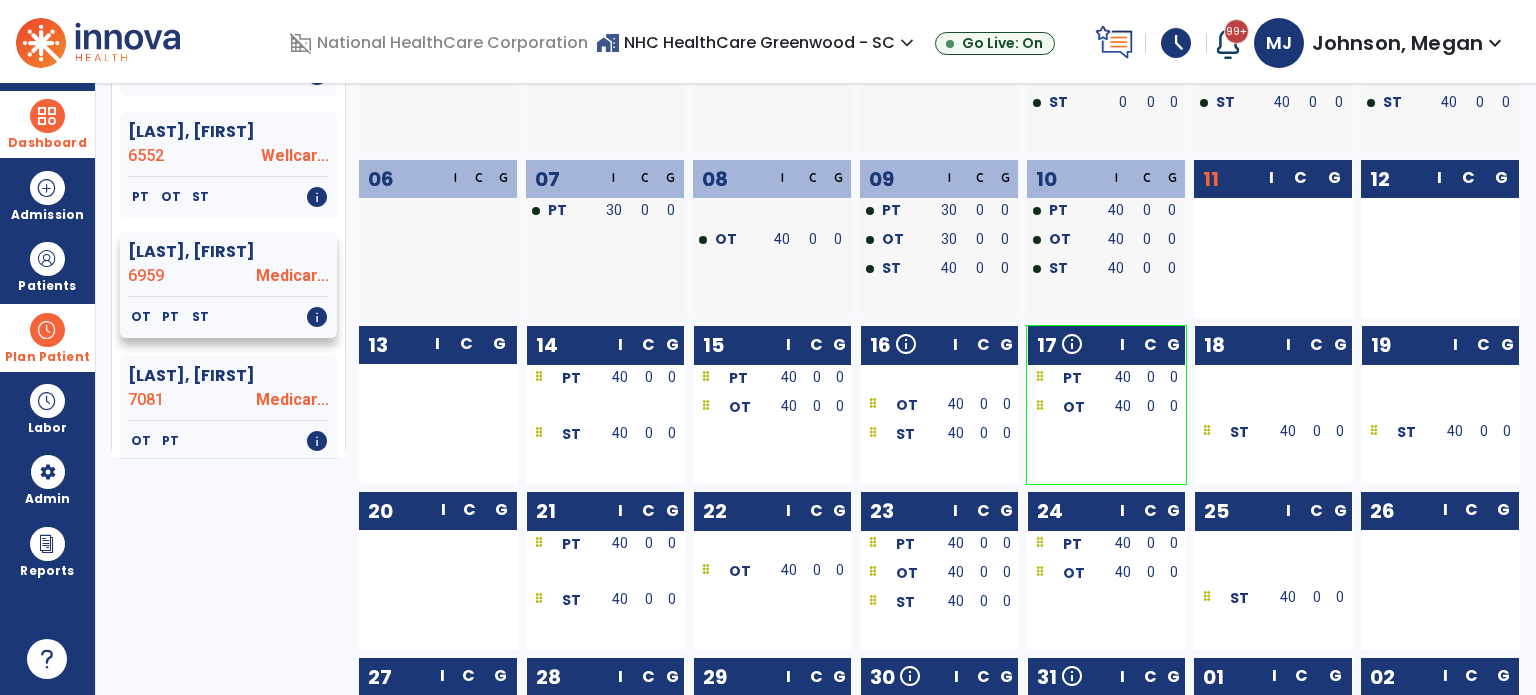 click on "[LAST], [FIRST]" 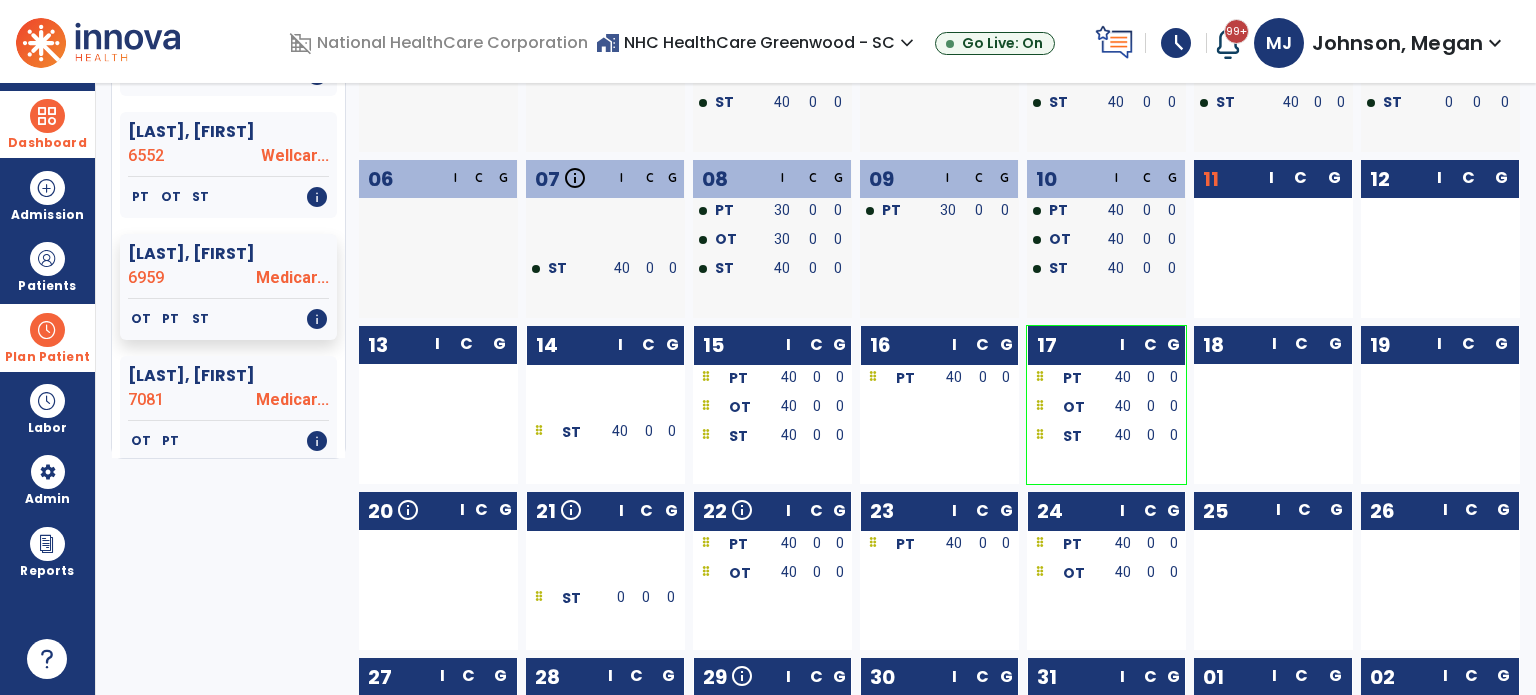 click on "40" at bounding box center [789, 377] 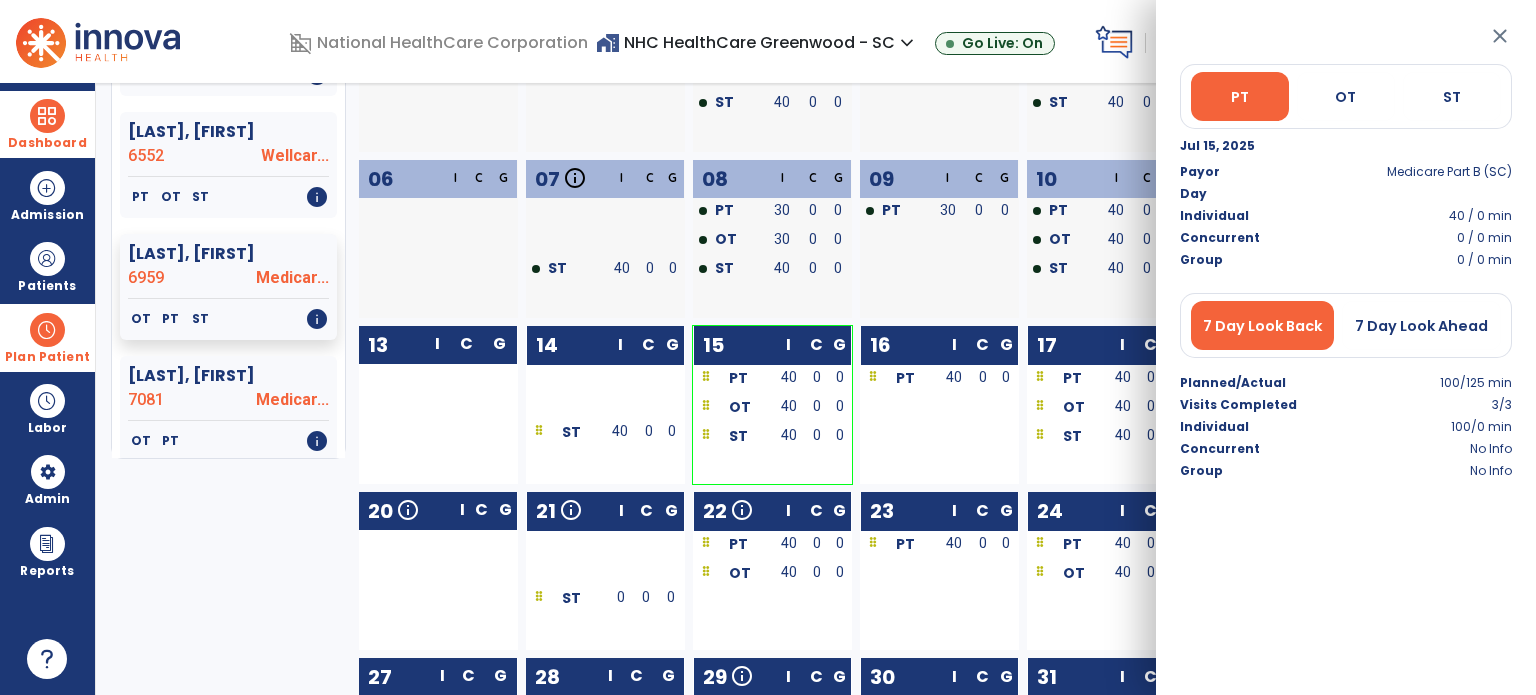 click on "close" at bounding box center (1500, 36) 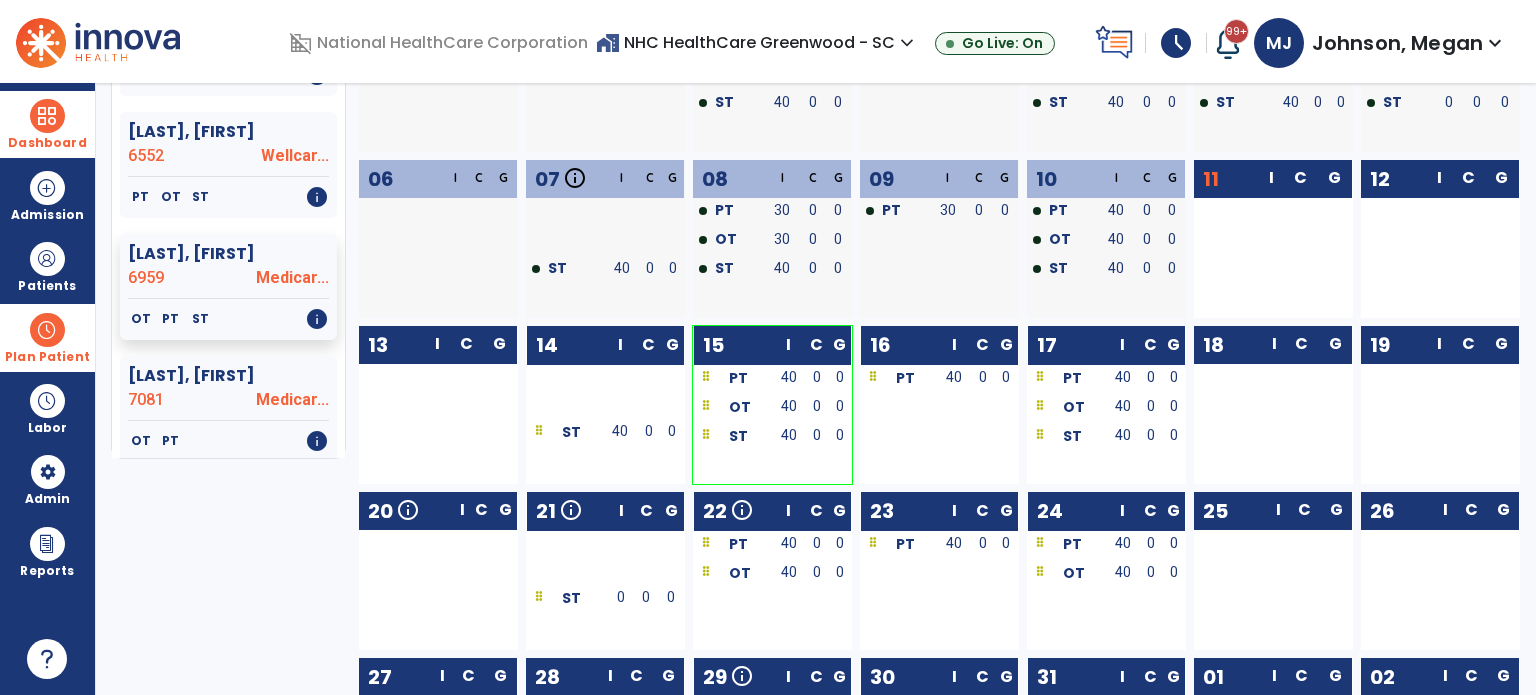 click on "40" at bounding box center (955, 379) 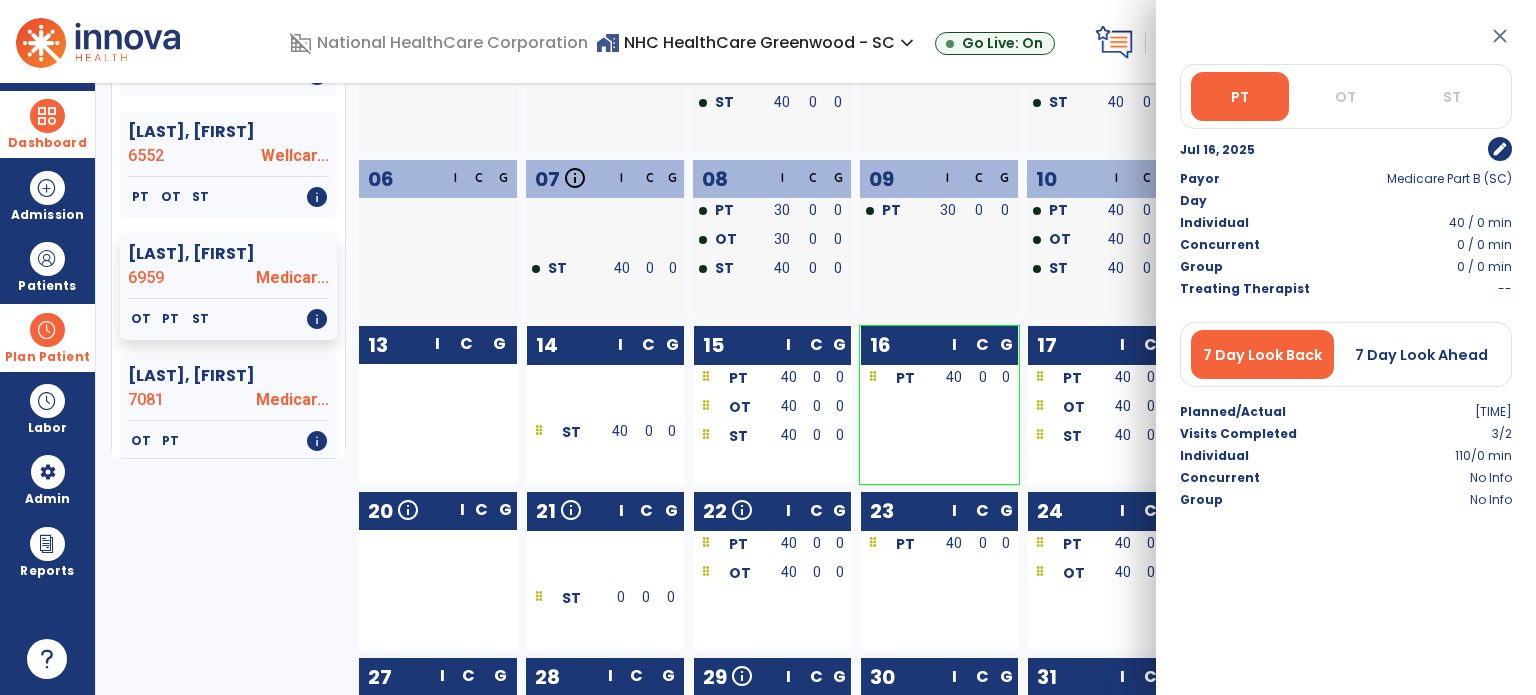 click on "edit" at bounding box center (1500, 149) 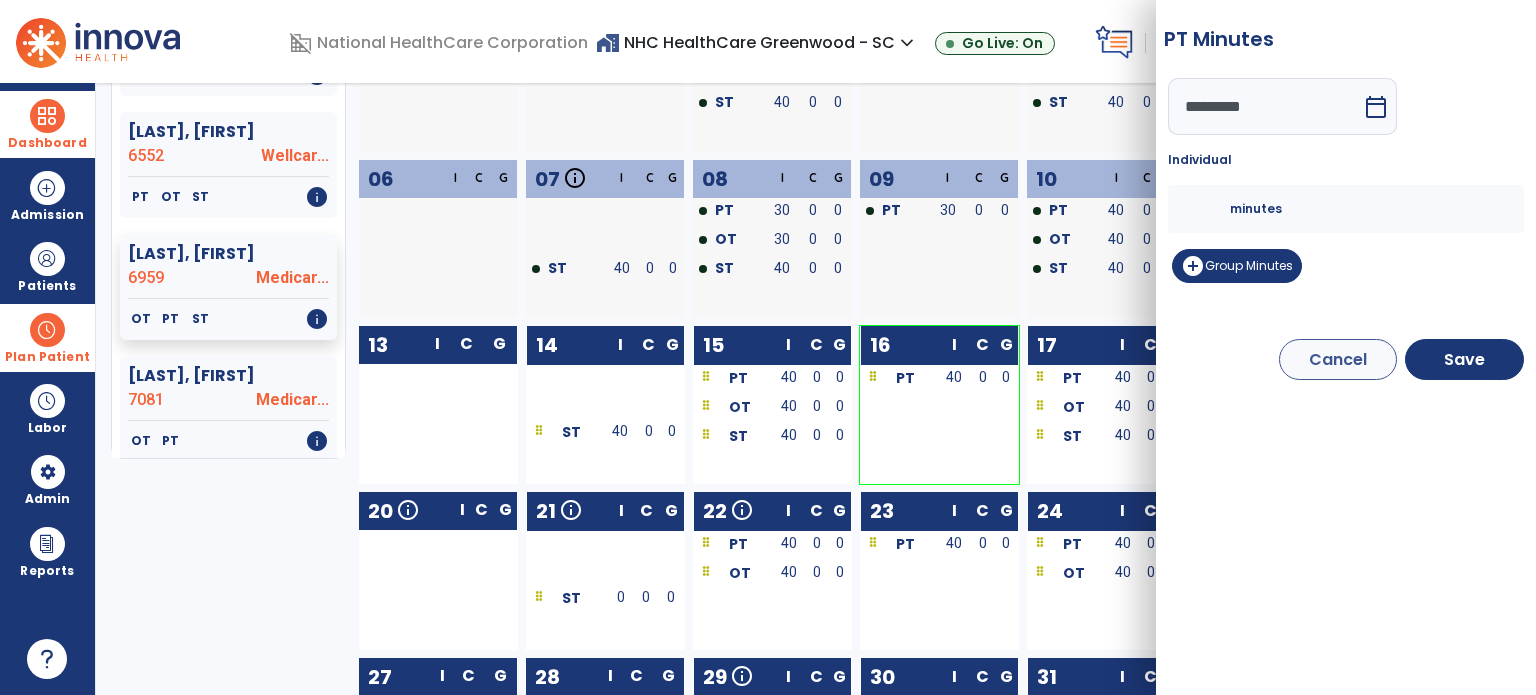 click on "*********" at bounding box center (1265, 106) 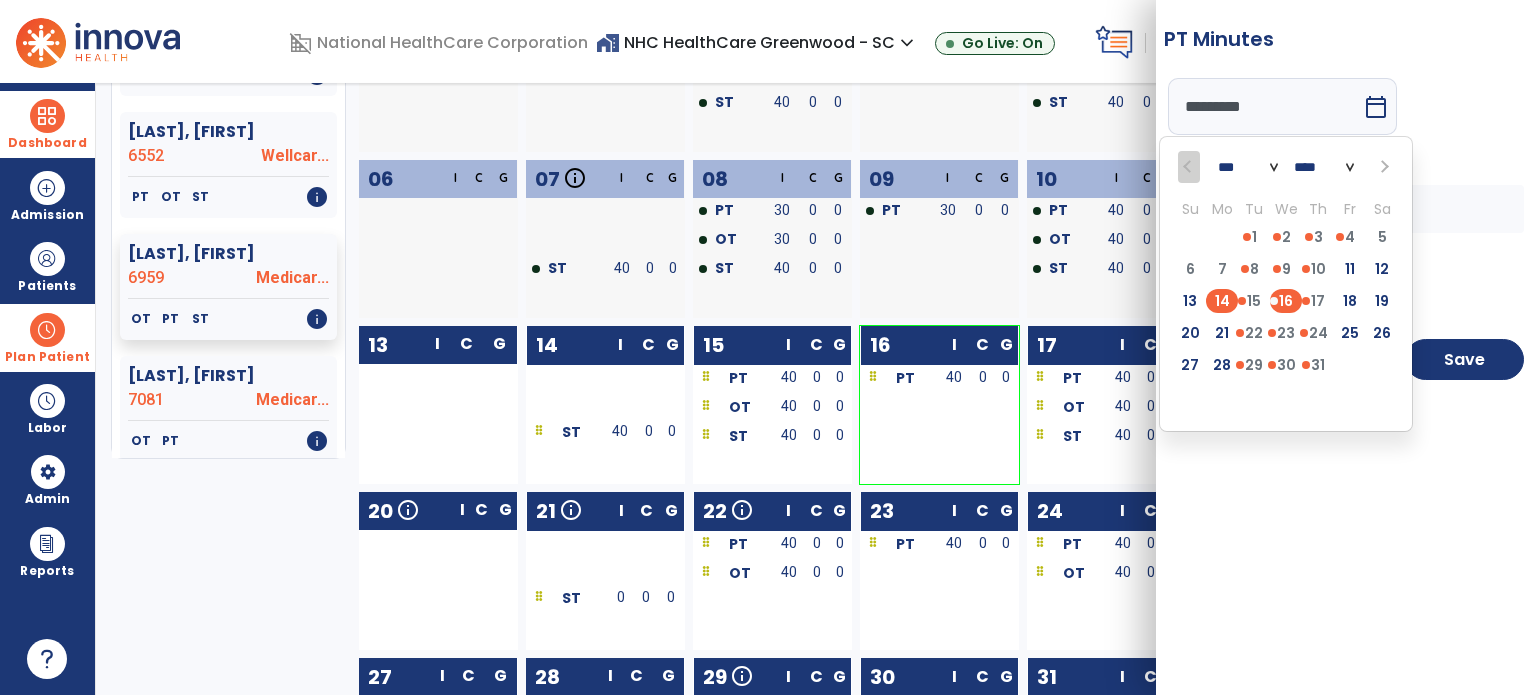 click on "14" at bounding box center (1222, 301) 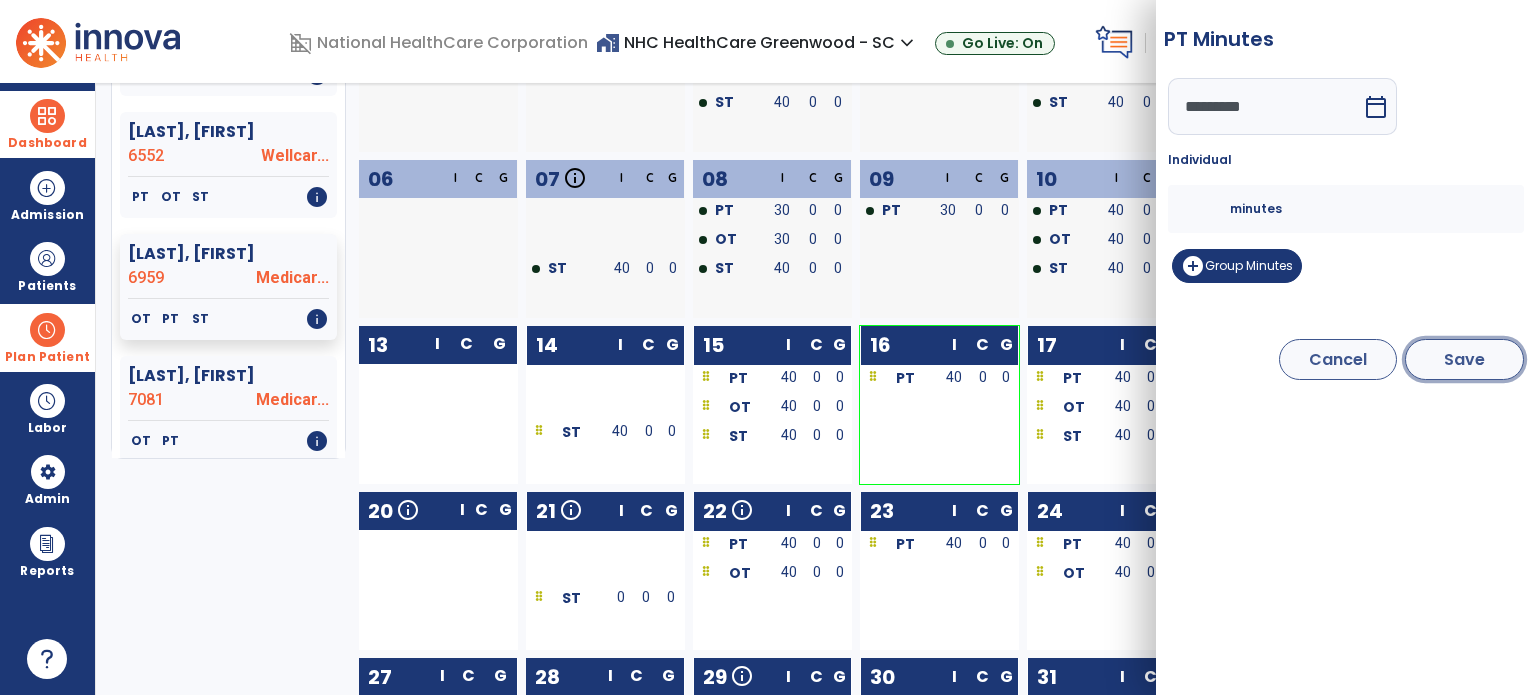 click on "Save" at bounding box center (1464, 359) 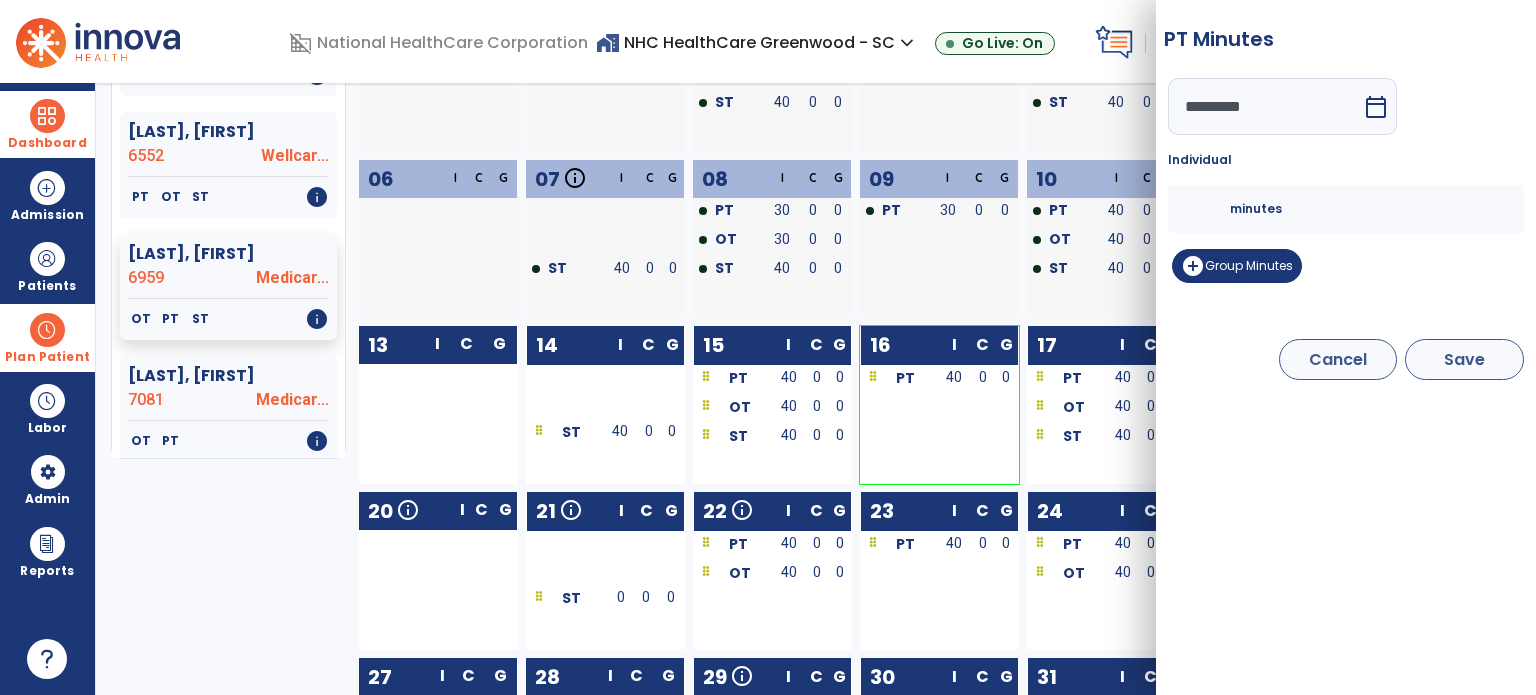 type on "*********" 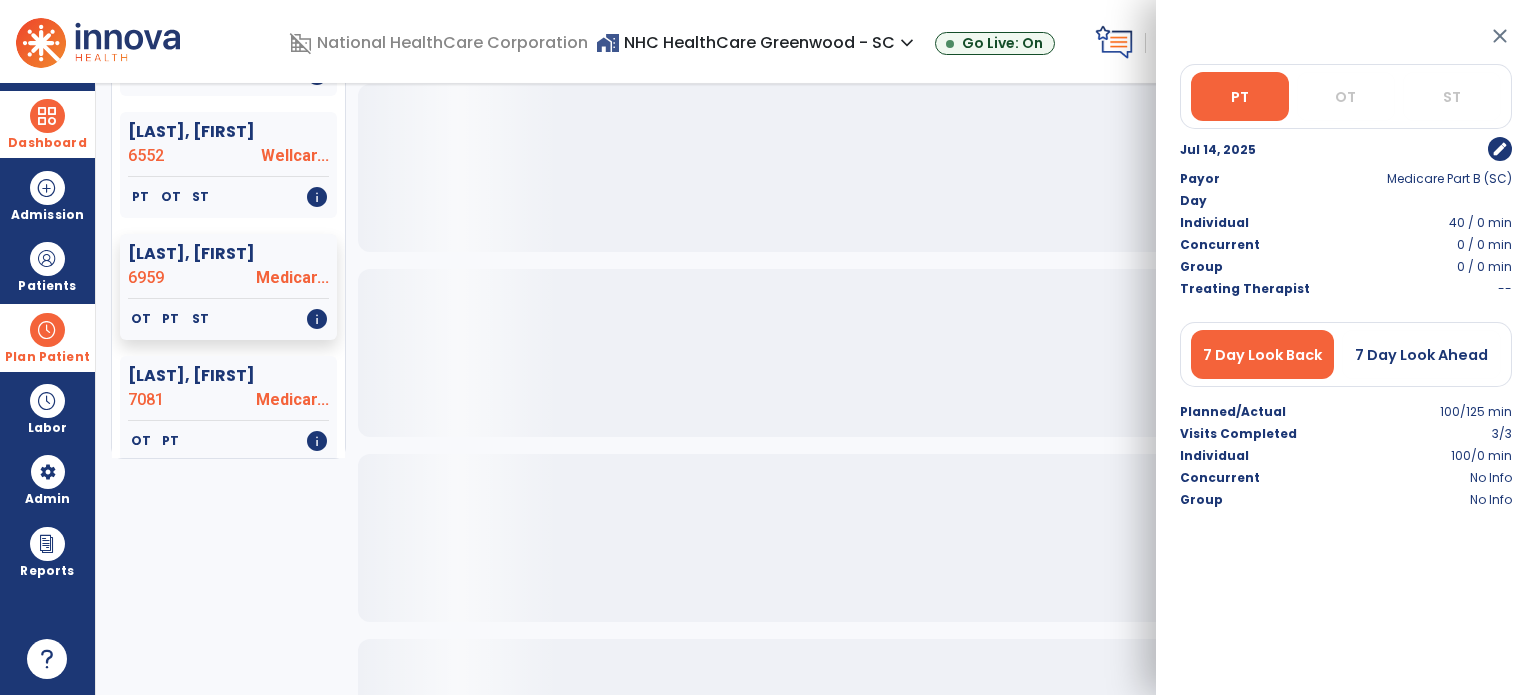 click on "close" at bounding box center [1500, 36] 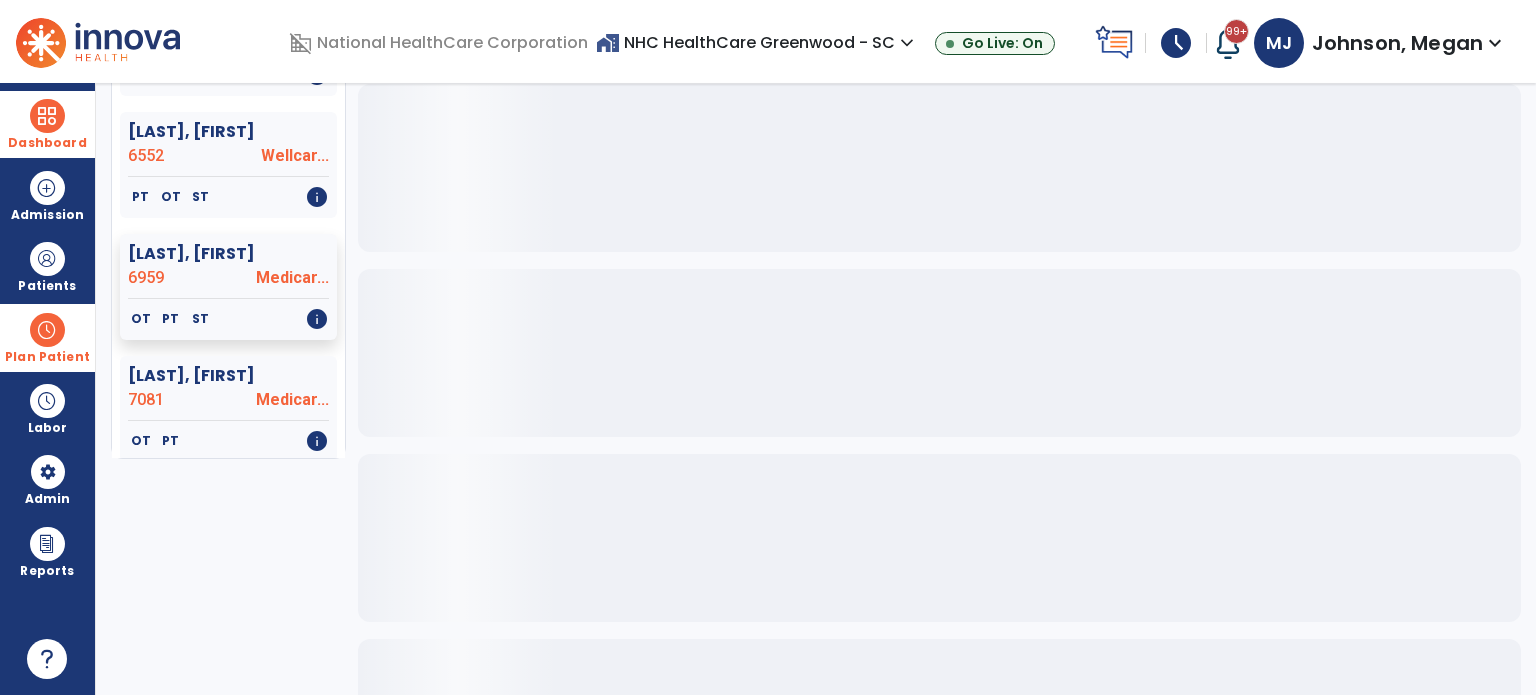 click at bounding box center (47, 330) 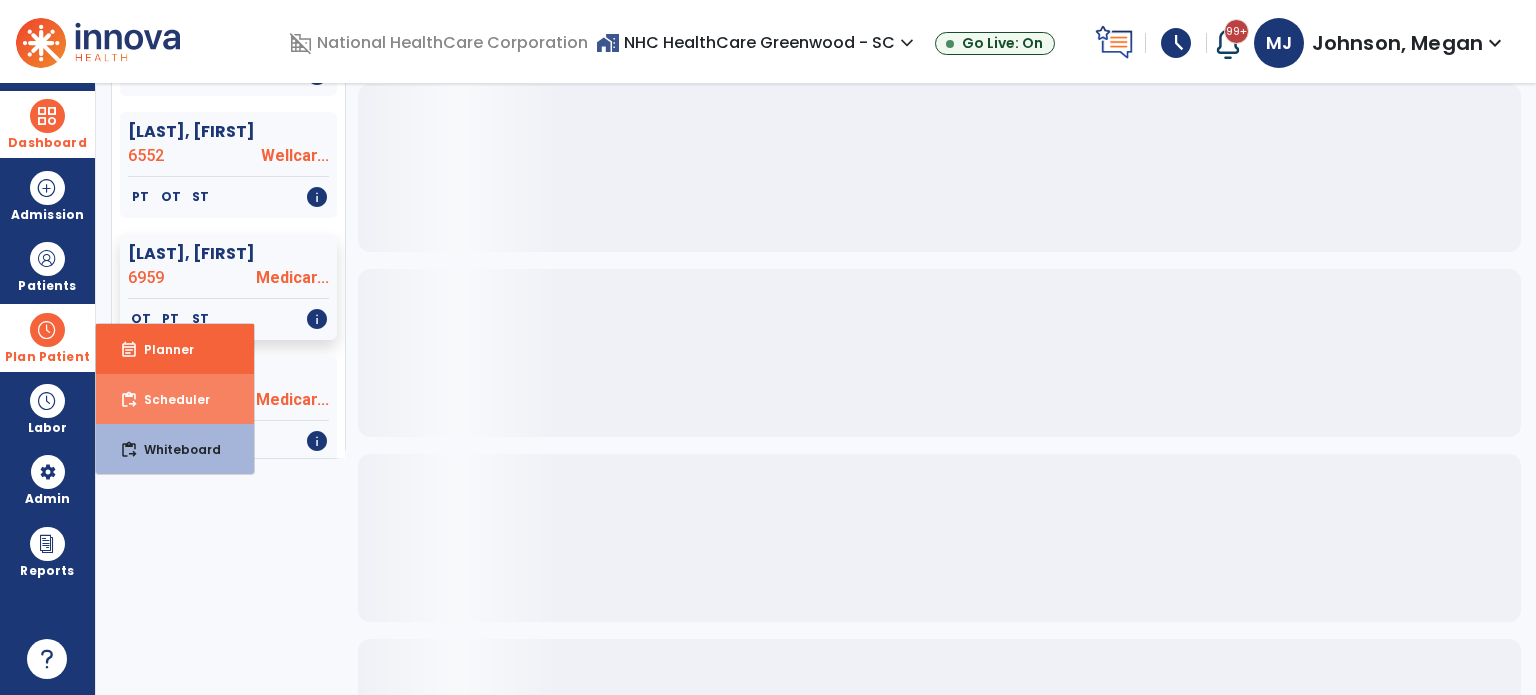 click on "content_paste_go  Scheduler" at bounding box center (175, 399) 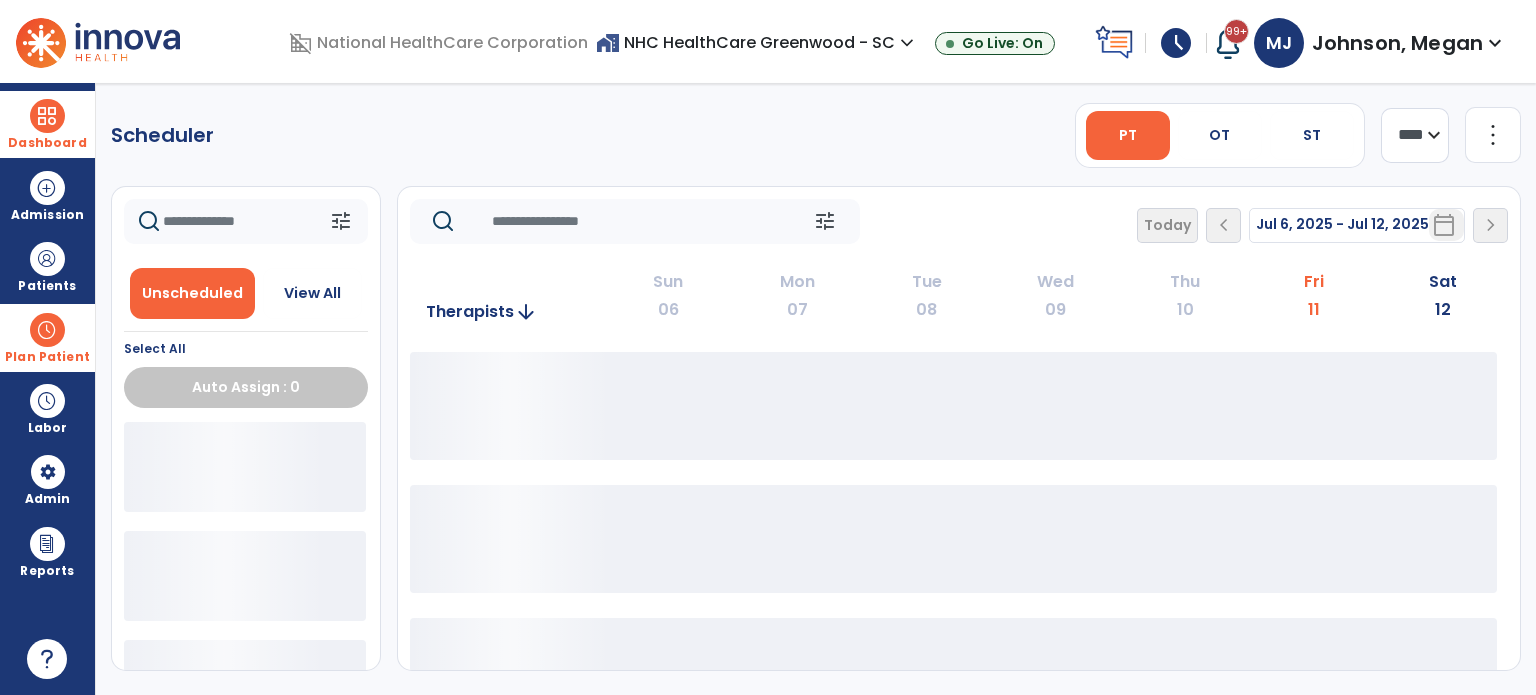 scroll, scrollTop: 0, scrollLeft: 0, axis: both 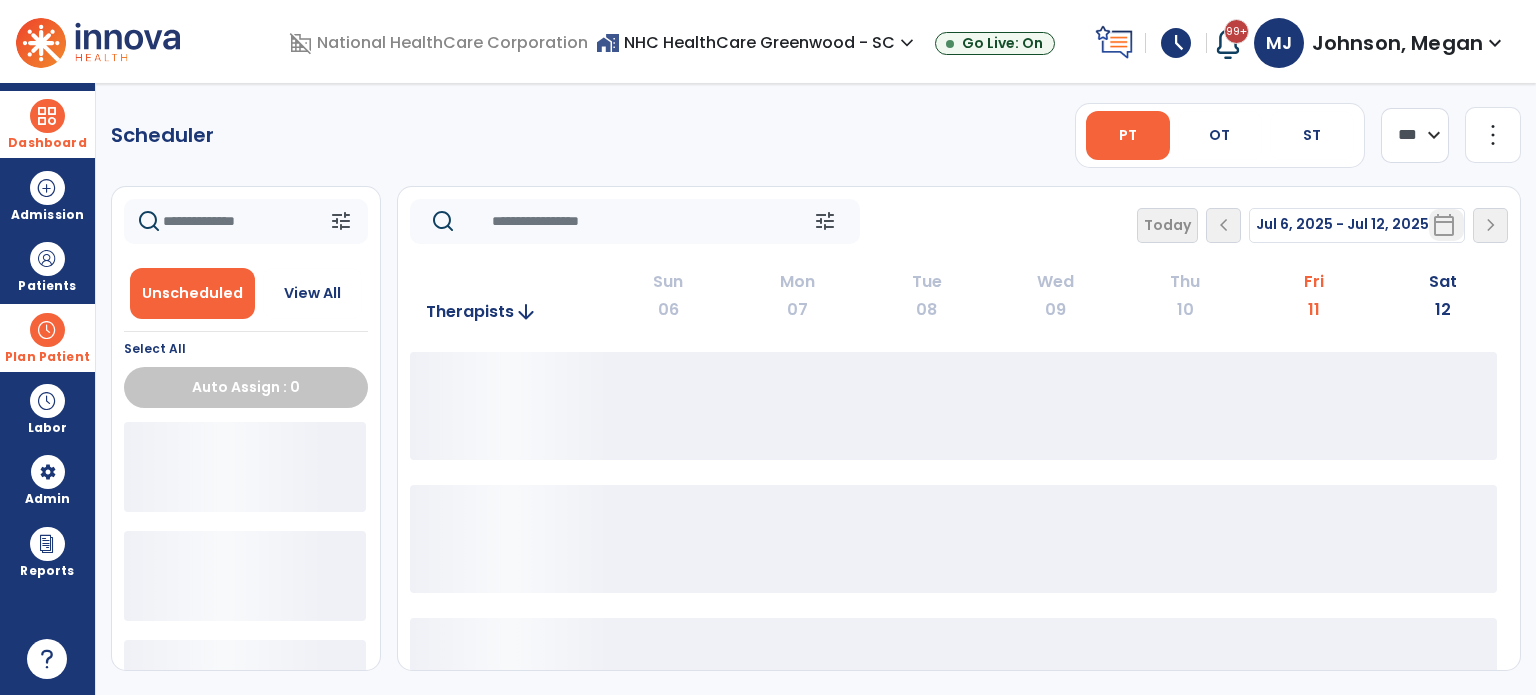 click on "**** ***" 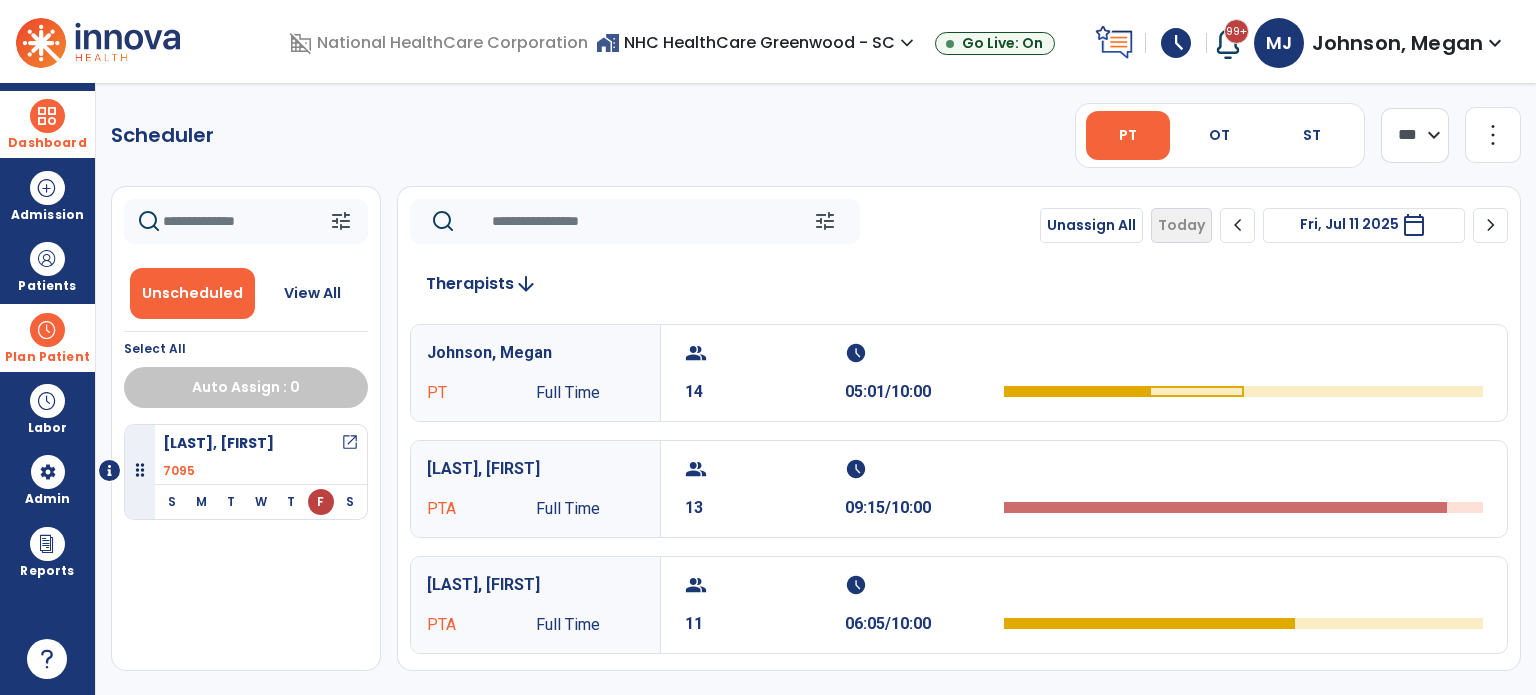 click on "chevron_right" 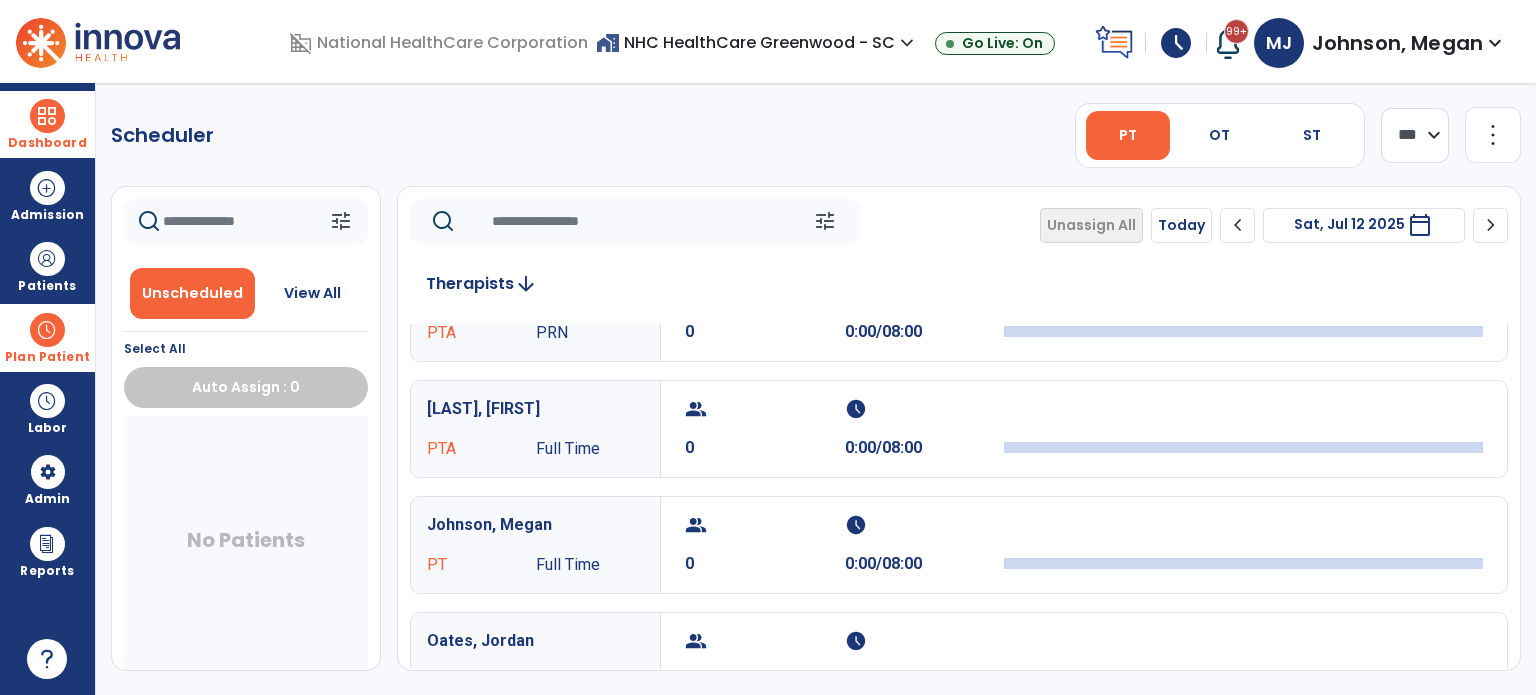 scroll, scrollTop: 313, scrollLeft: 0, axis: vertical 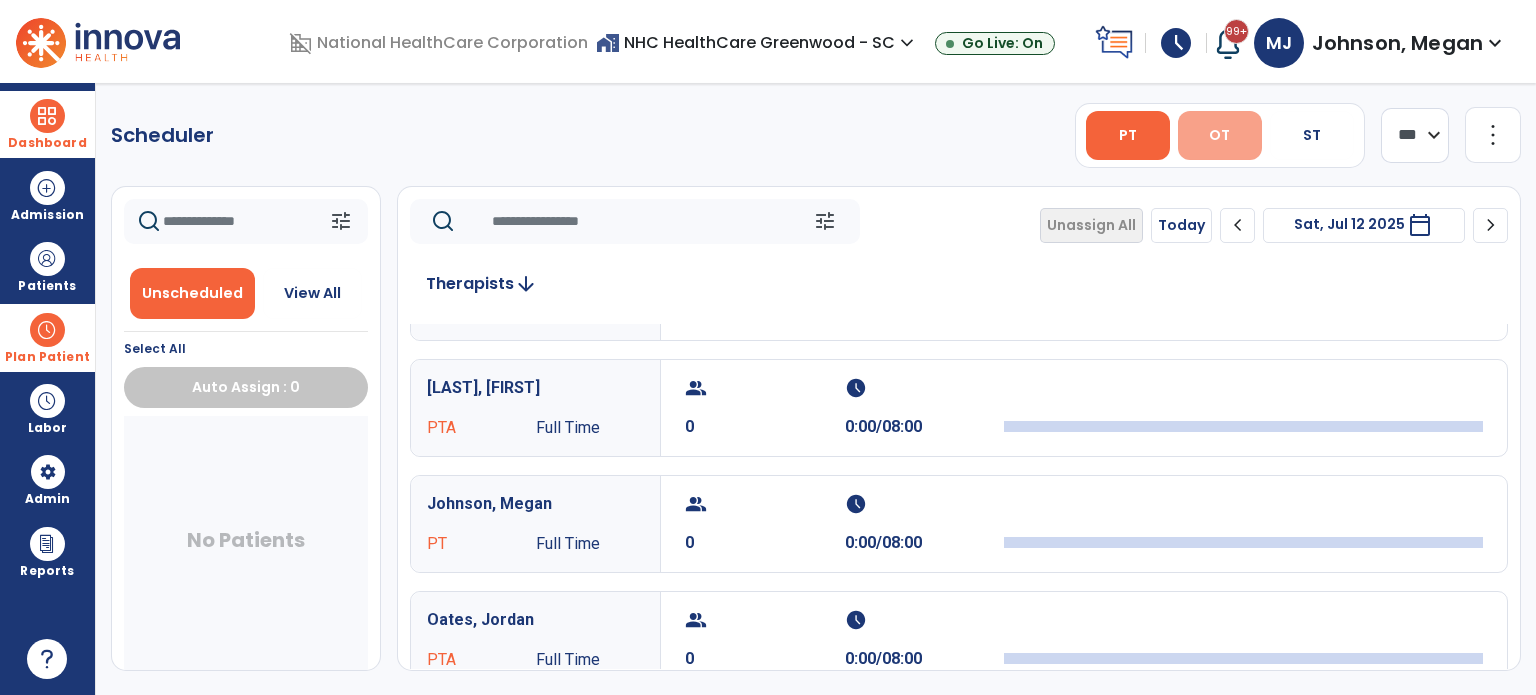 click on "OT" at bounding box center [1219, 135] 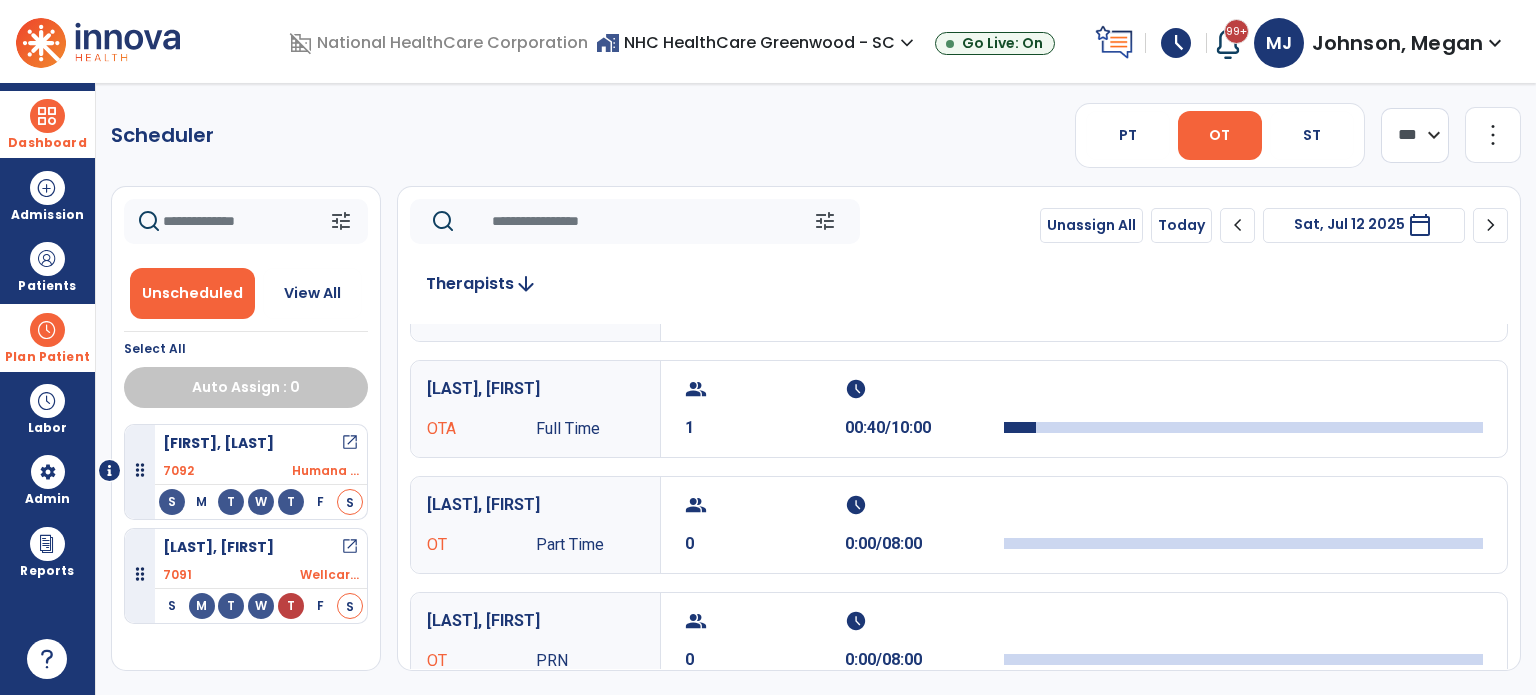 scroll, scrollTop: 0, scrollLeft: 0, axis: both 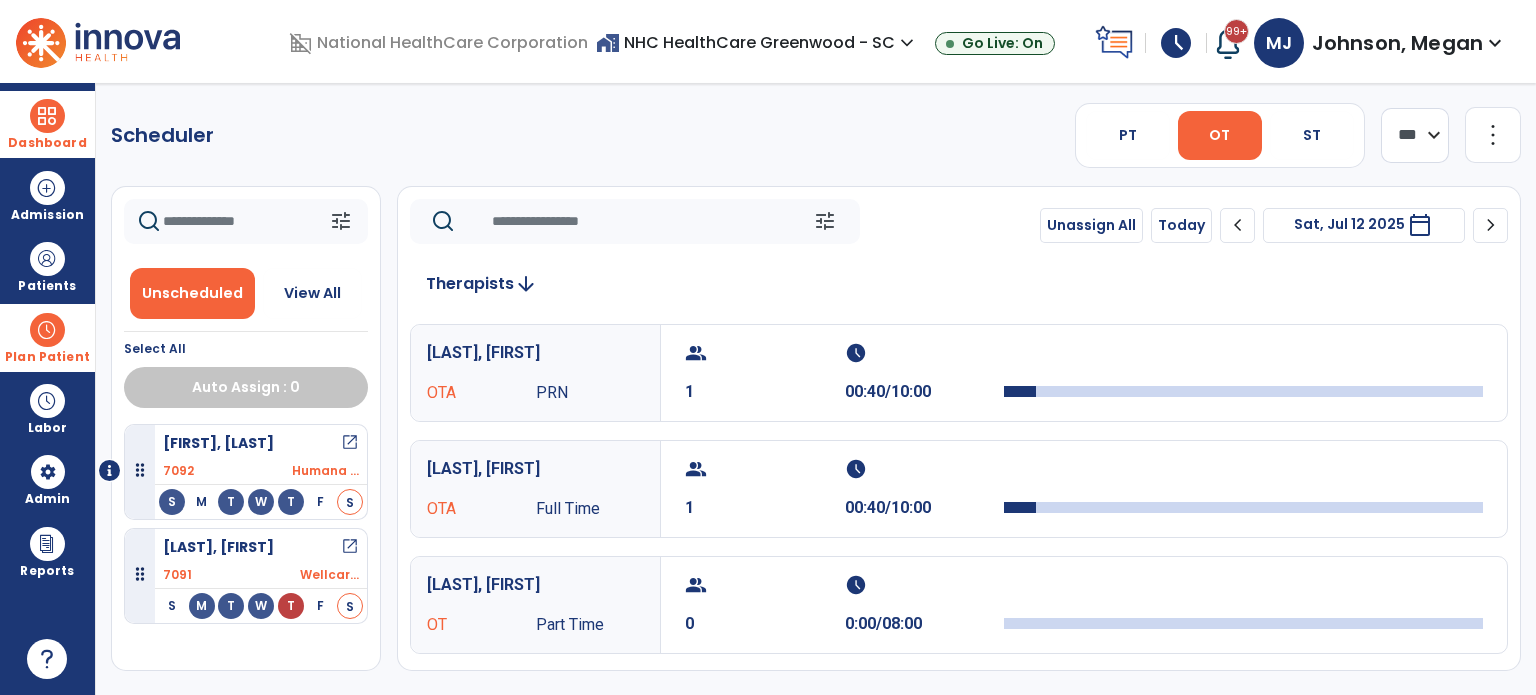 click on "Unassign All" 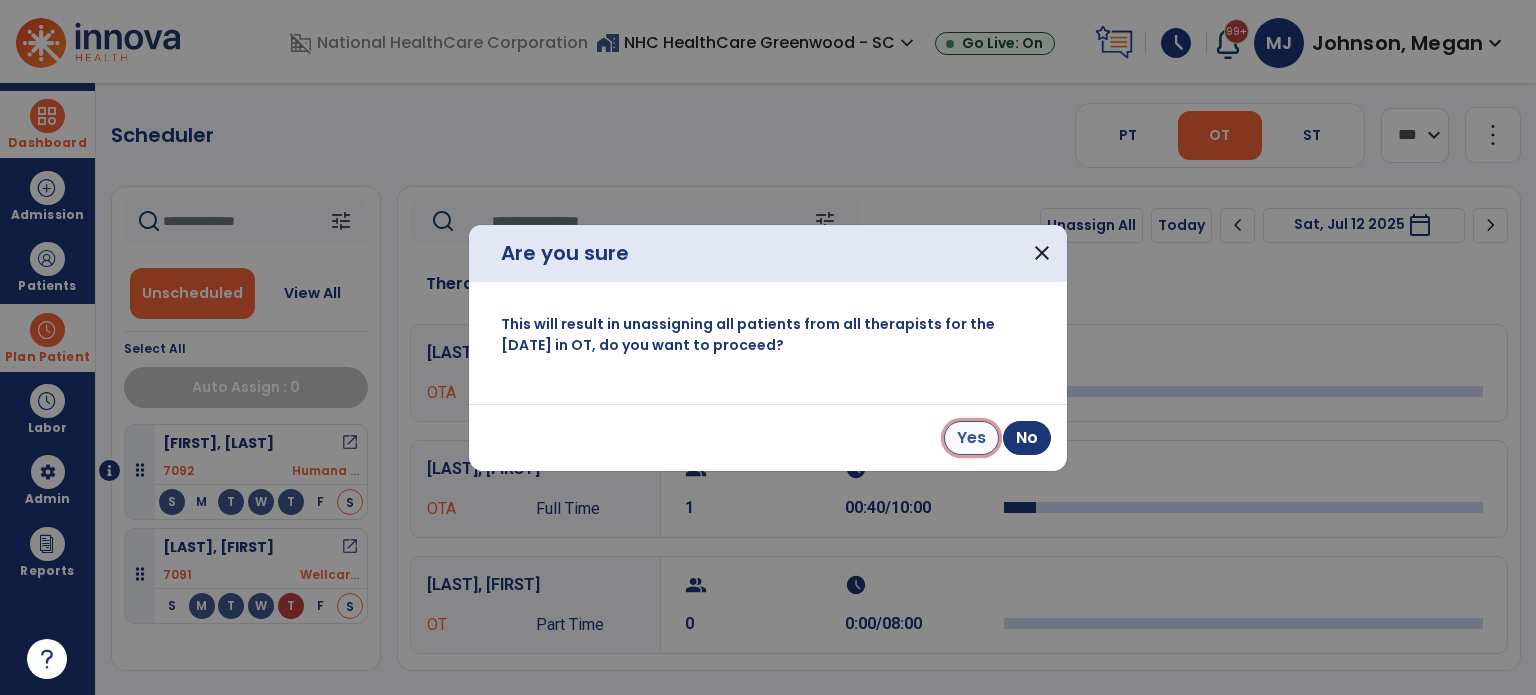 click on "Yes" at bounding box center [971, 438] 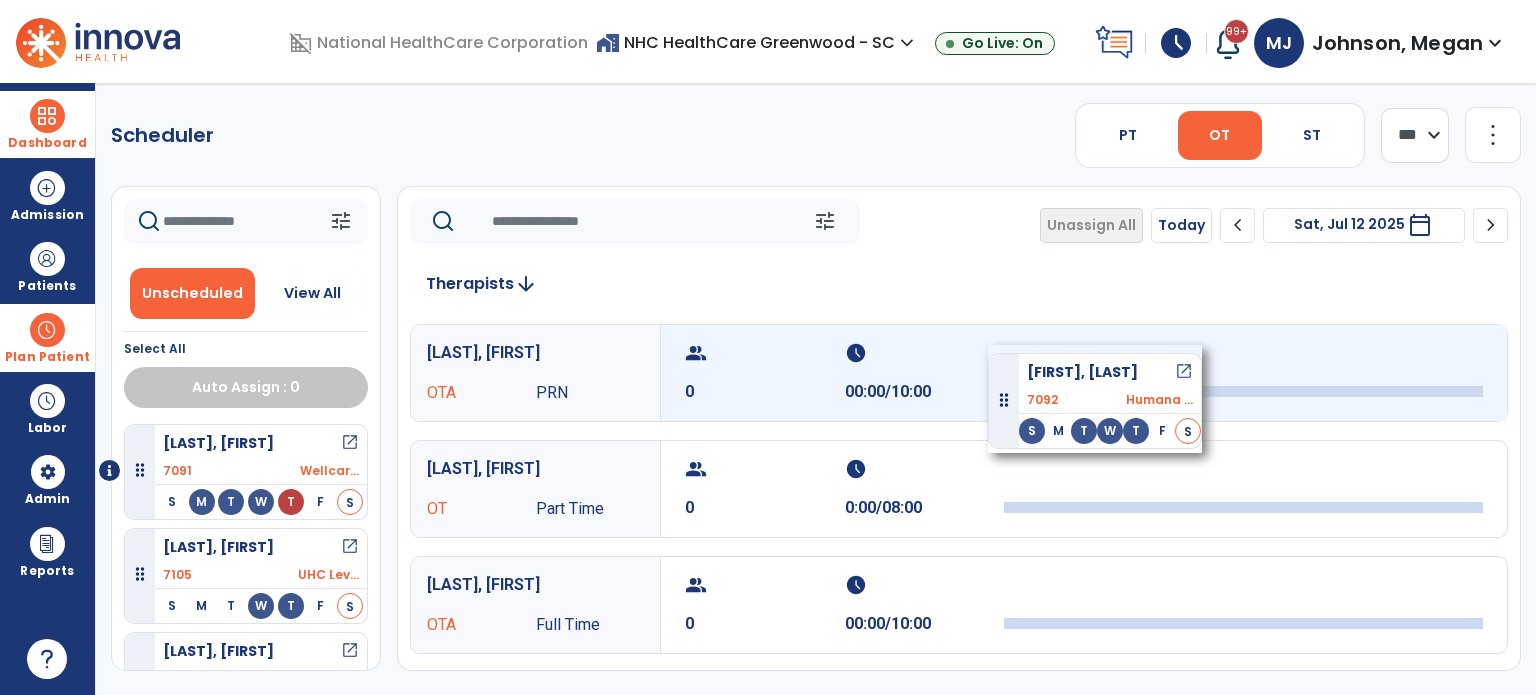 drag, startPoint x: 245, startPoint y: 450, endPoint x: 988, endPoint y: 345, distance: 750.38257 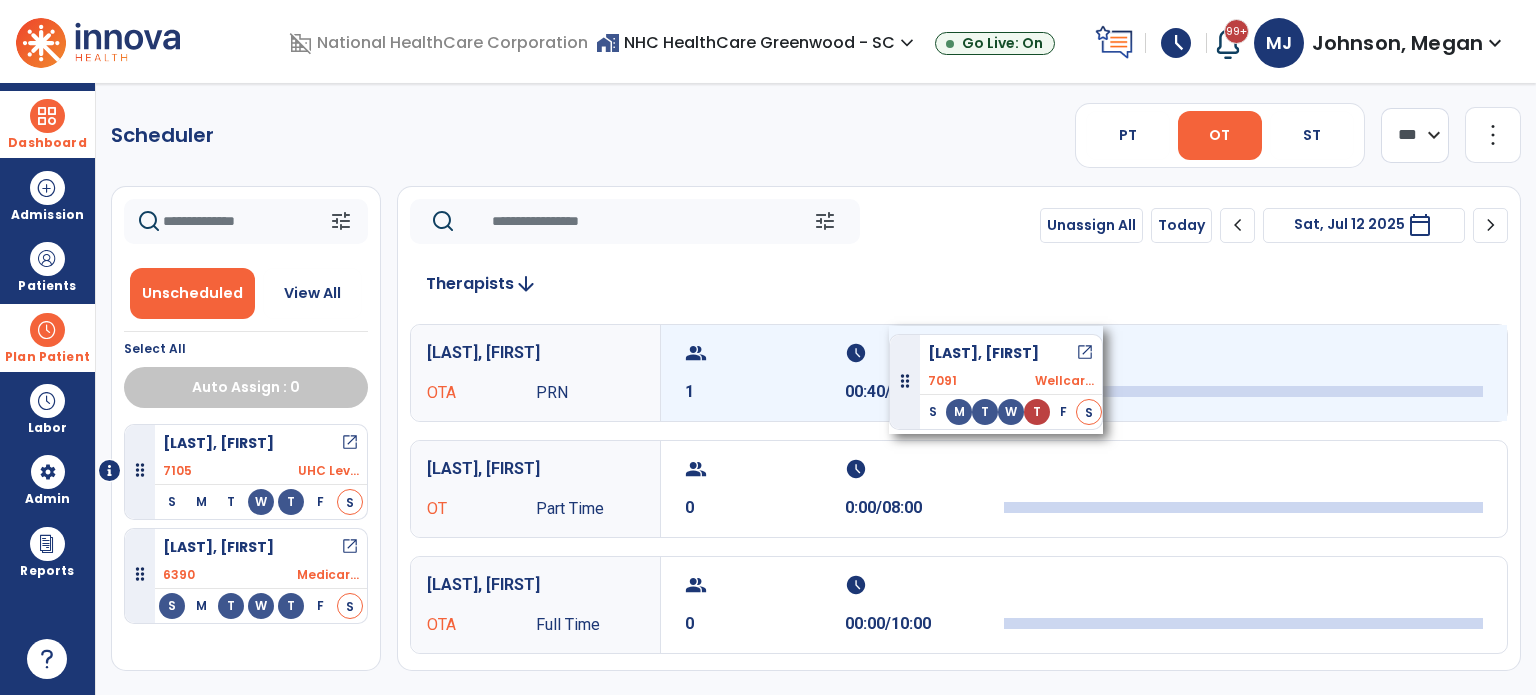 drag, startPoint x: 220, startPoint y: 446, endPoint x: 889, endPoint y: 326, distance: 679.6771 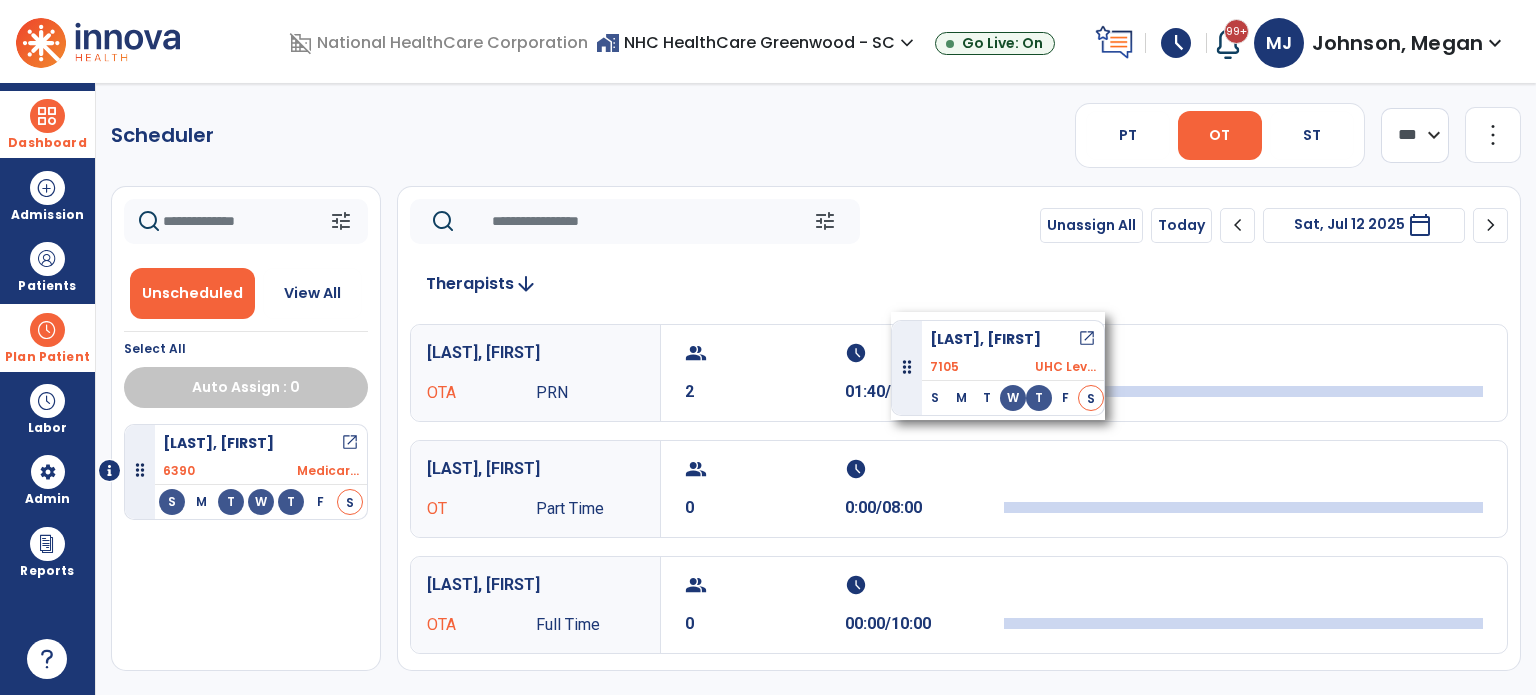 drag, startPoint x: 244, startPoint y: 453, endPoint x: 891, endPoint y: 311, distance: 662.3994 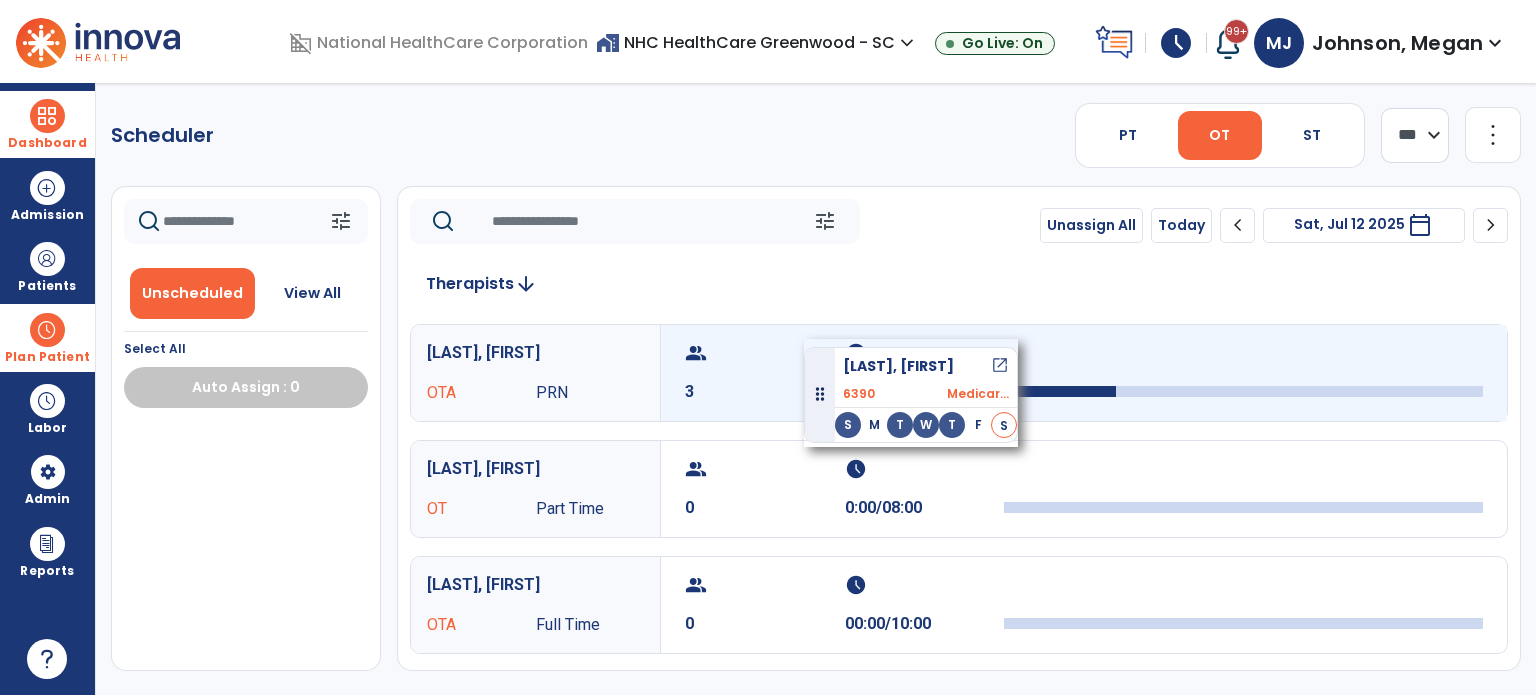 drag, startPoint x: 200, startPoint y: 455, endPoint x: 804, endPoint y: 339, distance: 615.0382 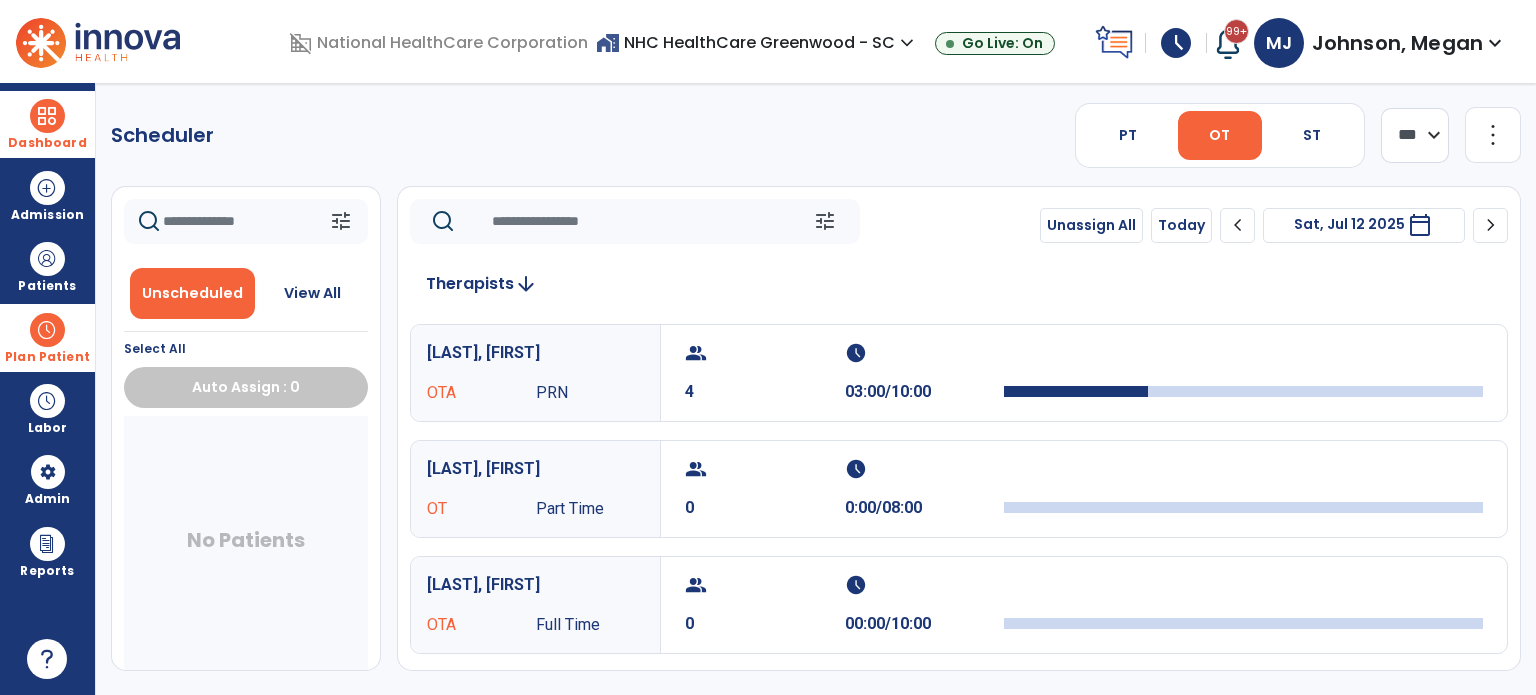 click on "chevron_right" 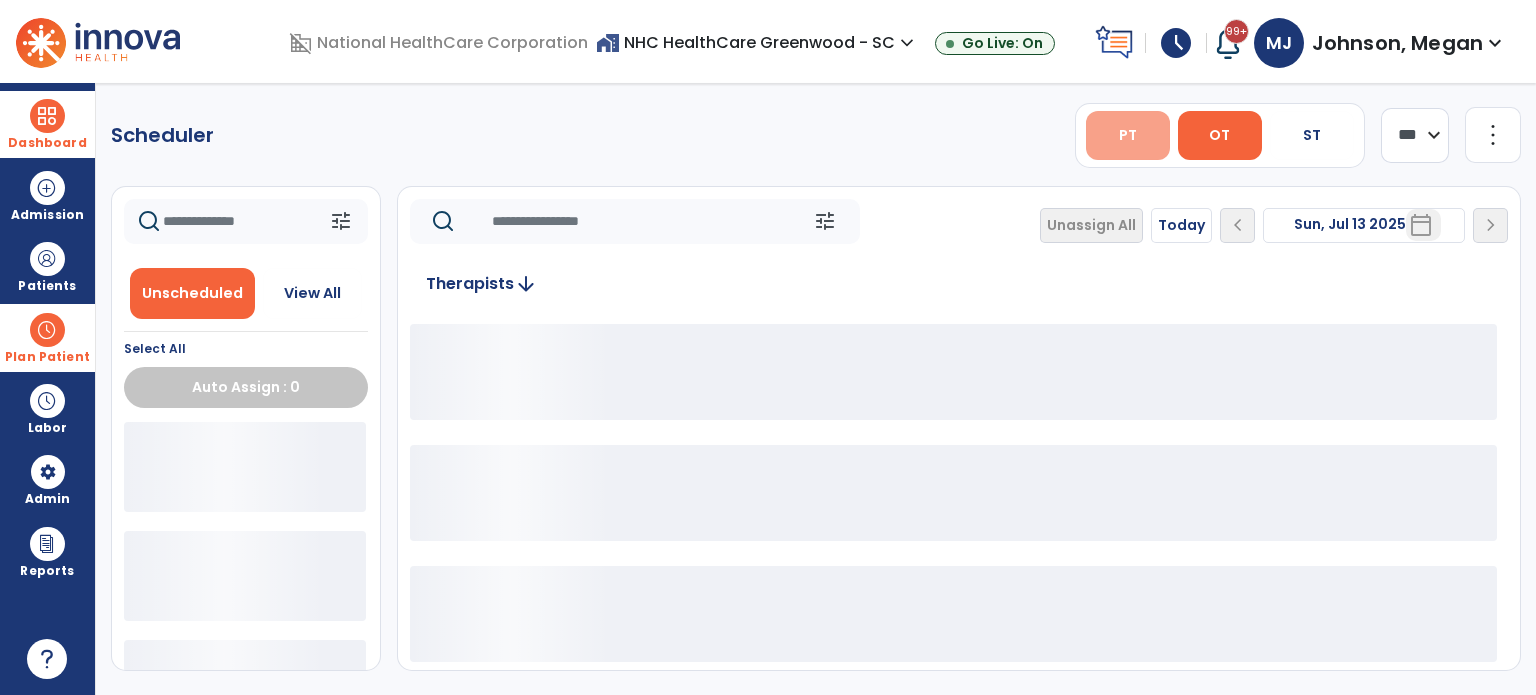 click on "PT" at bounding box center (1128, 135) 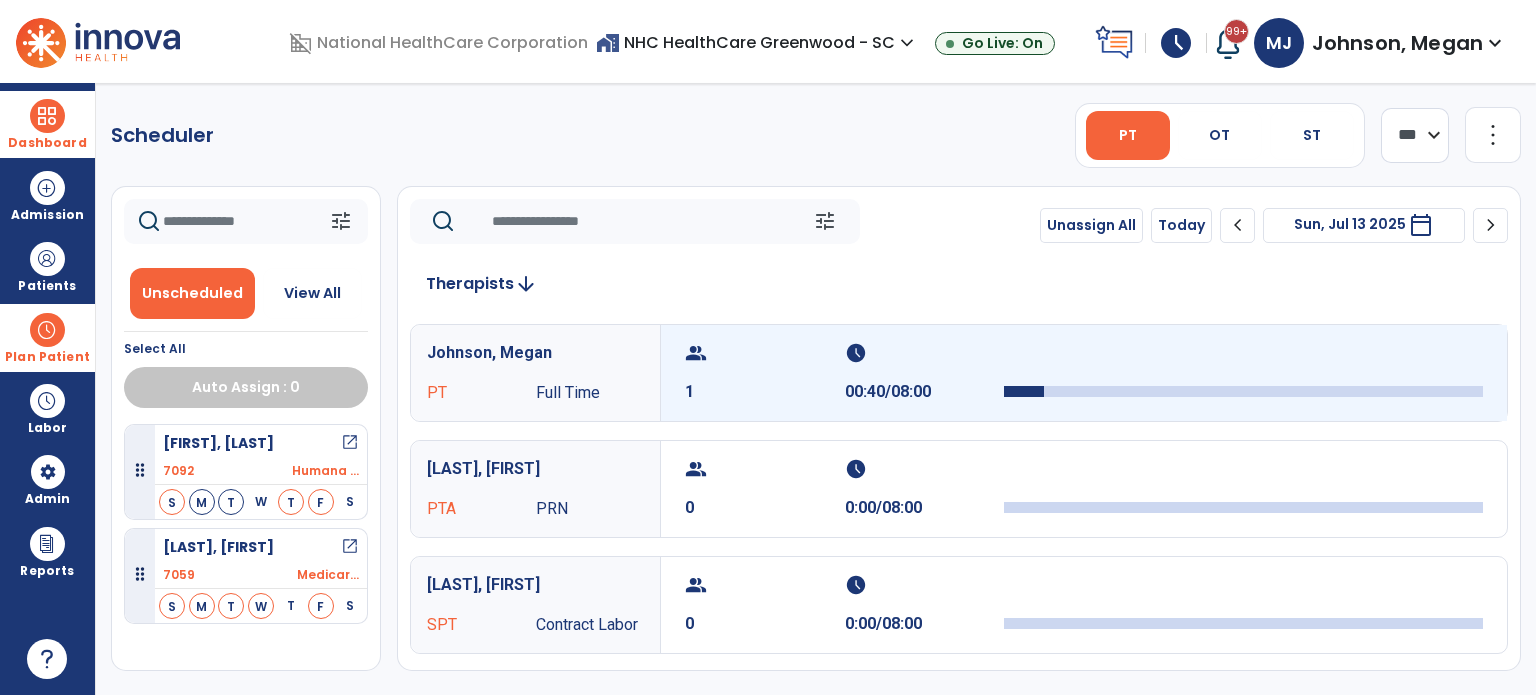 click on "group  1" at bounding box center [765, 373] 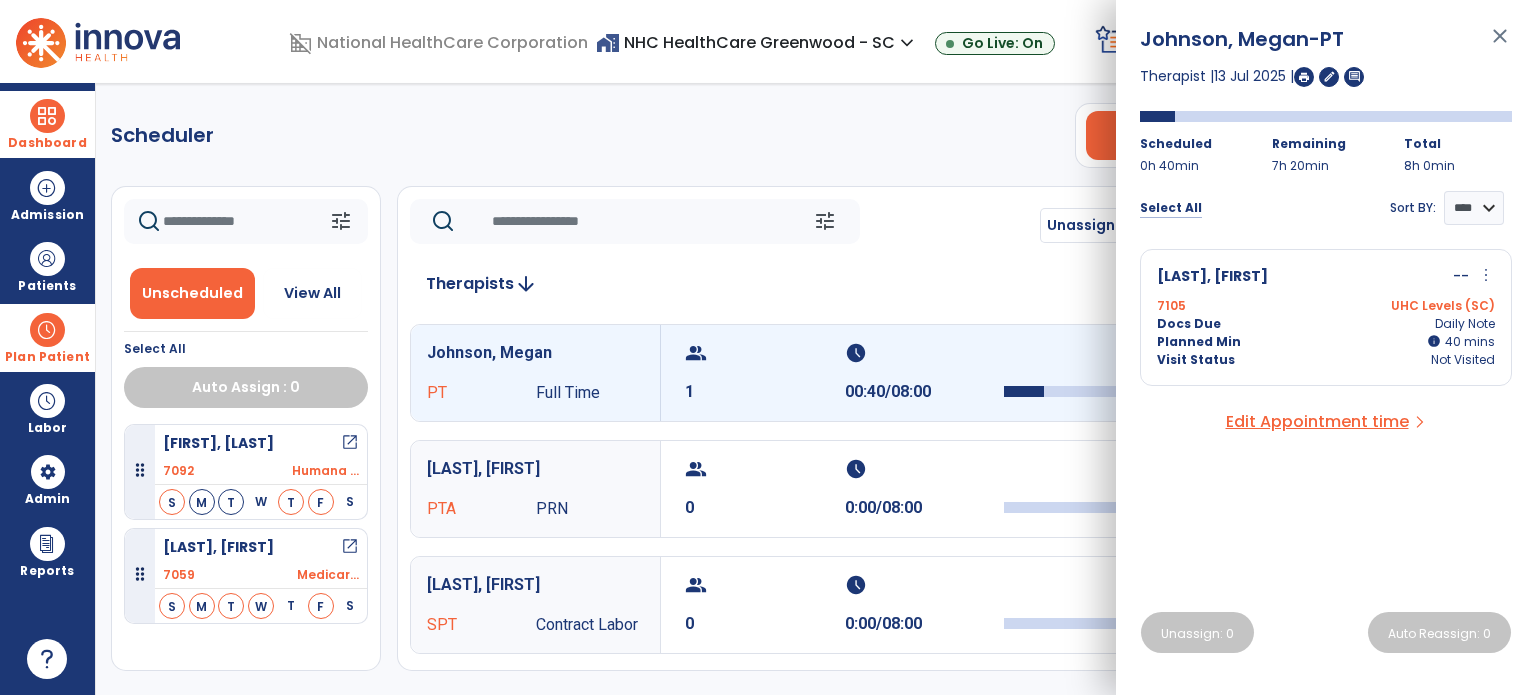 click on "Select All" at bounding box center (1171, 208) 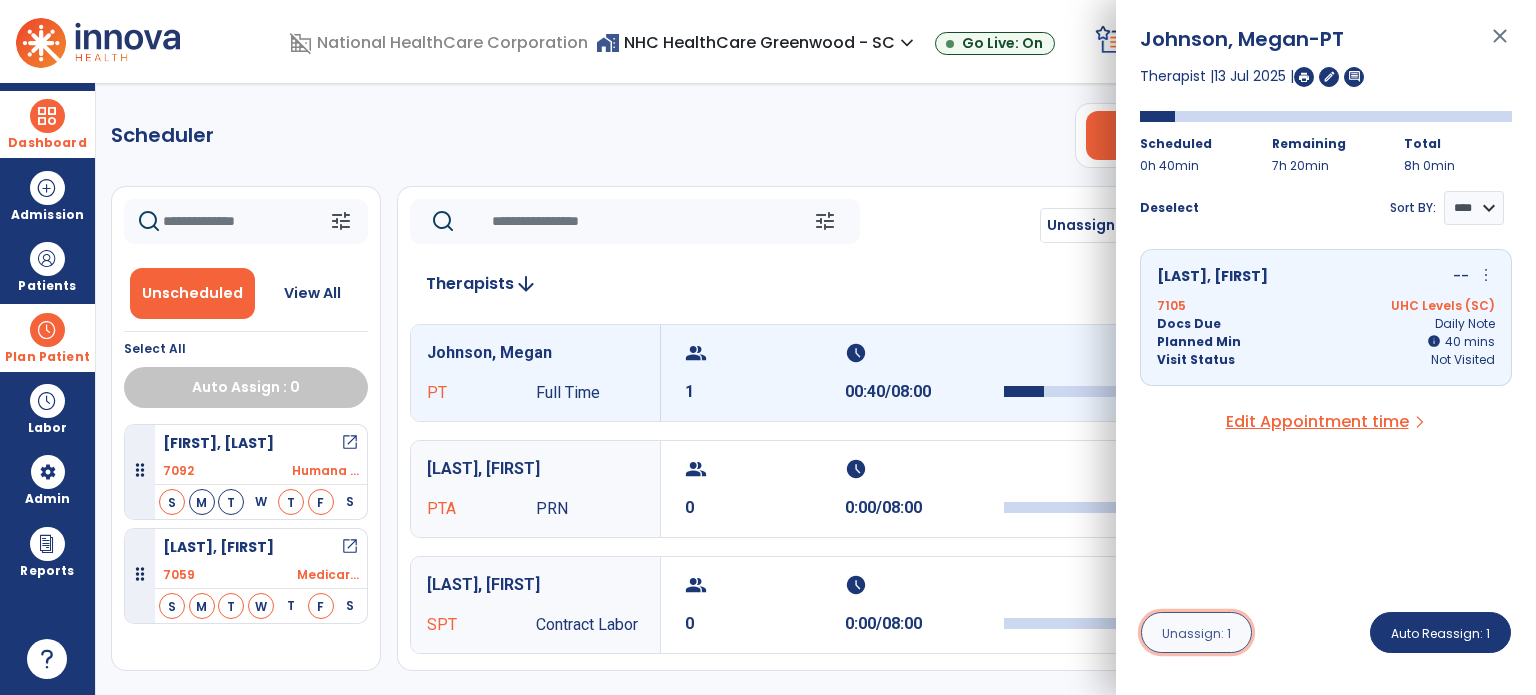 click on "Unassign: 1" at bounding box center (1196, 632) 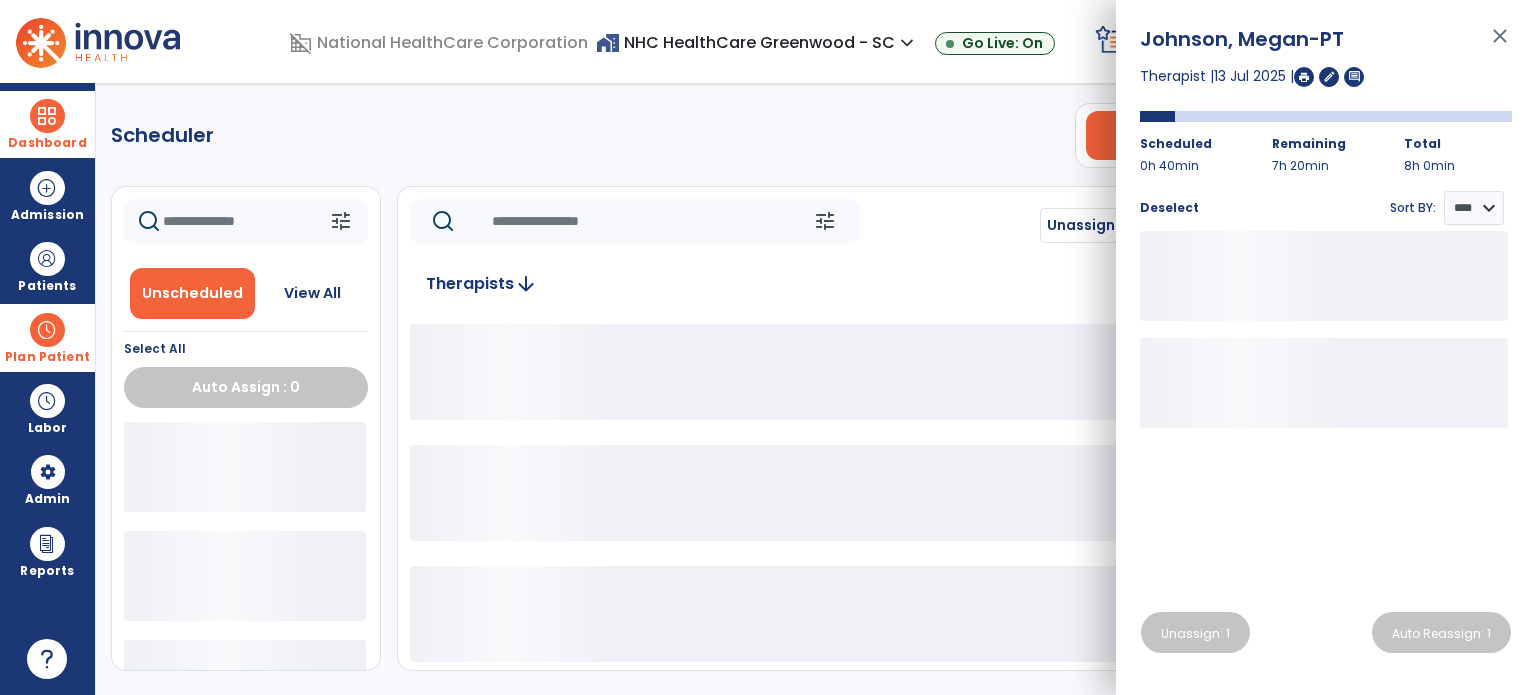 click on "close" at bounding box center (1500, 45) 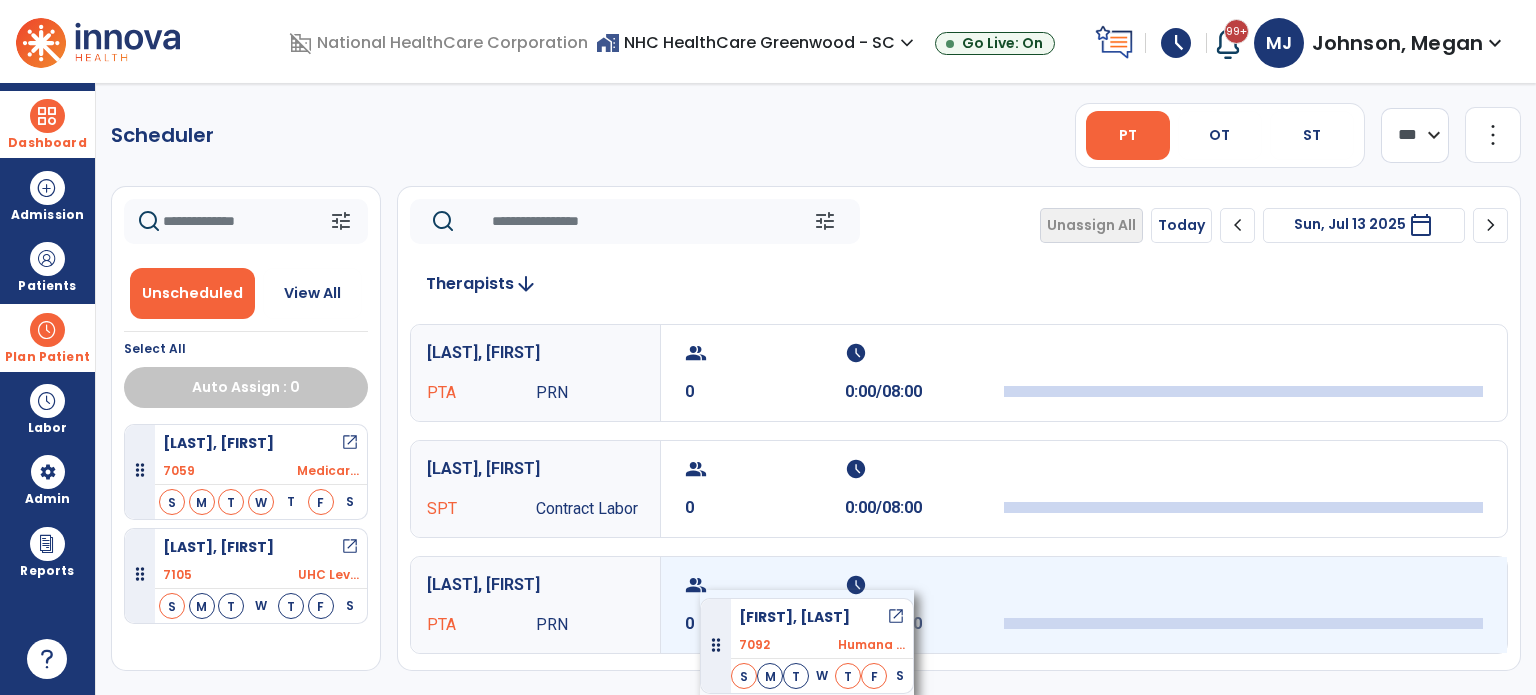 drag, startPoint x: 193, startPoint y: 450, endPoint x: 700, endPoint y: 590, distance: 525.9743 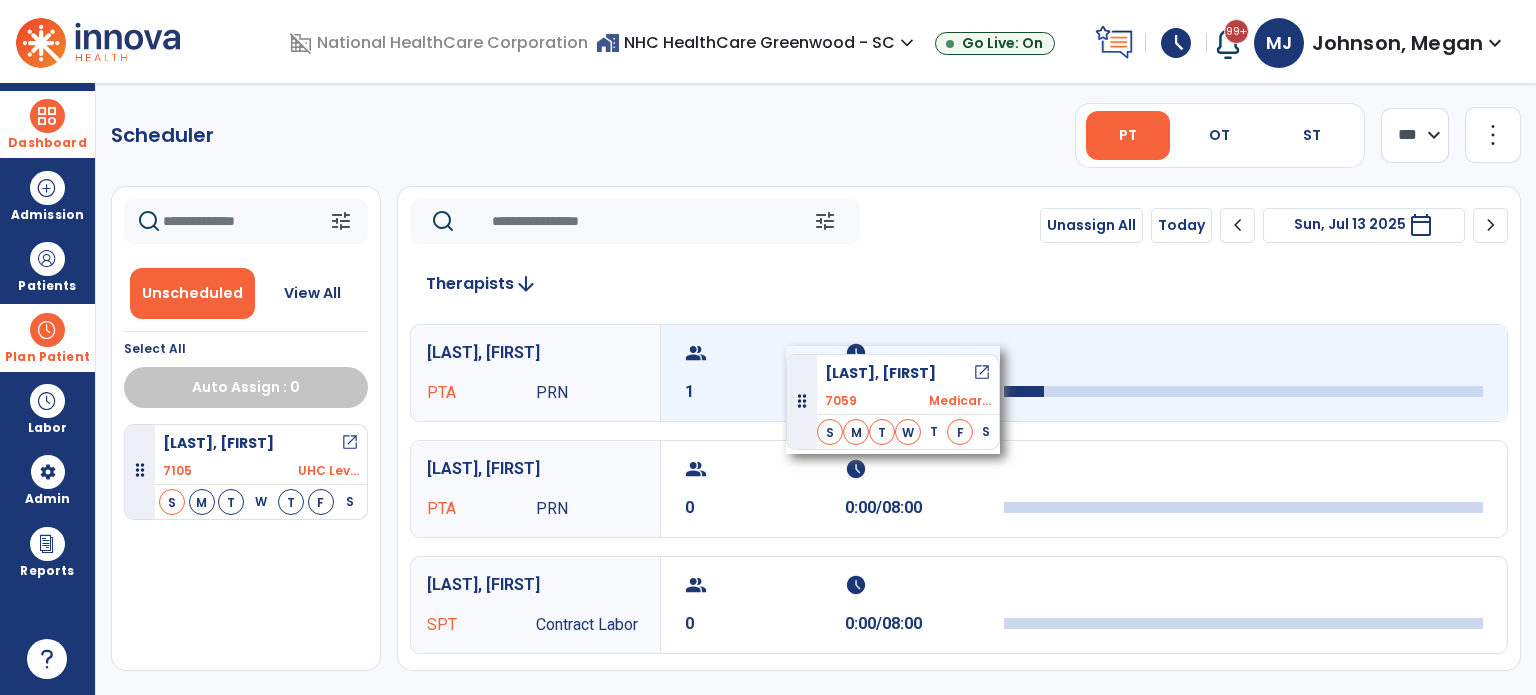 drag, startPoint x: 180, startPoint y: 447, endPoint x: 792, endPoint y: 335, distance: 622.16394 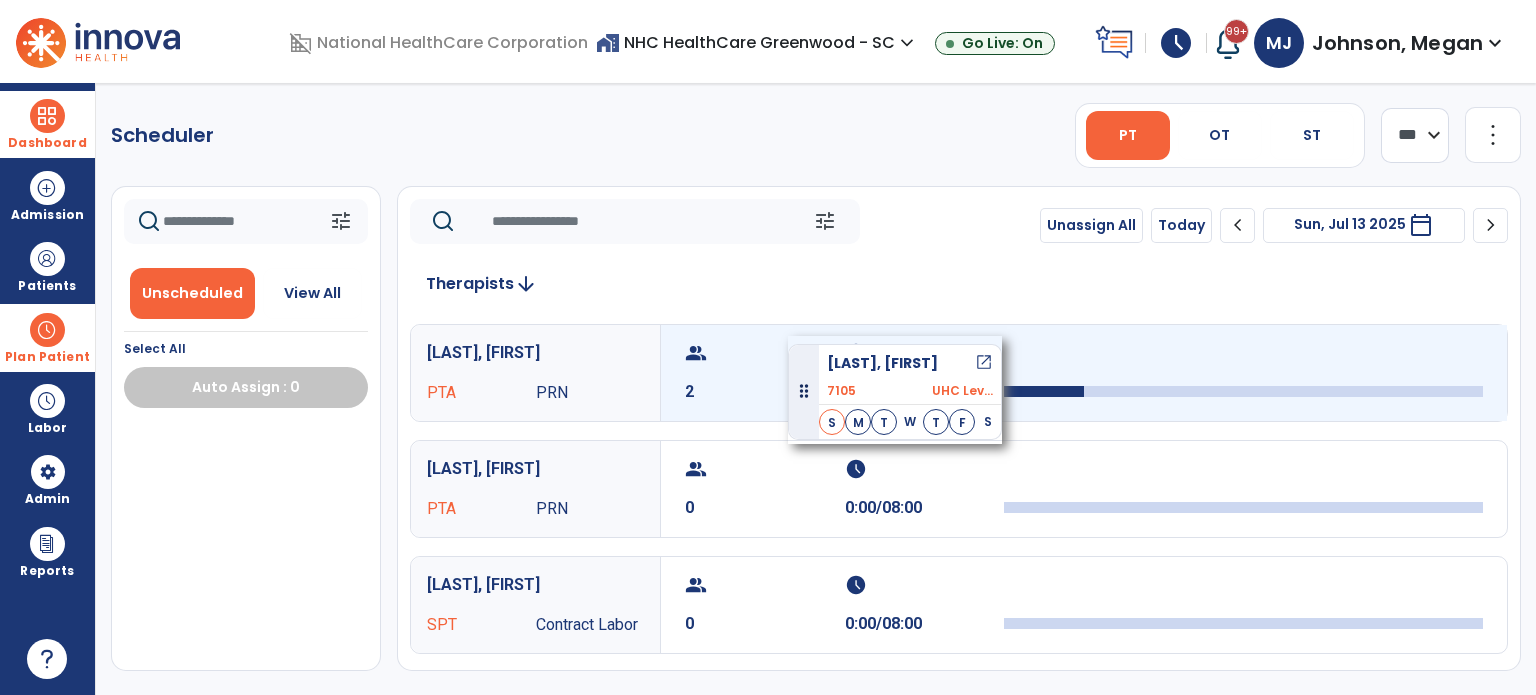 drag, startPoint x: 256, startPoint y: 449, endPoint x: 799, endPoint y: 329, distance: 556.1016 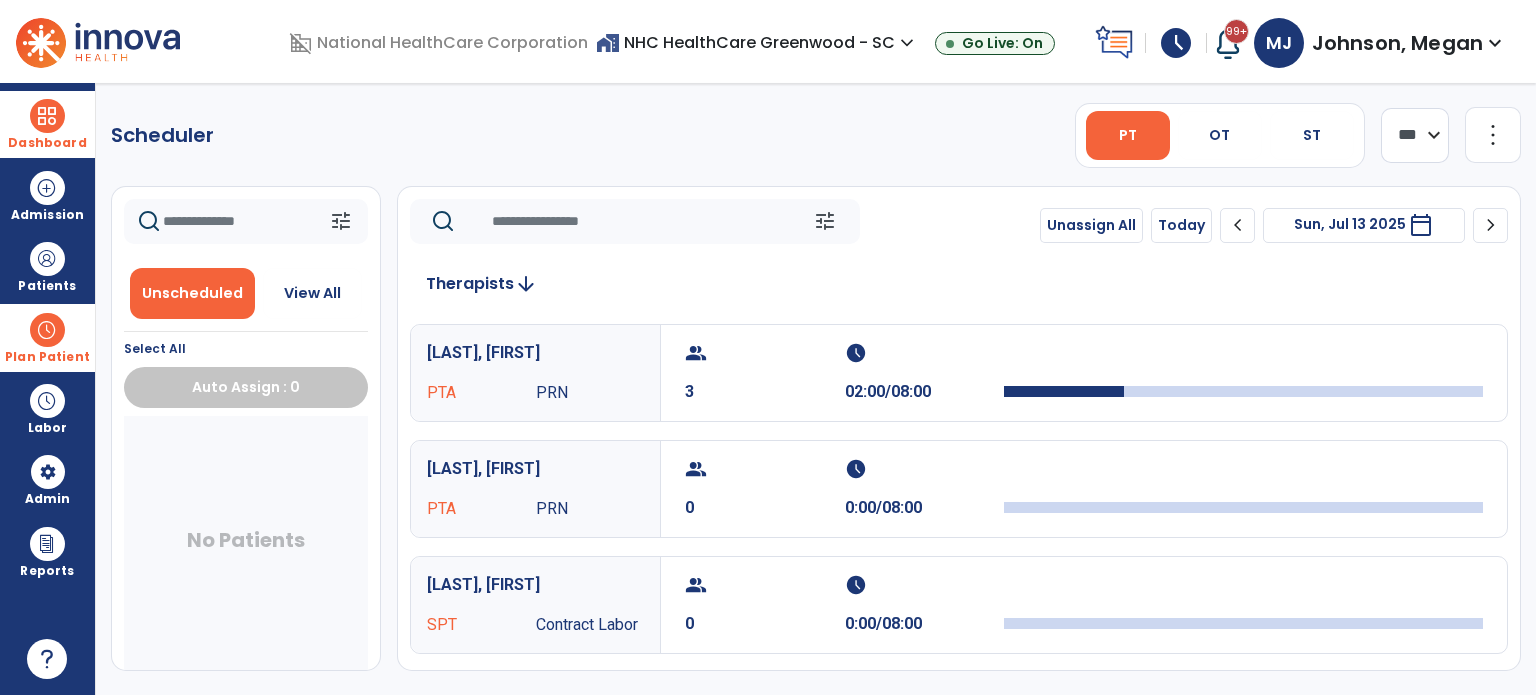 click at bounding box center [47, 116] 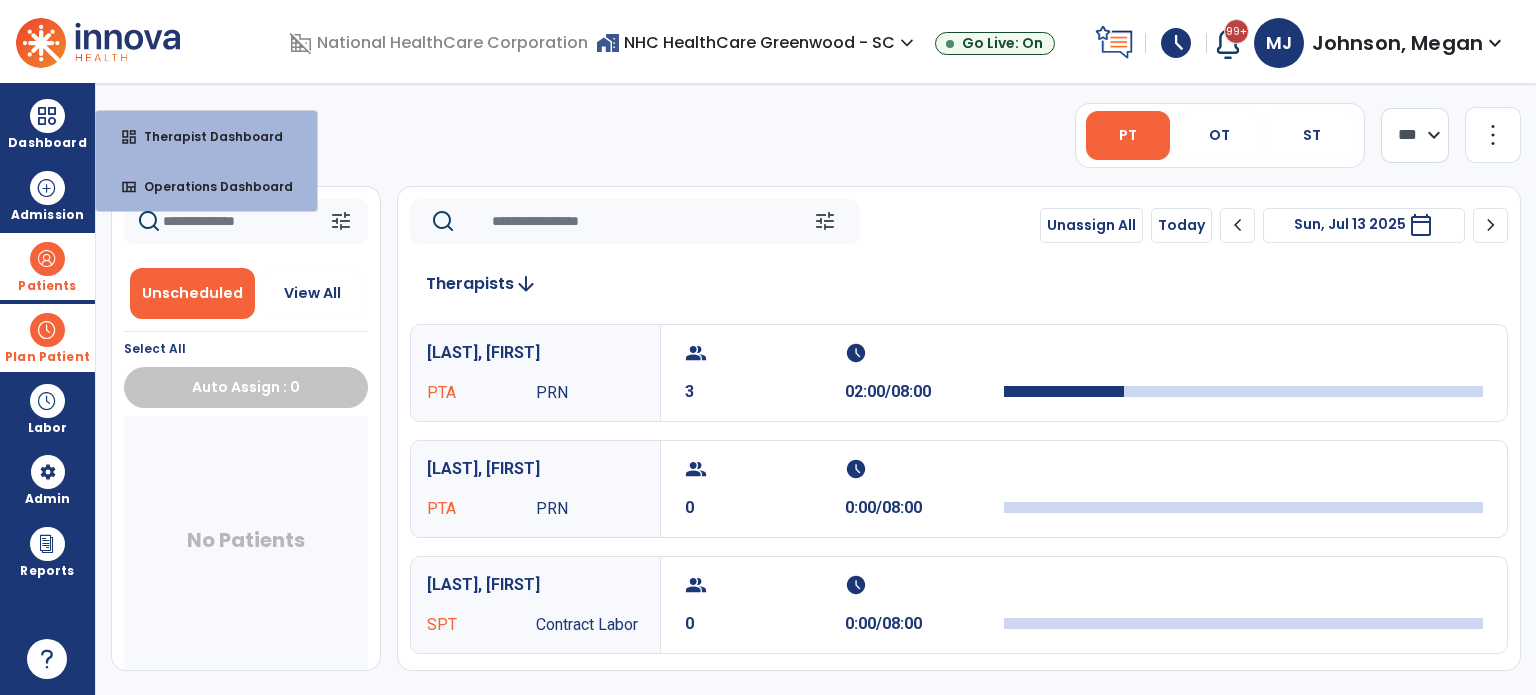 click at bounding box center (47, 259) 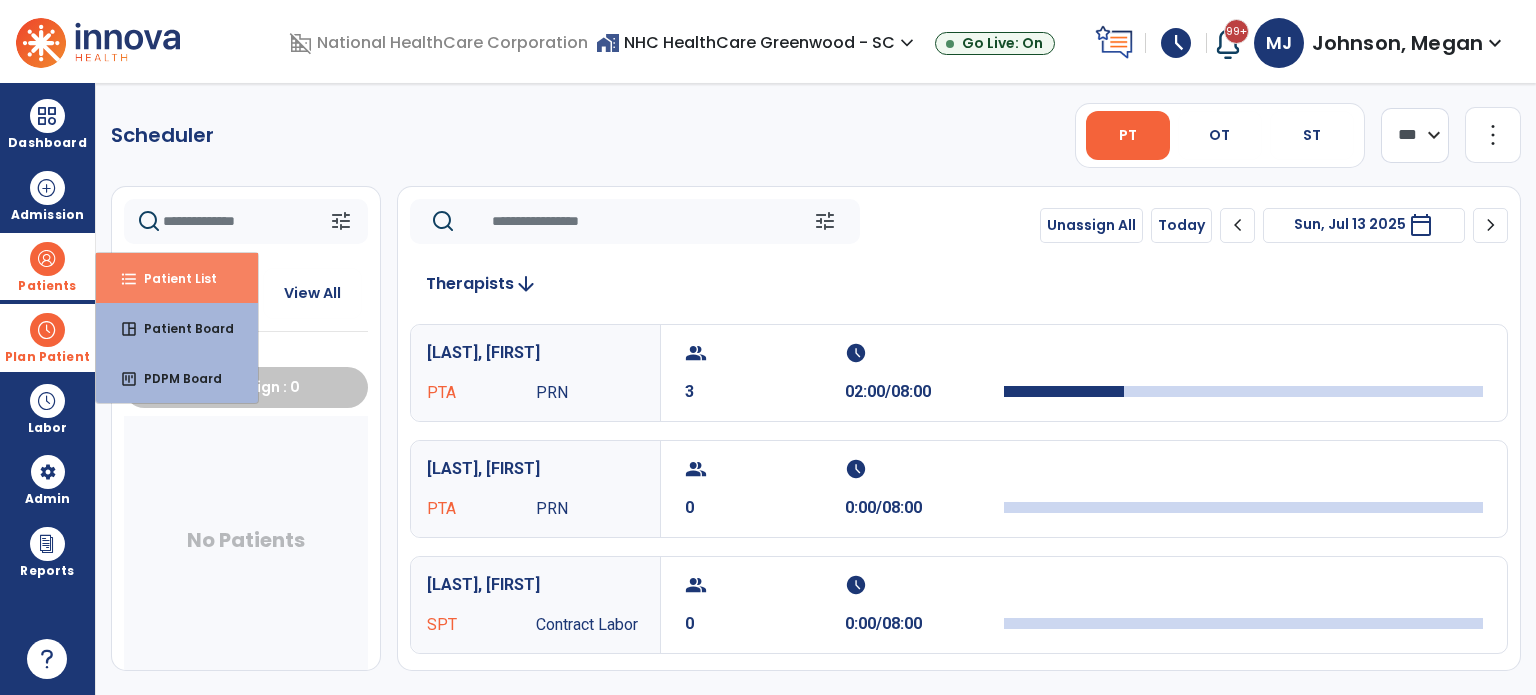 click on "Patient List" at bounding box center (172, 278) 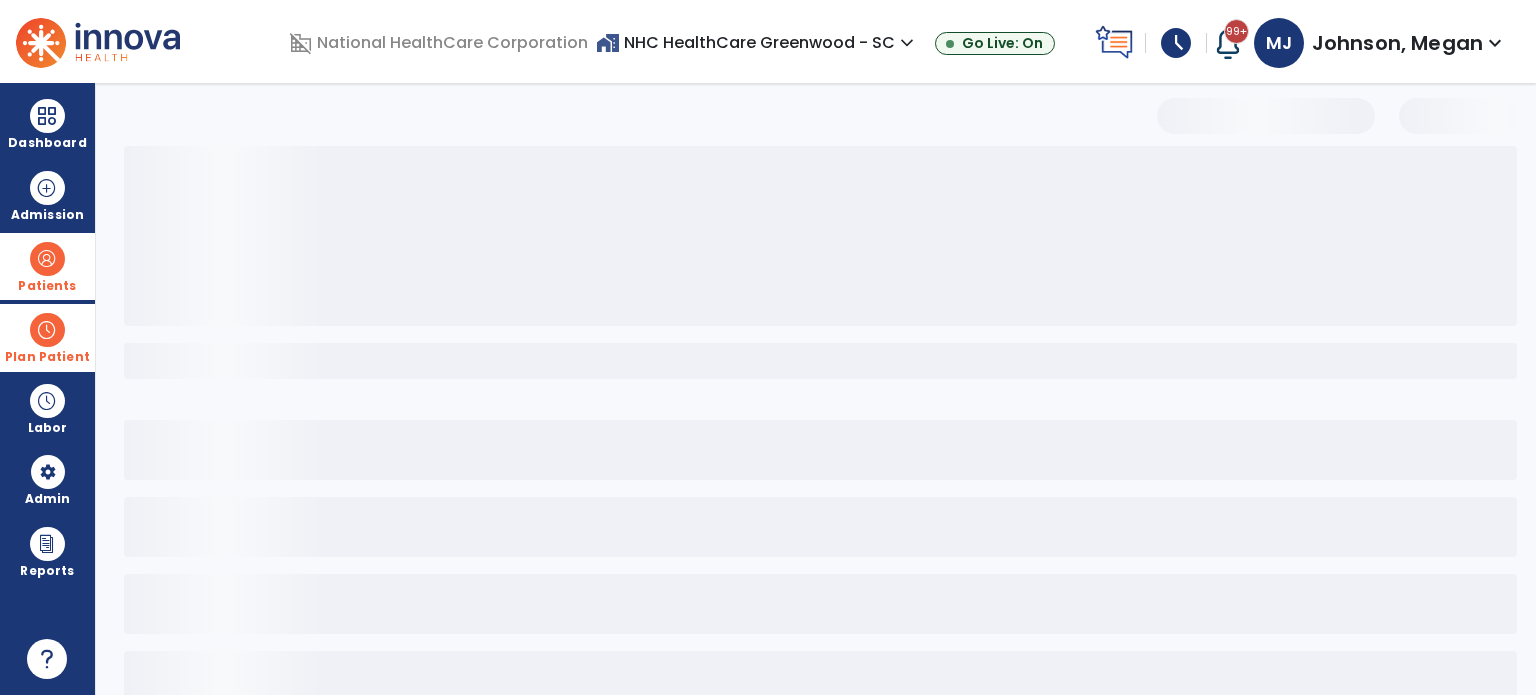 select on "***" 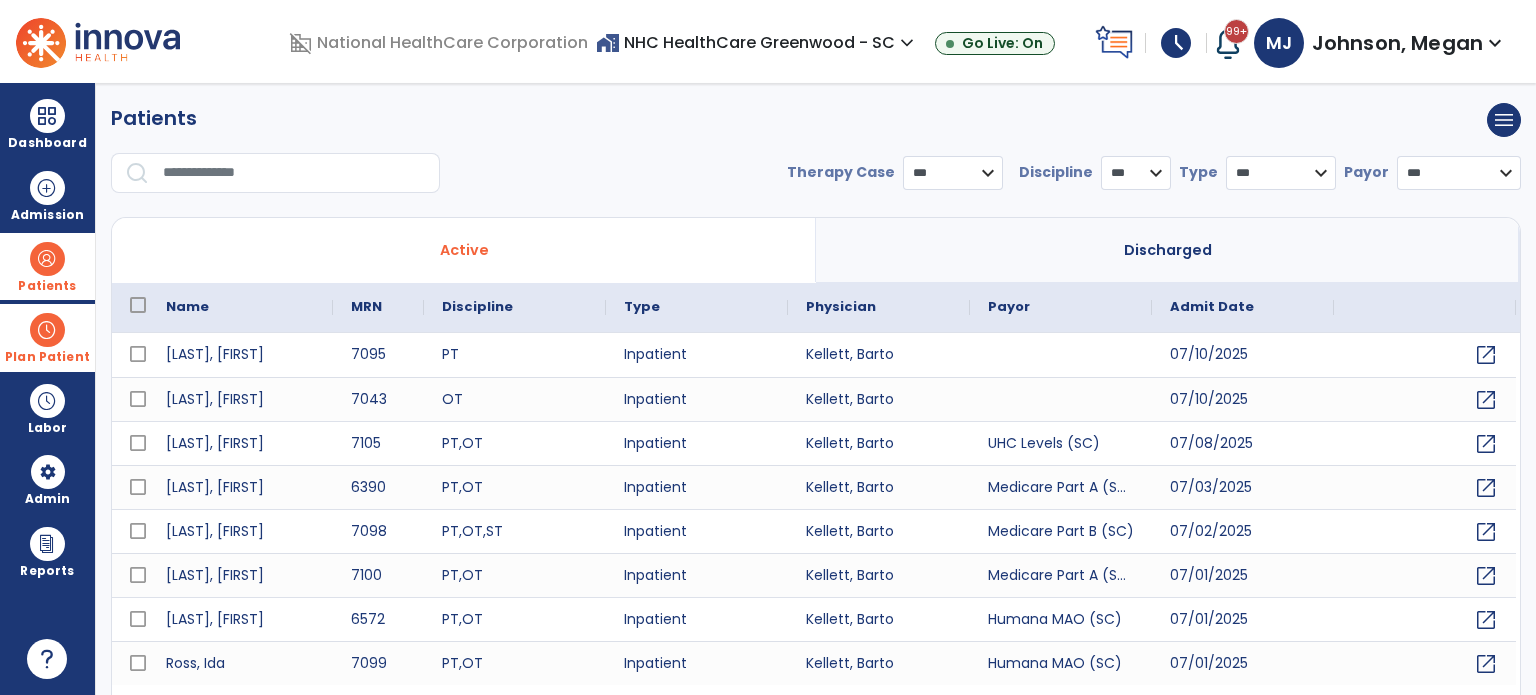 click at bounding box center (294, 173) 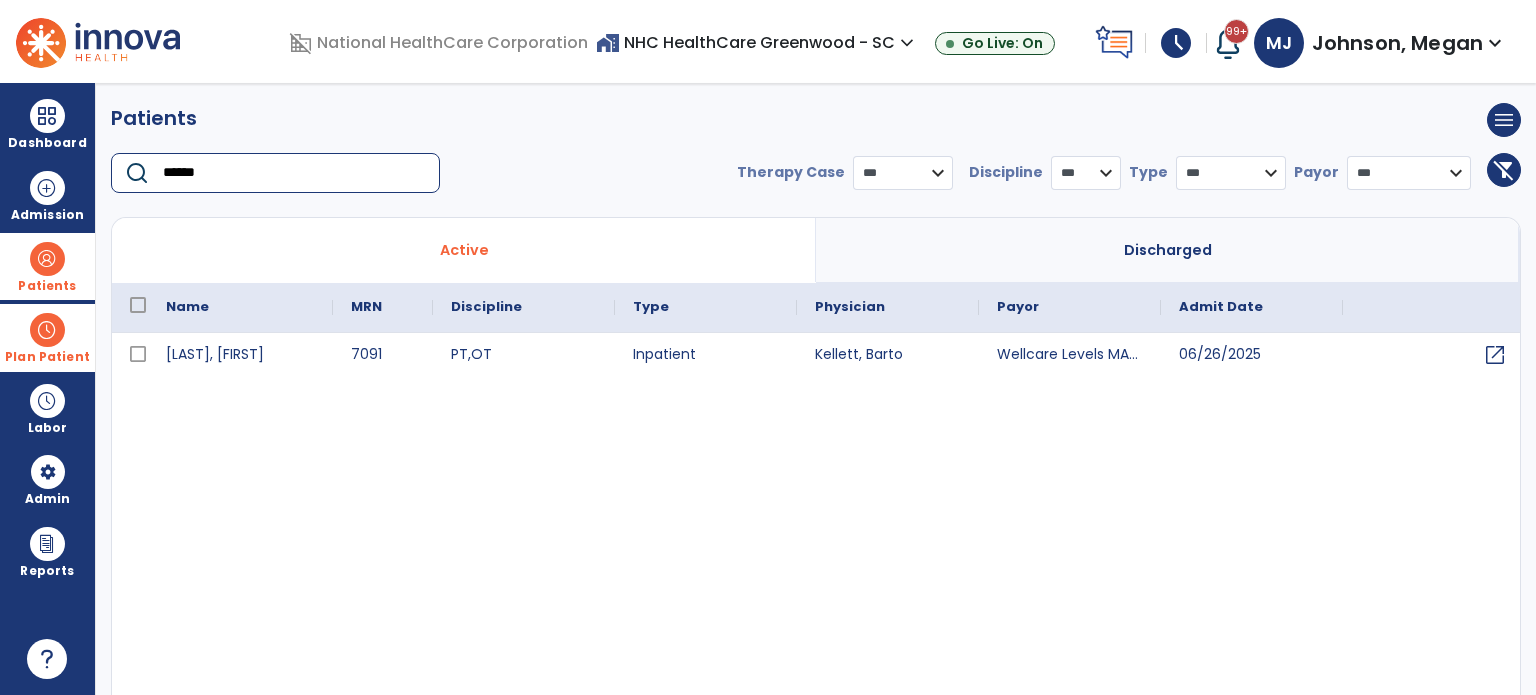 type on "******" 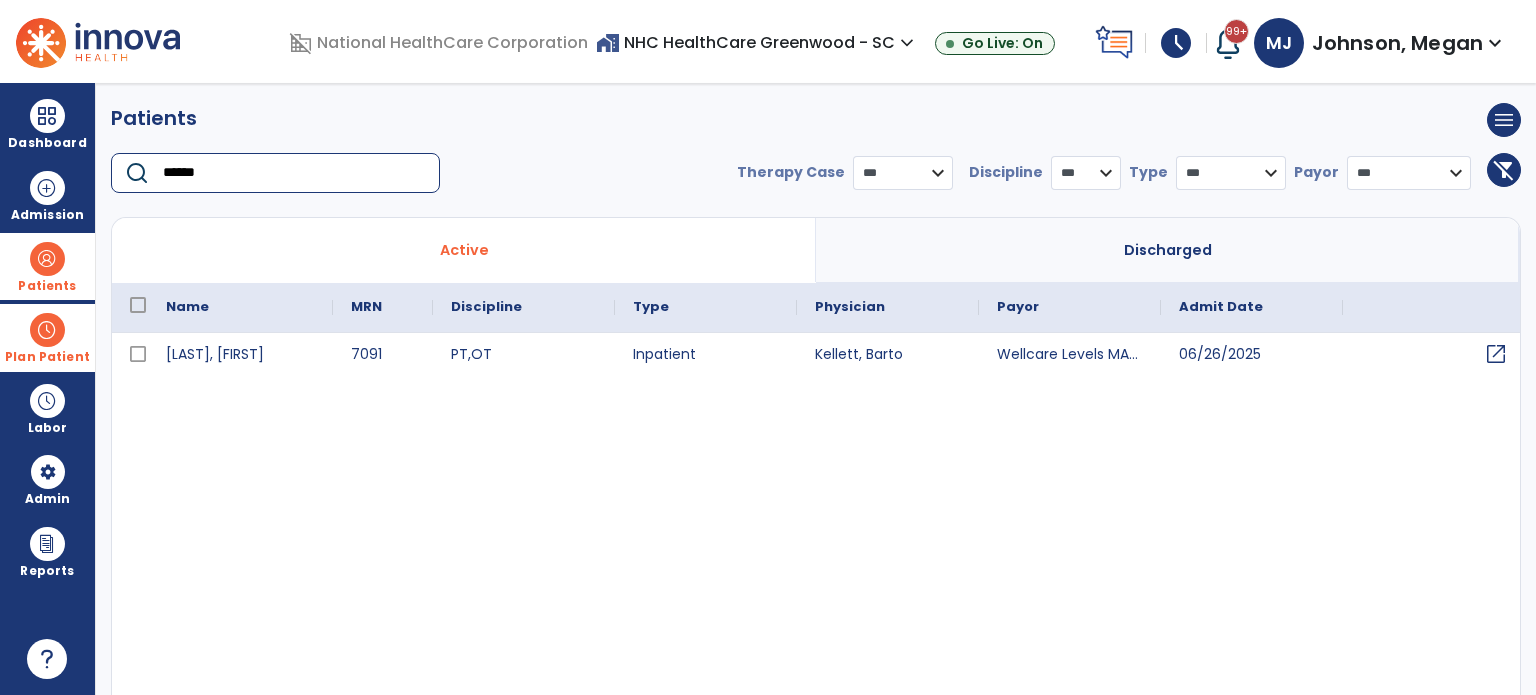 click on "open_in_new" at bounding box center (1496, 354) 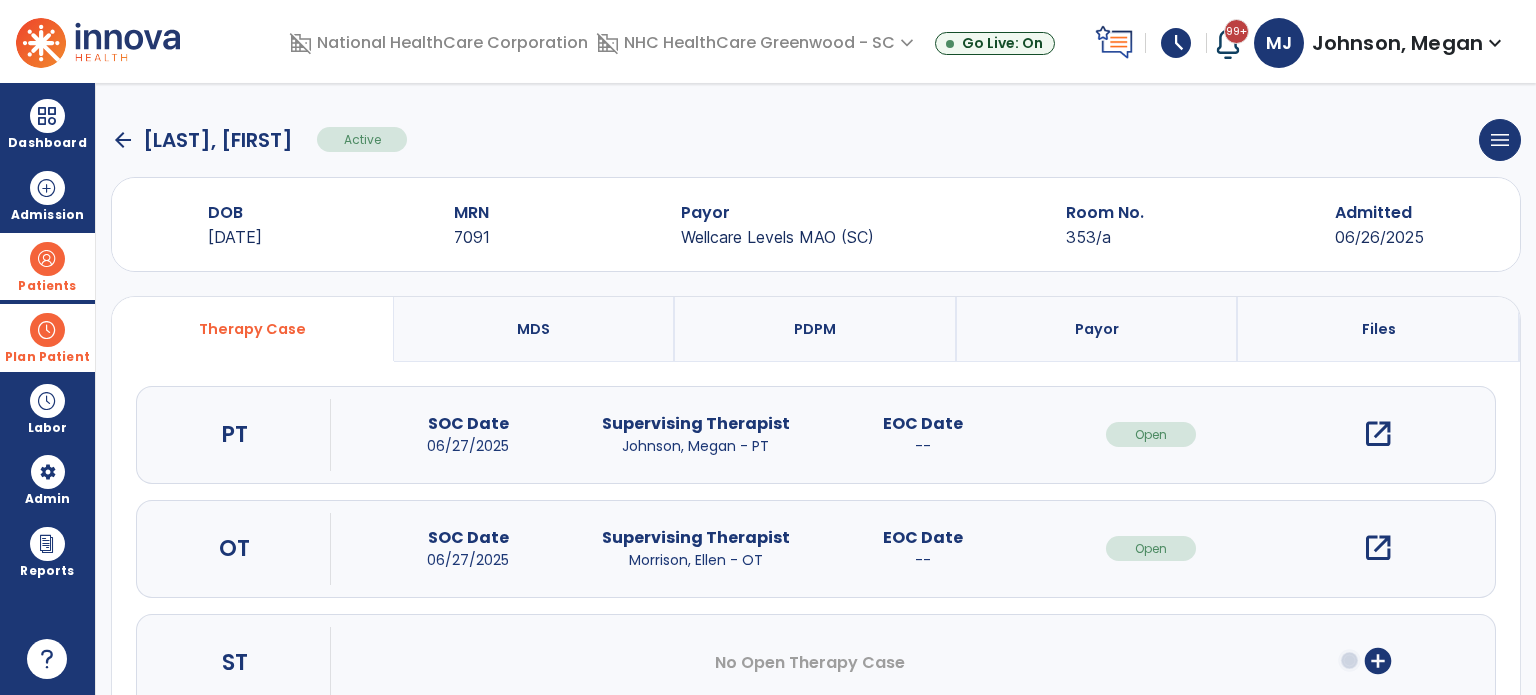 click on "open_in_new" at bounding box center (1378, 548) 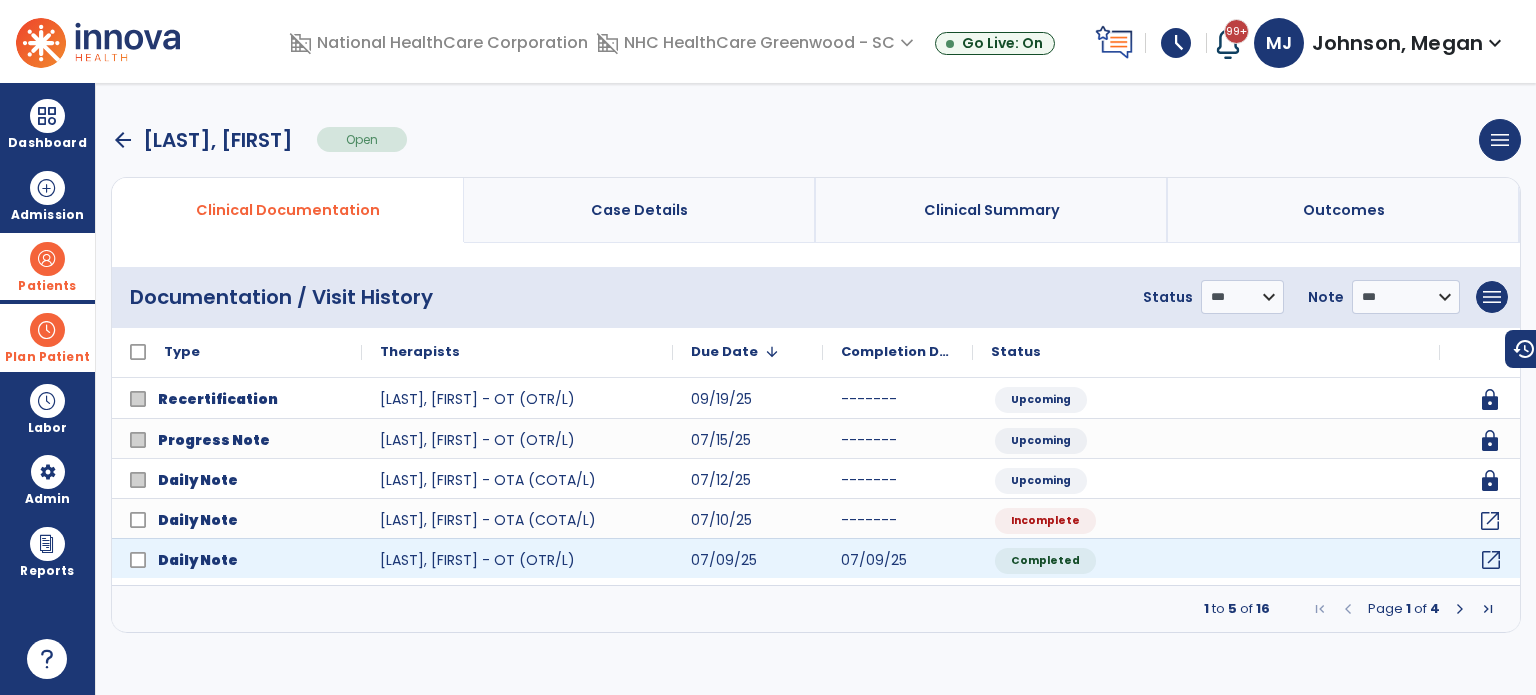 click on "open_in_new" 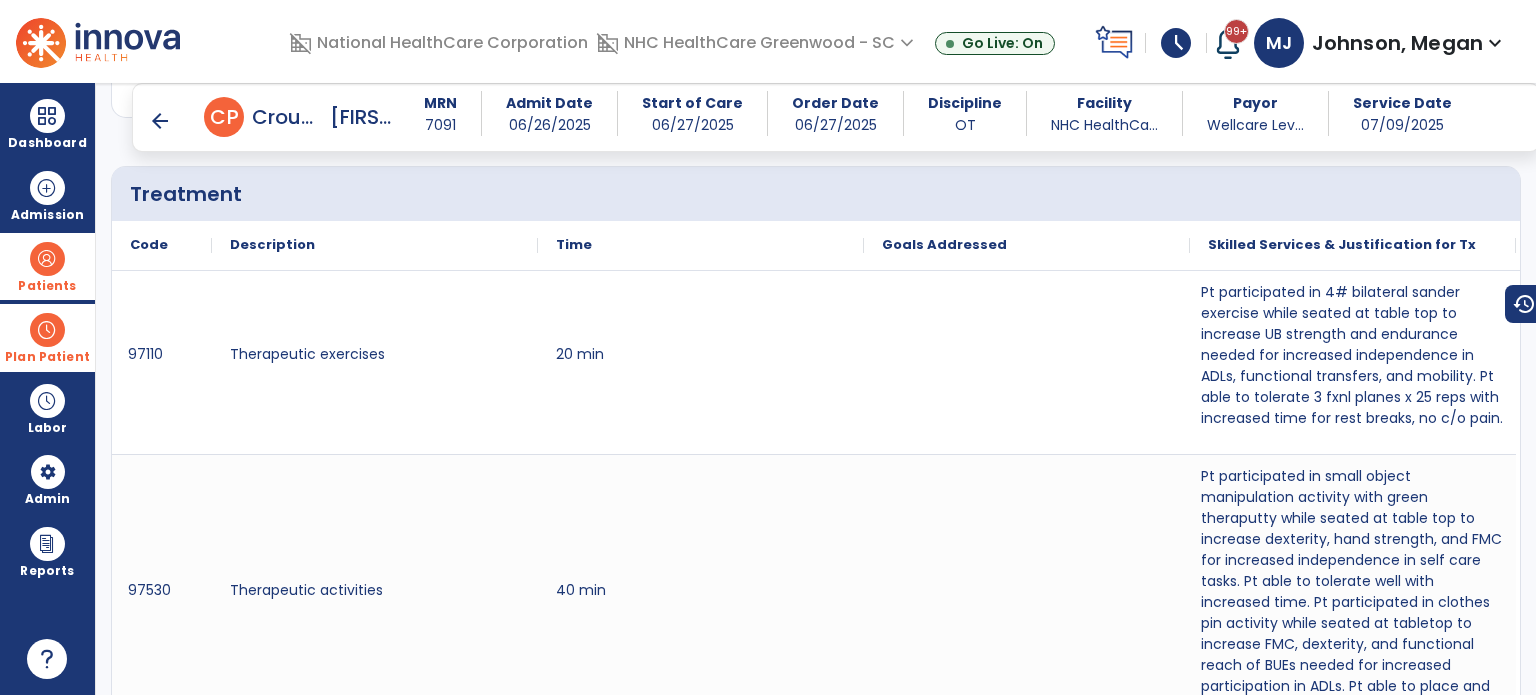 scroll, scrollTop: 1136, scrollLeft: 0, axis: vertical 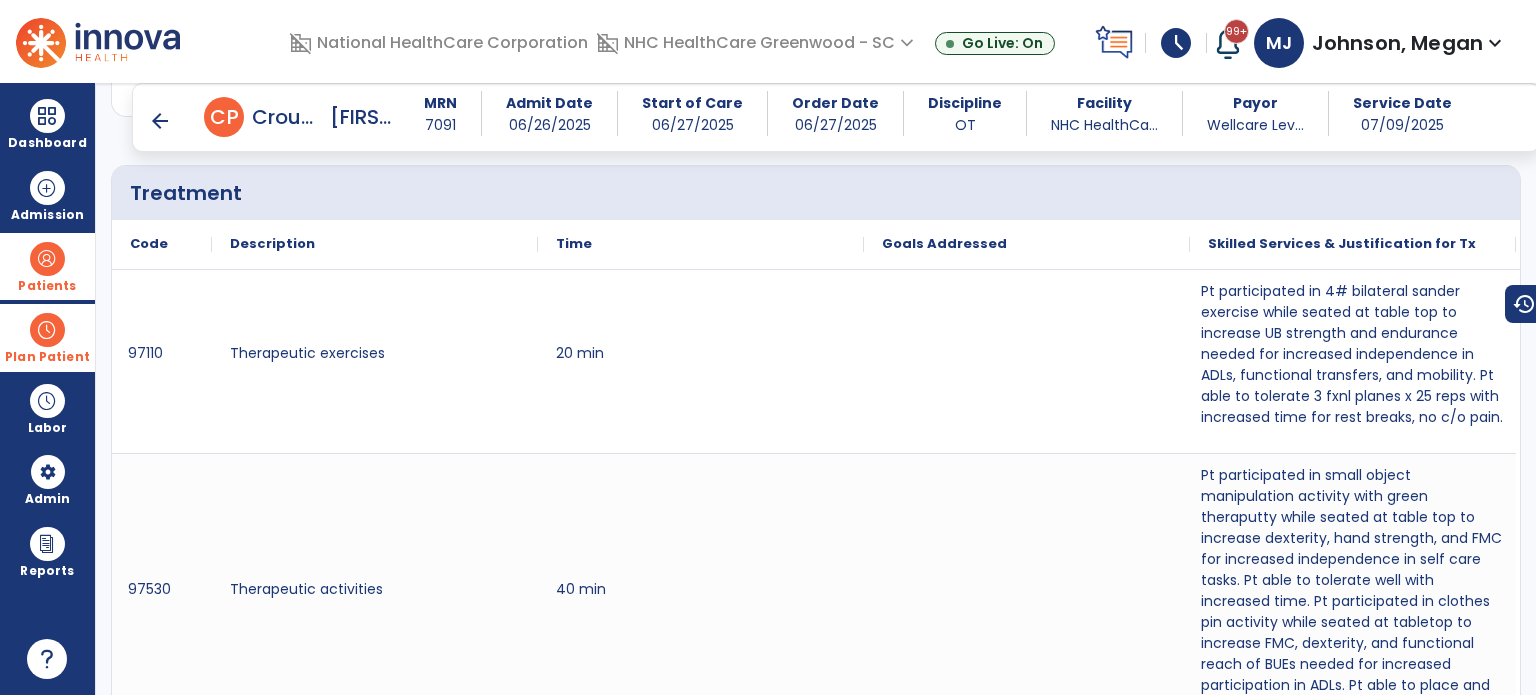 click on "arrow_back" at bounding box center (160, 121) 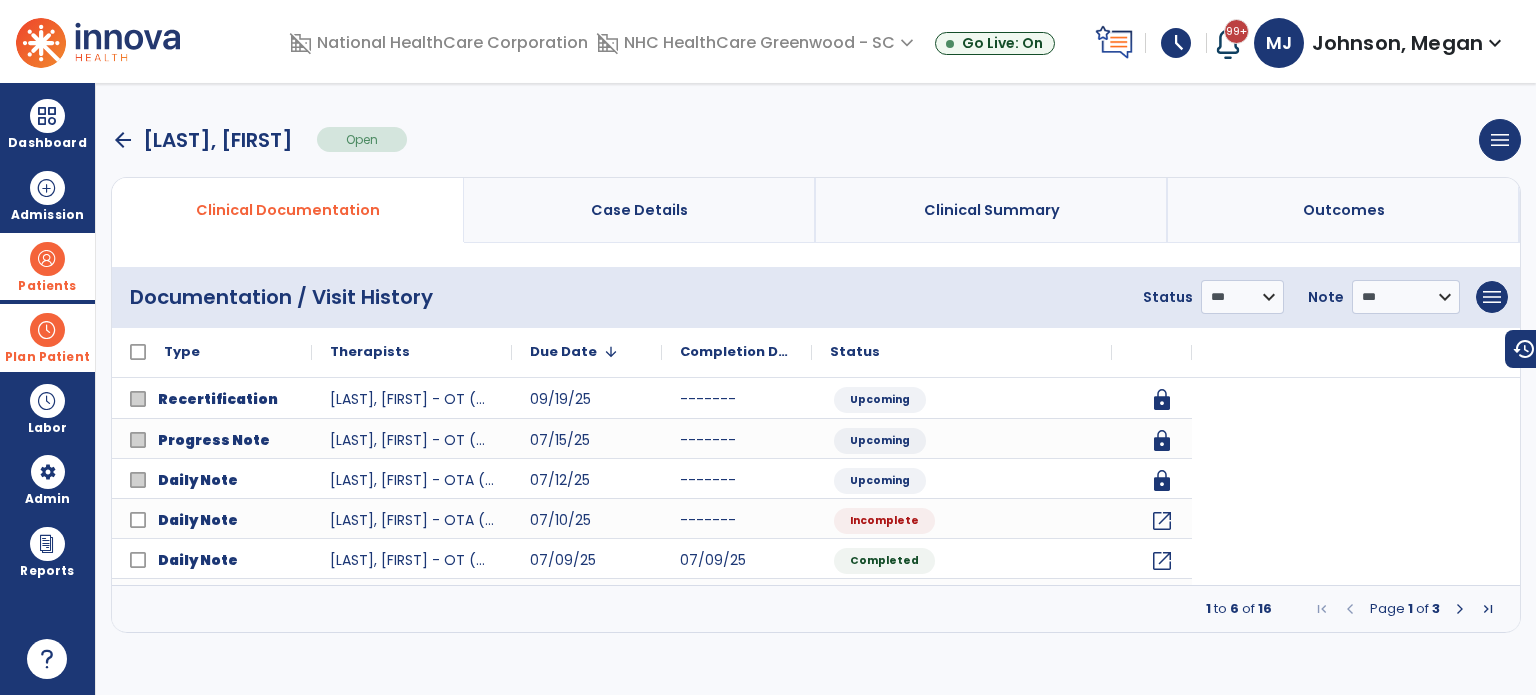 scroll, scrollTop: 0, scrollLeft: 0, axis: both 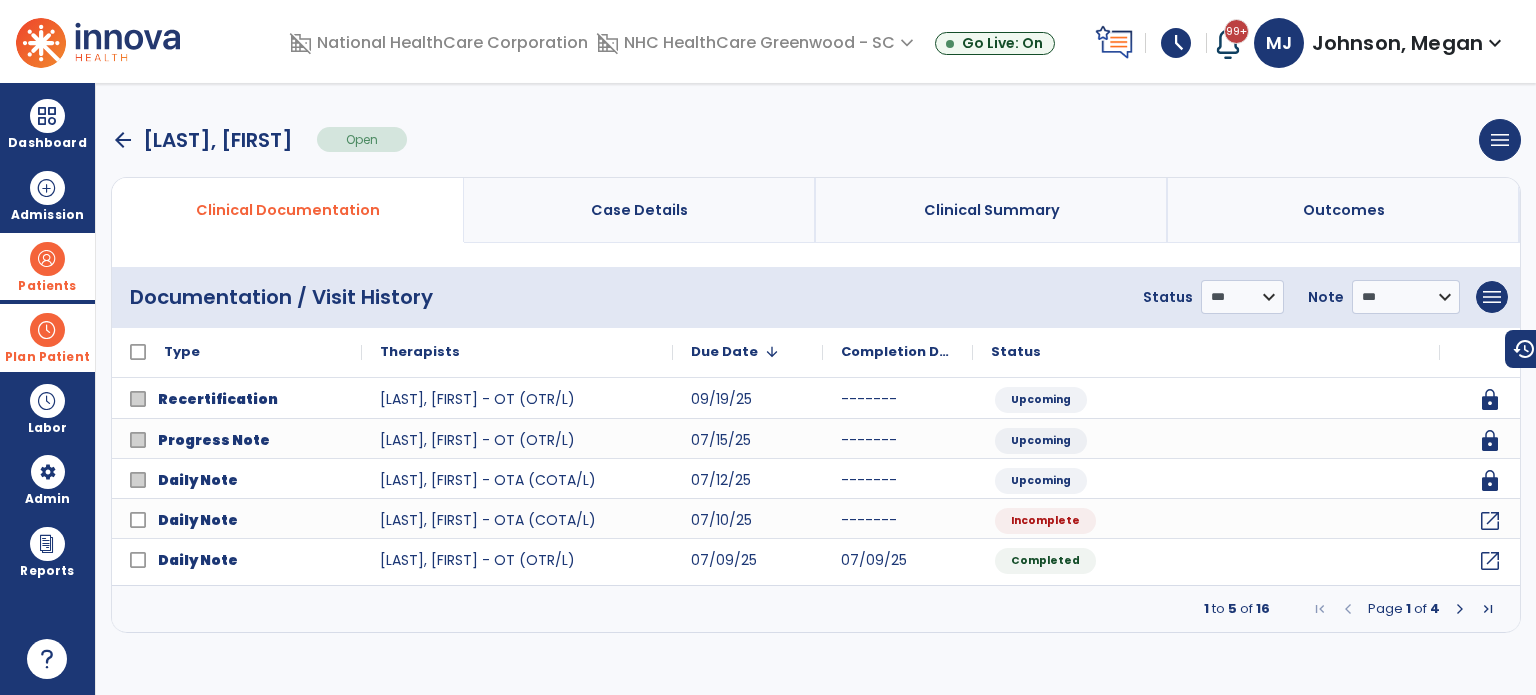 click on "arrow_back" at bounding box center [123, 140] 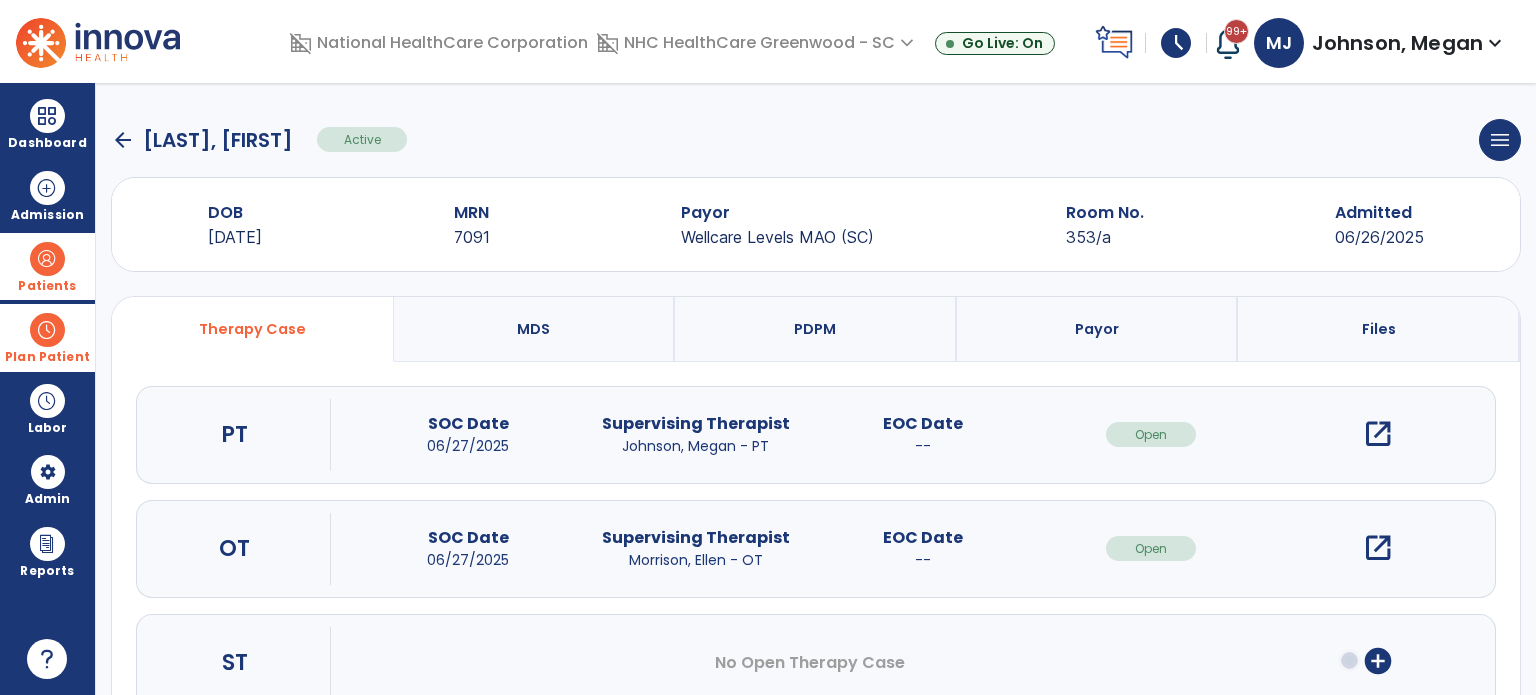 click on "open_in_new" at bounding box center (1378, 434) 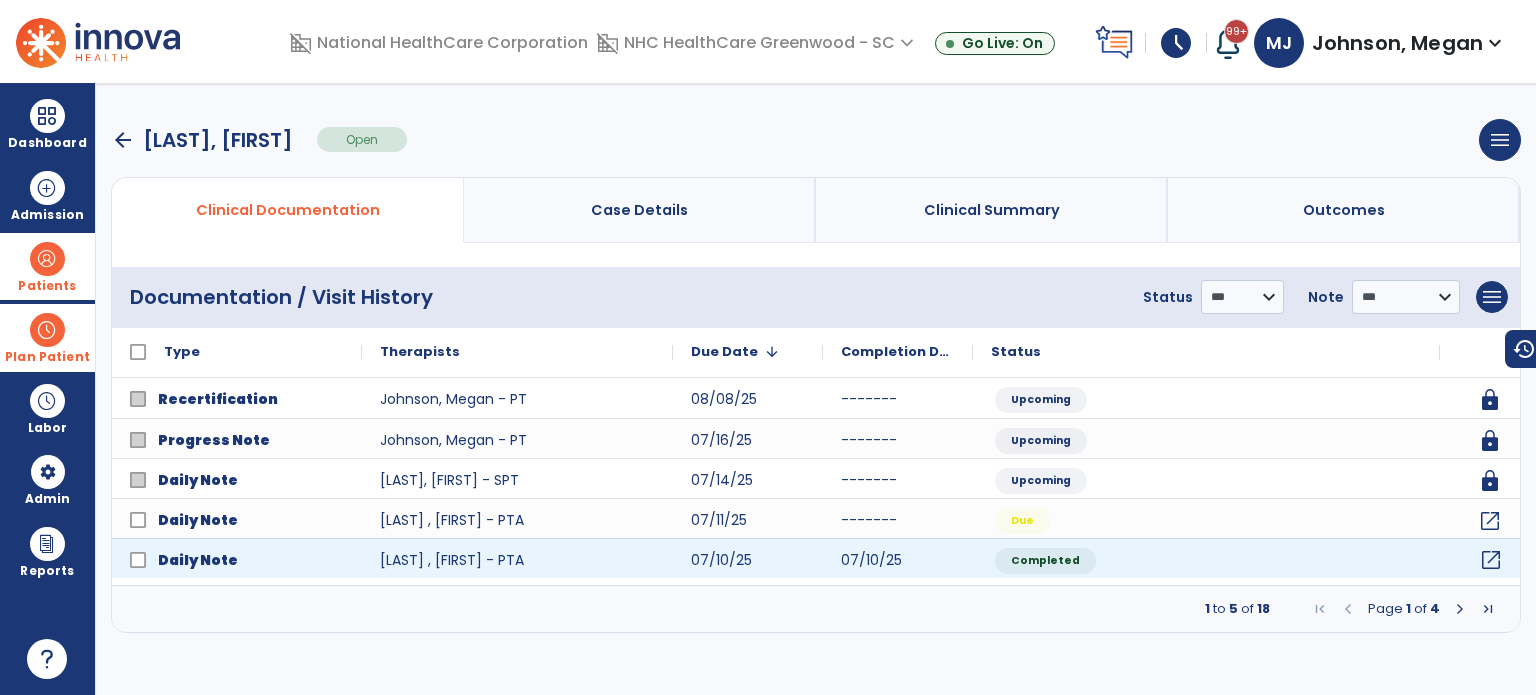 click on "open_in_new" 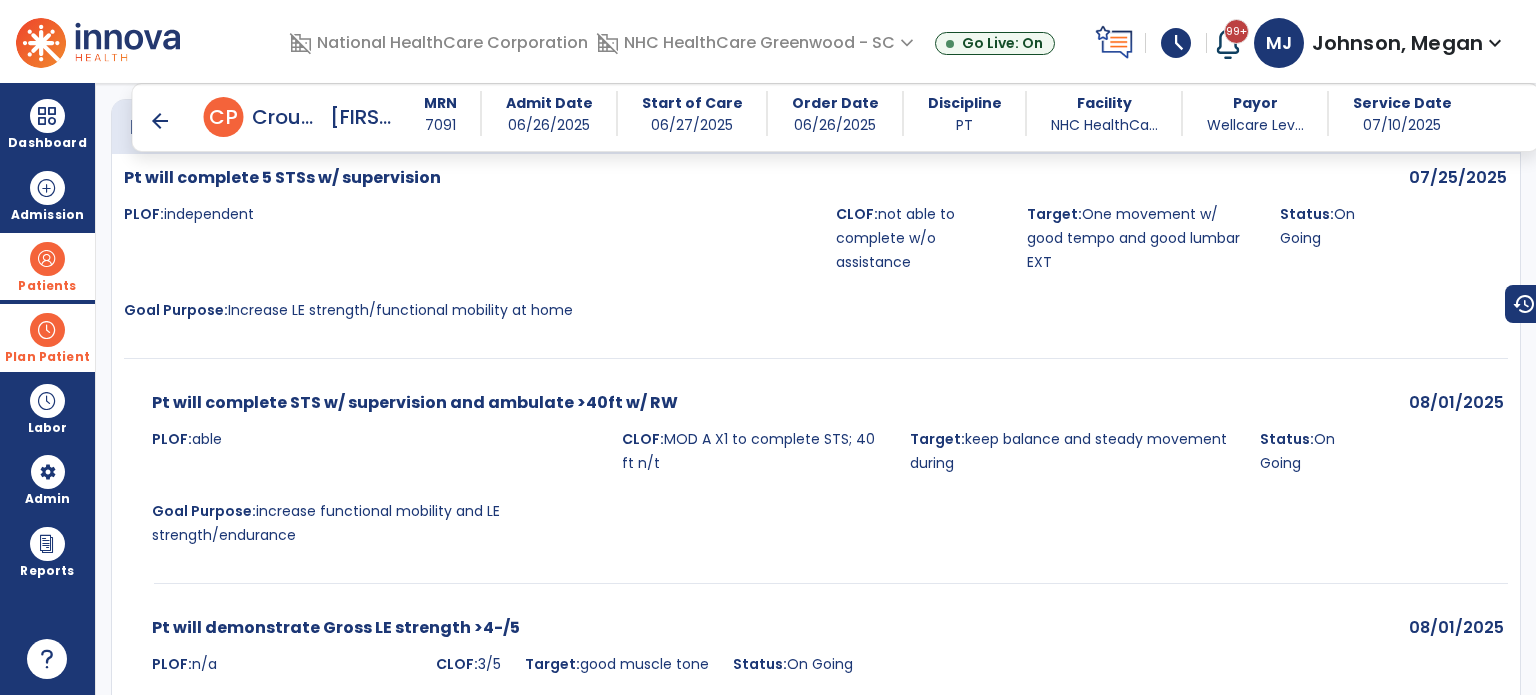 scroll, scrollTop: 1886, scrollLeft: 0, axis: vertical 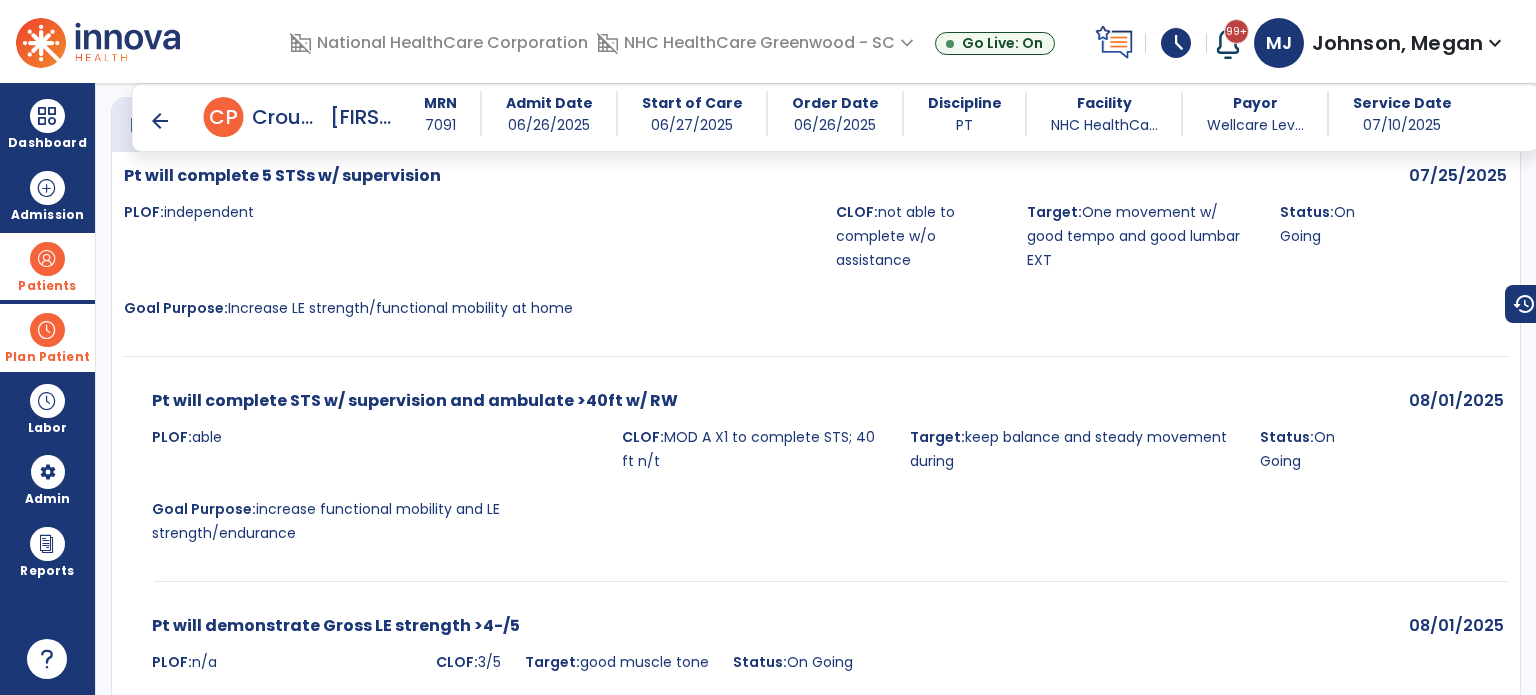 click on "Pt will complete STS w/ supervision and ambulate >40ft w/ RW PLOF: able CLOF: MOD A X1 to complete STS; 40 ft n/t Target: keep balance and steady movement during Status: On Going Goal Purpose: increase functional mobility and LE strength/endurance" at bounding box center (754, 473) 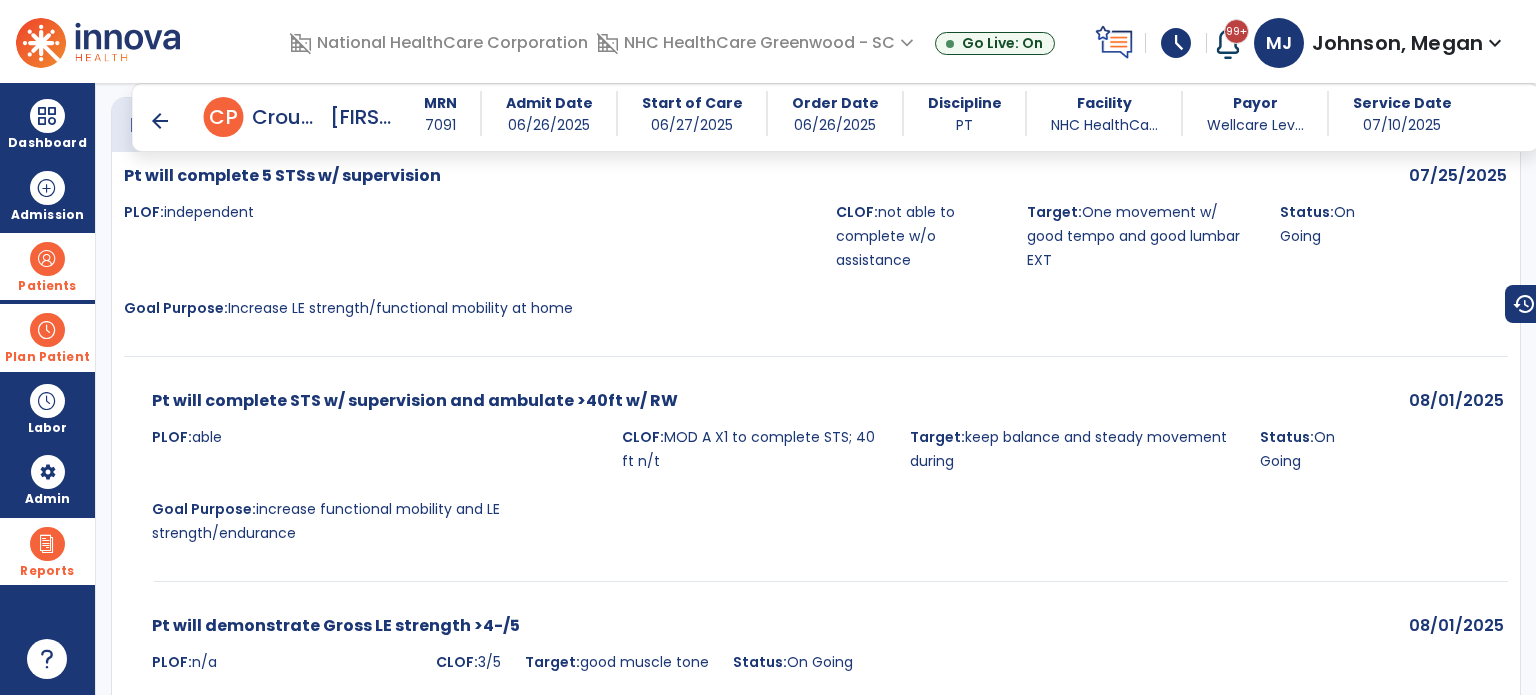 click on "Reports" at bounding box center (47, 551) 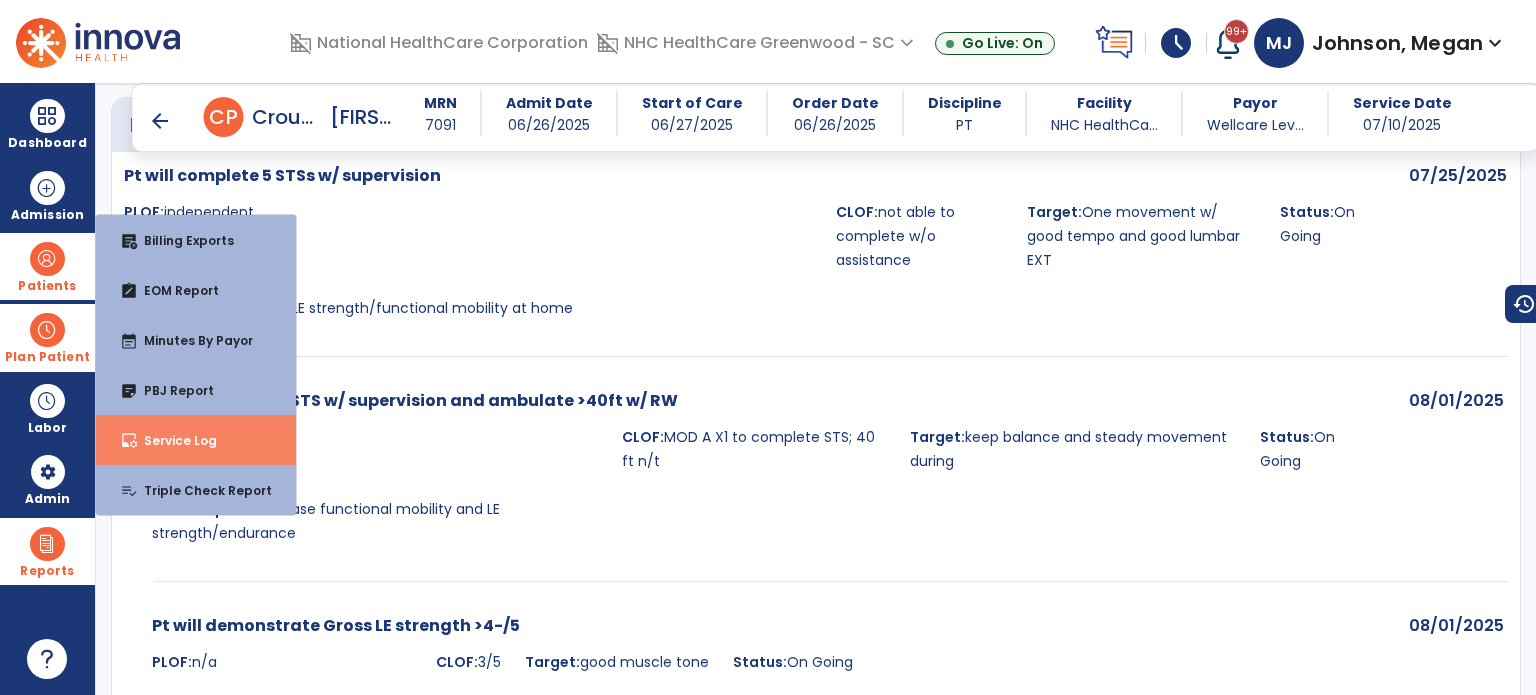 click on "inbox_customize  Service Log" at bounding box center [196, 440] 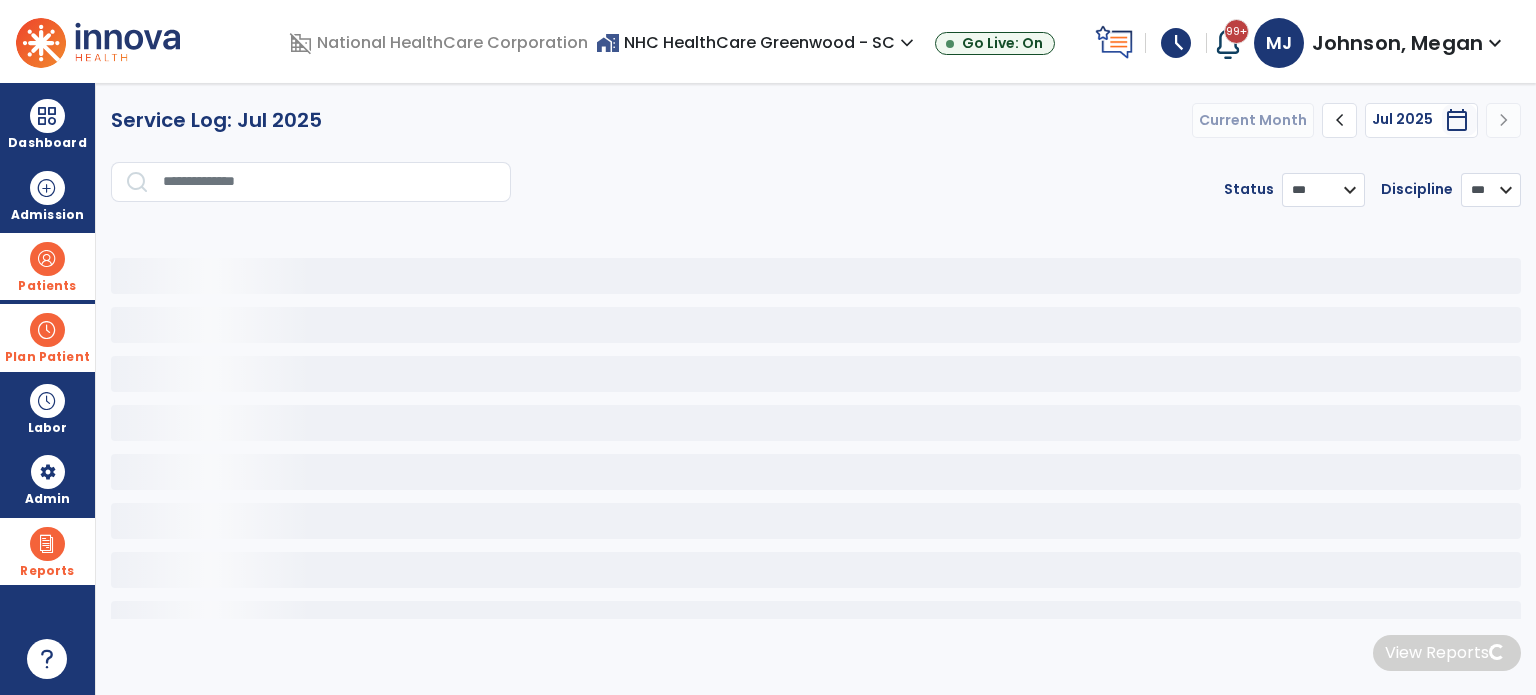 scroll, scrollTop: 0, scrollLeft: 0, axis: both 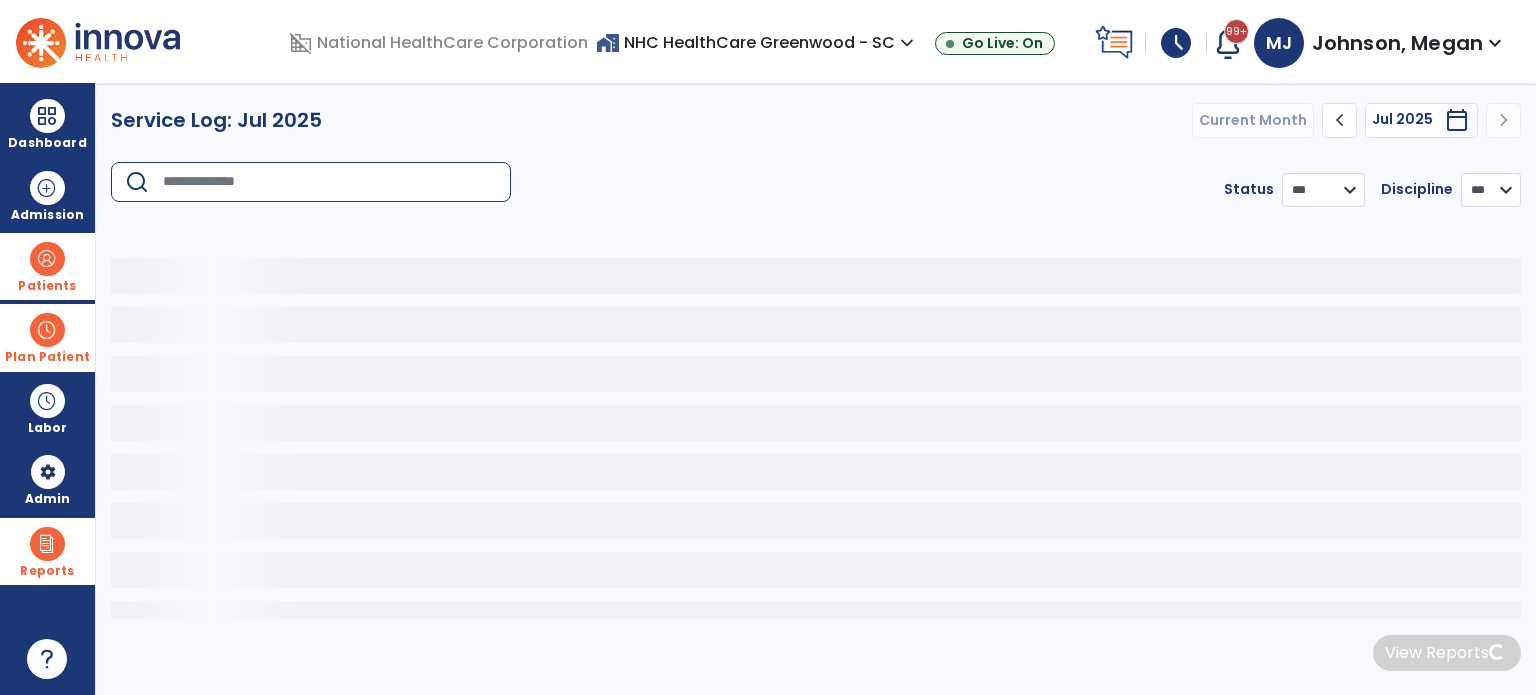 click at bounding box center [330, 182] 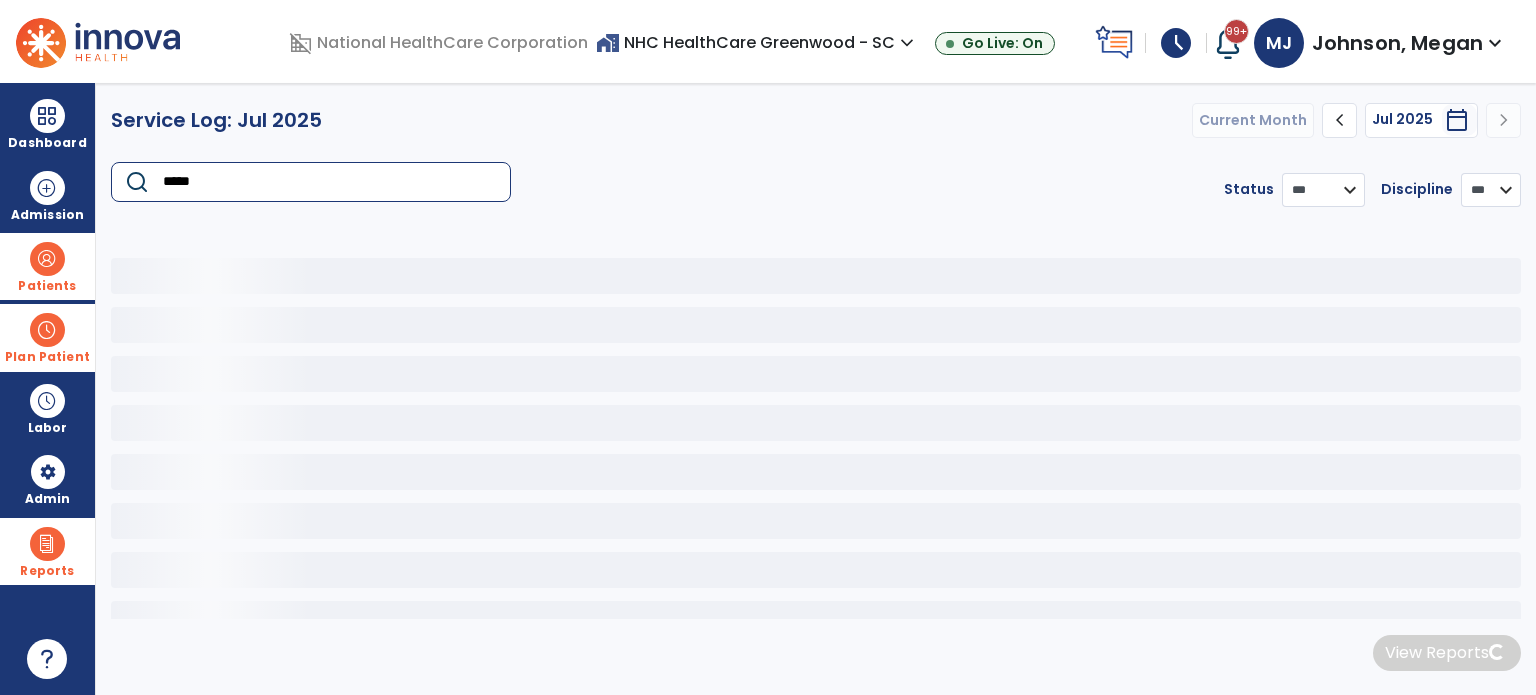 type on "******" 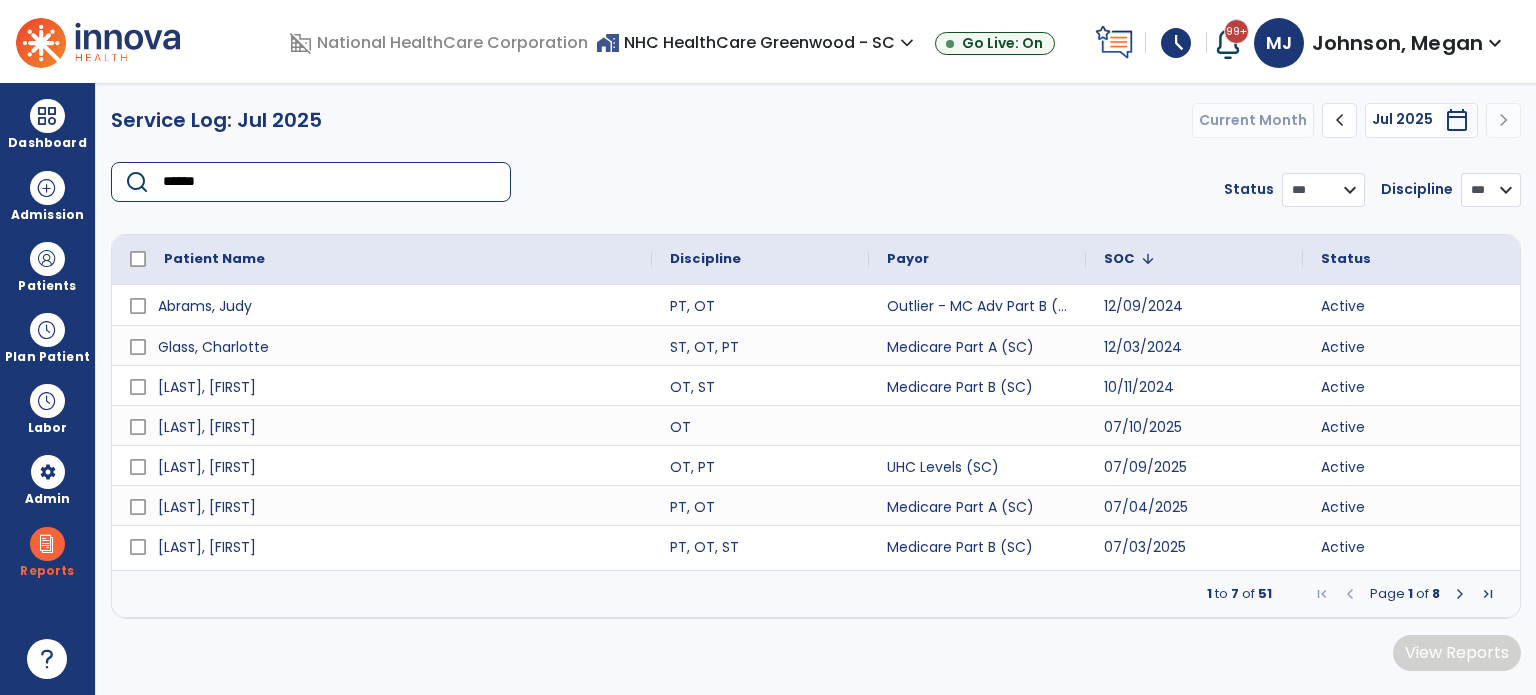 scroll, scrollTop: 0, scrollLeft: 0, axis: both 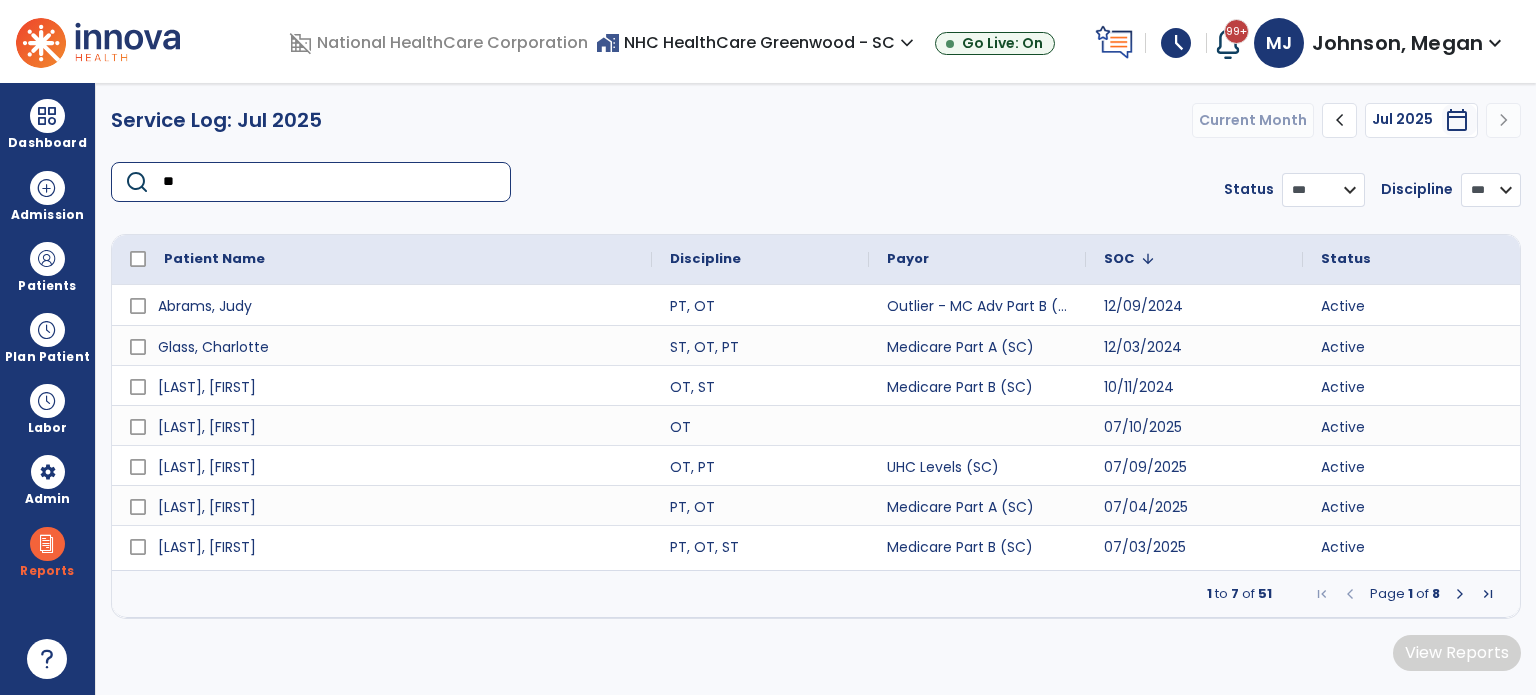 type on "*" 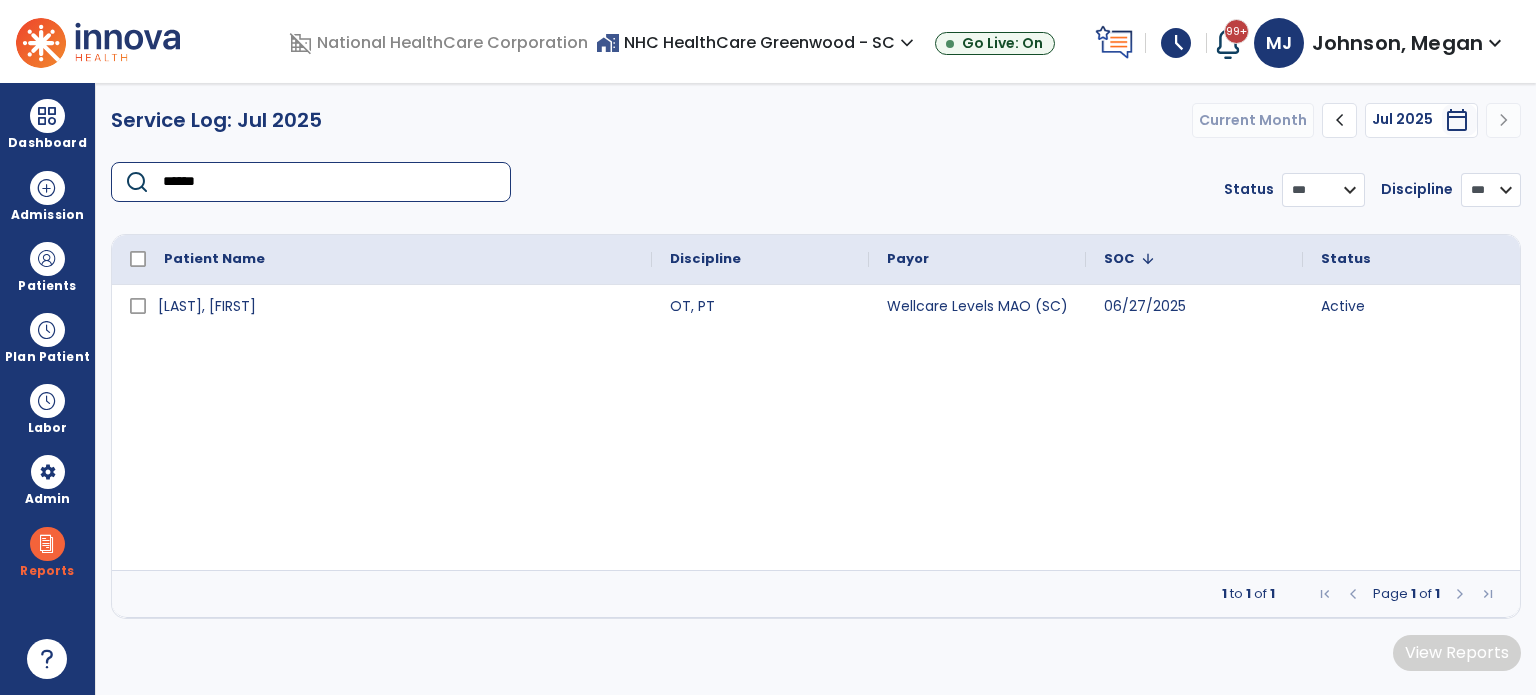 type on "******" 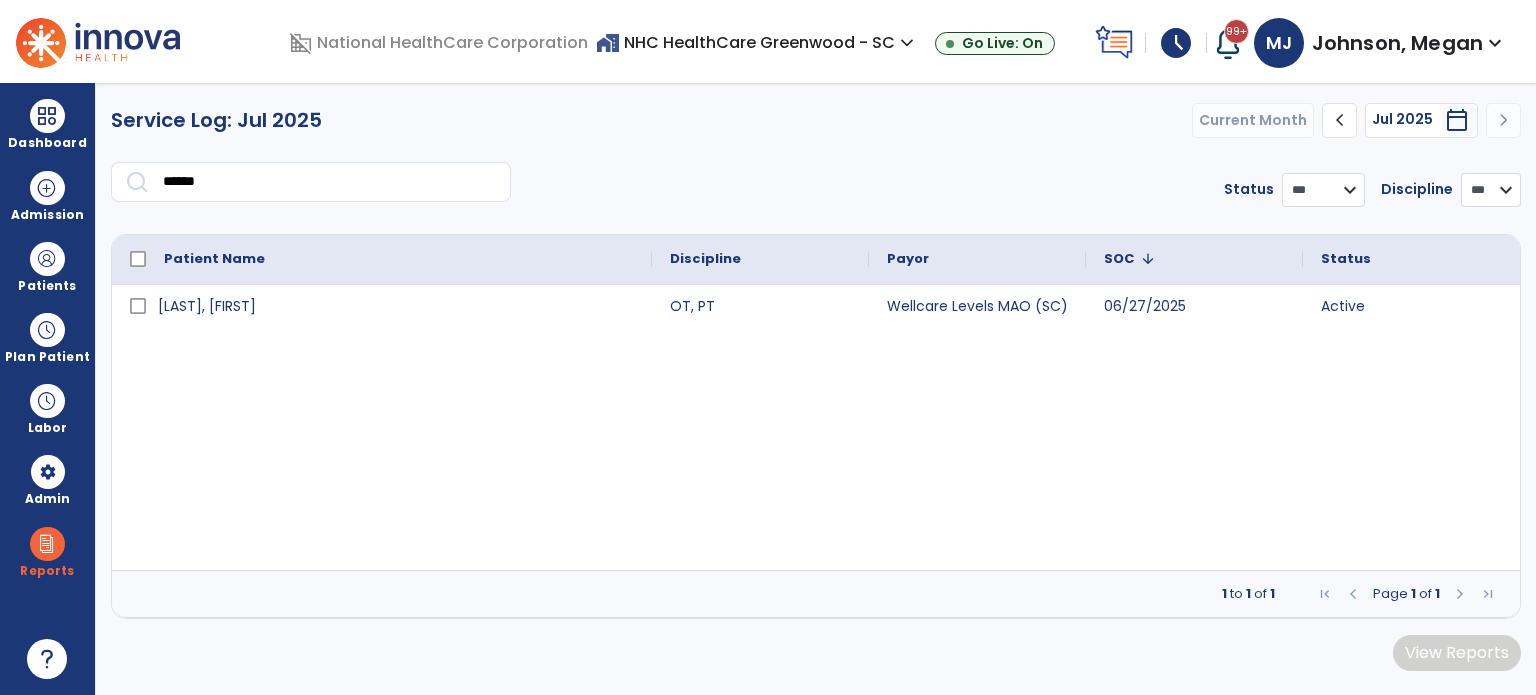 click on "[LAST], [FIRST] [PROFESSION], [INSURANCE] [PLAN] ([STATE]) [STATUS] [DATE]" at bounding box center [816, 427] 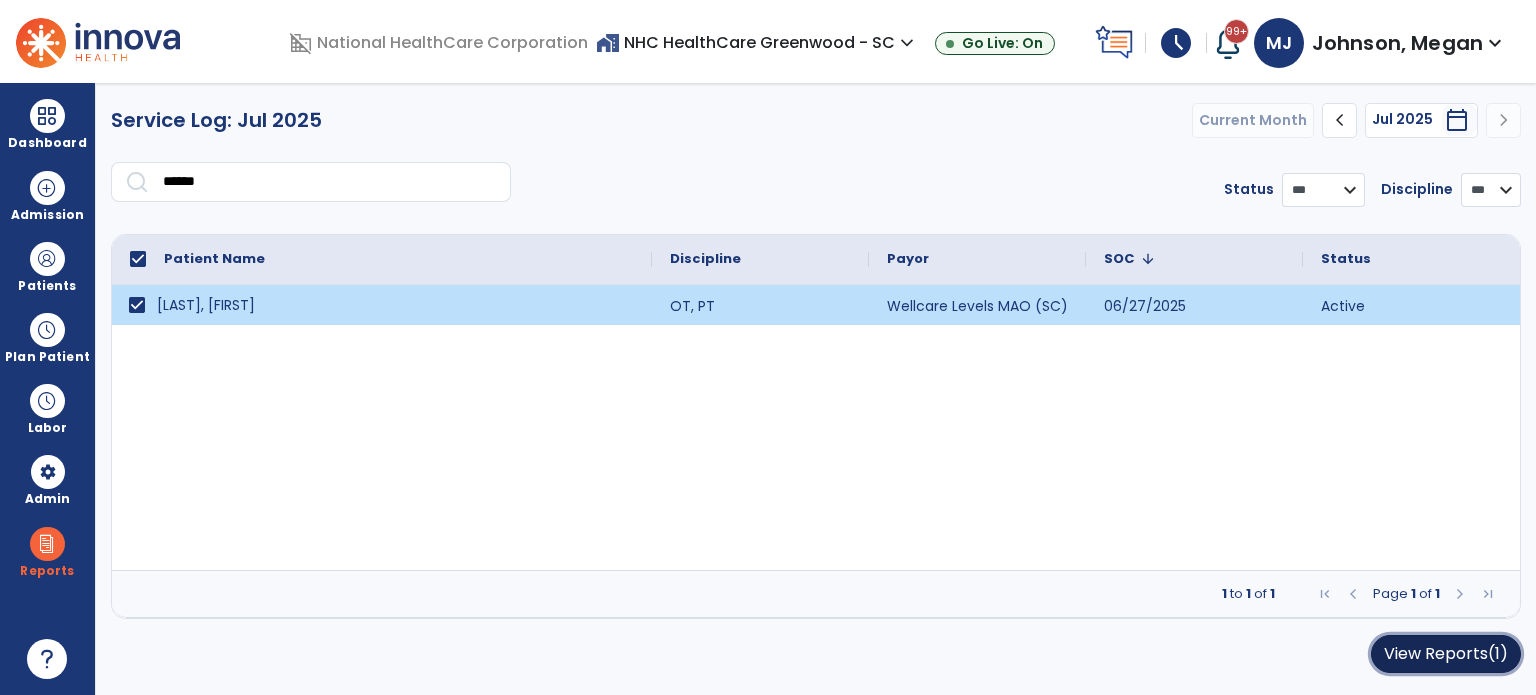 click on "View Reports   (1)" 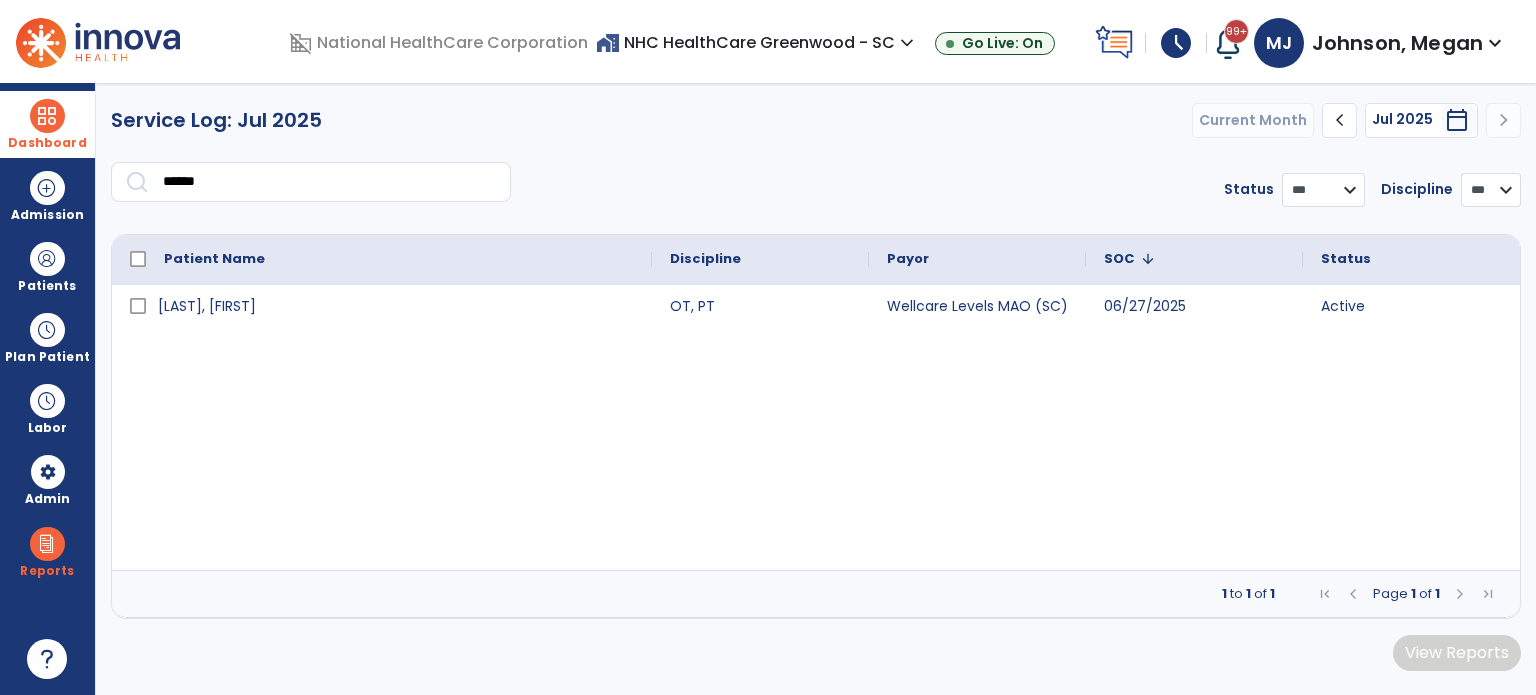 click at bounding box center [47, 116] 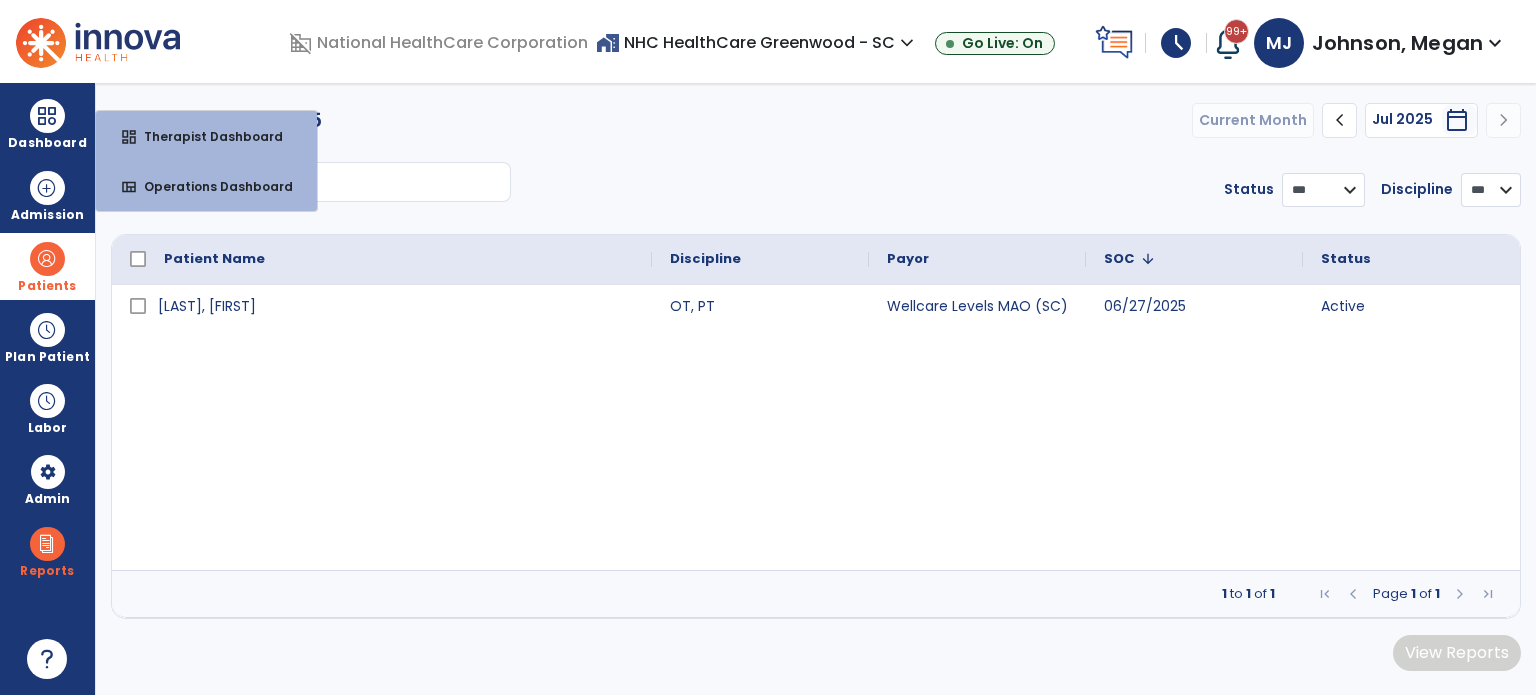 click on "Patients" at bounding box center [47, 266] 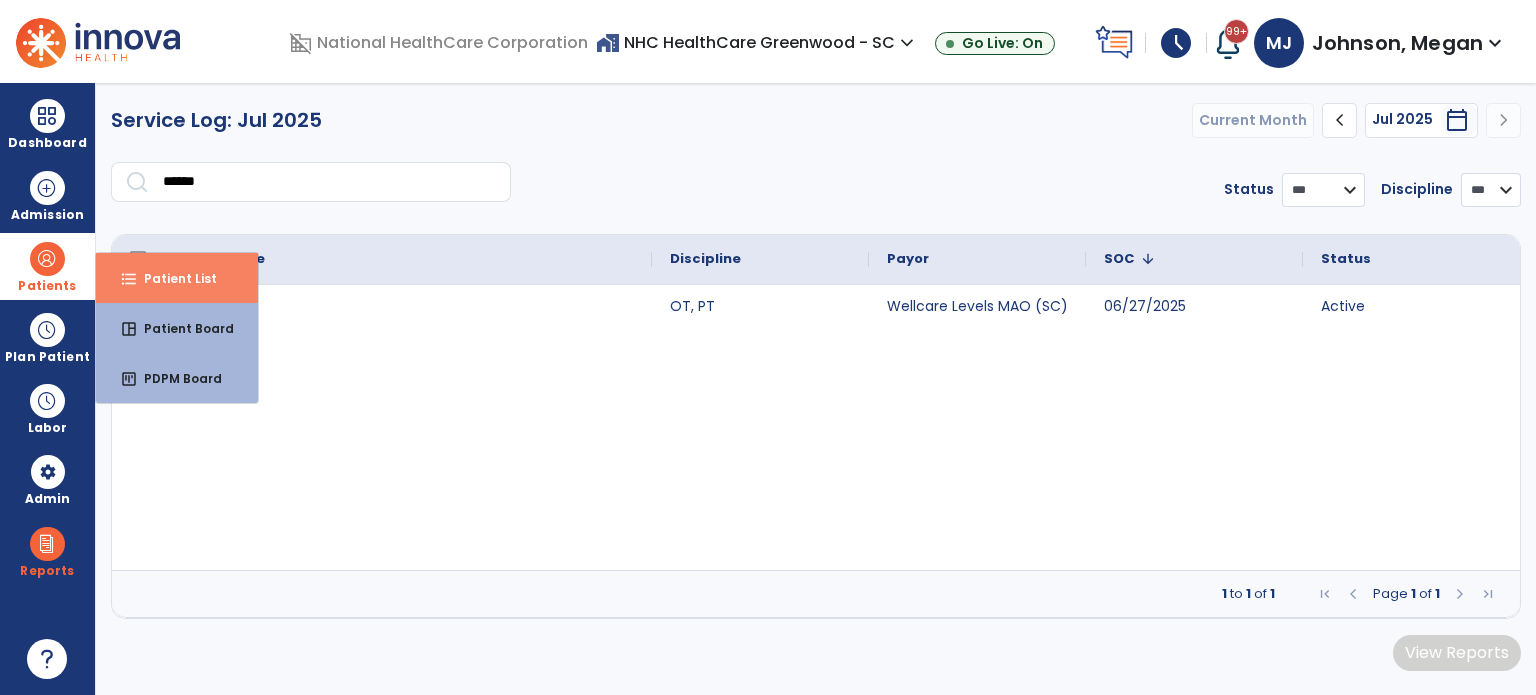 click on "format_list_bulleted  Patient List" at bounding box center [177, 278] 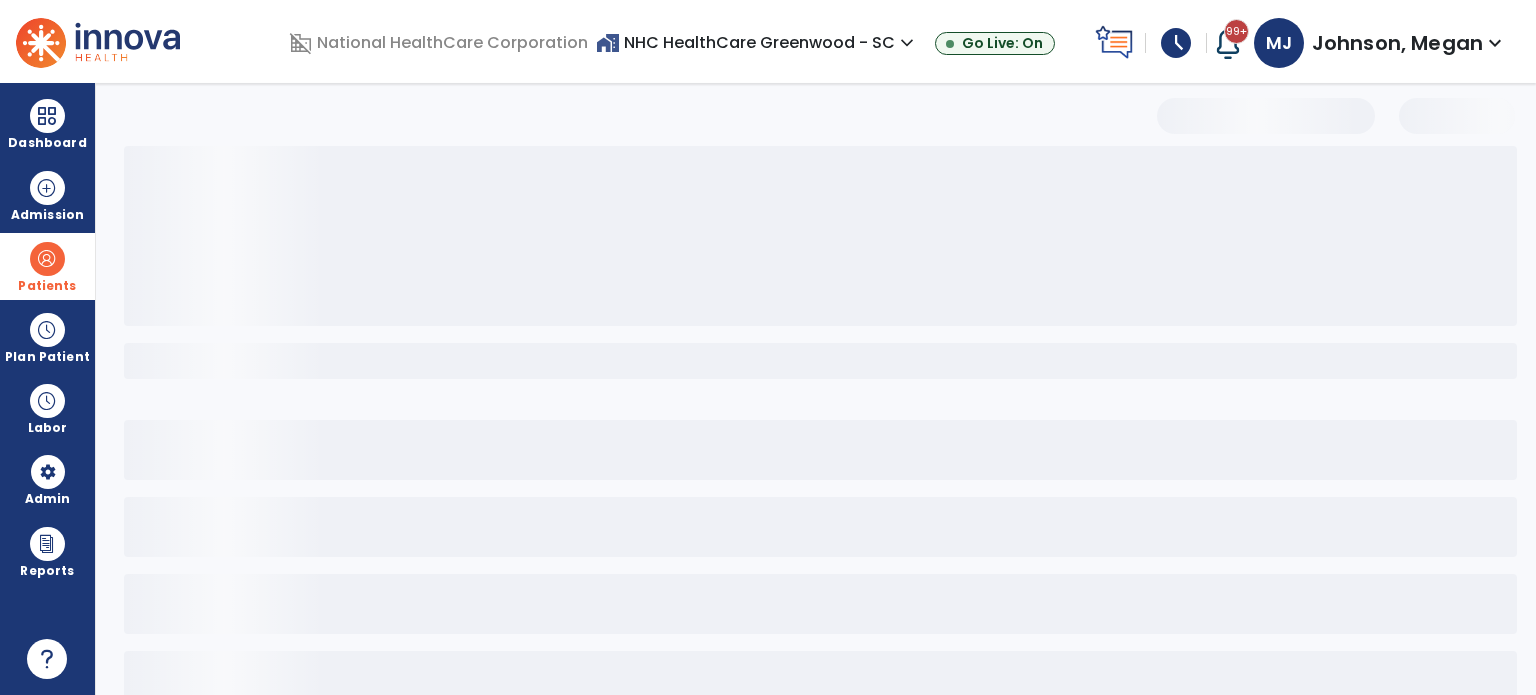 select on "***" 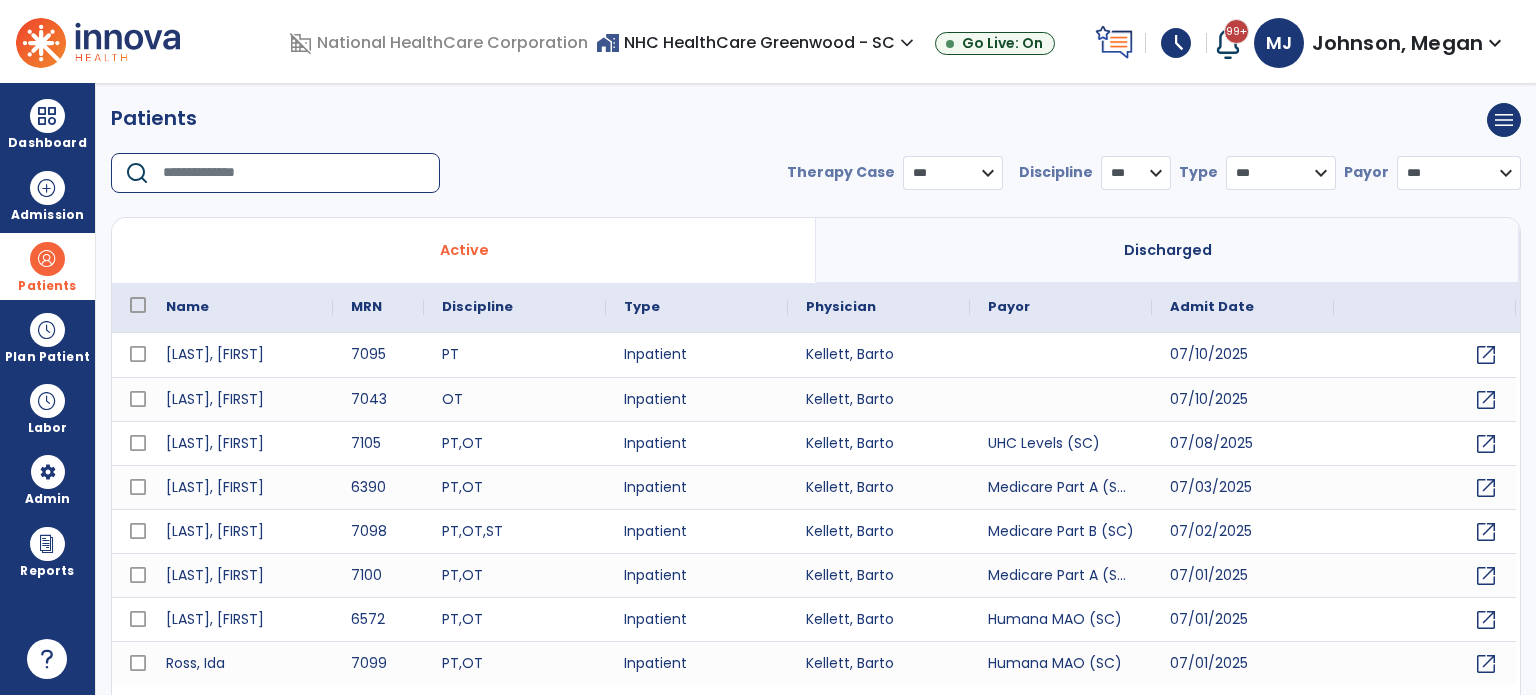 click at bounding box center [294, 173] 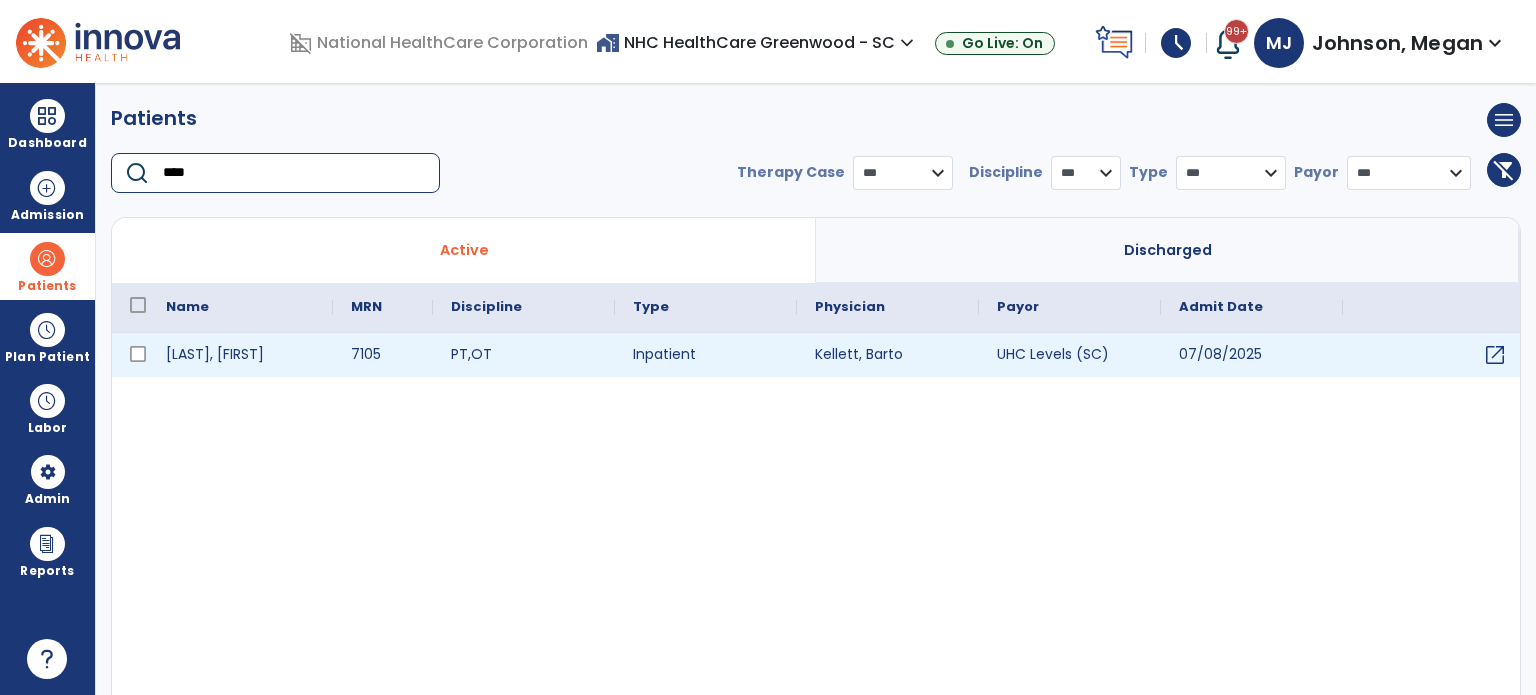 type on "****" 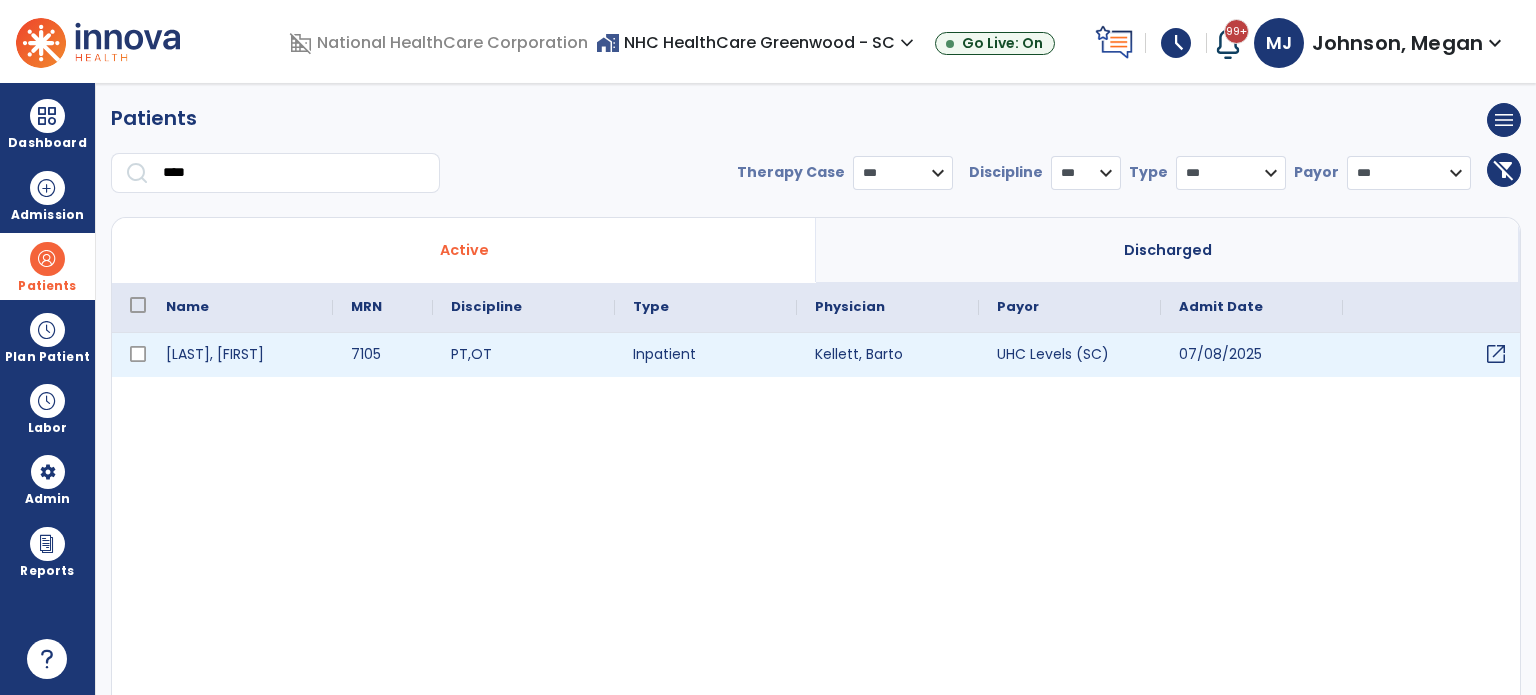 click on "open_in_new" at bounding box center (1496, 354) 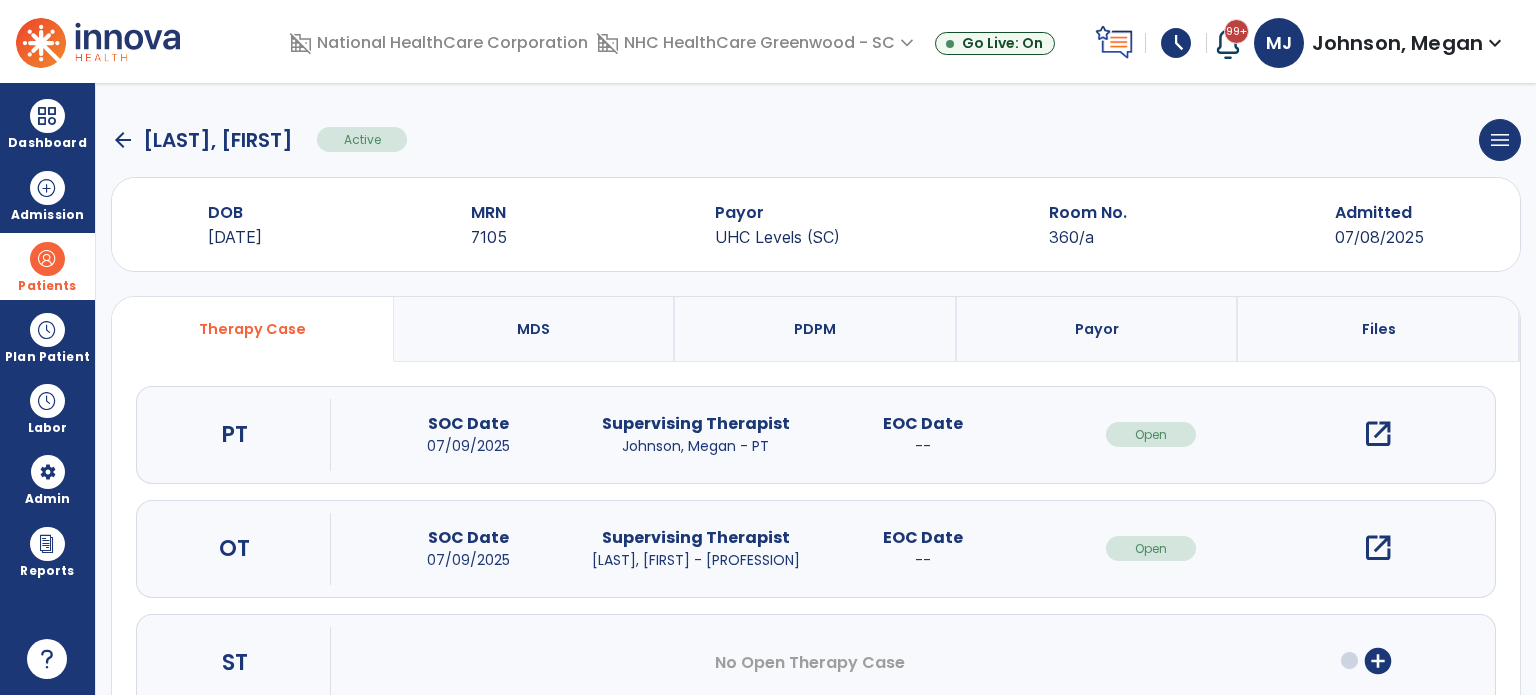click on "open_in_new" at bounding box center [1378, 434] 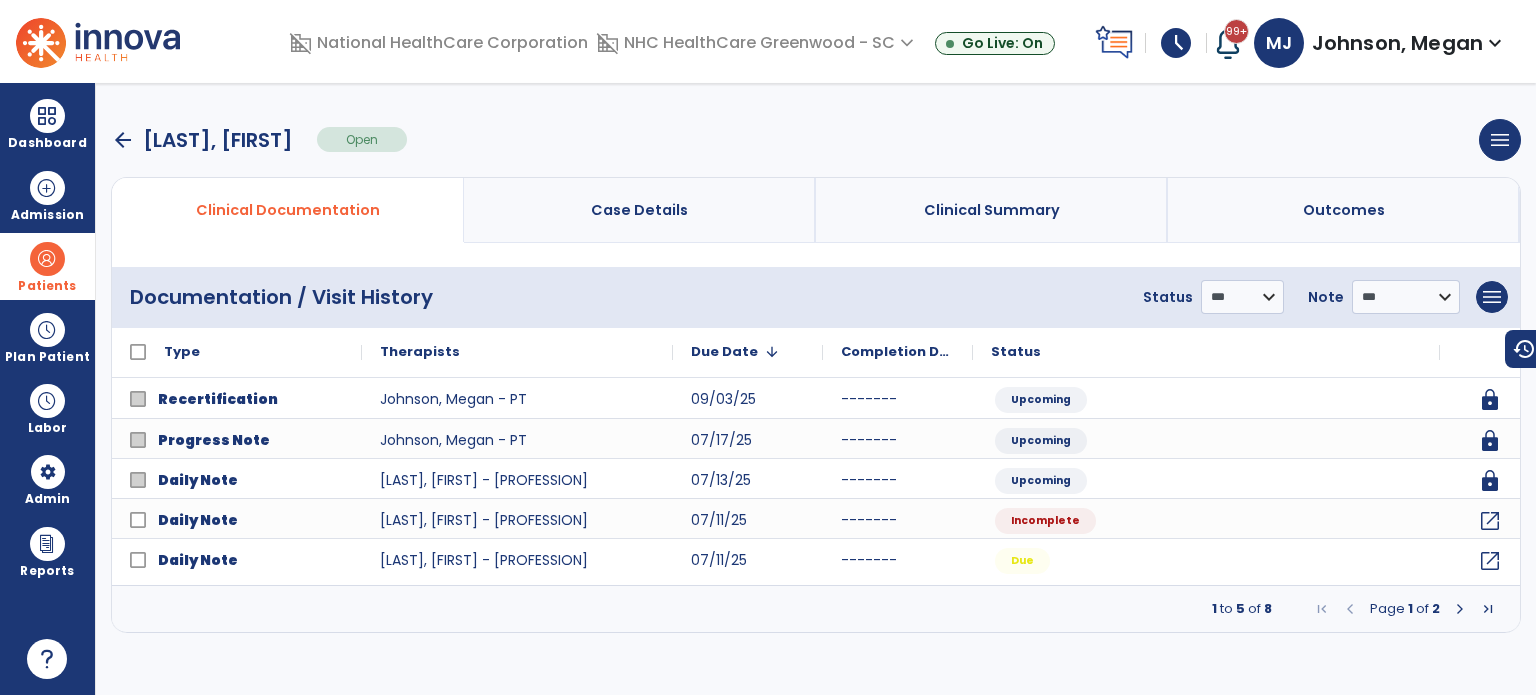 click at bounding box center (1460, 609) 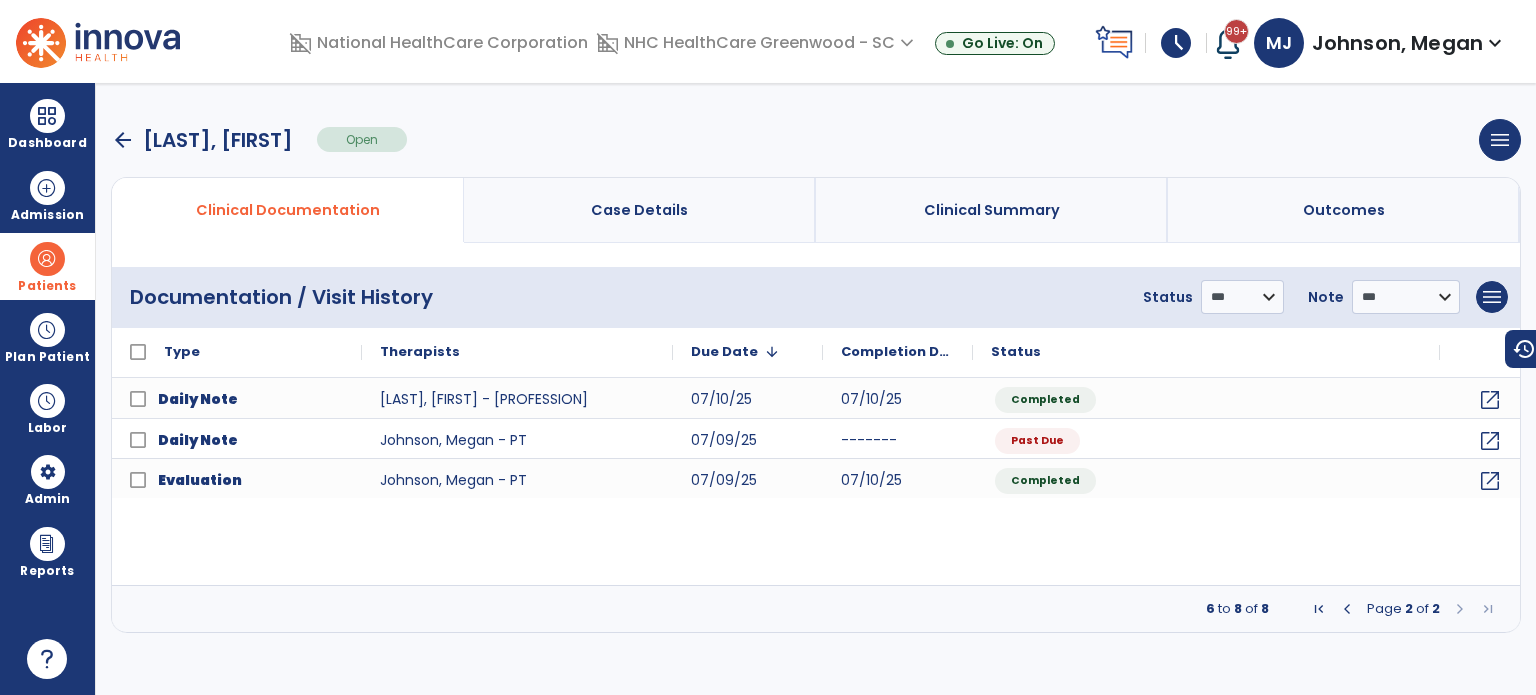 click on "arrow_back" at bounding box center (123, 140) 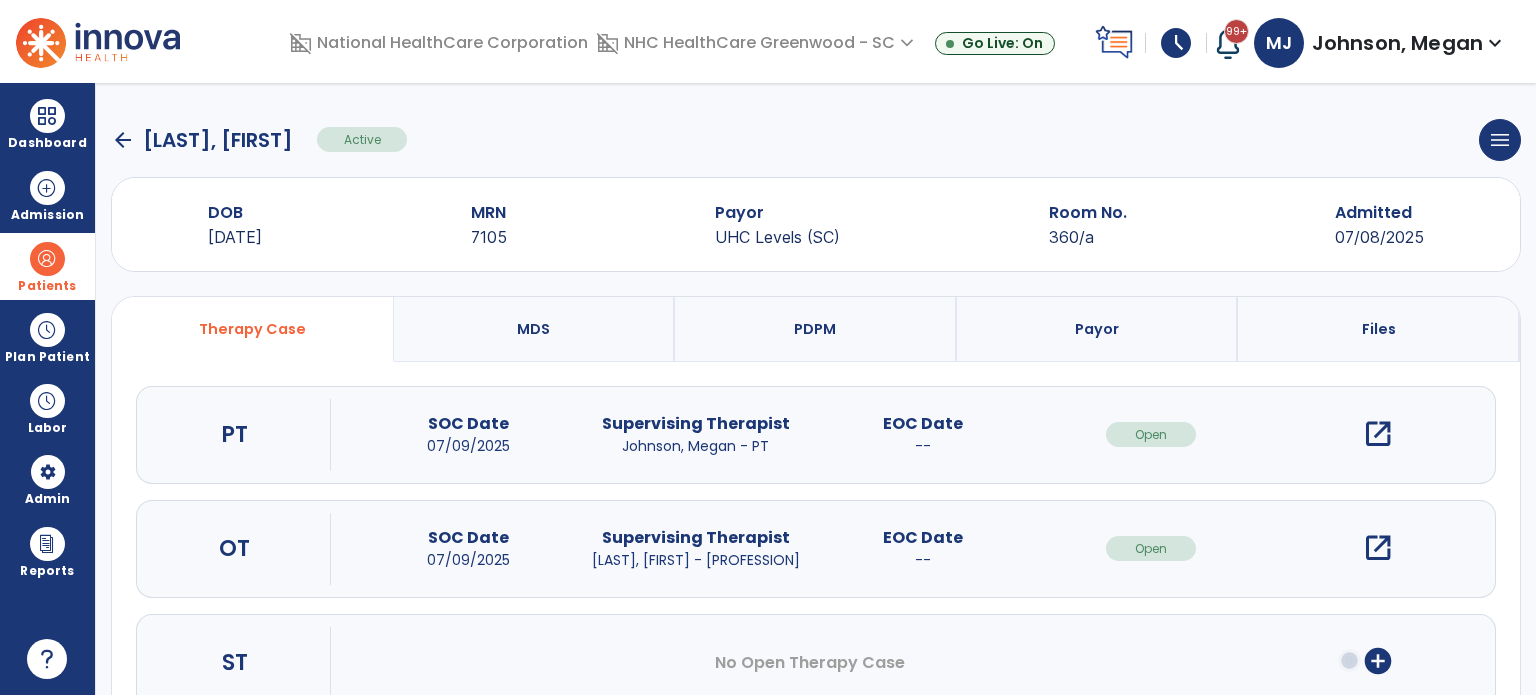 click on "open_in_new" at bounding box center (1378, 434) 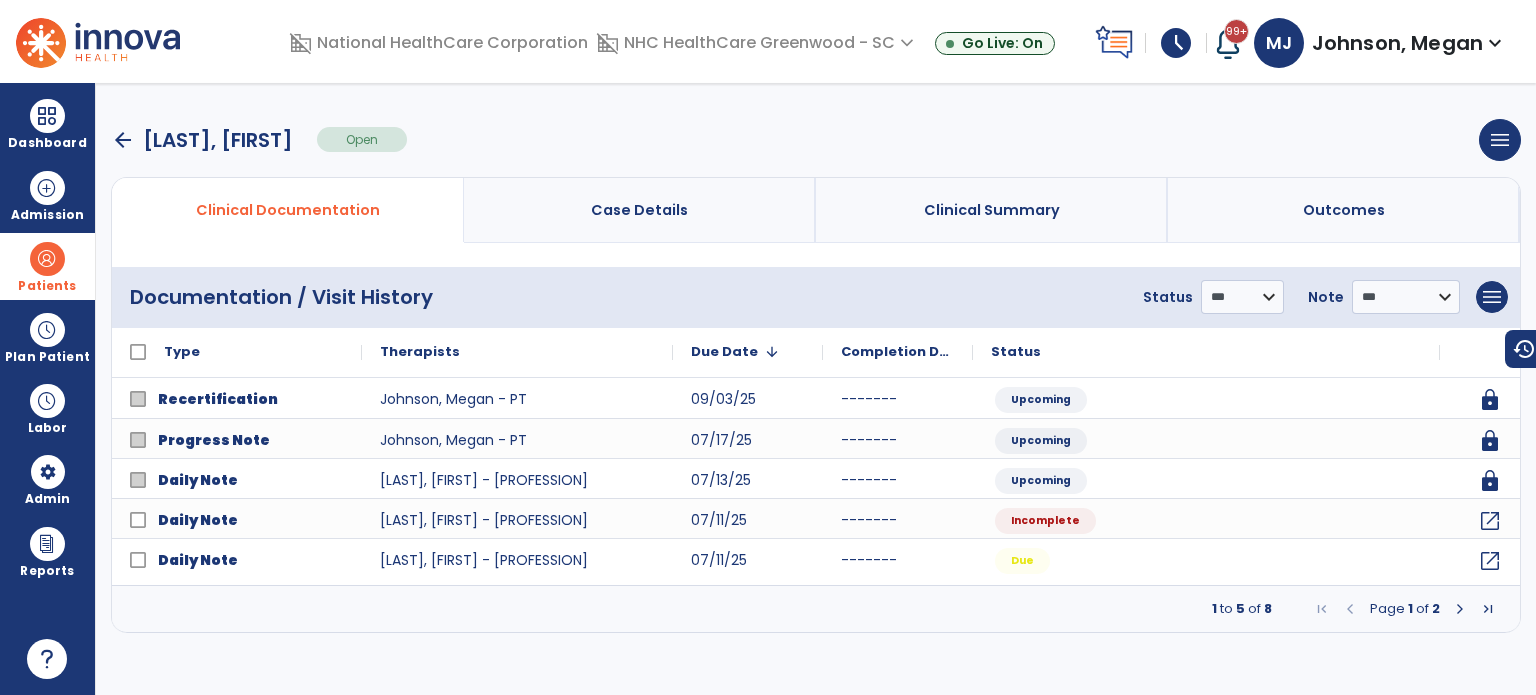 click at bounding box center [1460, 609] 